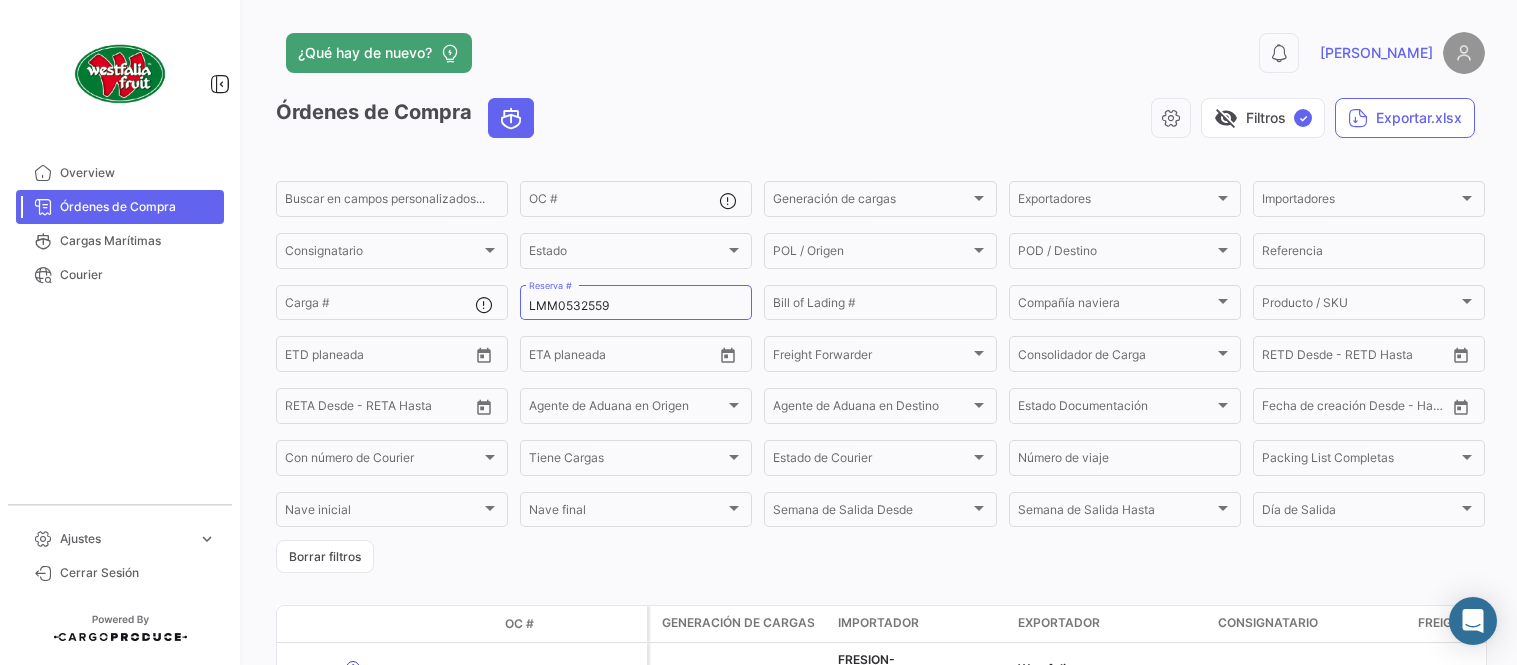 scroll, scrollTop: 0, scrollLeft: 0, axis: both 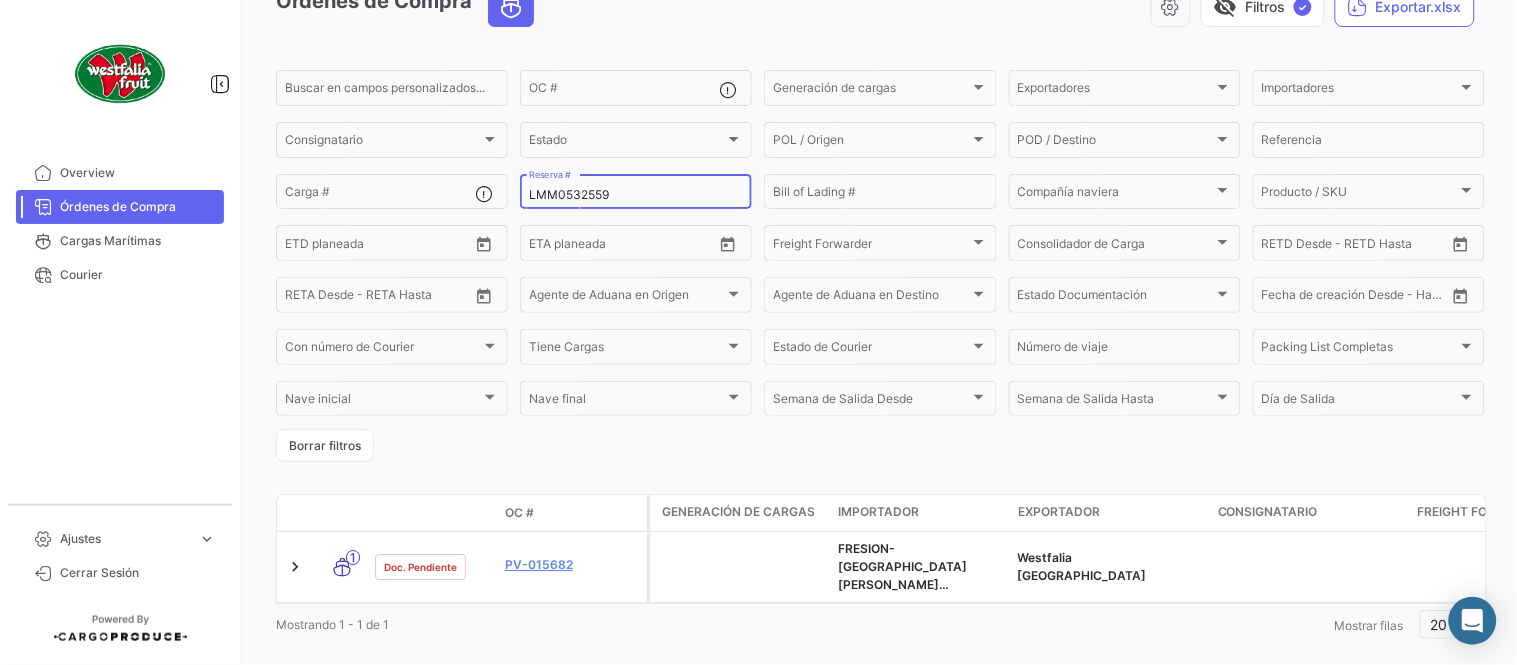 click on "LMM0532559" at bounding box center [636, 195] 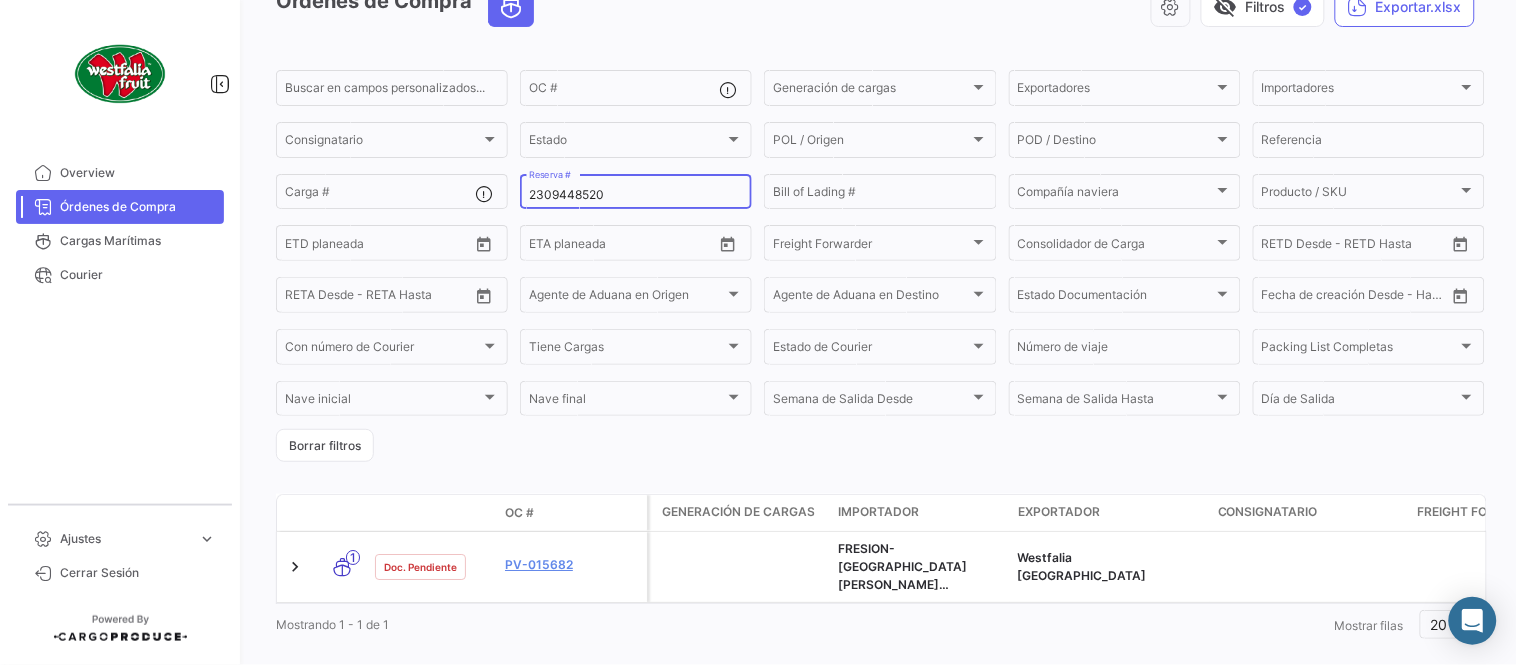 type on "2309448520" 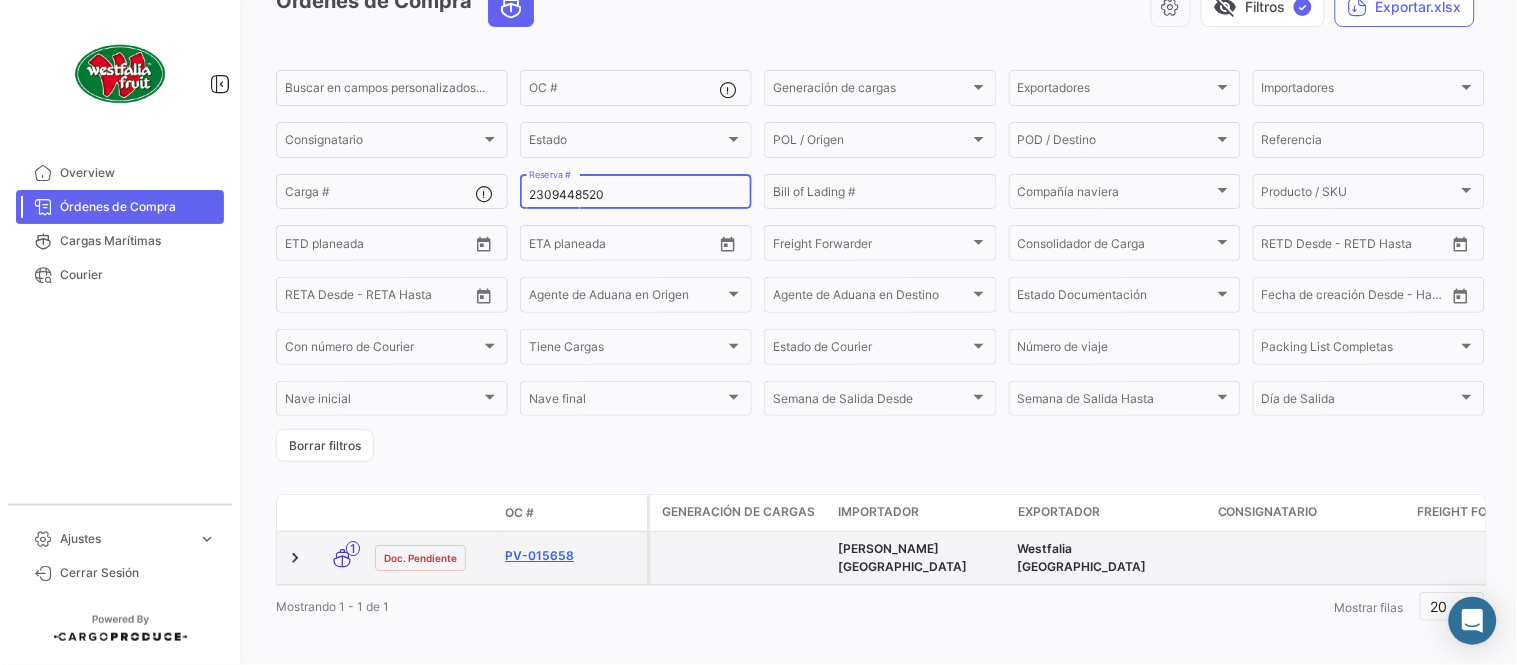 click on "PV-015658" 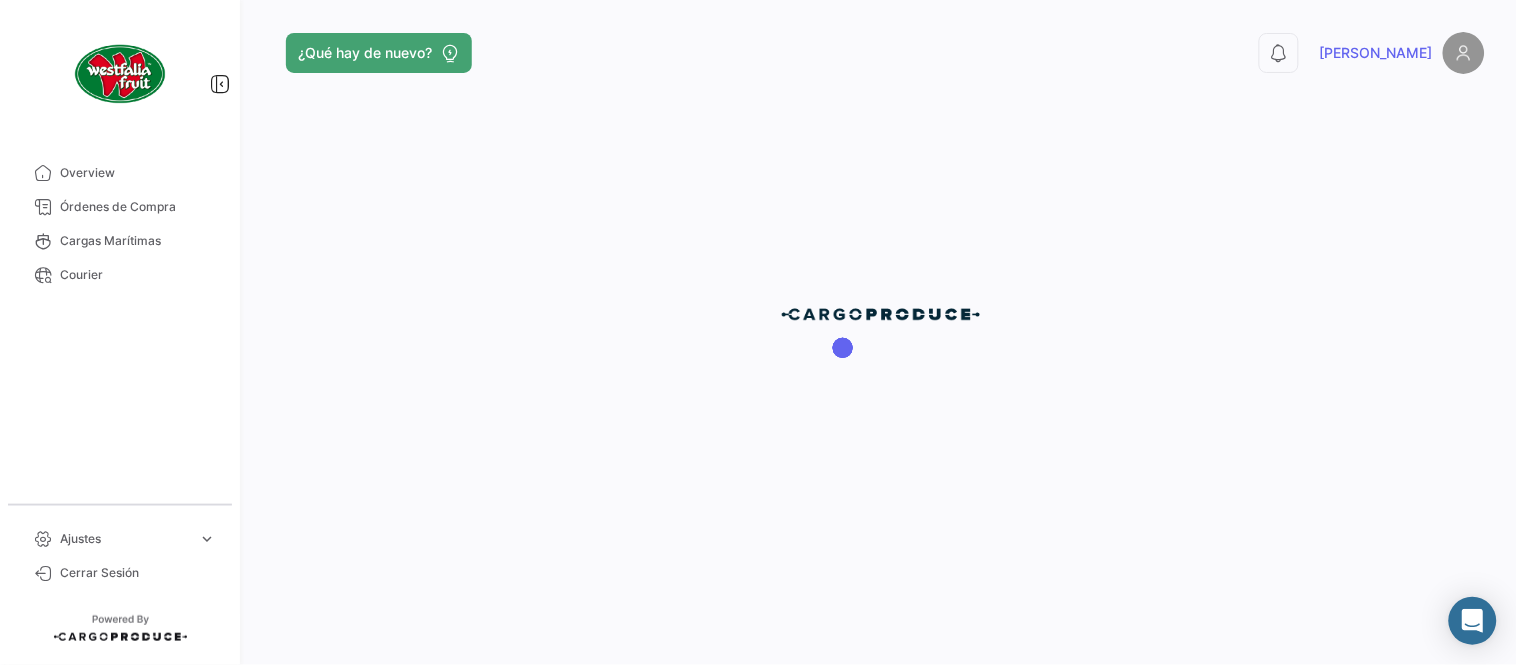 scroll, scrollTop: 0, scrollLeft: 0, axis: both 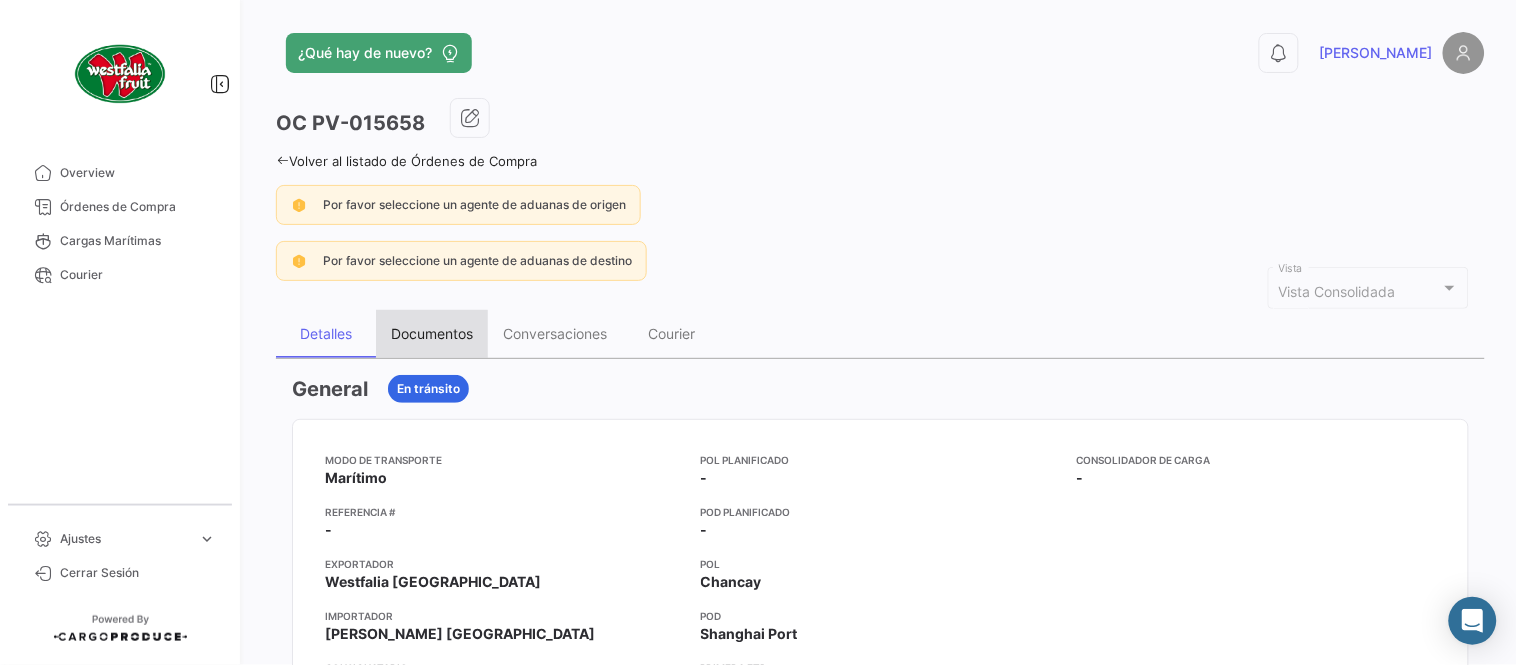 click on "Documentos" at bounding box center [432, 334] 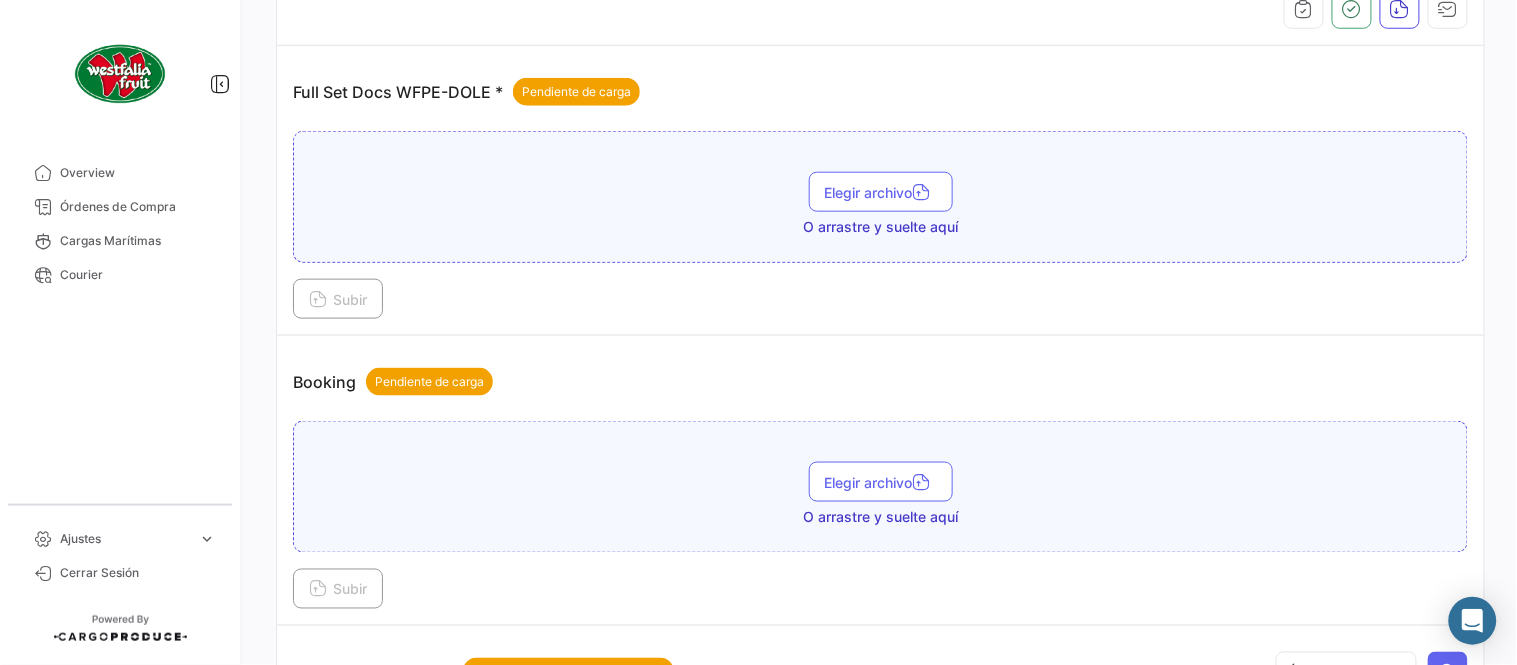 scroll, scrollTop: 776, scrollLeft: 0, axis: vertical 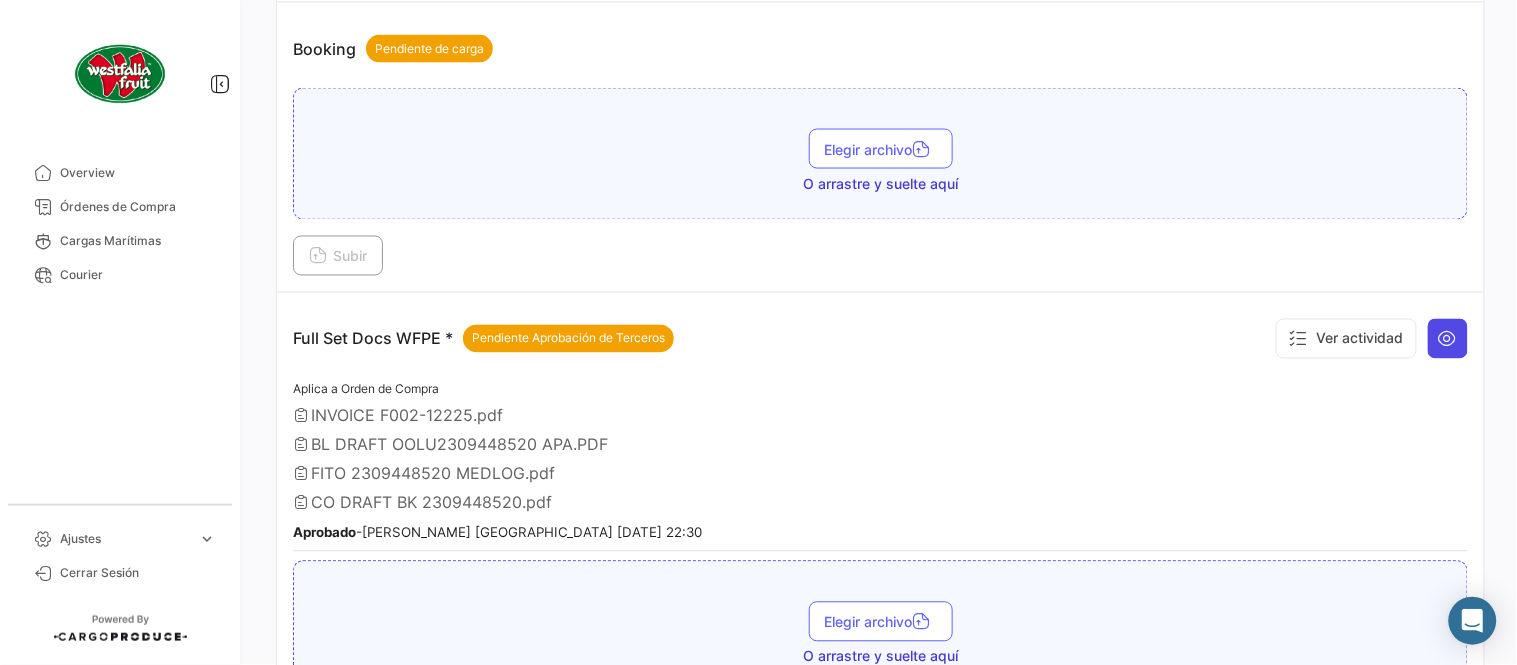 click at bounding box center (1448, 339) 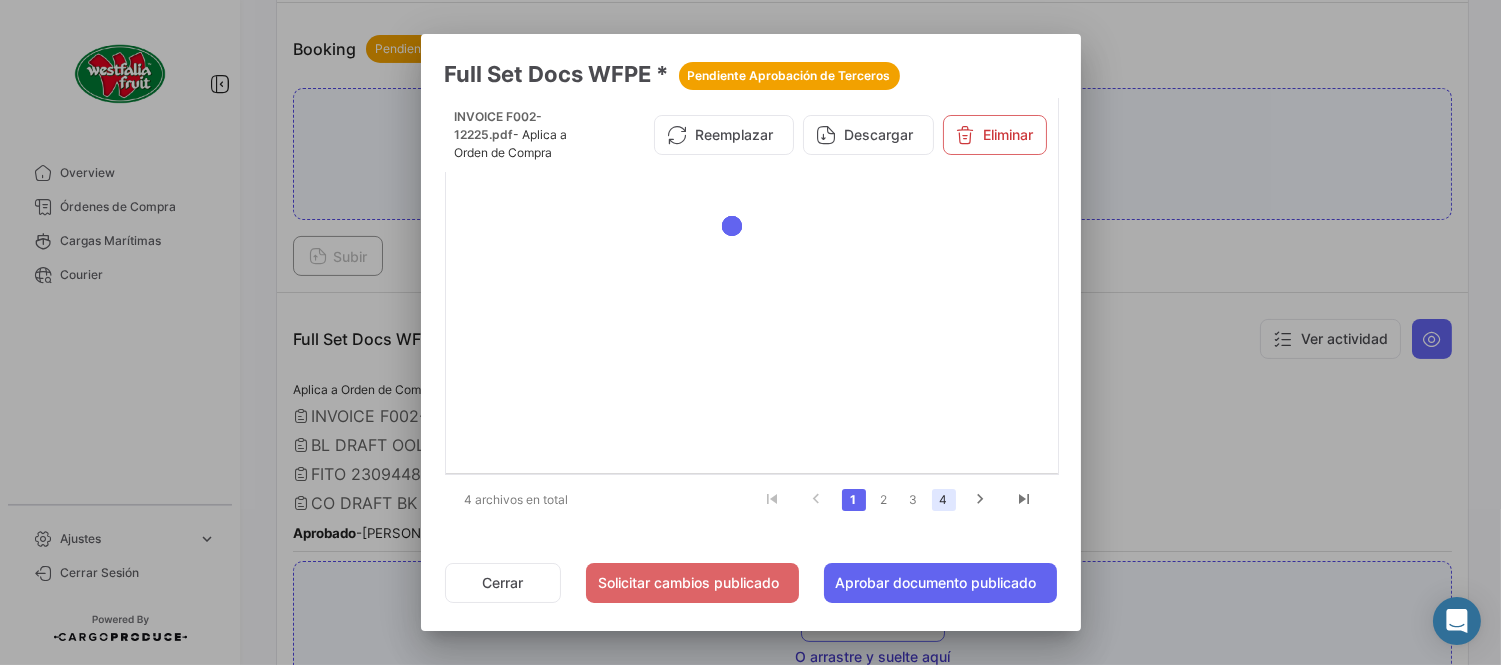 click on "4" 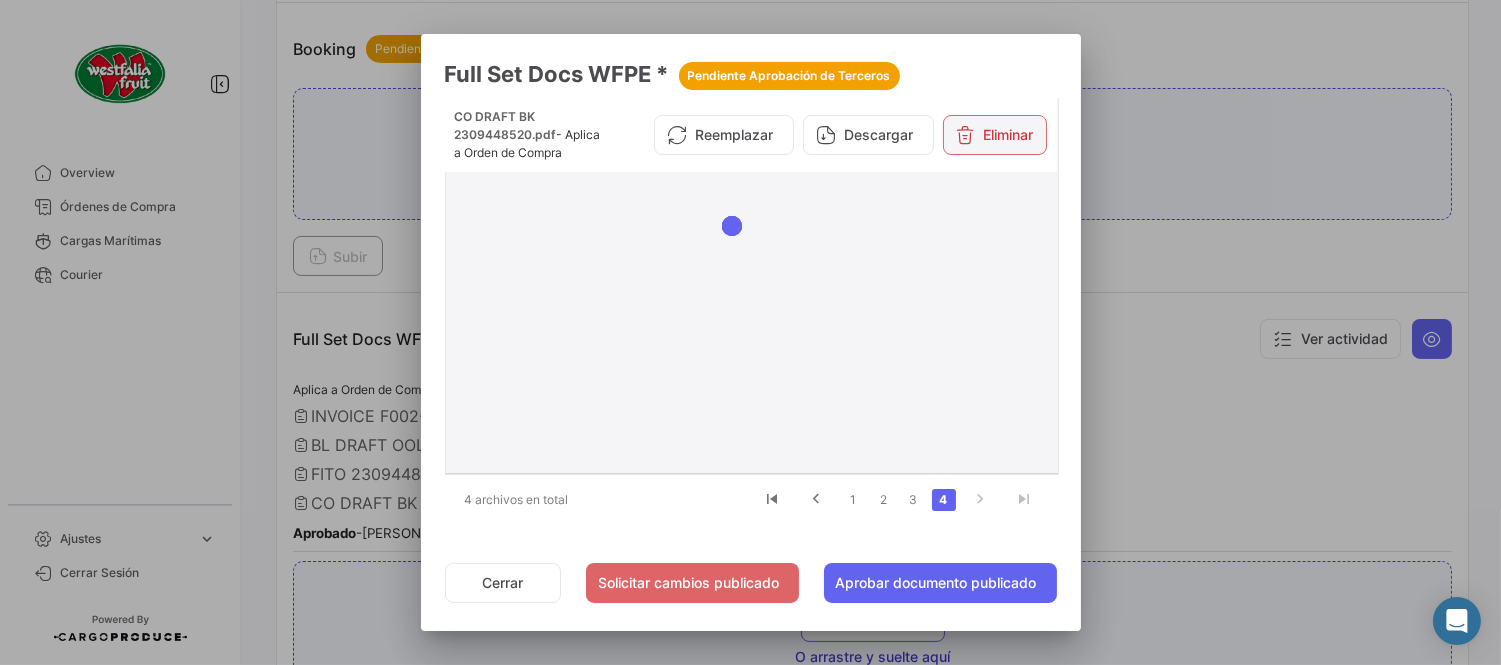 click on "Eliminar" at bounding box center (995, 135) 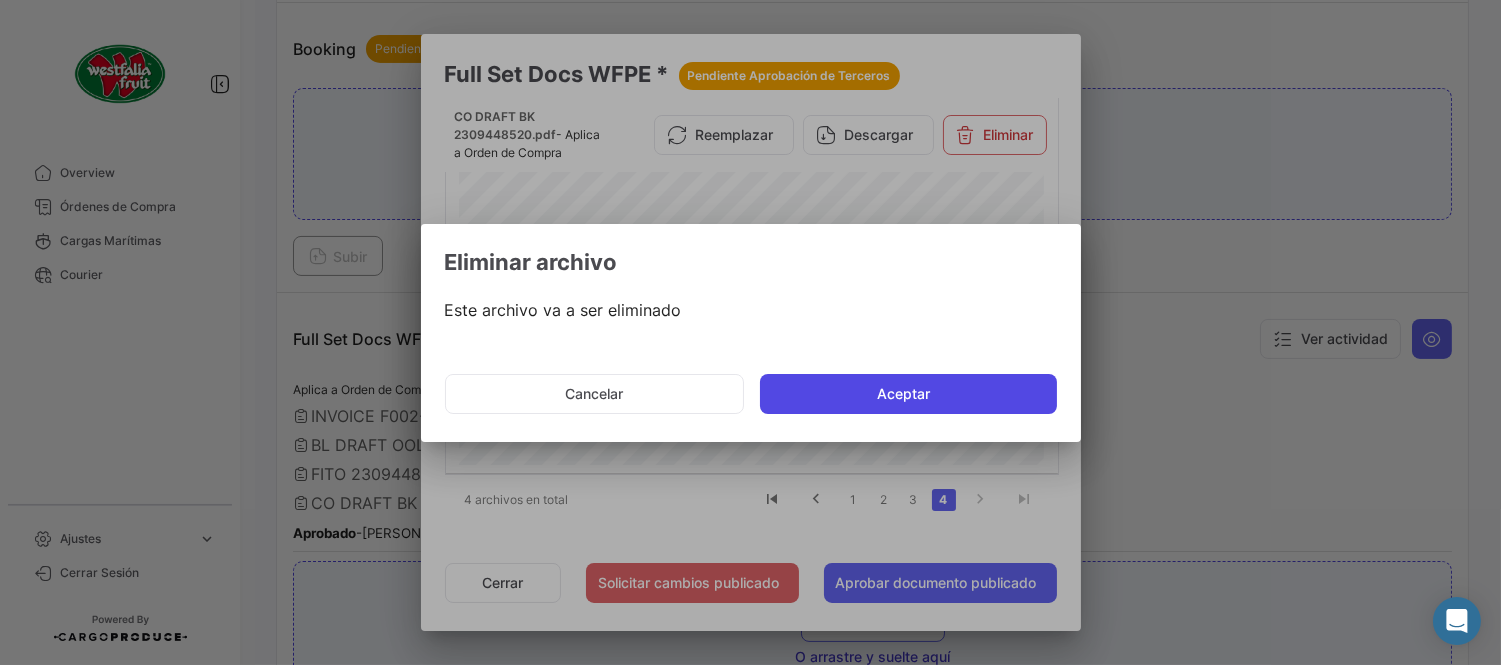 click on "Aceptar" 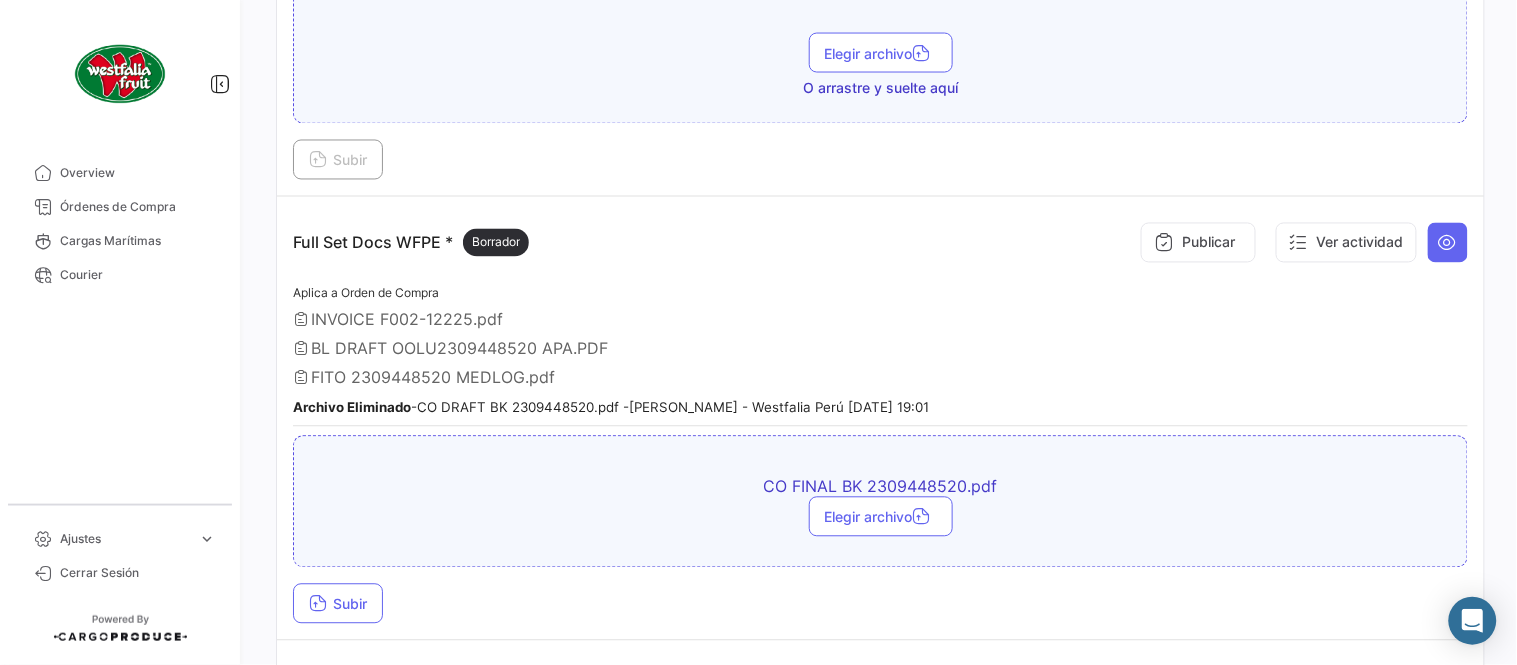 scroll, scrollTop: 998, scrollLeft: 0, axis: vertical 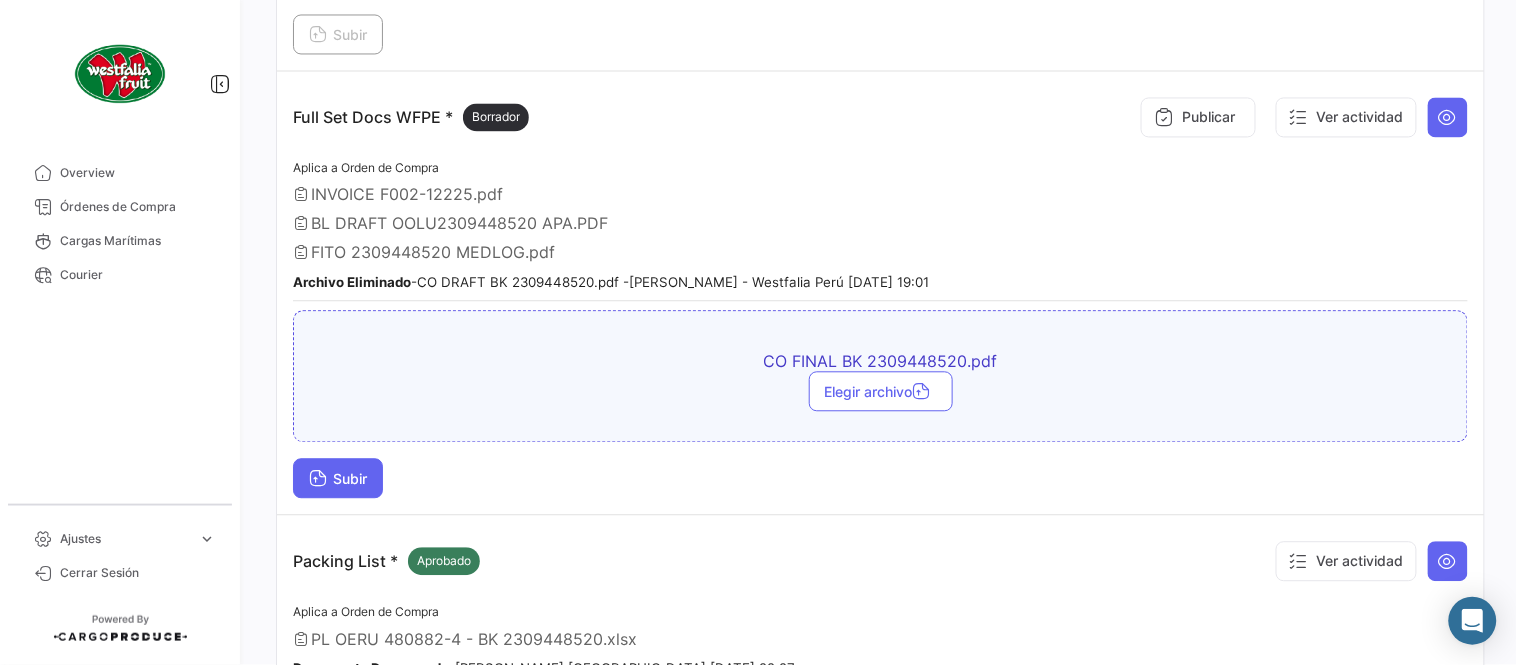 click on "Subir" at bounding box center (338, 478) 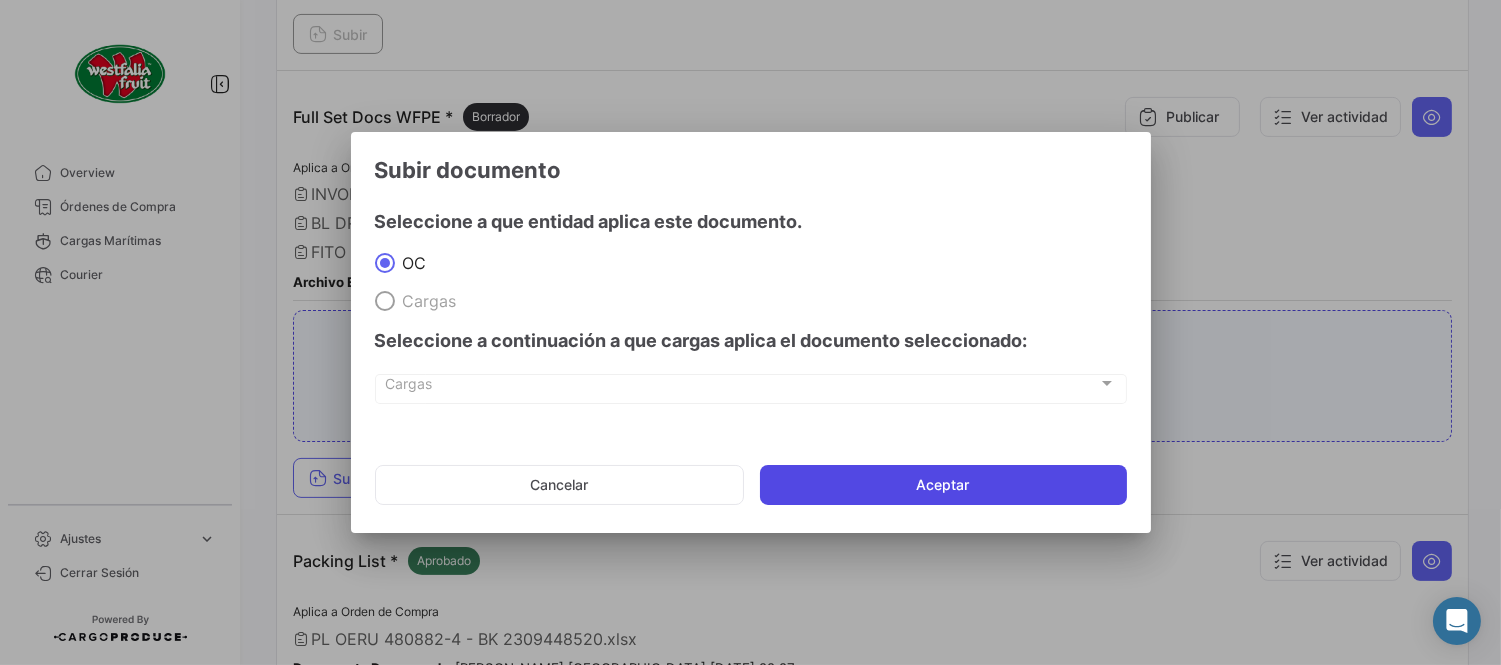 click on "Aceptar" 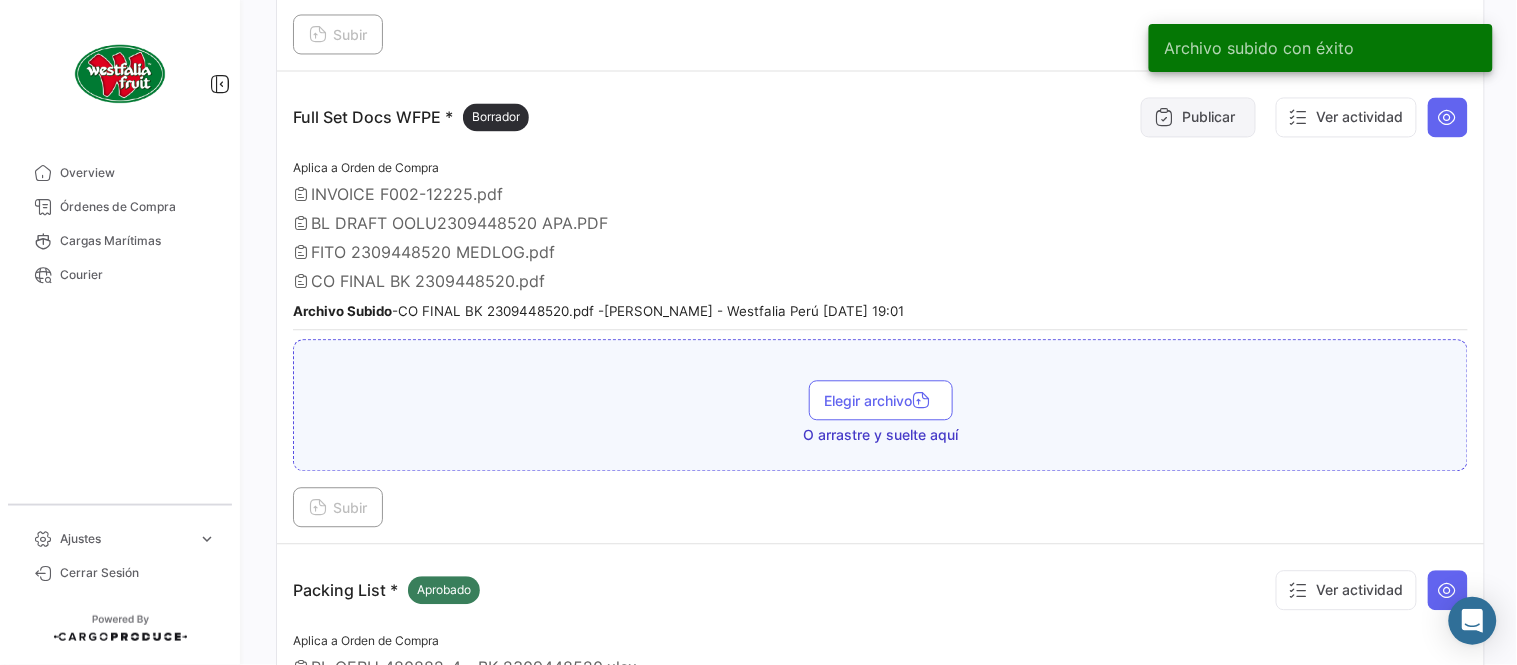 click on "Publicar" at bounding box center [1198, 117] 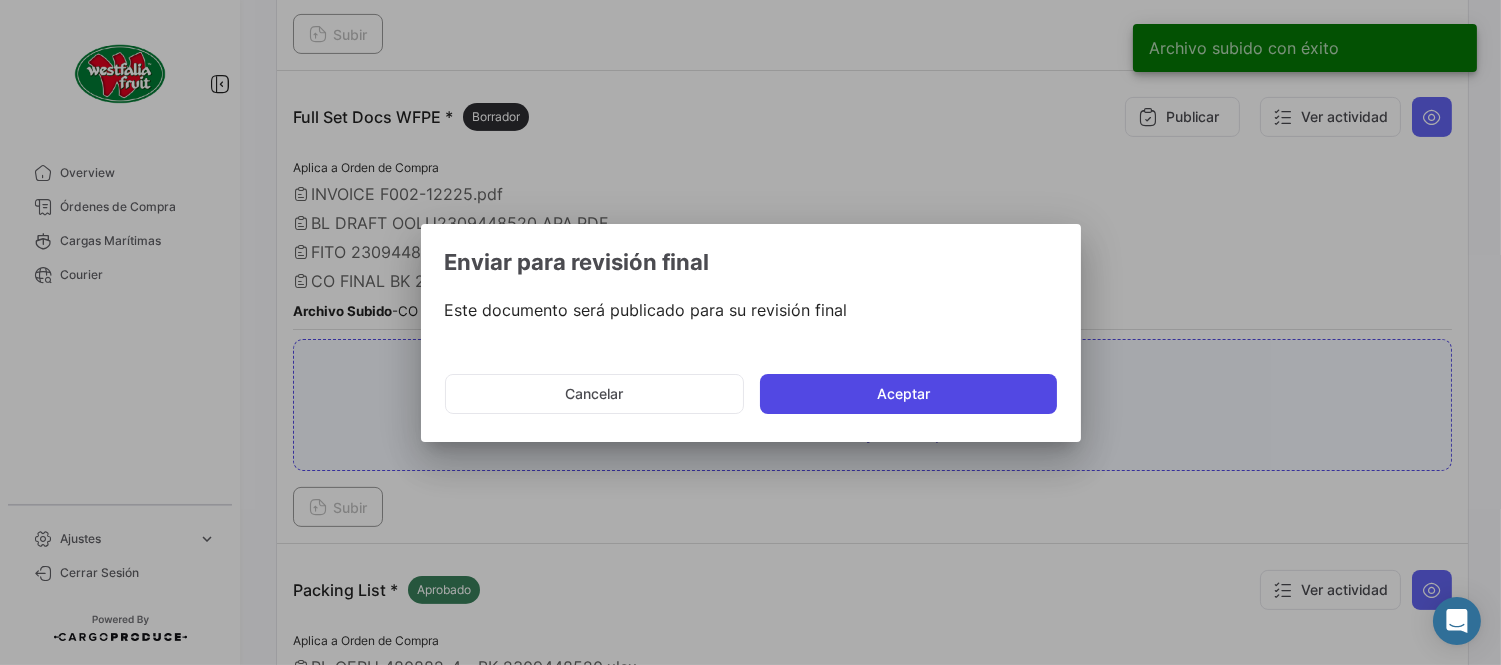 click on "Aceptar" 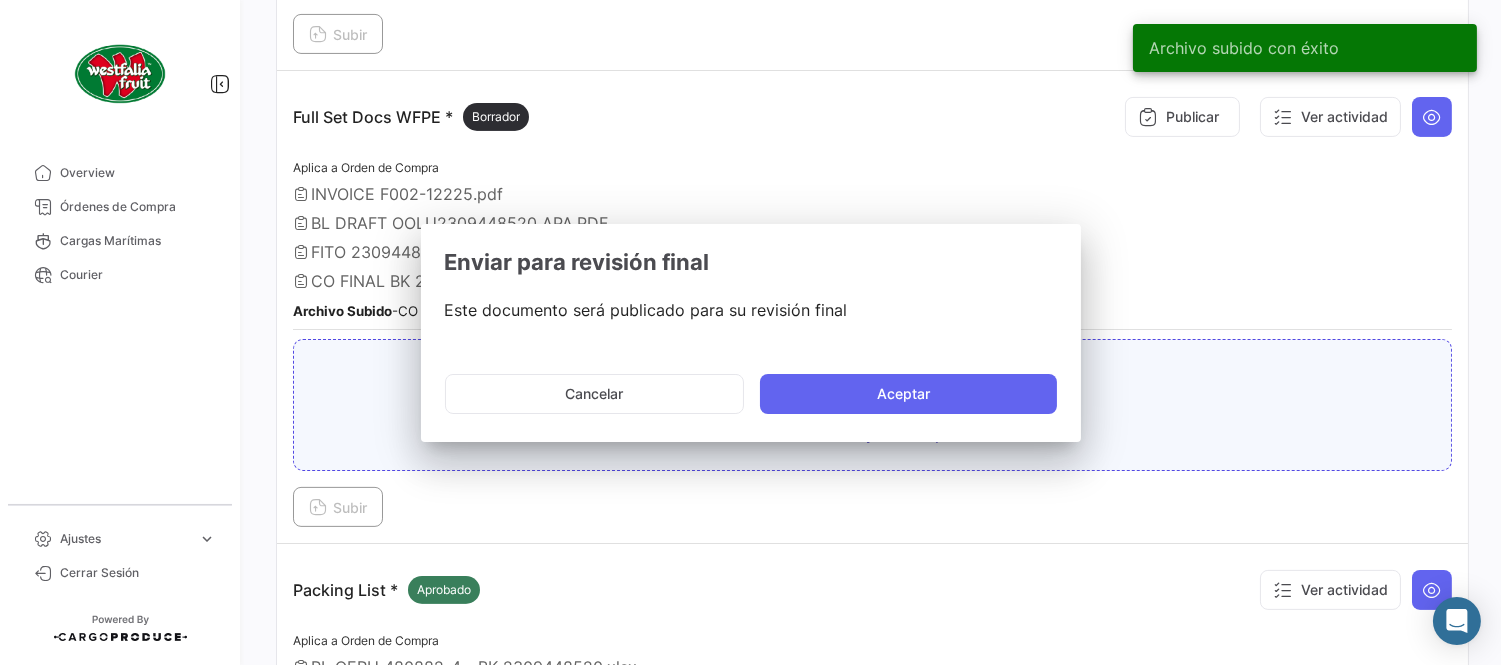 type 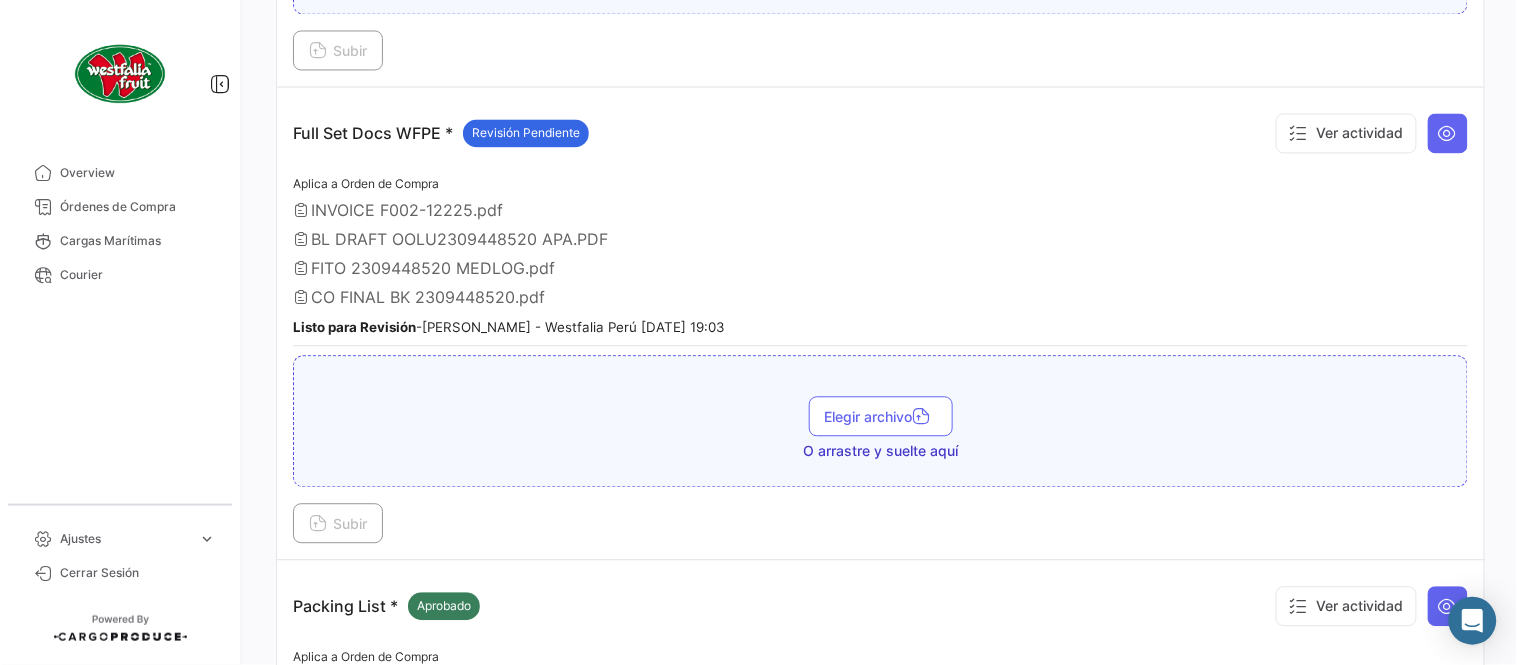 scroll, scrollTop: 554, scrollLeft: 0, axis: vertical 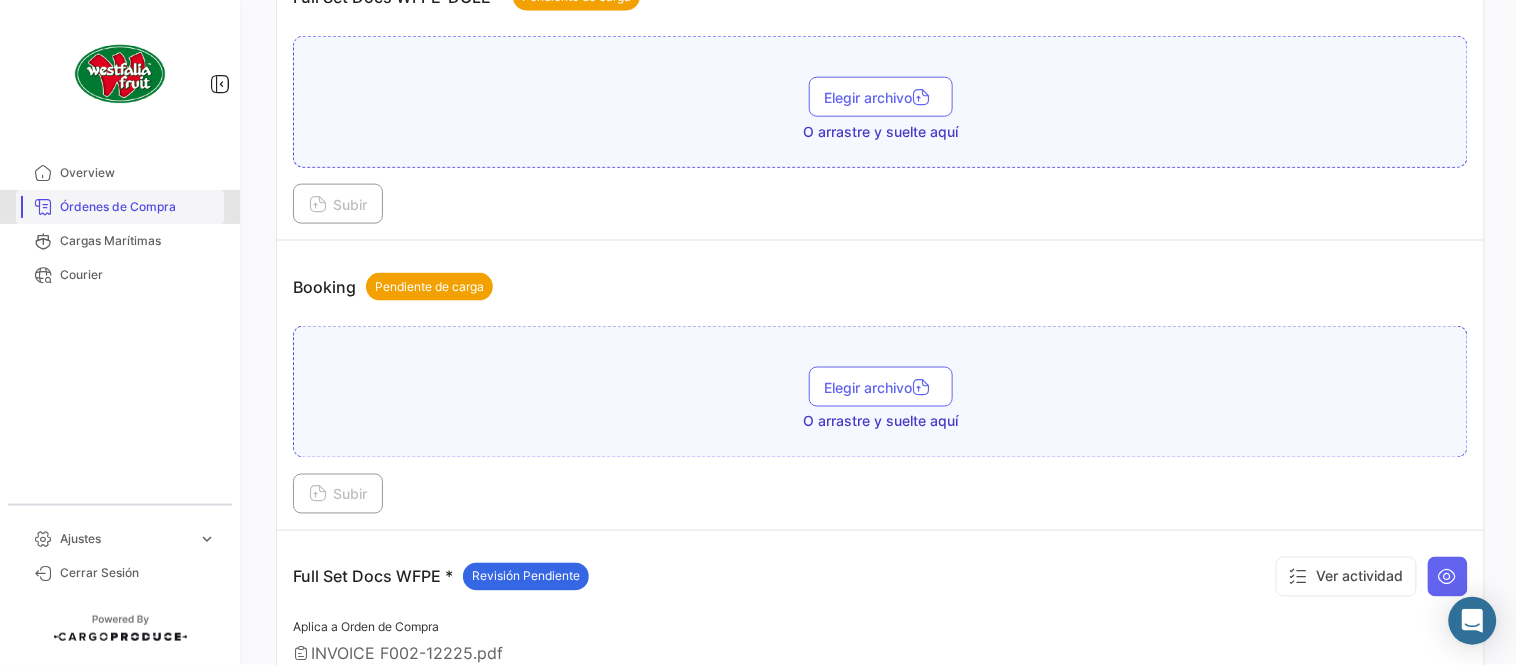 click on "Órdenes de Compra" at bounding box center [138, 207] 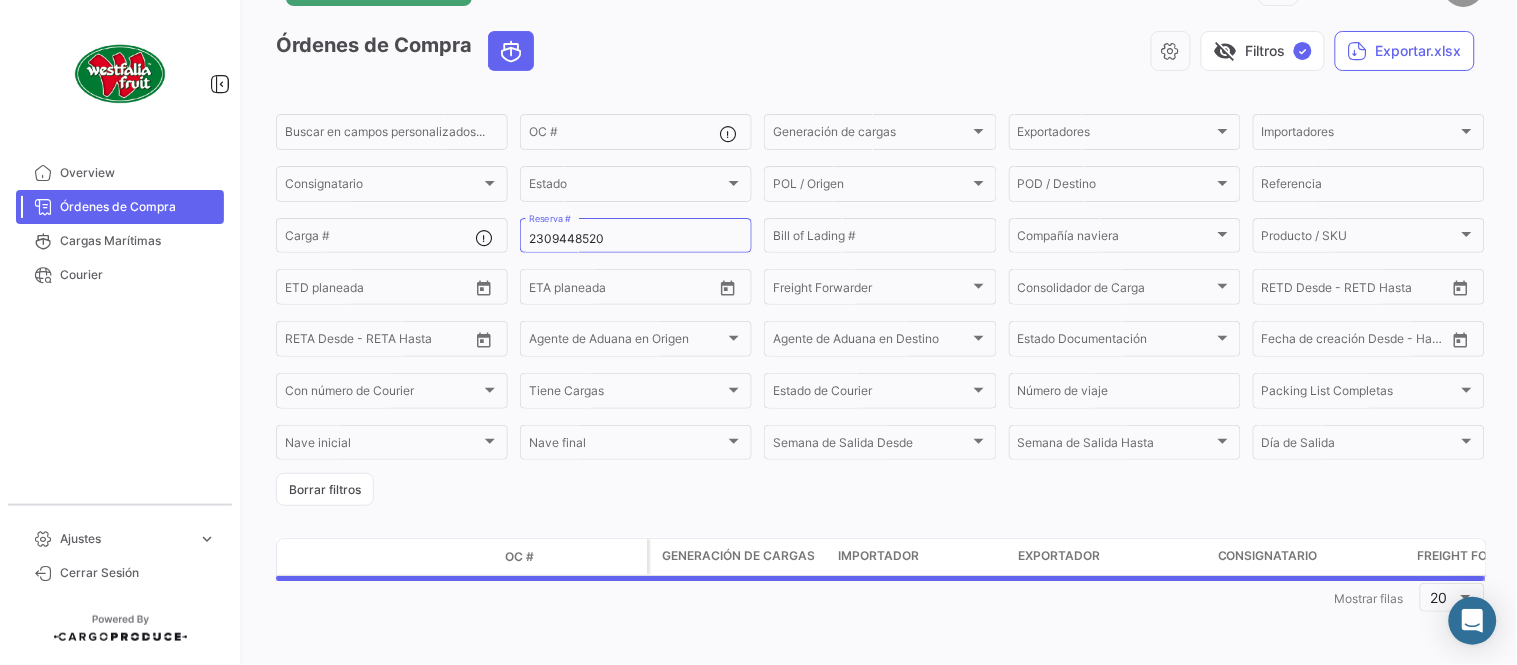scroll, scrollTop: 0, scrollLeft: 0, axis: both 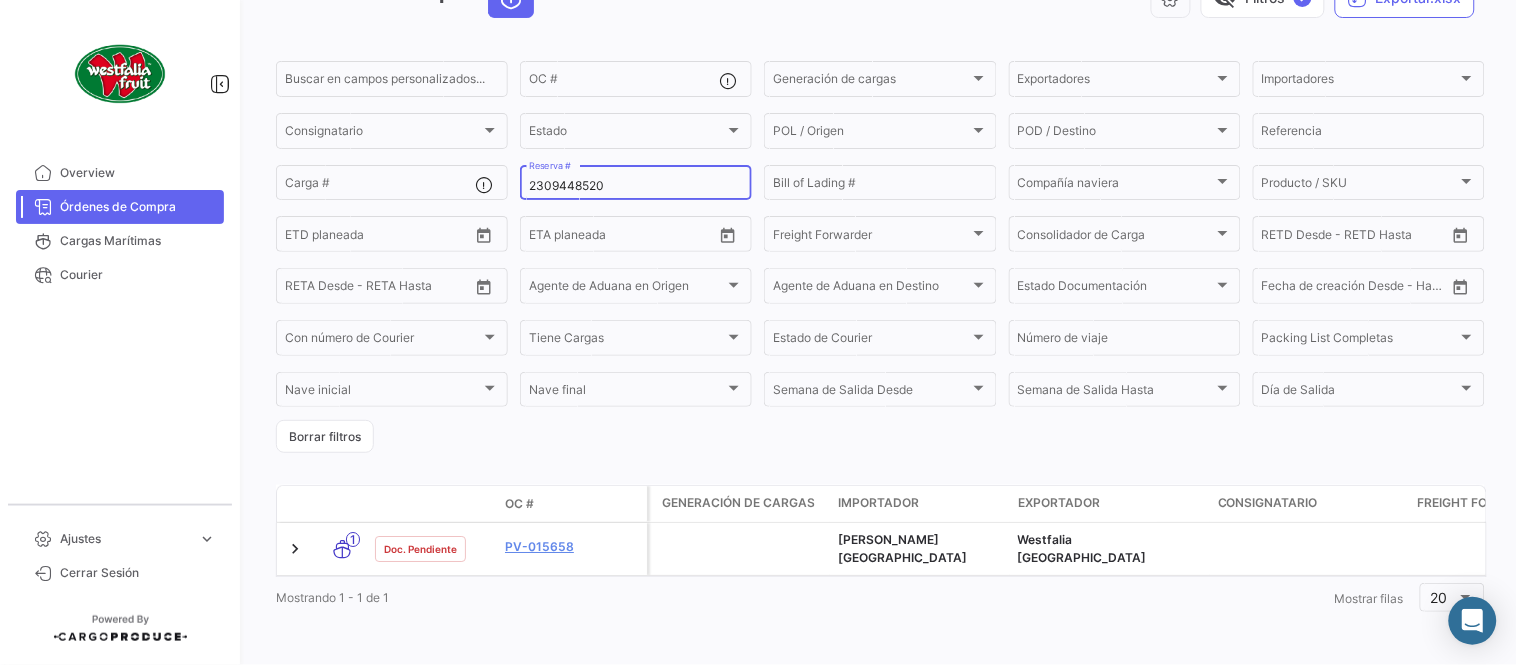 click on "2309448520" at bounding box center [636, 186] 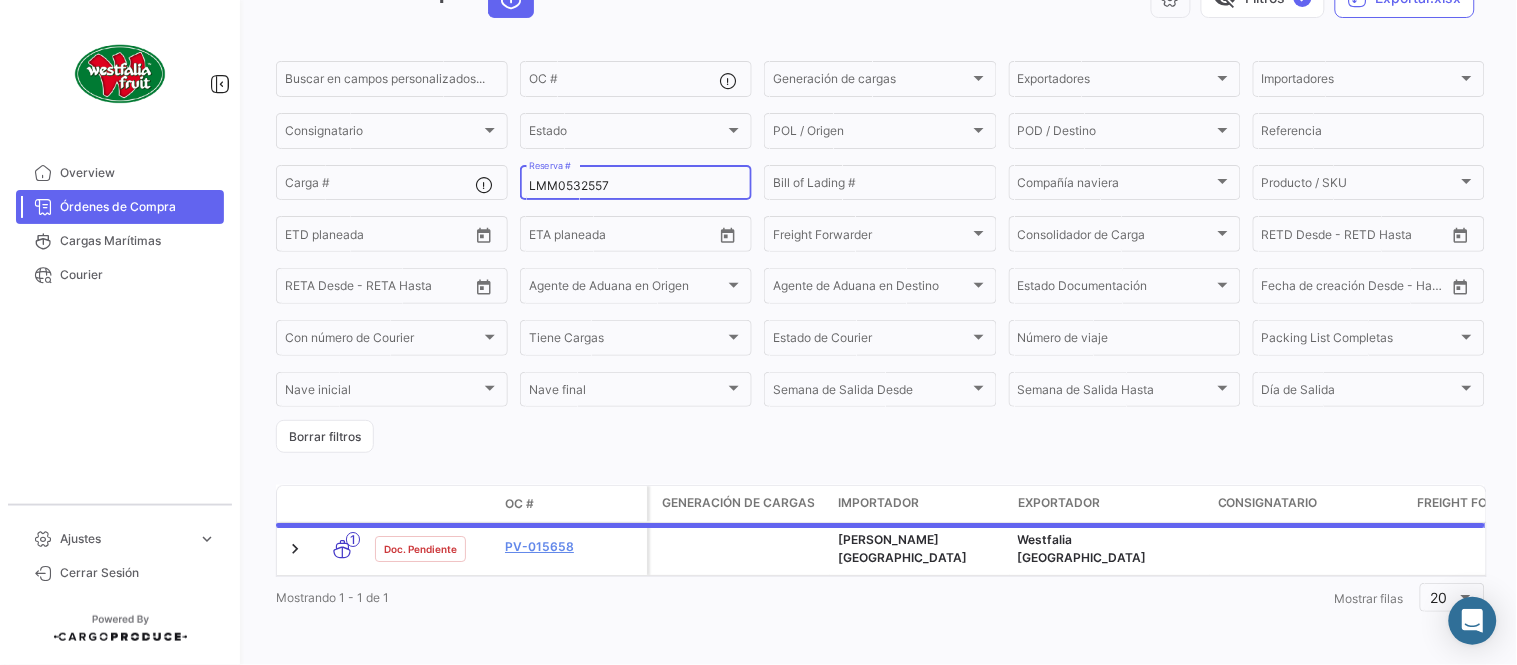 type on "LMM0532557" 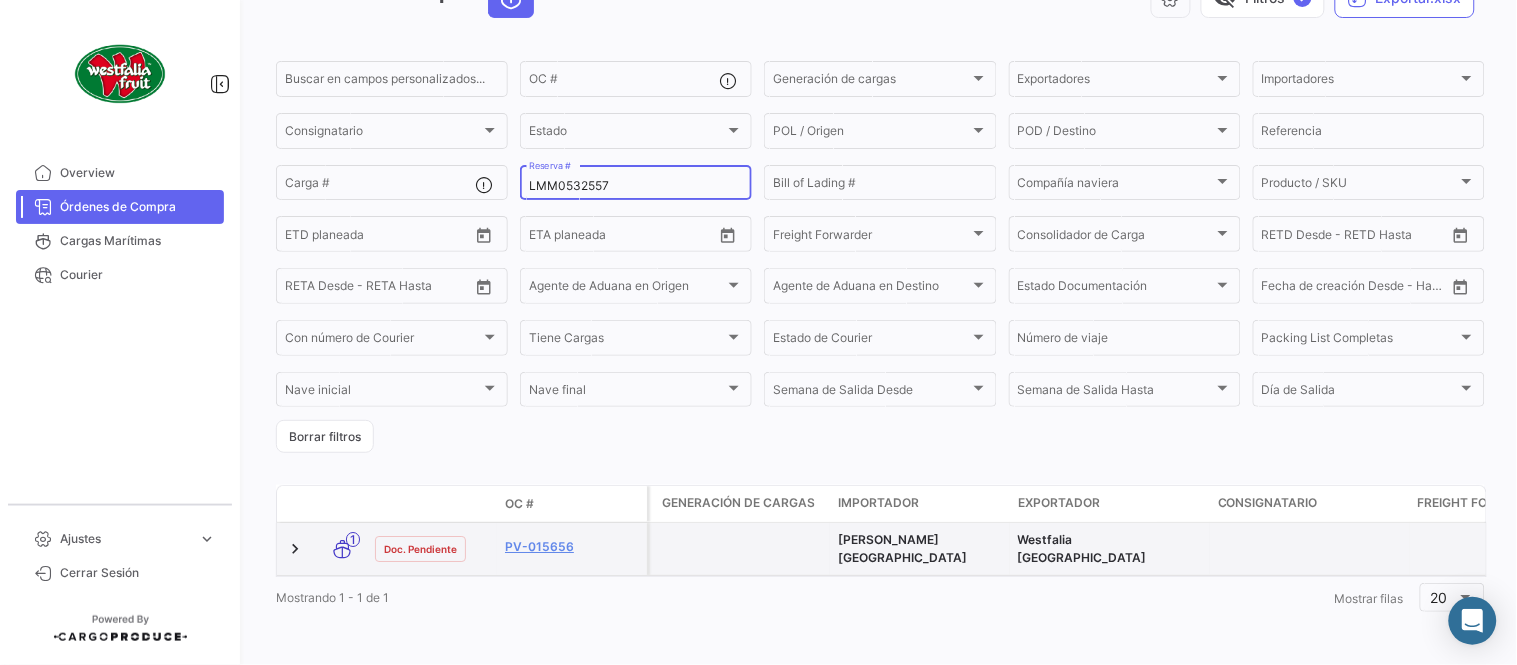 click on "PV-015656" 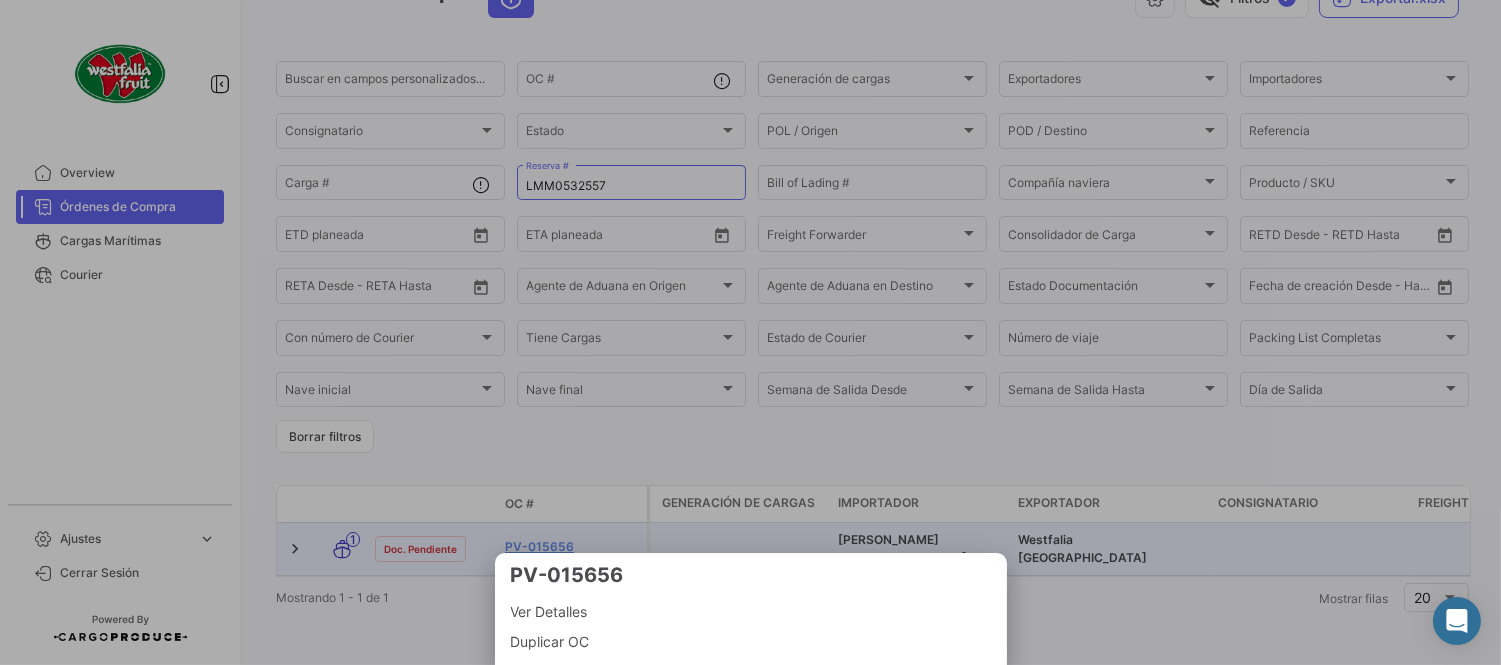 click at bounding box center (750, 332) 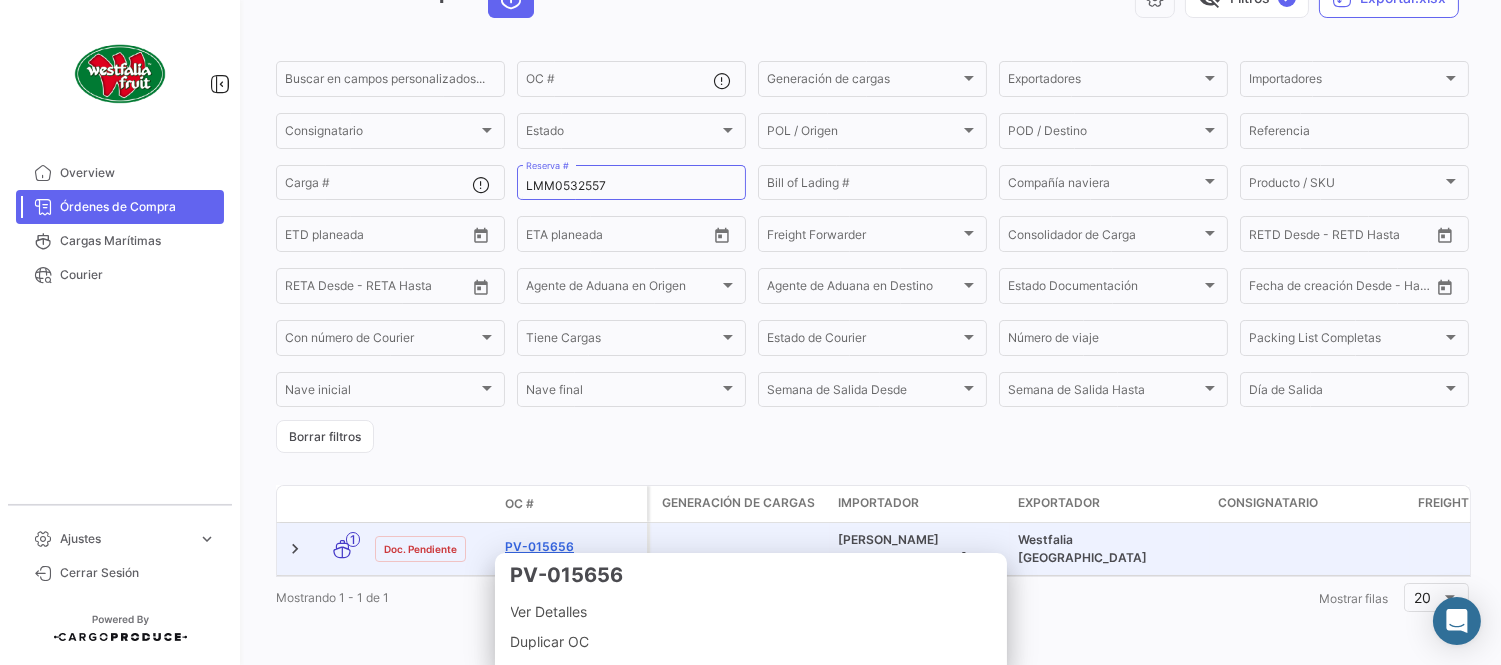 click on "PV-015656" 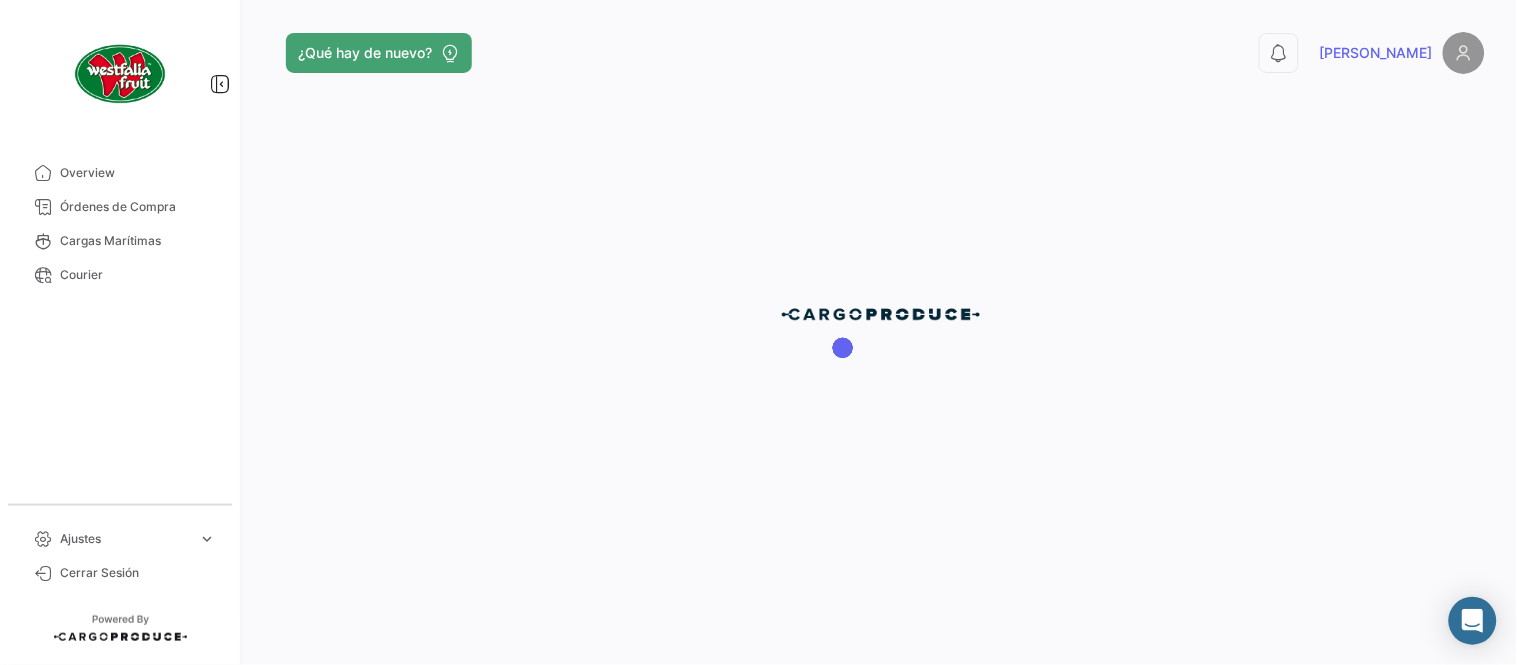 scroll, scrollTop: 0, scrollLeft: 0, axis: both 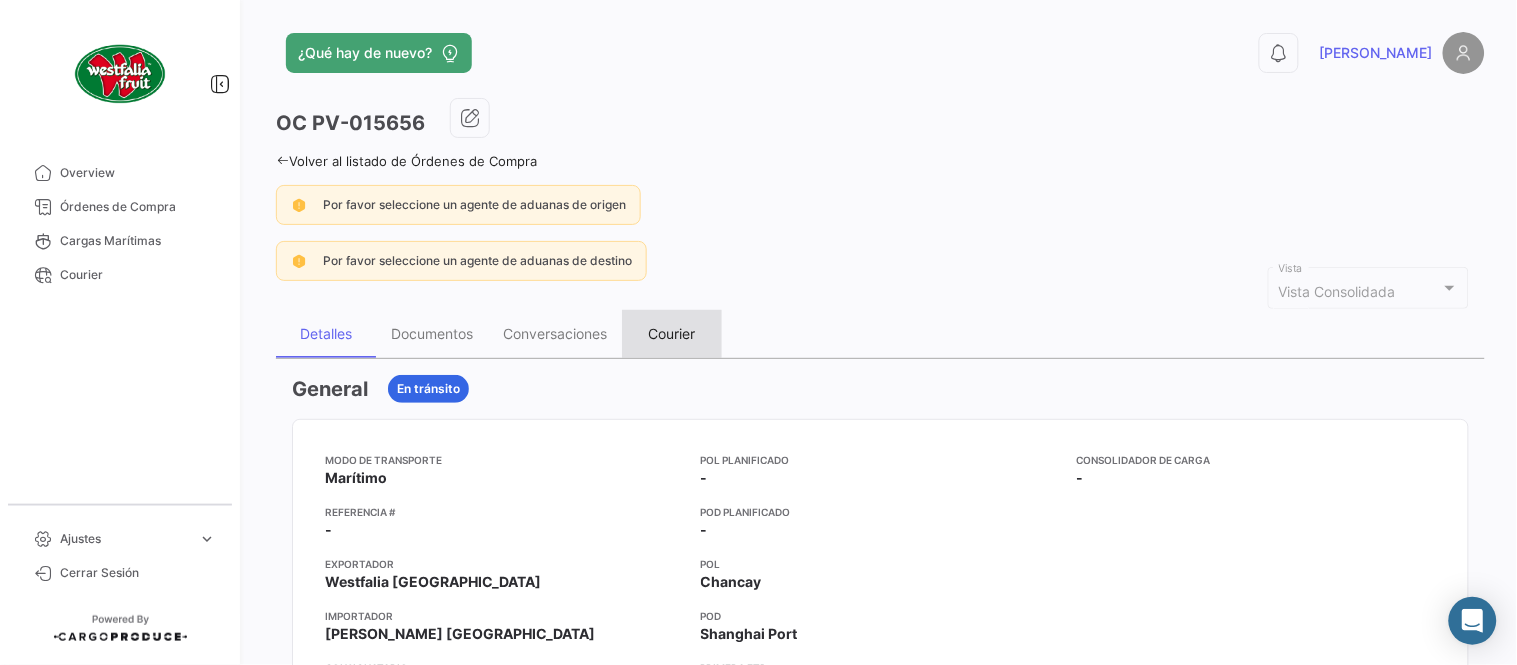 click on "Courier" at bounding box center (672, 334) 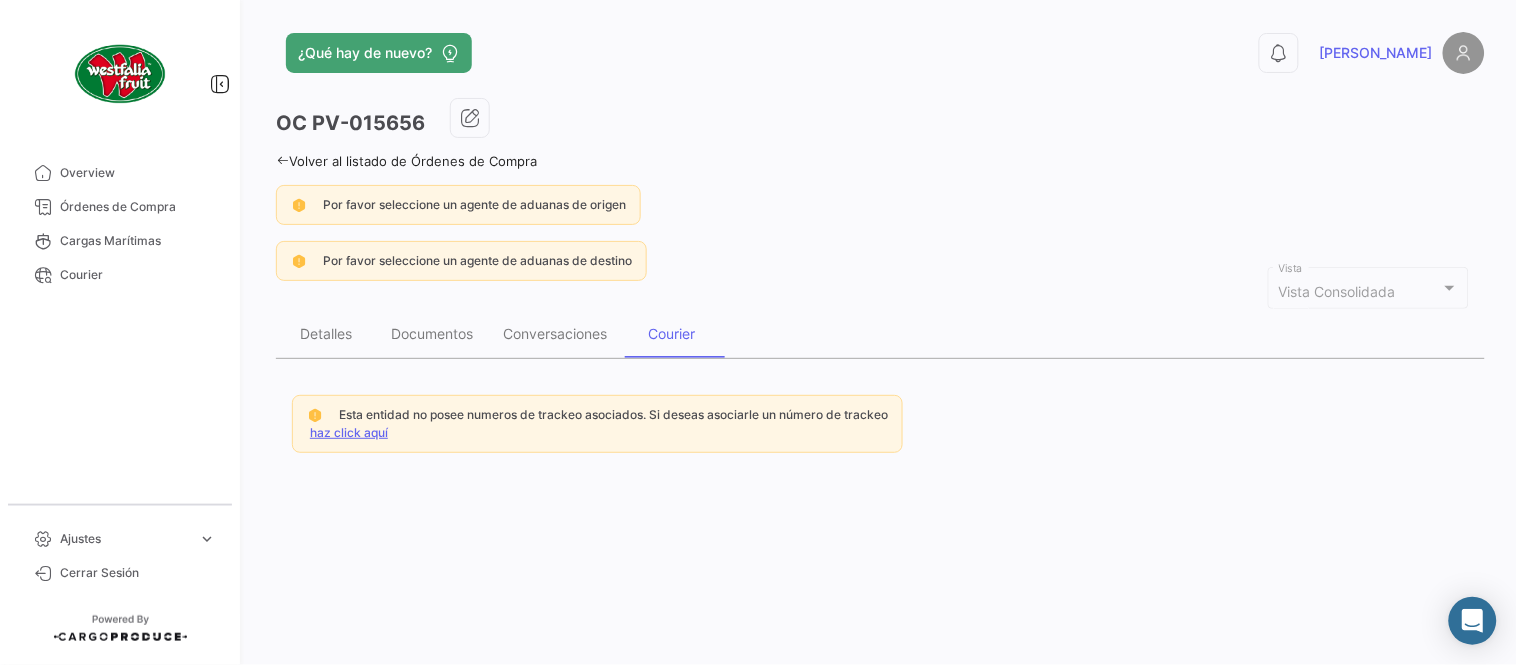 click on "haz click aquí" at bounding box center [349, 432] 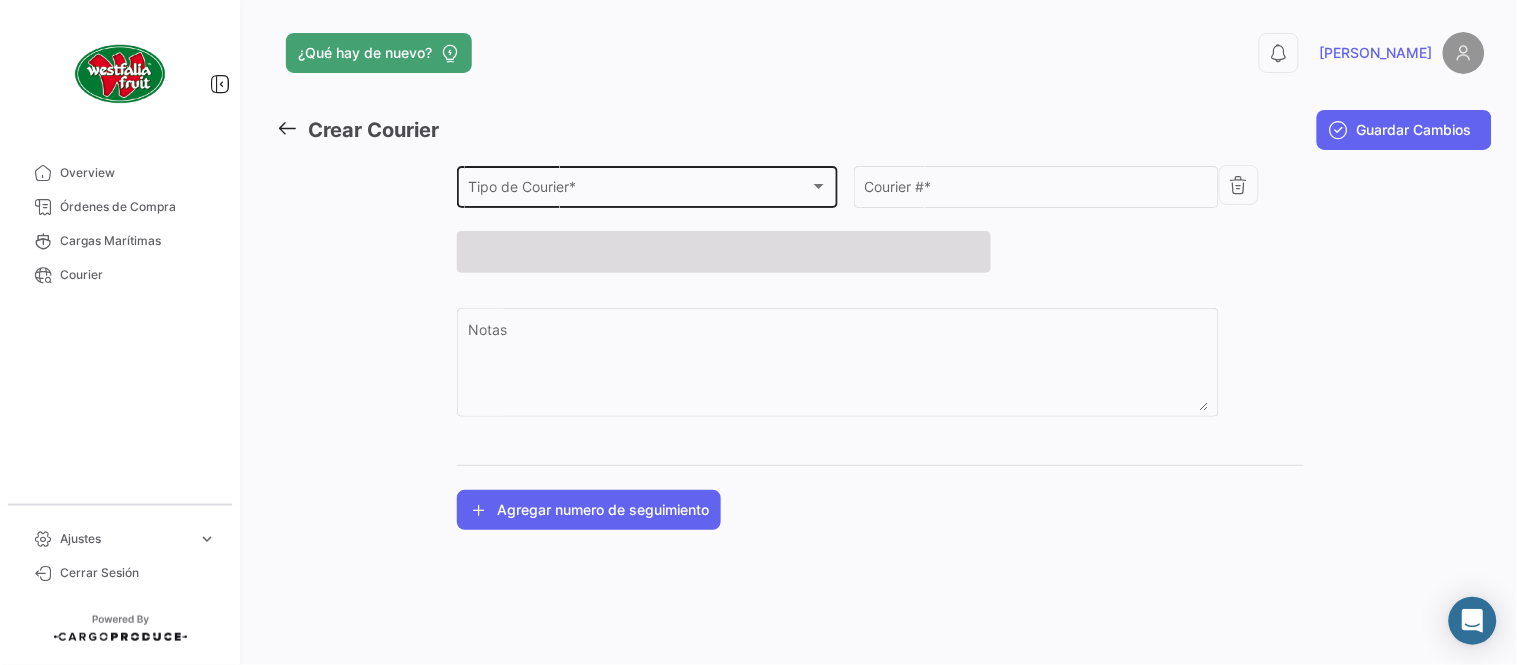 click on "Tipo de Courier *" at bounding box center [639, 190] 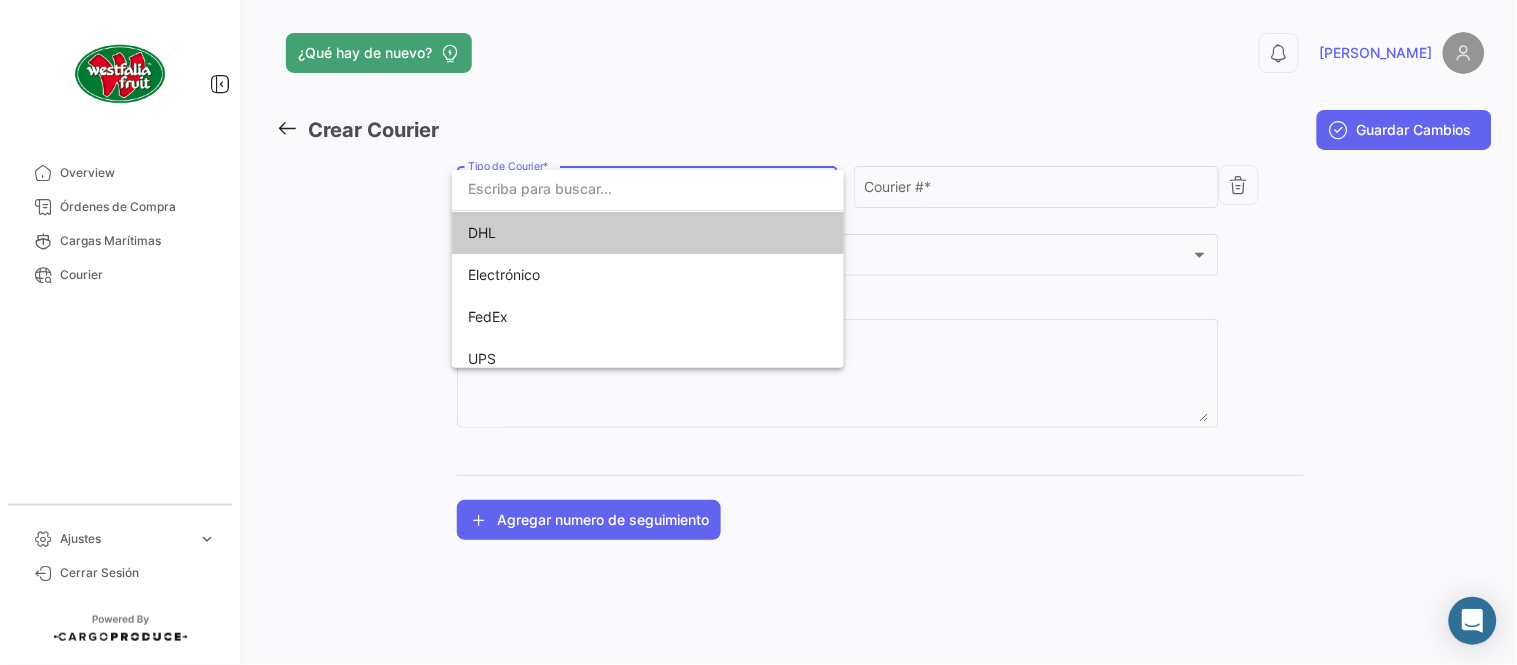 click at bounding box center [648, 189] 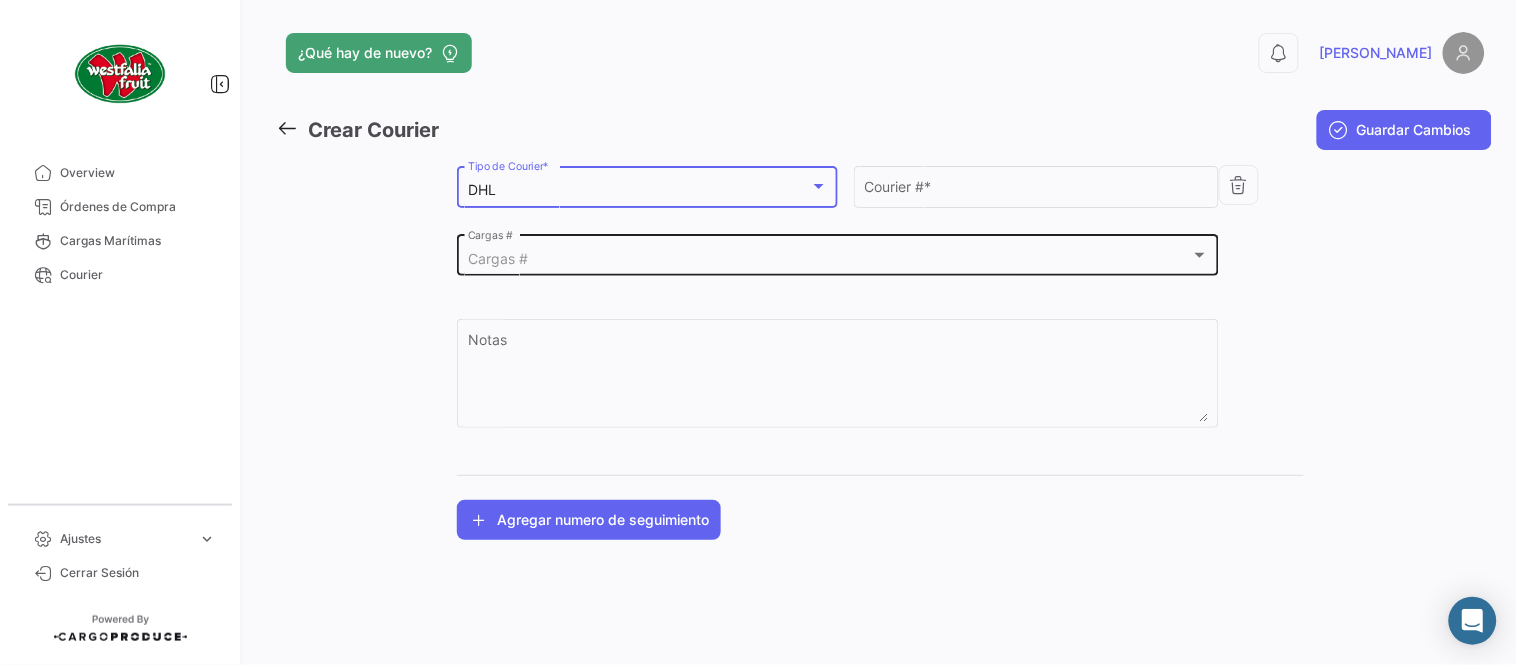 click on "Cargas #" at bounding box center [829, 259] 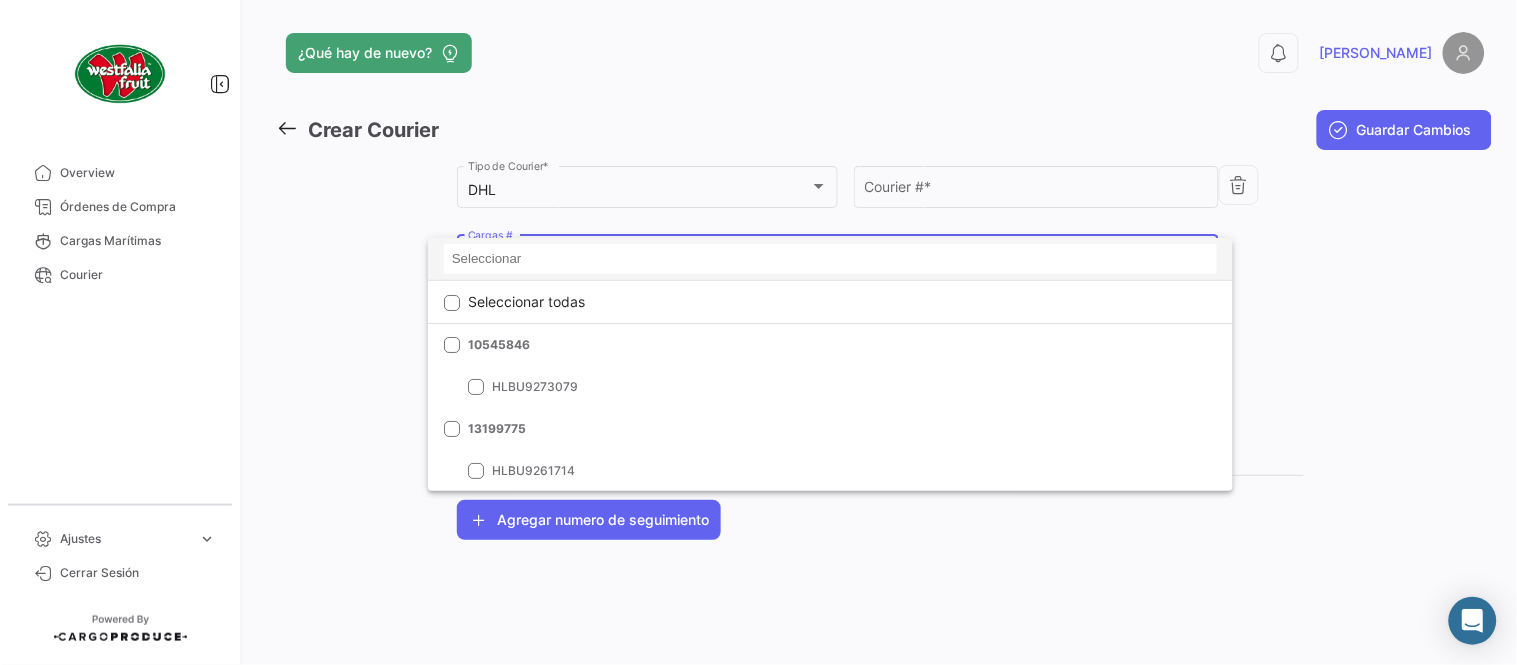 click at bounding box center (830, 259) 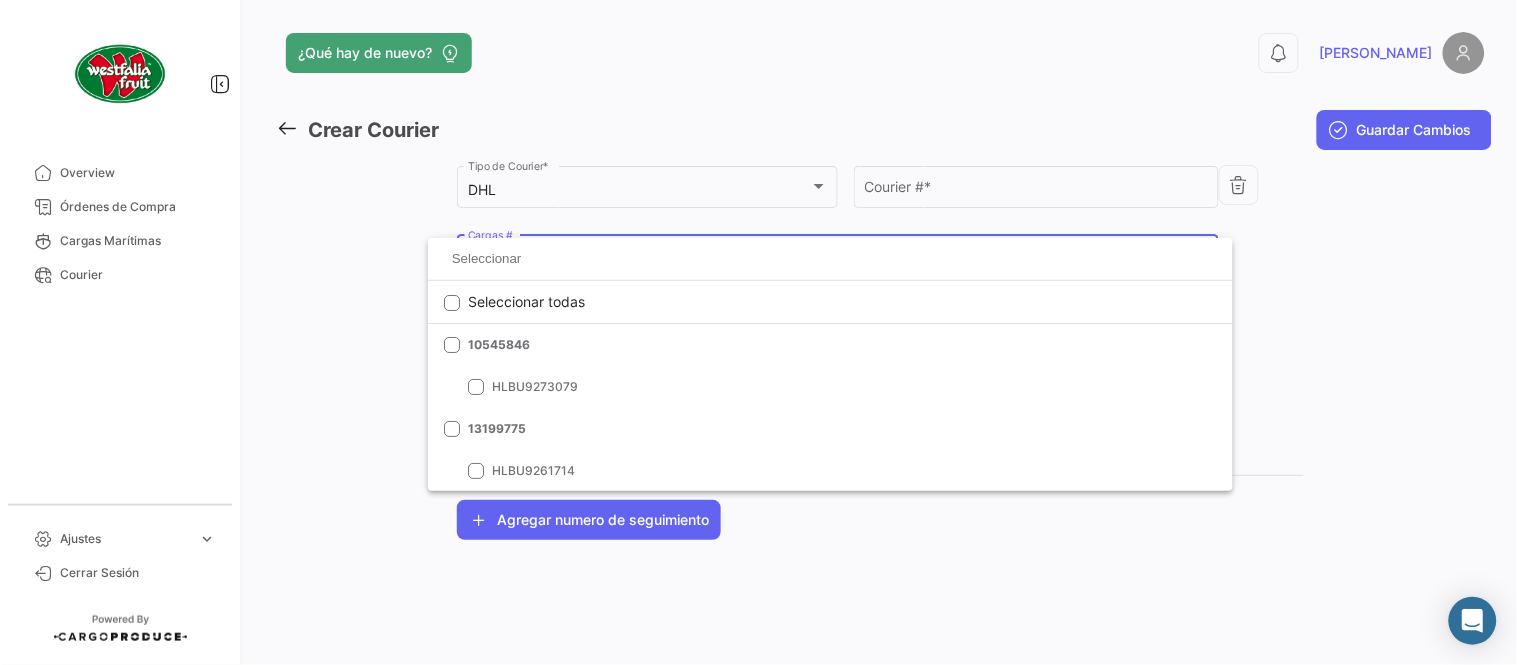 paste on "LMM0532557" 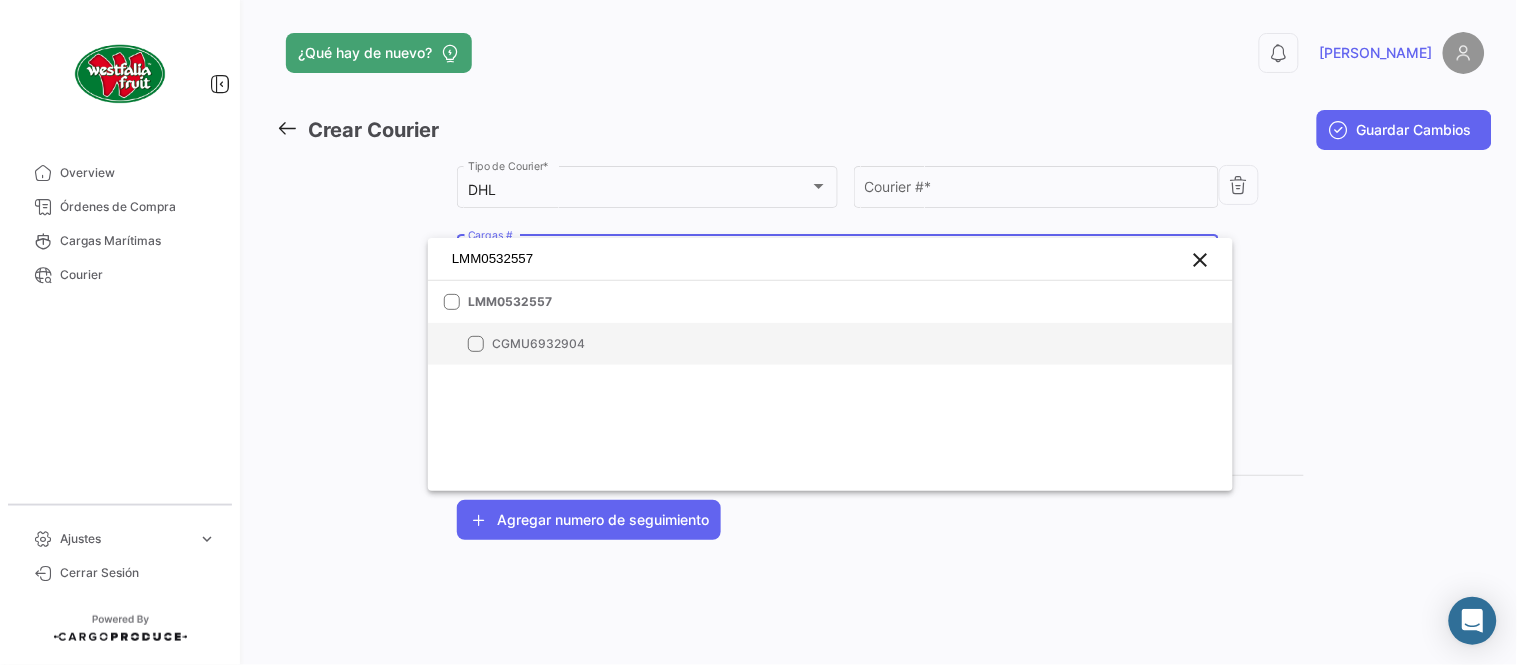 type on "LMM0532557" 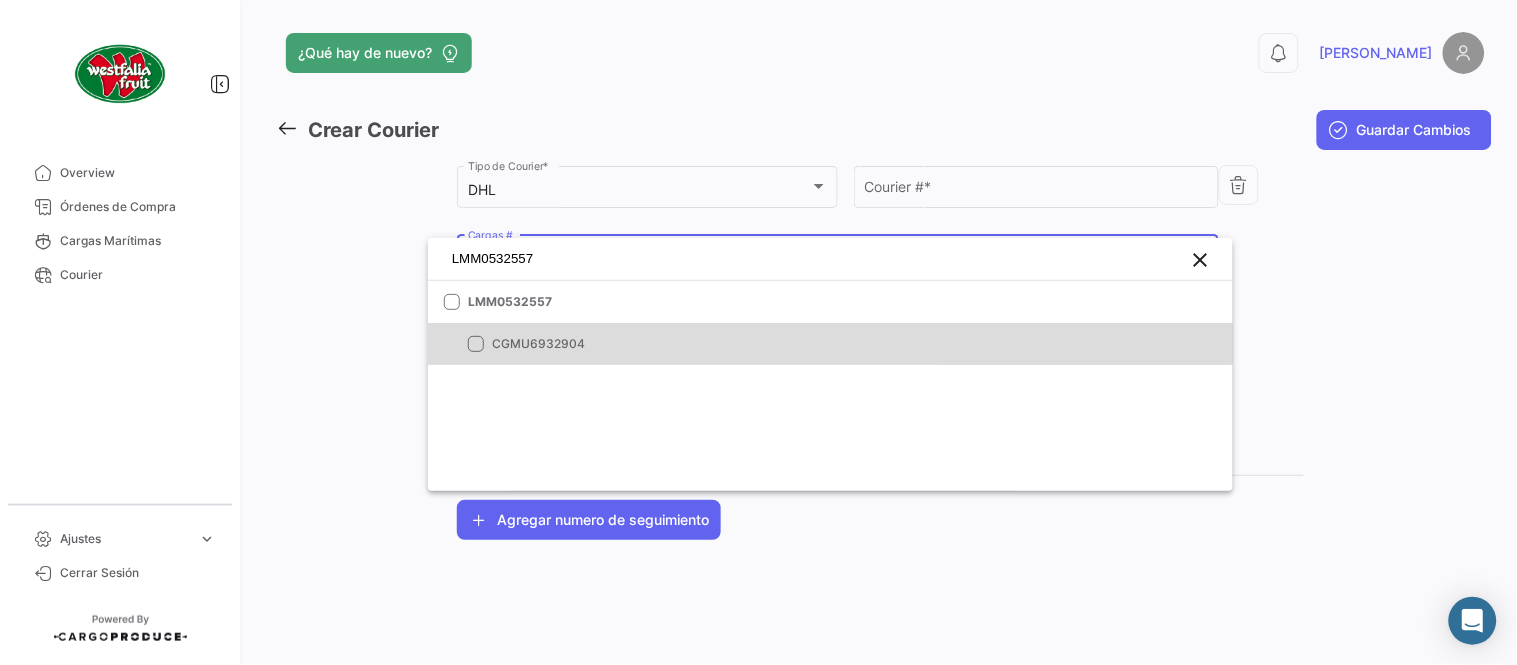 click on "CGMU6932904" at bounding box center (830, 344) 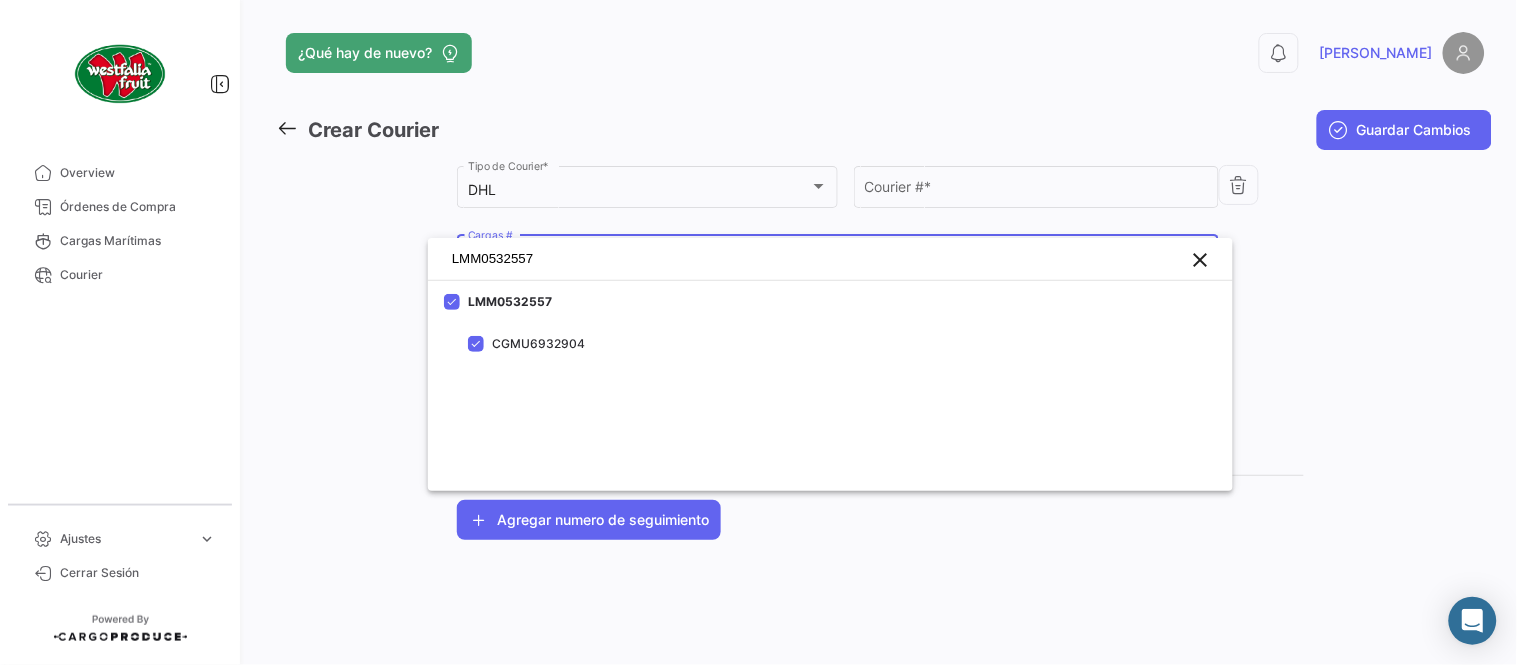 click at bounding box center (758, 332) 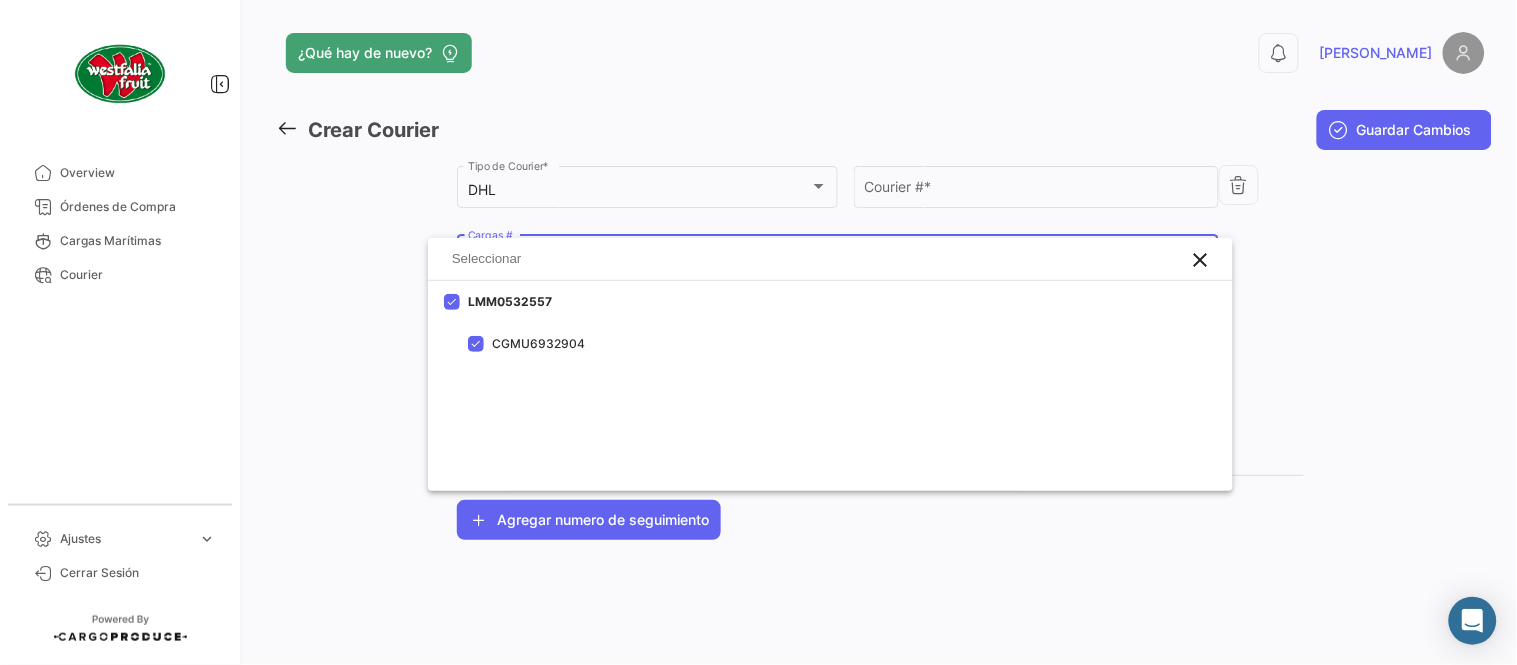 click on "Courier #  *" 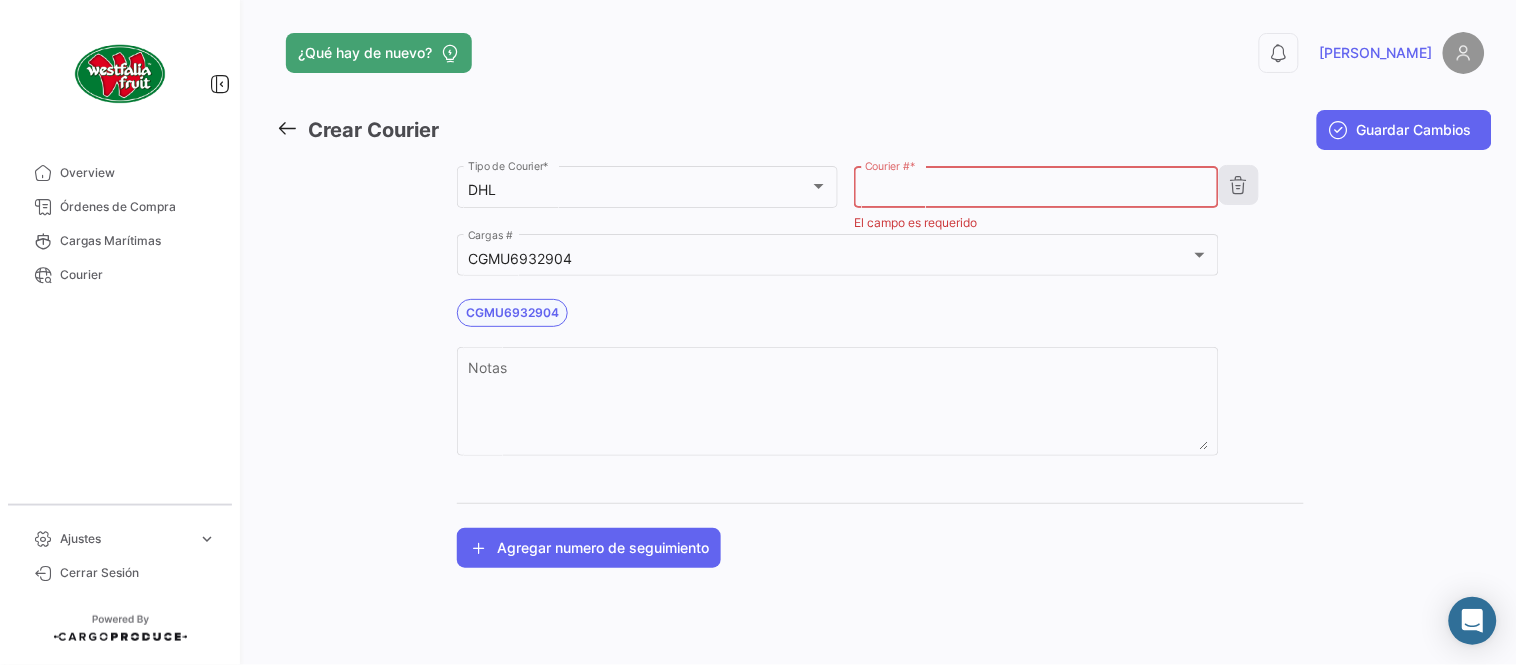 paste on "5693806996" 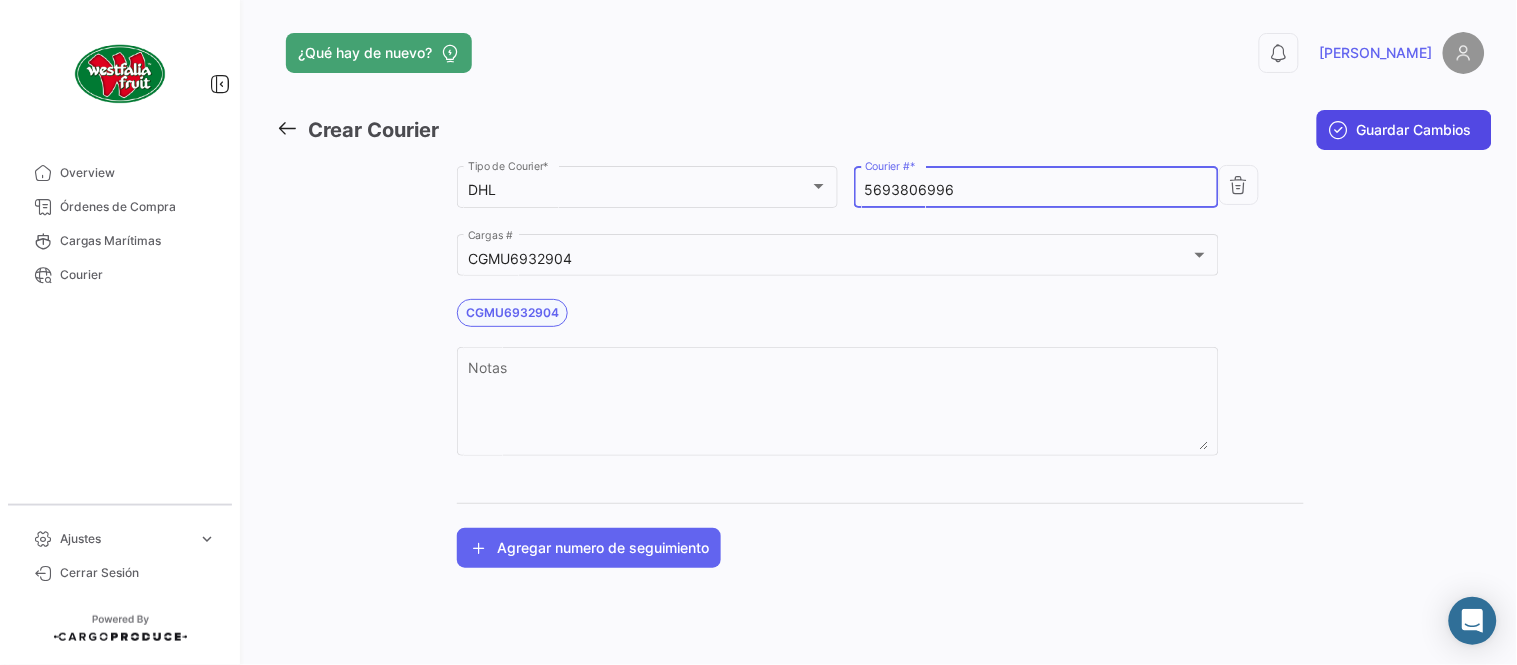type on "5693806996" 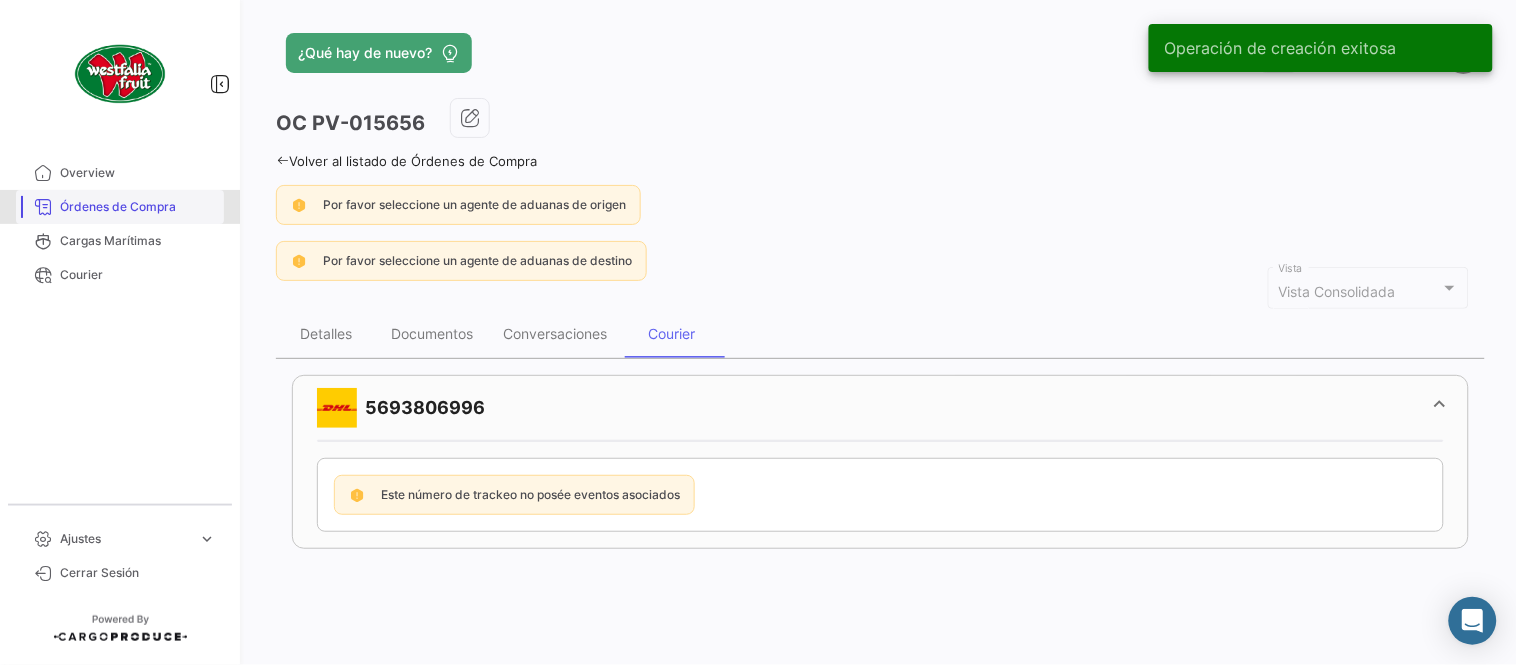click on "Órdenes de Compra" at bounding box center [138, 207] 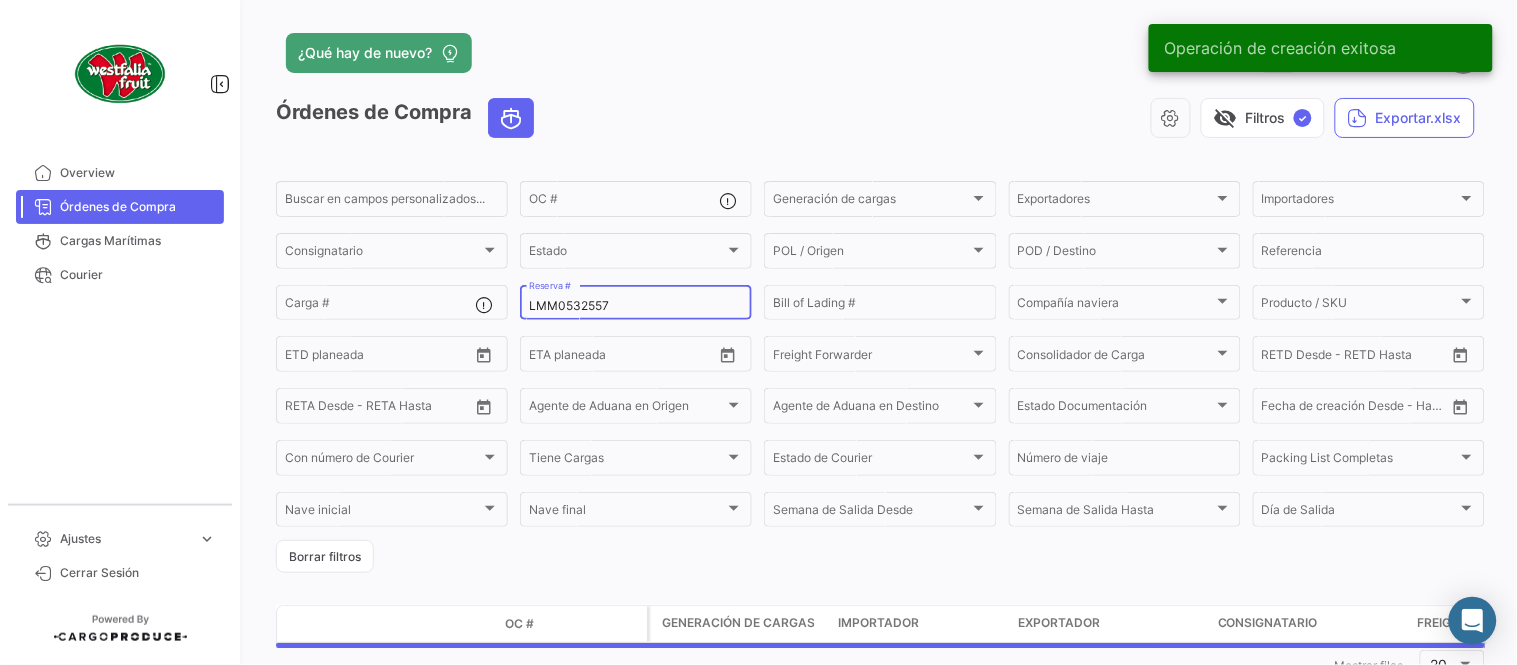 click on "LMM0532557" at bounding box center [636, 306] 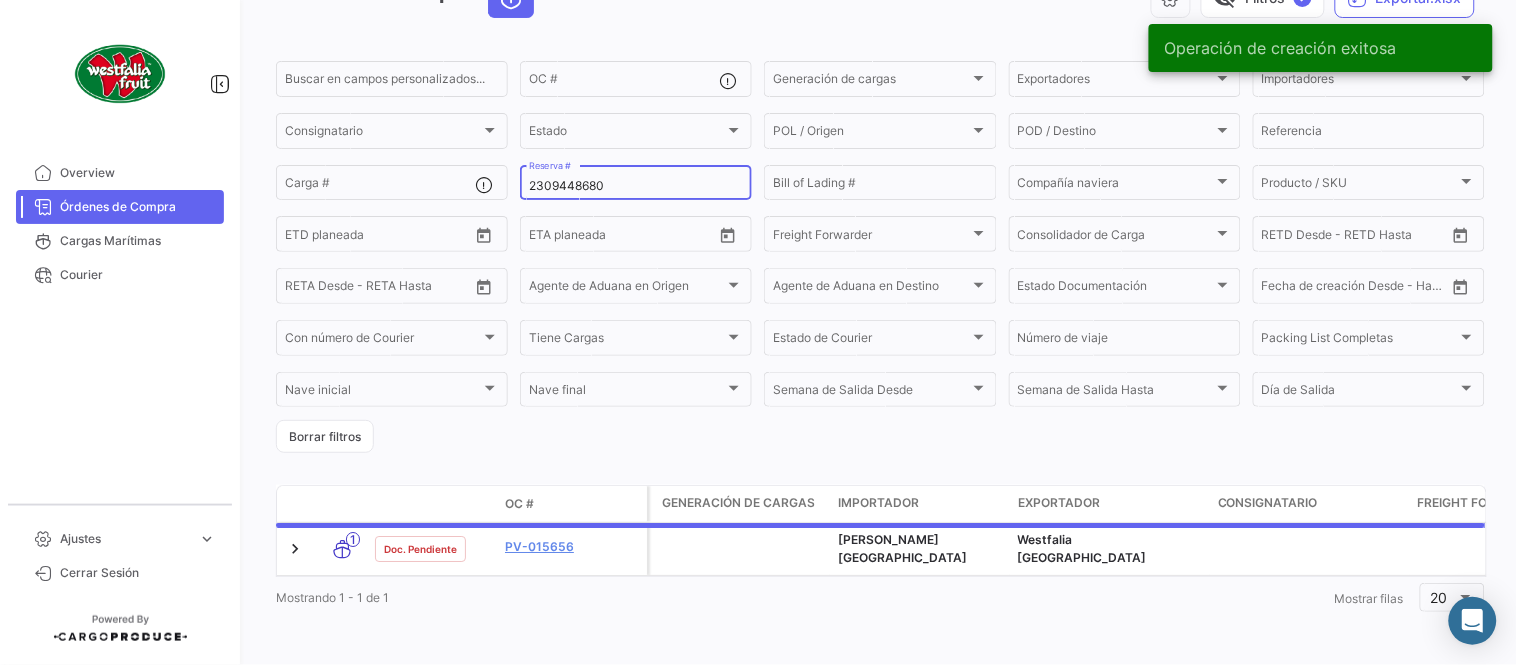 scroll, scrollTop: 128, scrollLeft: 0, axis: vertical 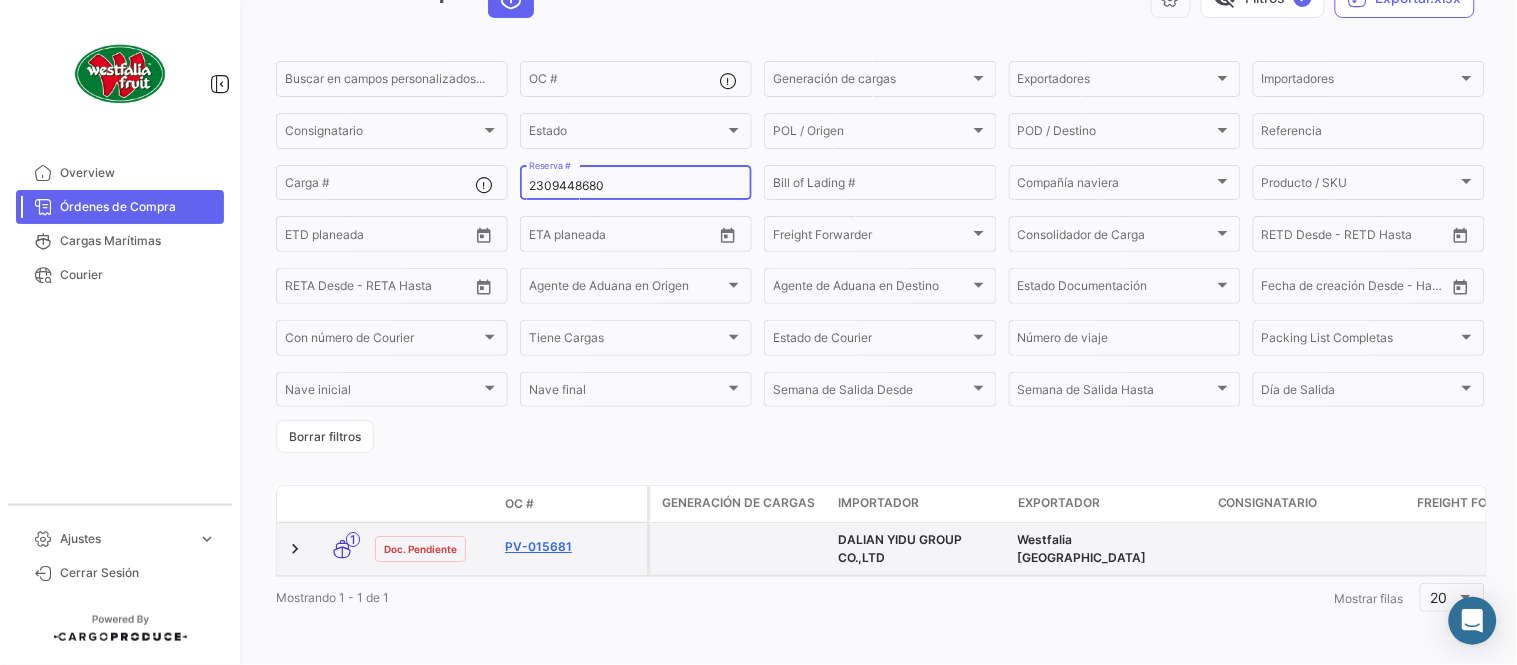 type on "2309448680" 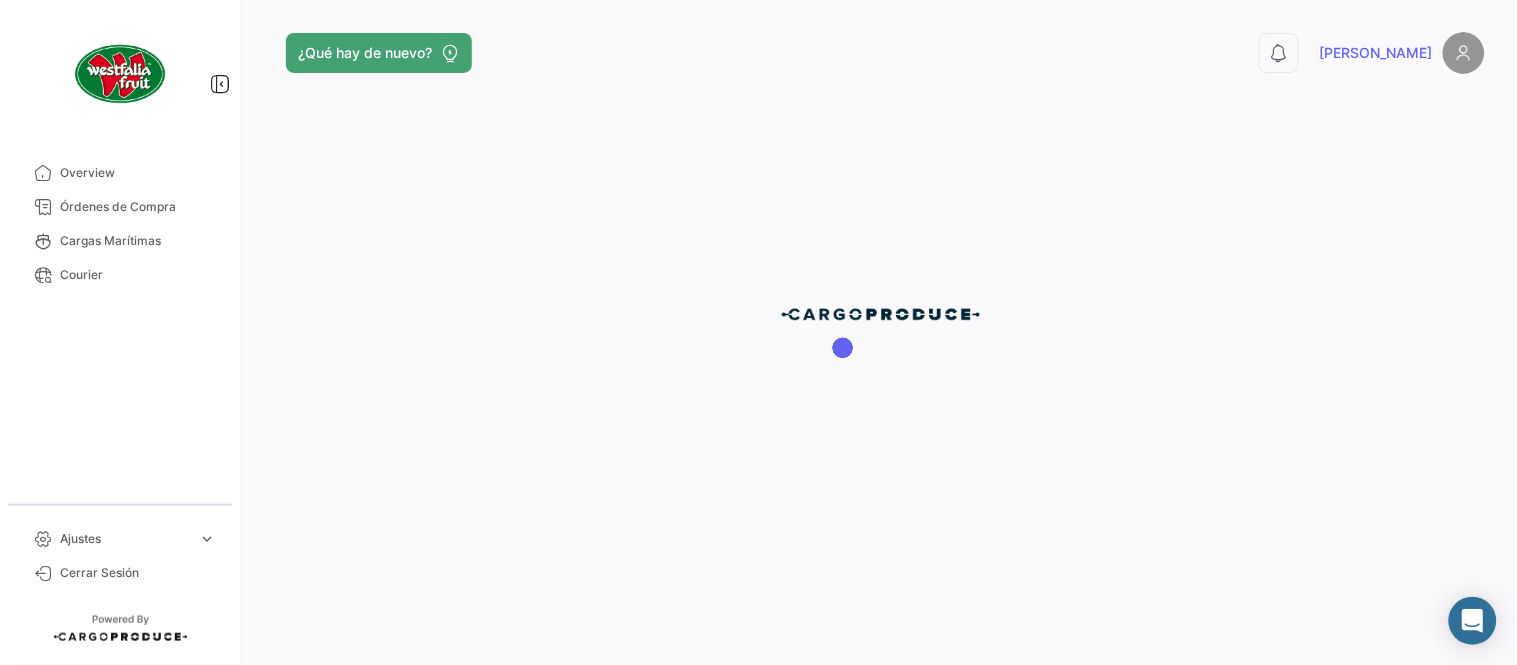 scroll, scrollTop: 0, scrollLeft: 0, axis: both 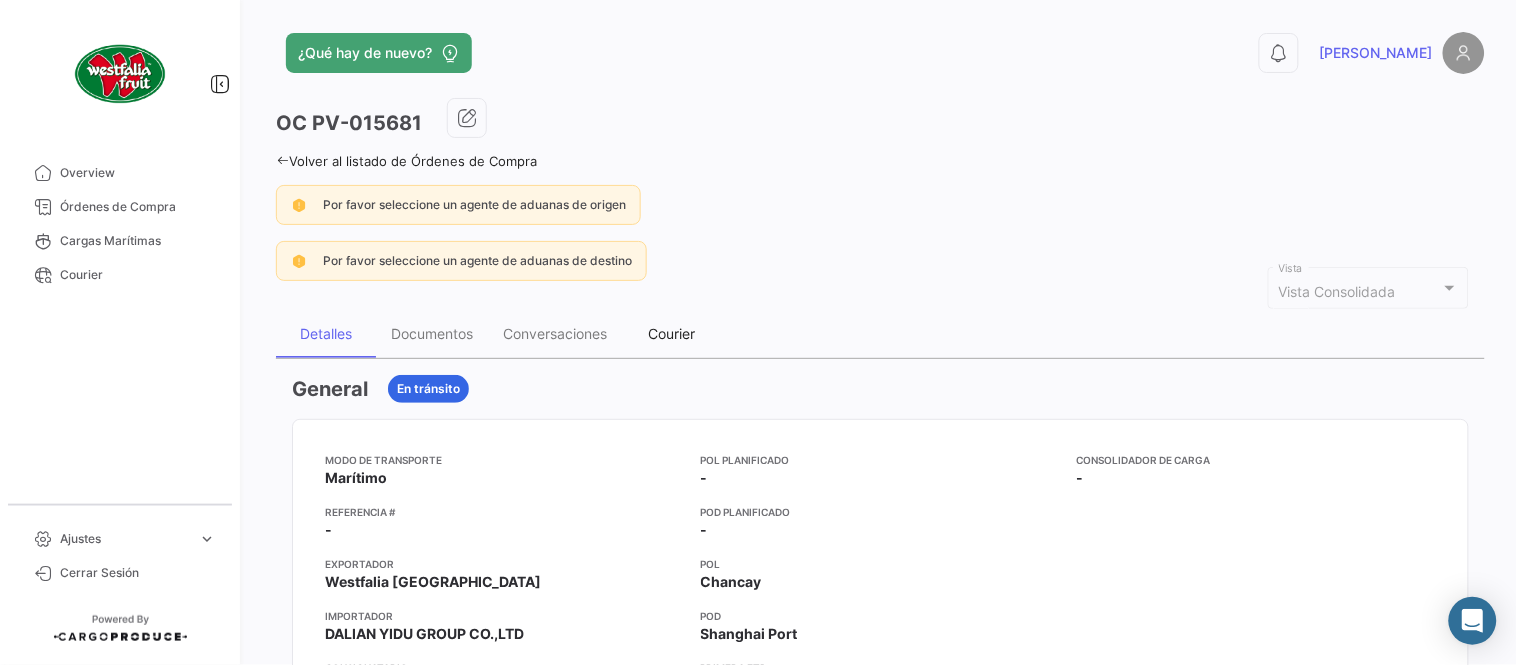 click on "Courier" at bounding box center [672, 333] 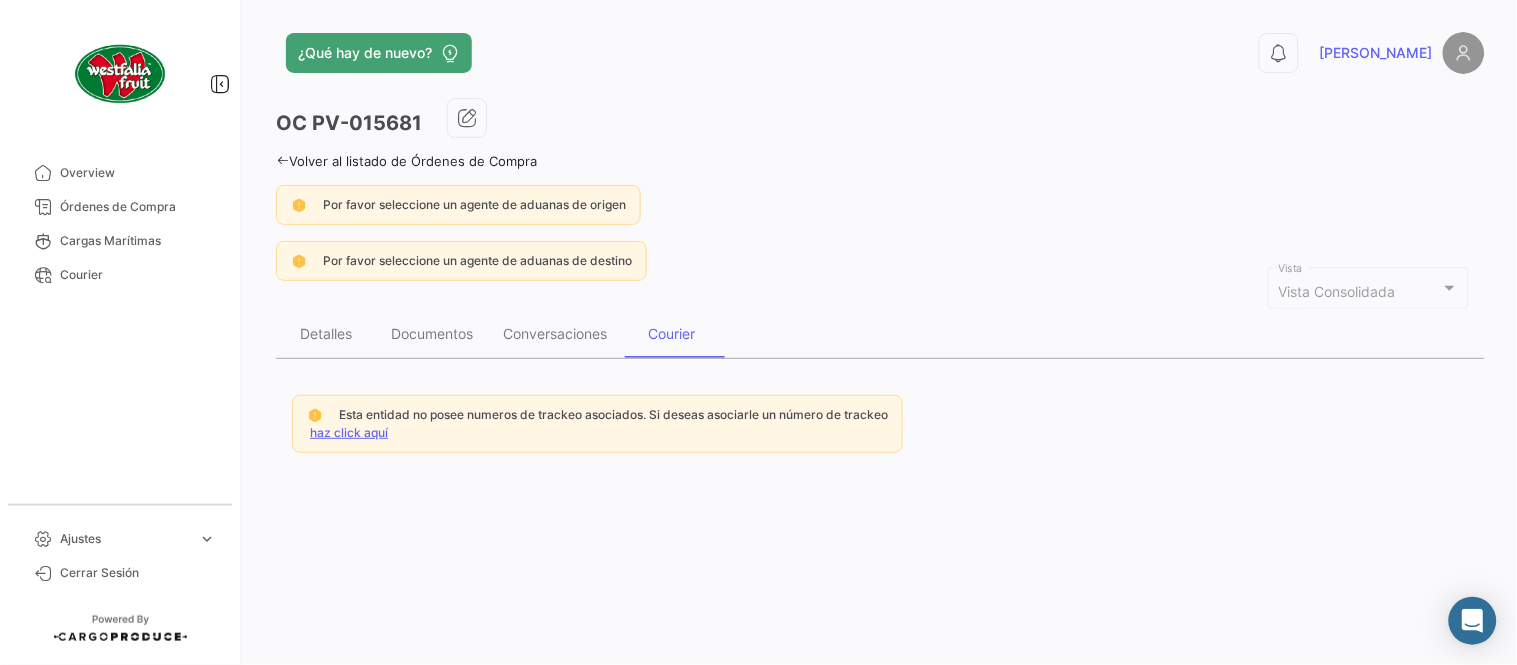 click on "haz click aquí" at bounding box center (349, 432) 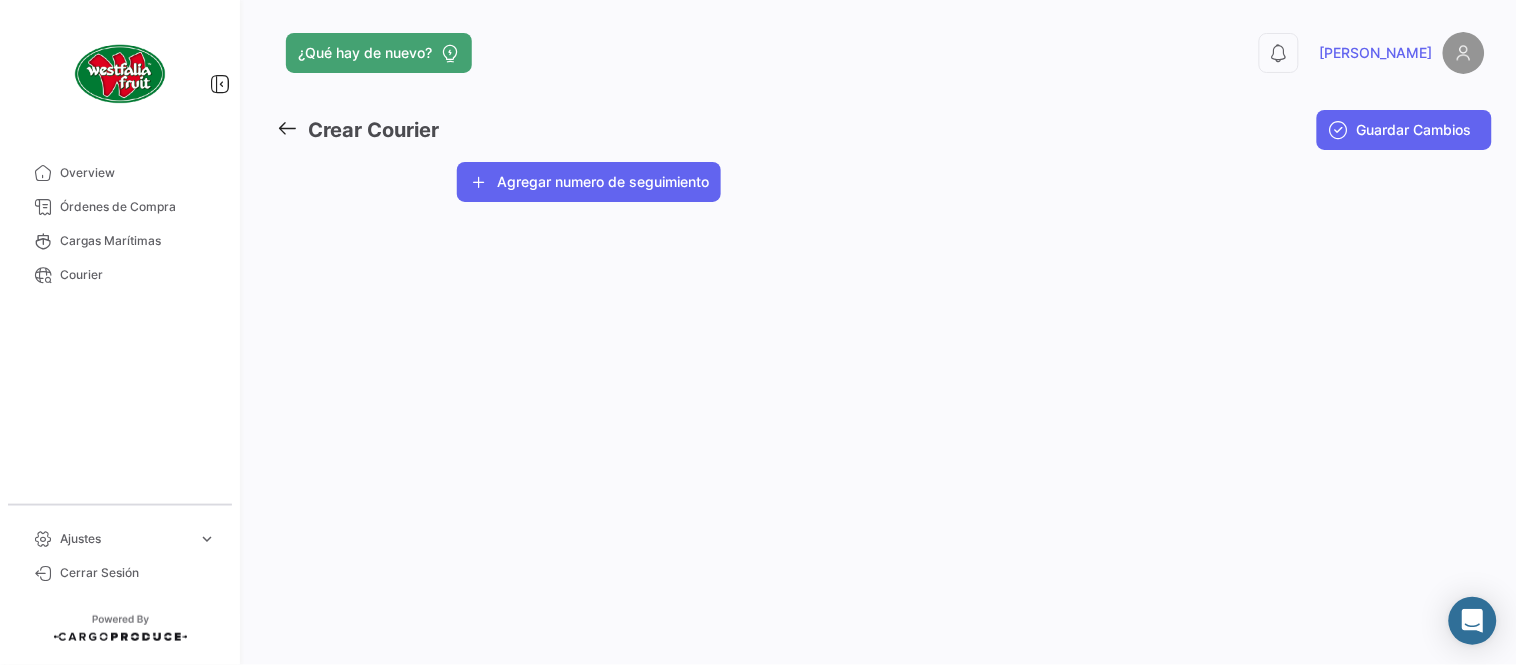 click on "Agregar numero de seguimiento" 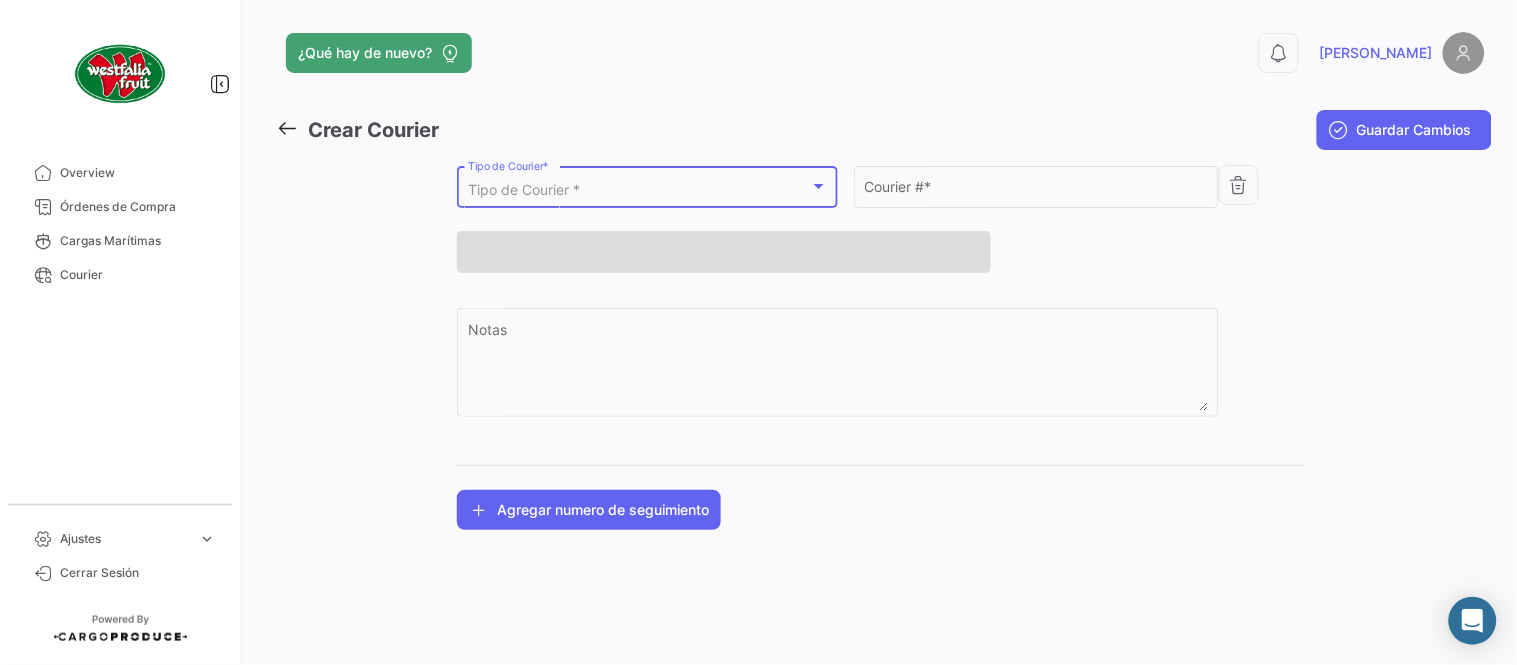 click on "Tipo de Courier *" at bounding box center [524, 189] 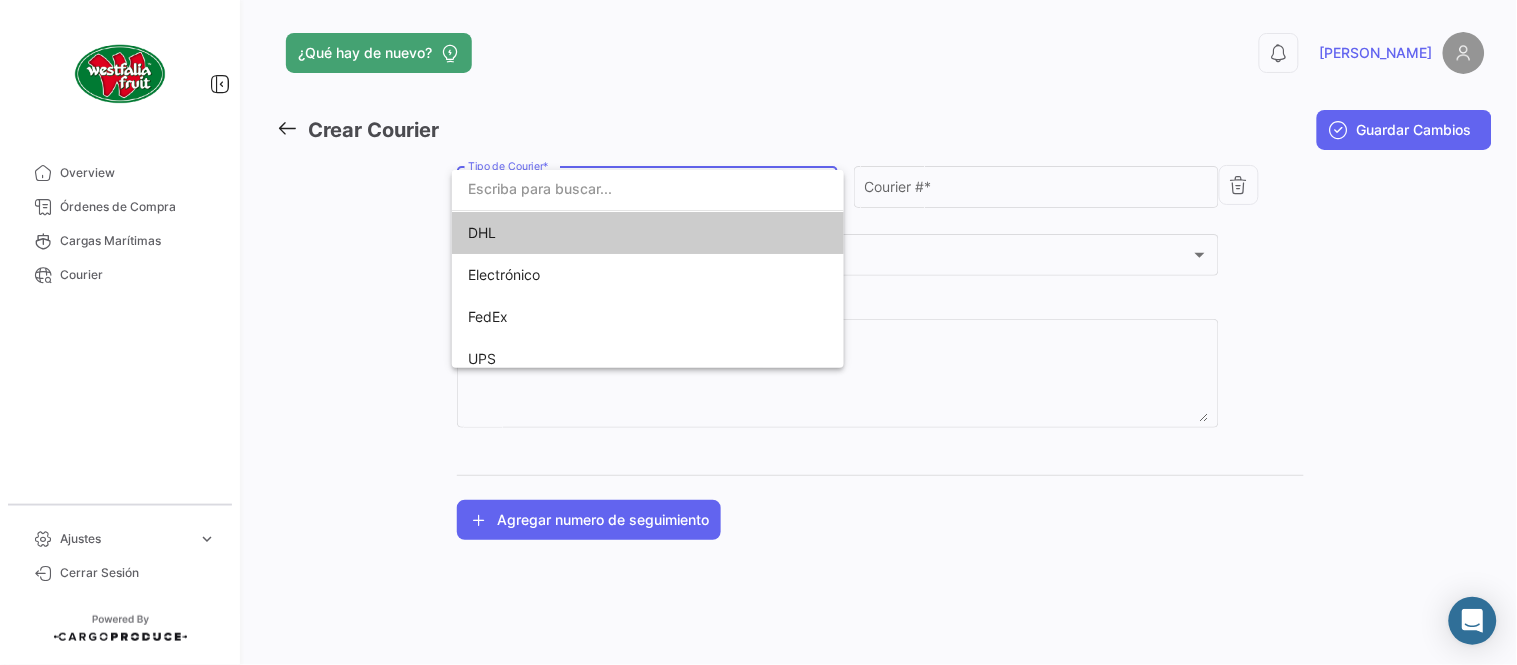 click on "DHL" at bounding box center (608, 233) 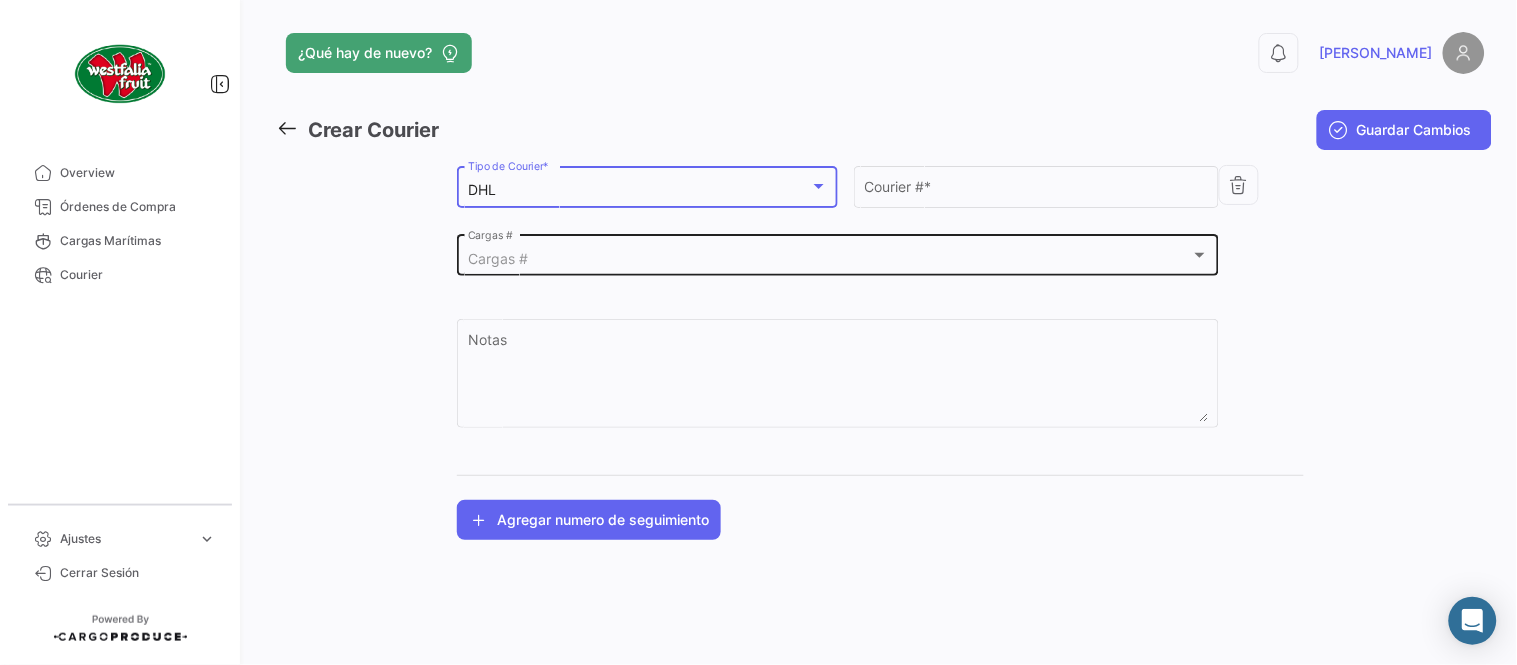 click on "Cargas #" at bounding box center (829, 259) 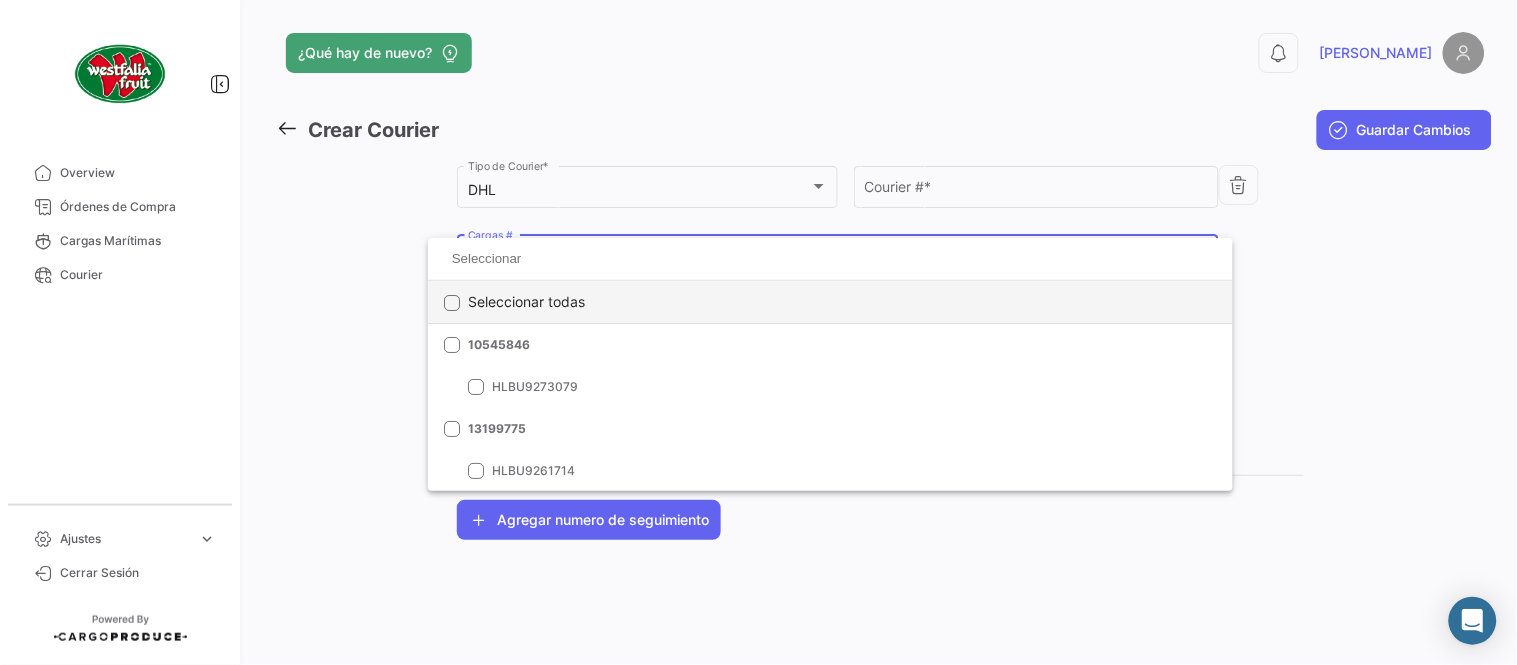 click on "Seleccionar todas" 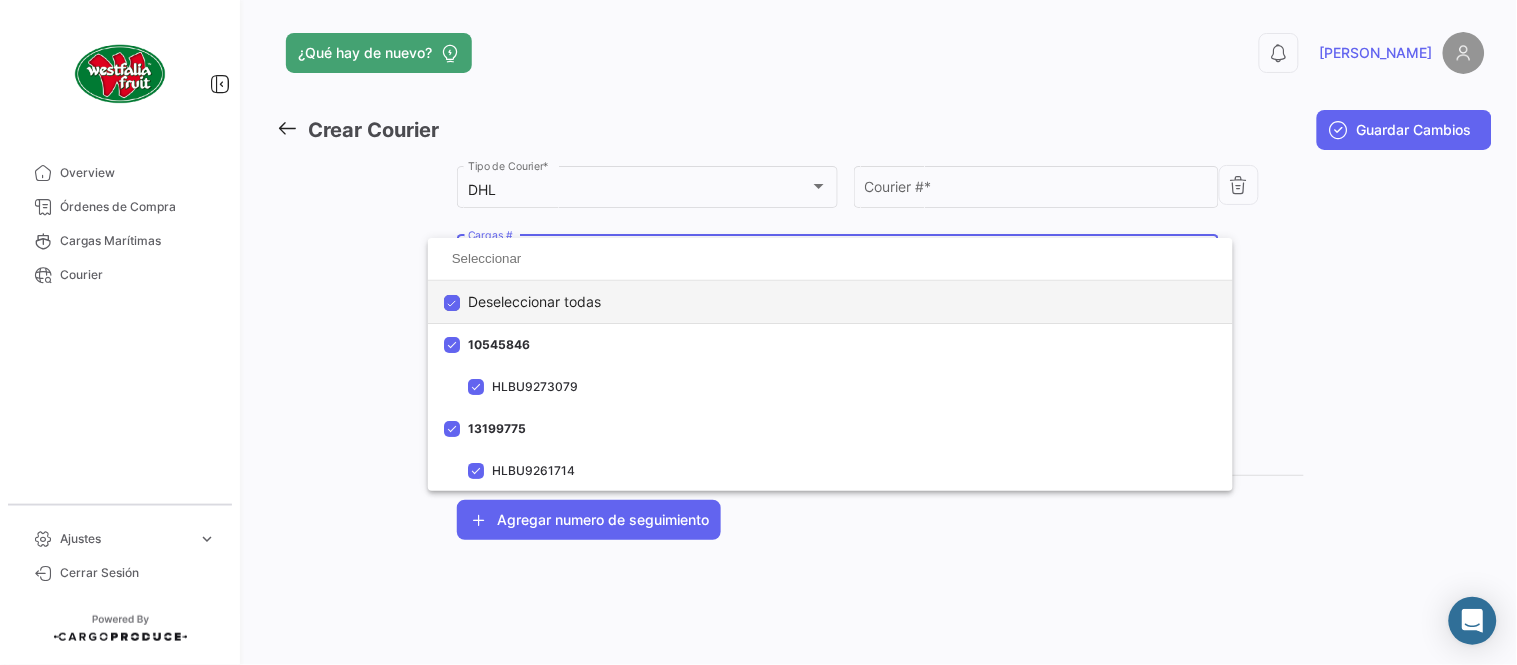 click on "Deseleccionar todas" 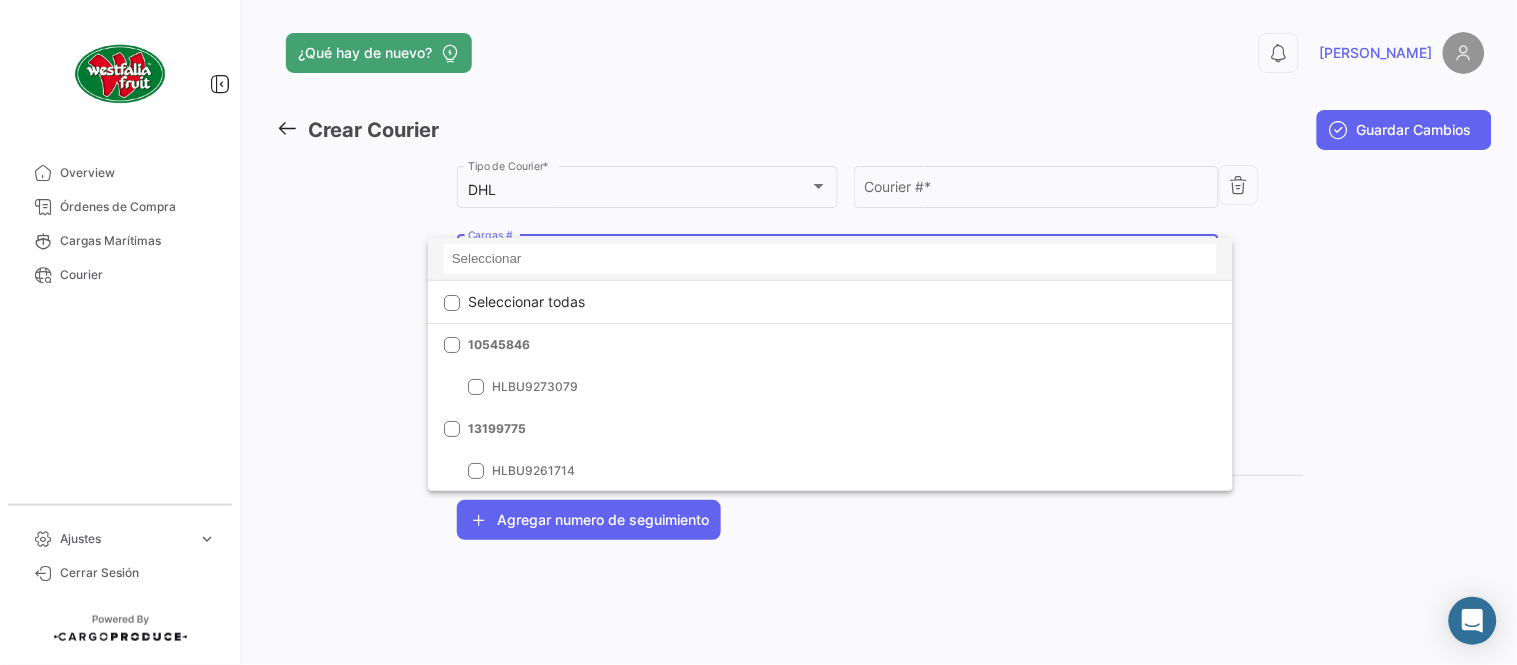 click at bounding box center (830, 259) 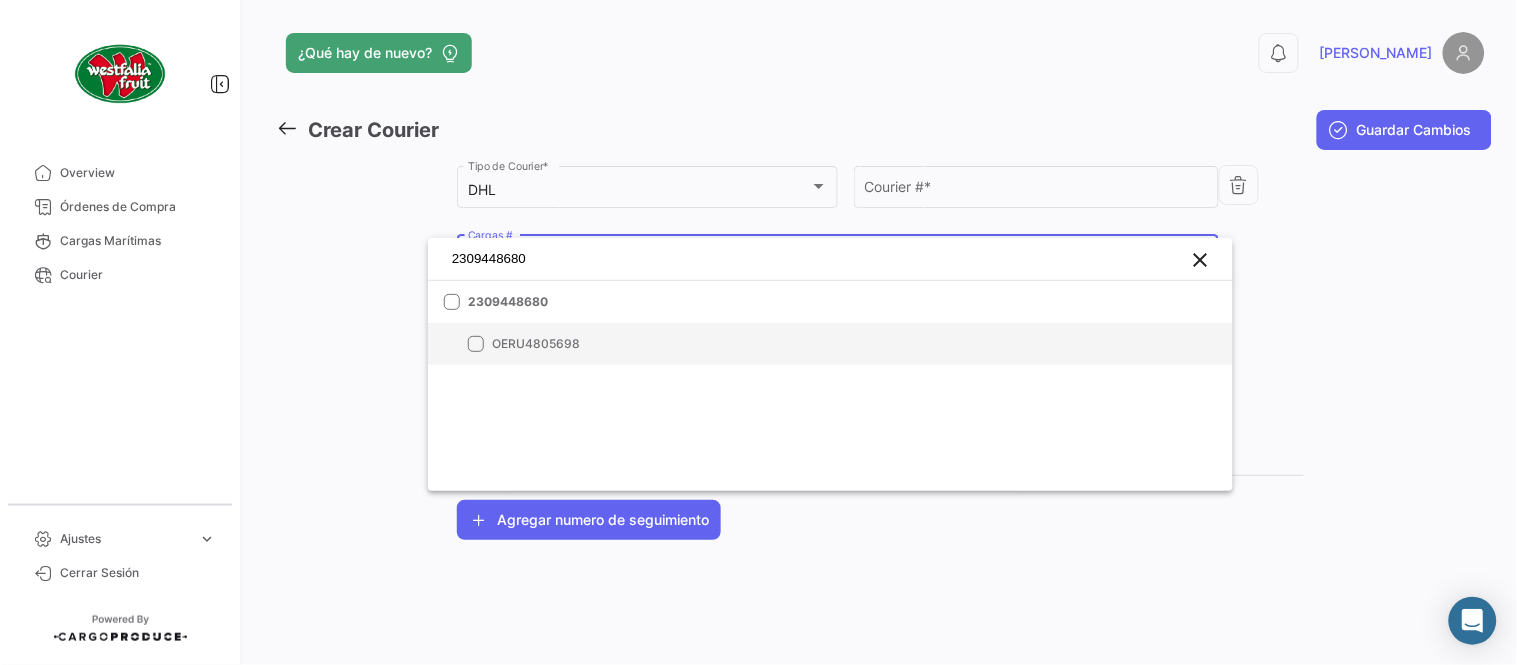 type on "2309448680" 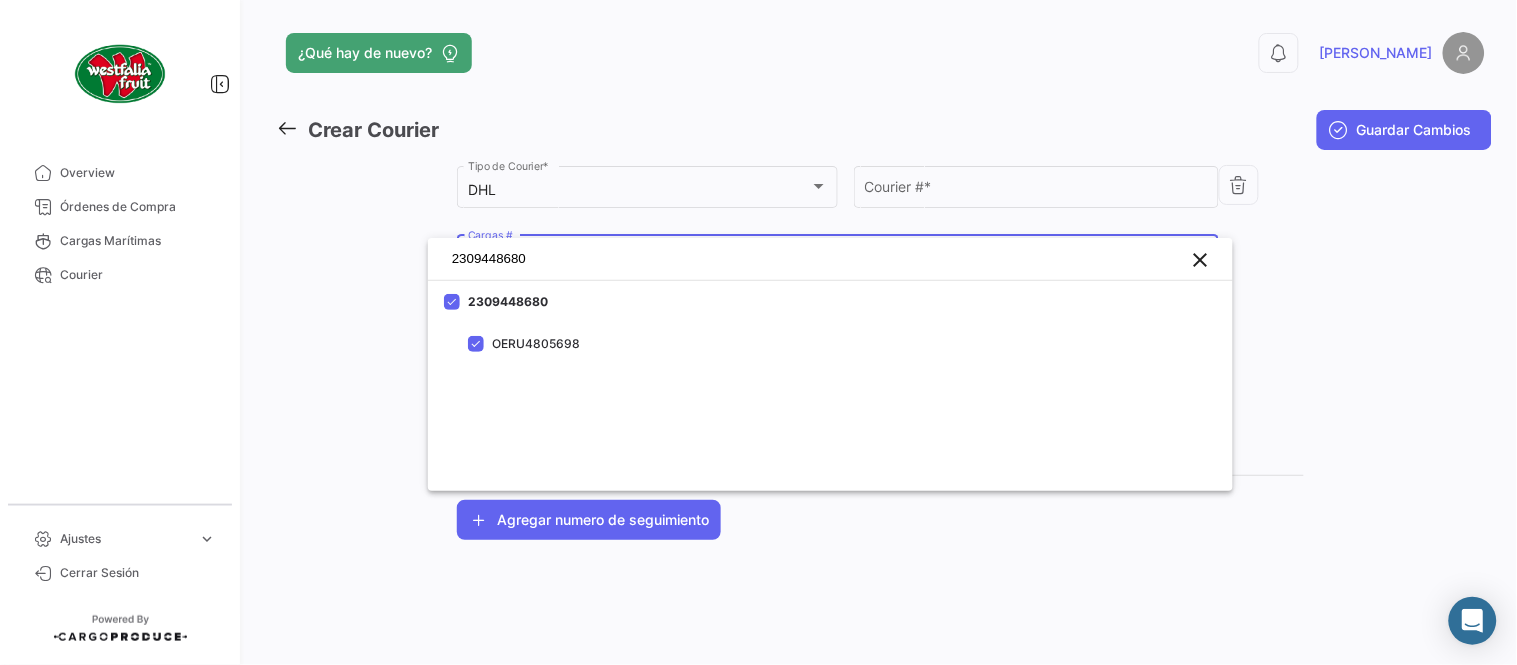 click at bounding box center [758, 332] 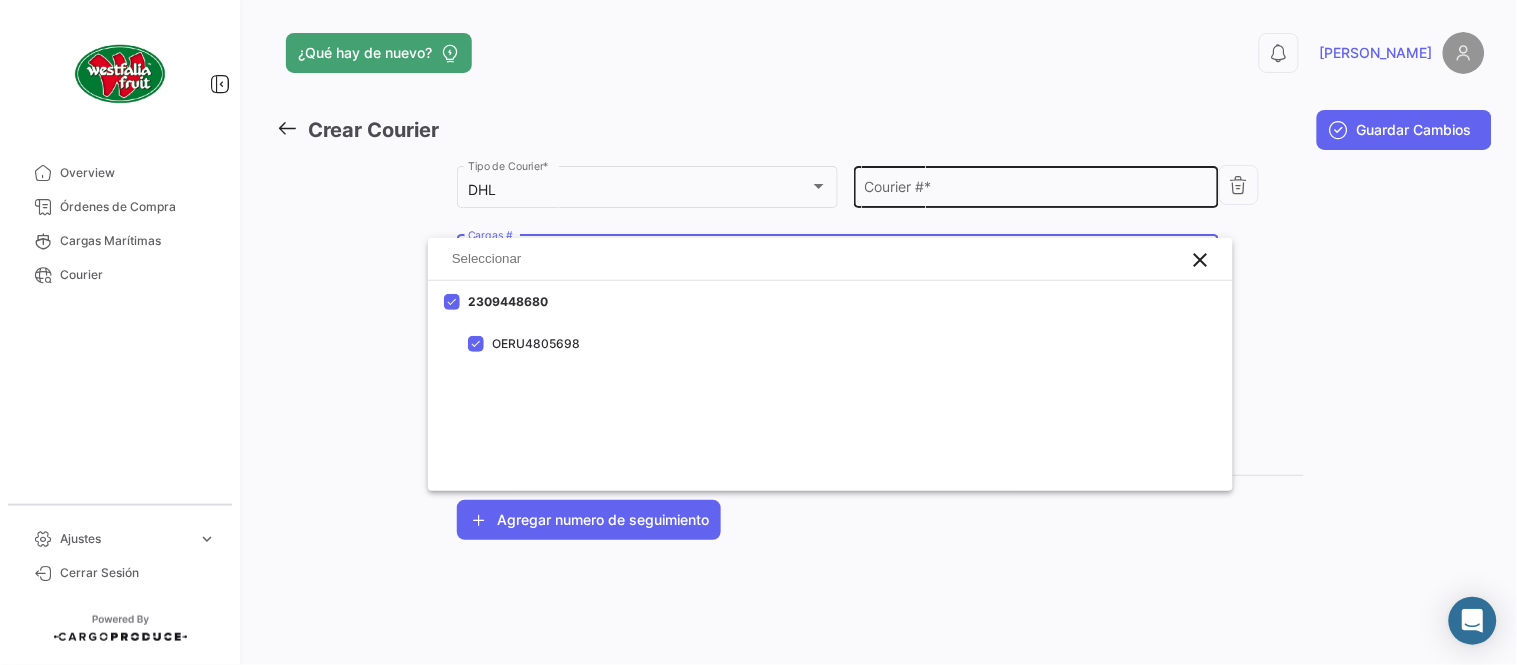 click on "Courier #  *" at bounding box center (1037, 190) 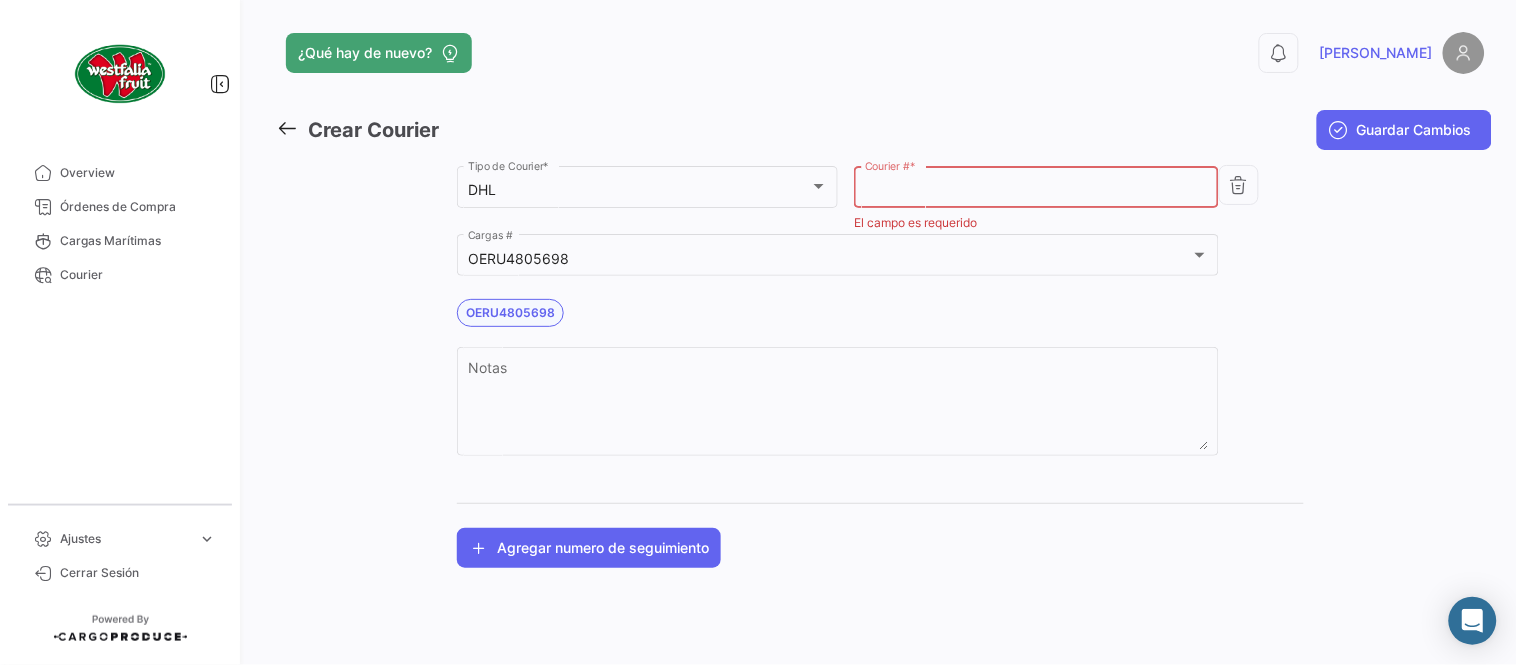 paste on "5693813296" 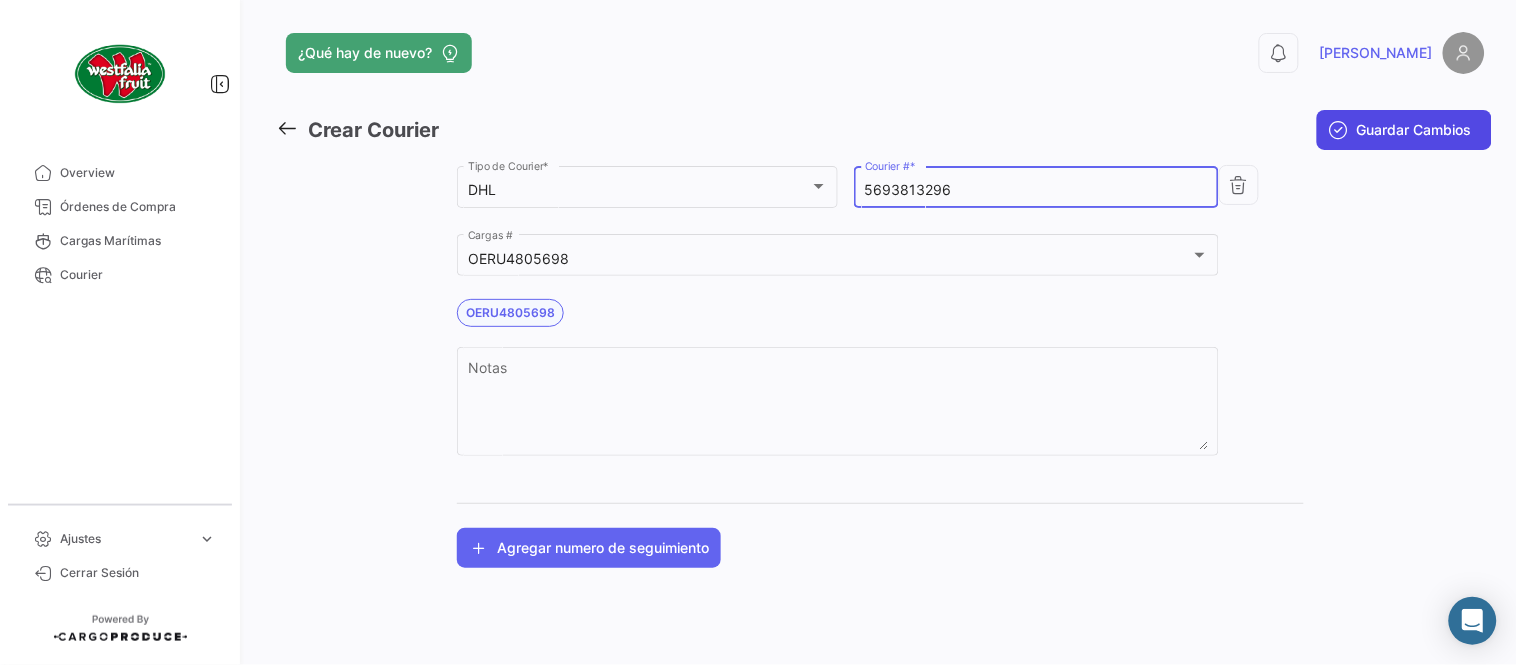 type on "5693813296" 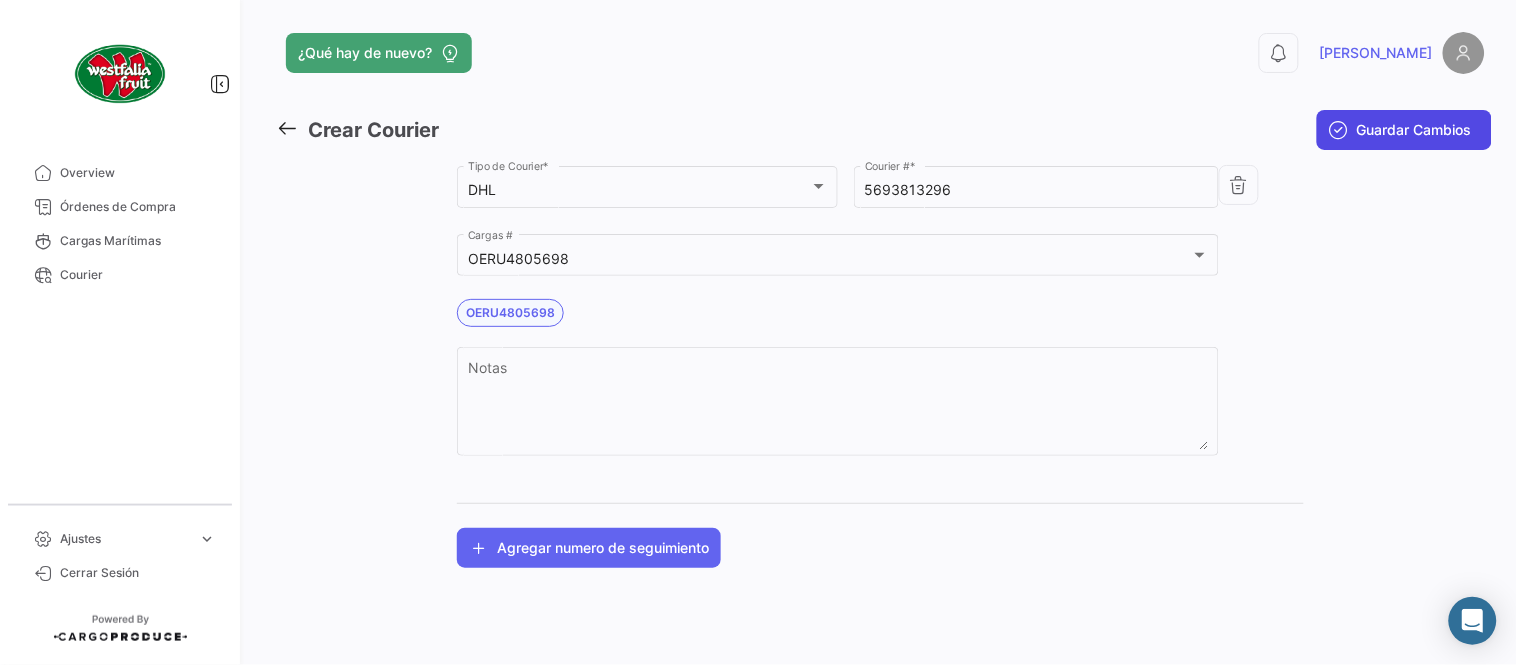 click on "Guardar Cambios" 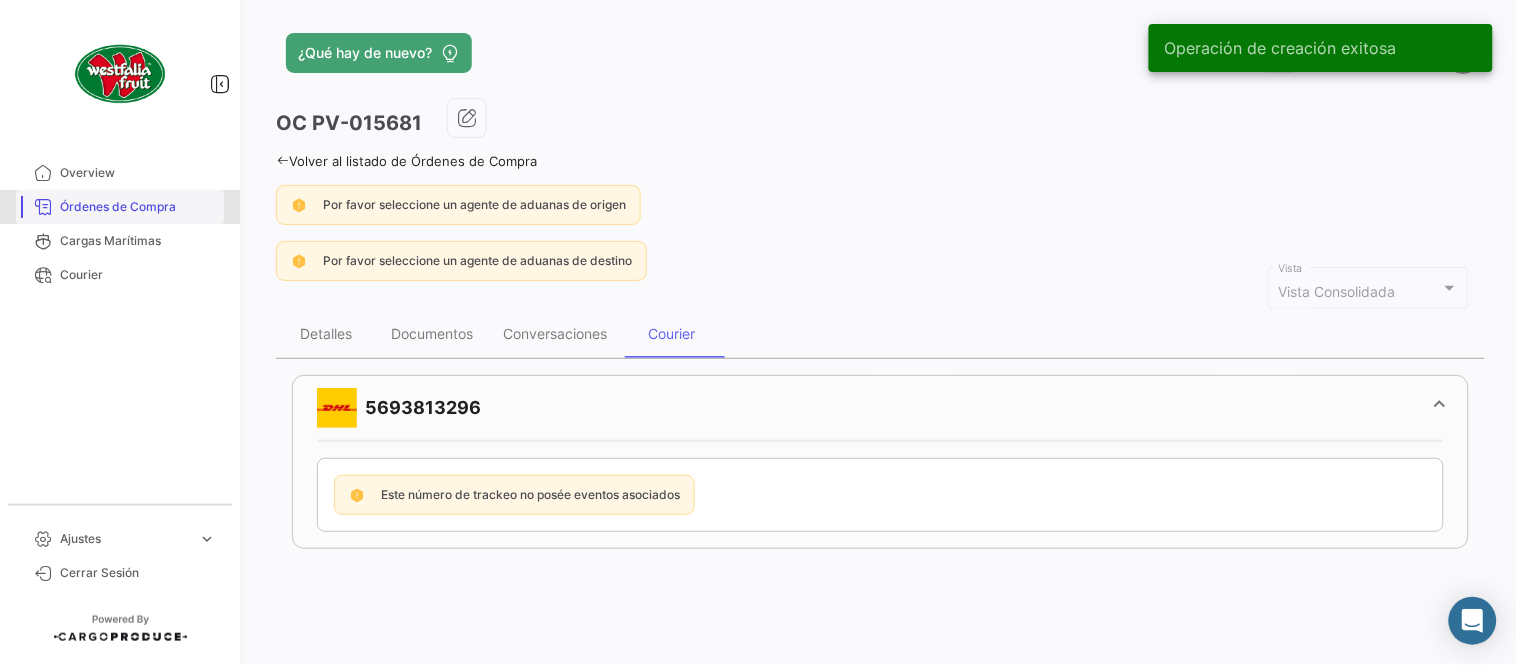 click on "Órdenes de Compra" at bounding box center (138, 207) 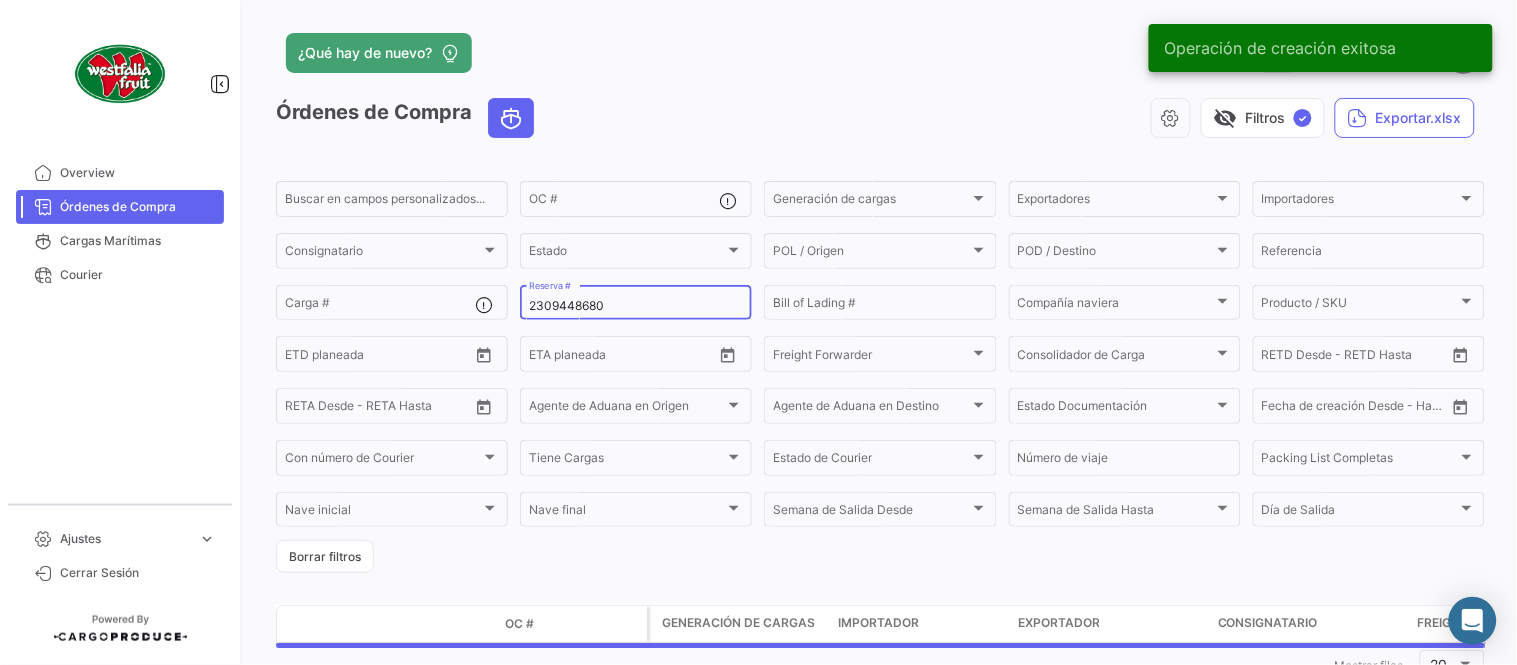 click on "2309448680" at bounding box center (636, 306) 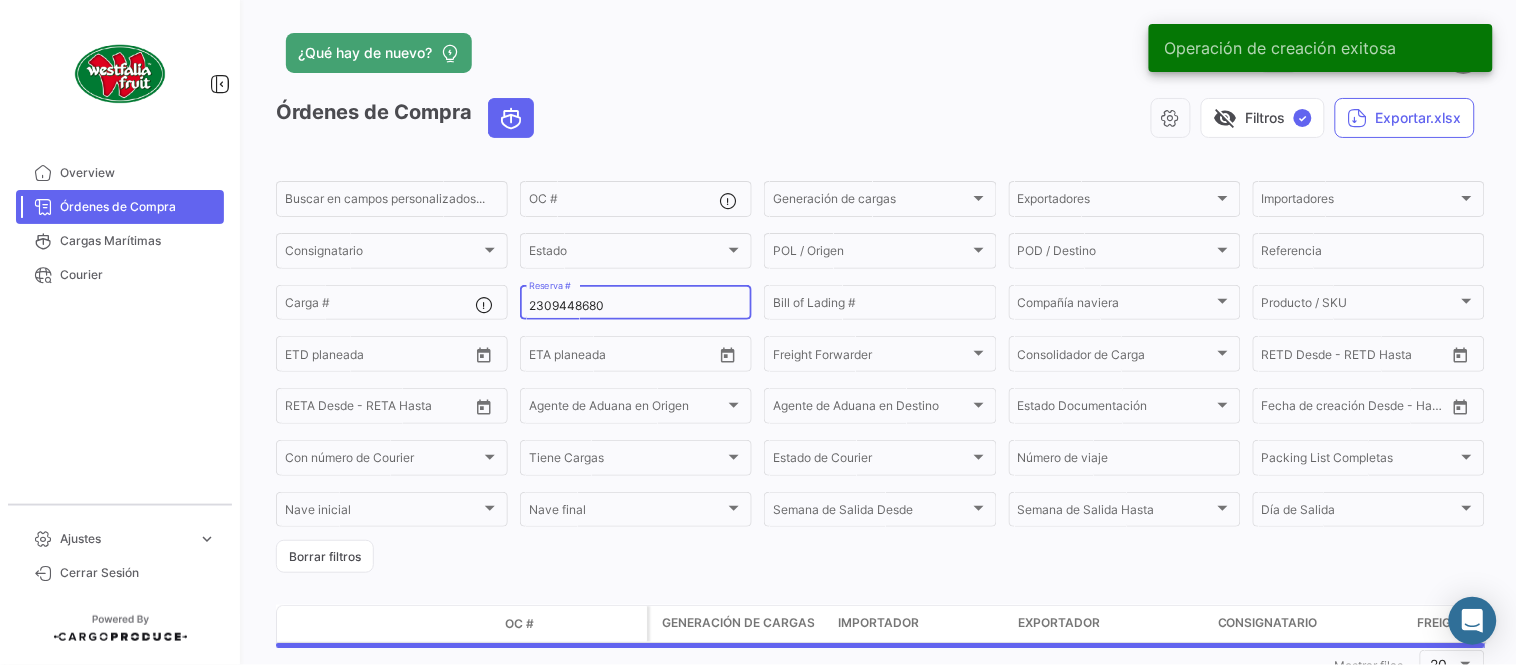 click on "2309448680" at bounding box center (636, 306) 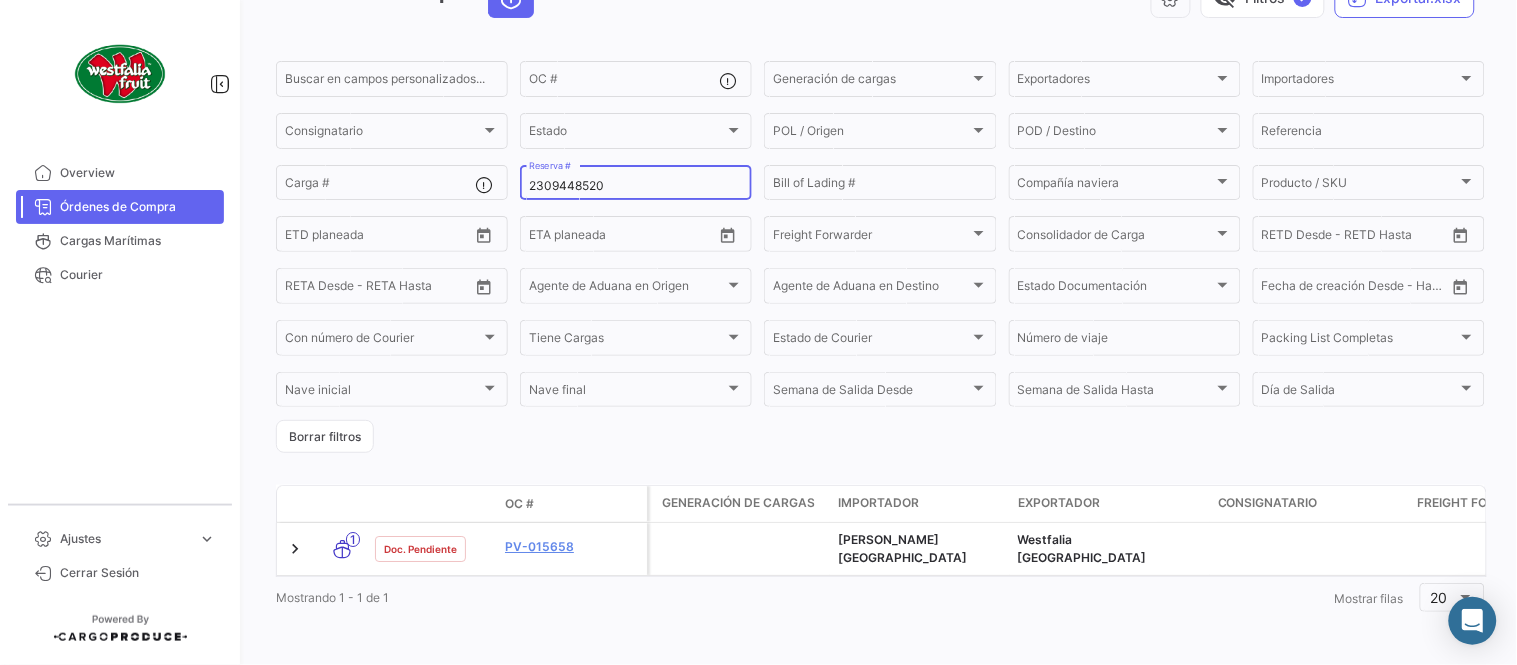 scroll, scrollTop: 128, scrollLeft: 0, axis: vertical 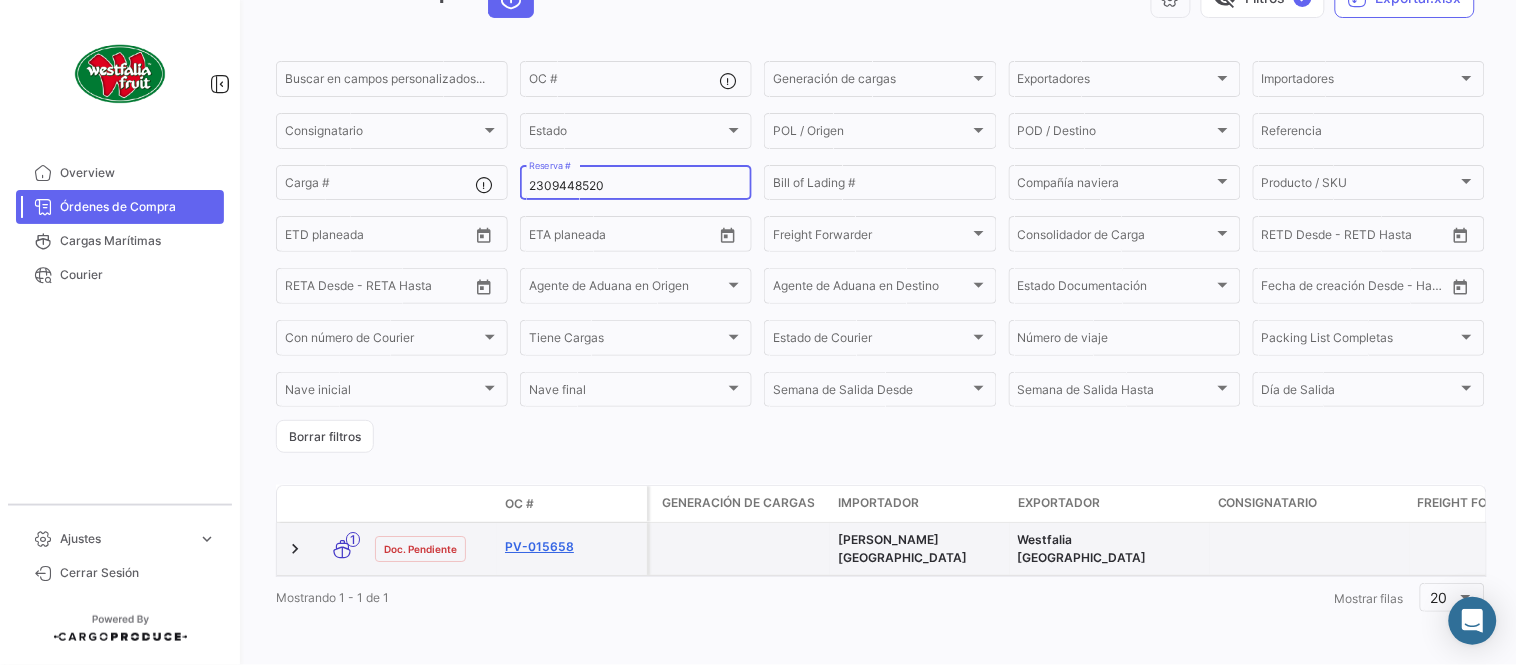 type on "2309448520" 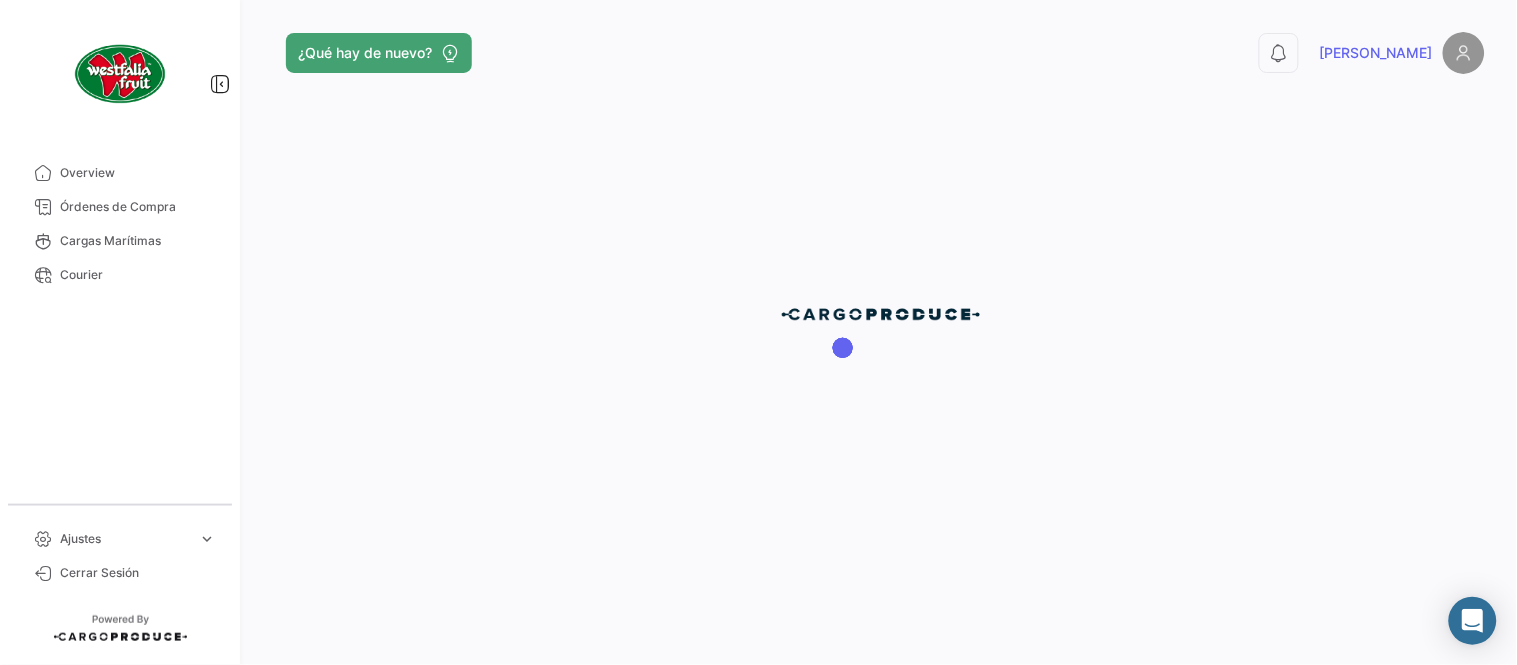 scroll, scrollTop: 0, scrollLeft: 0, axis: both 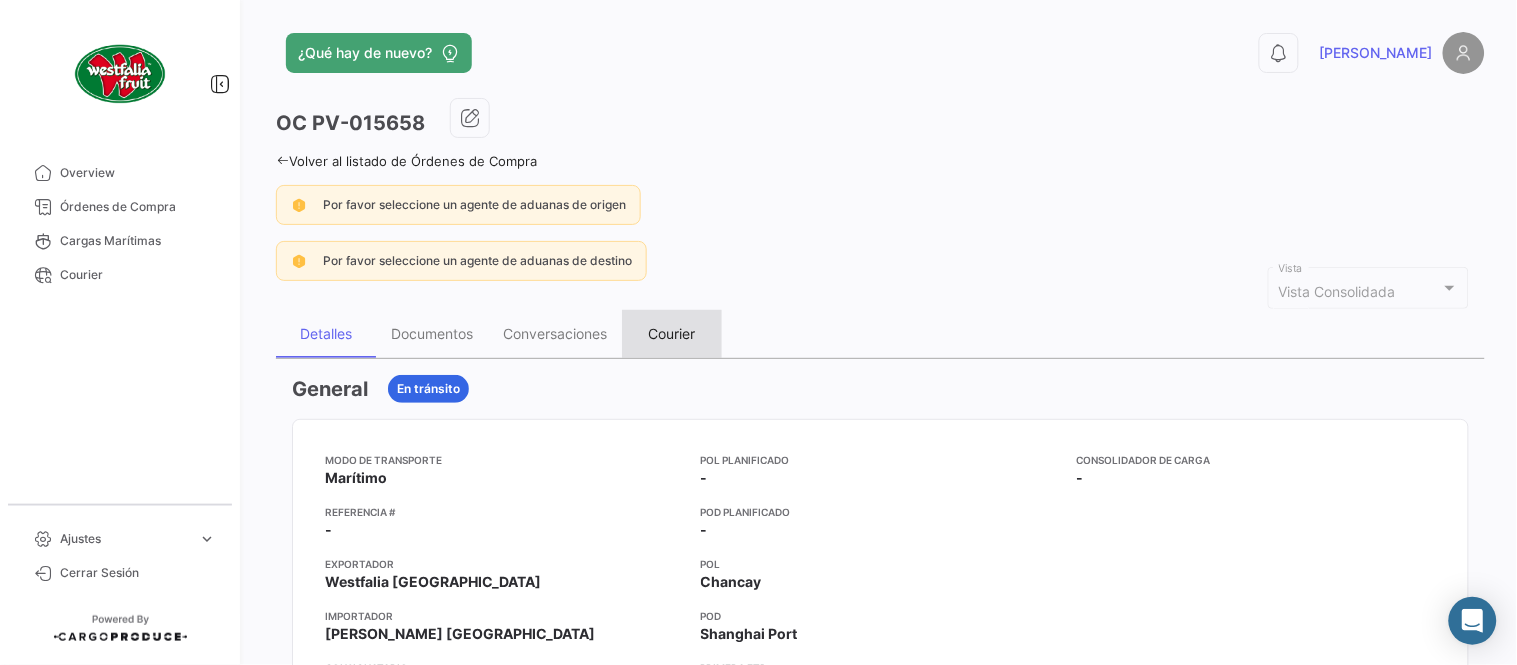 click on "Courier" at bounding box center [672, 333] 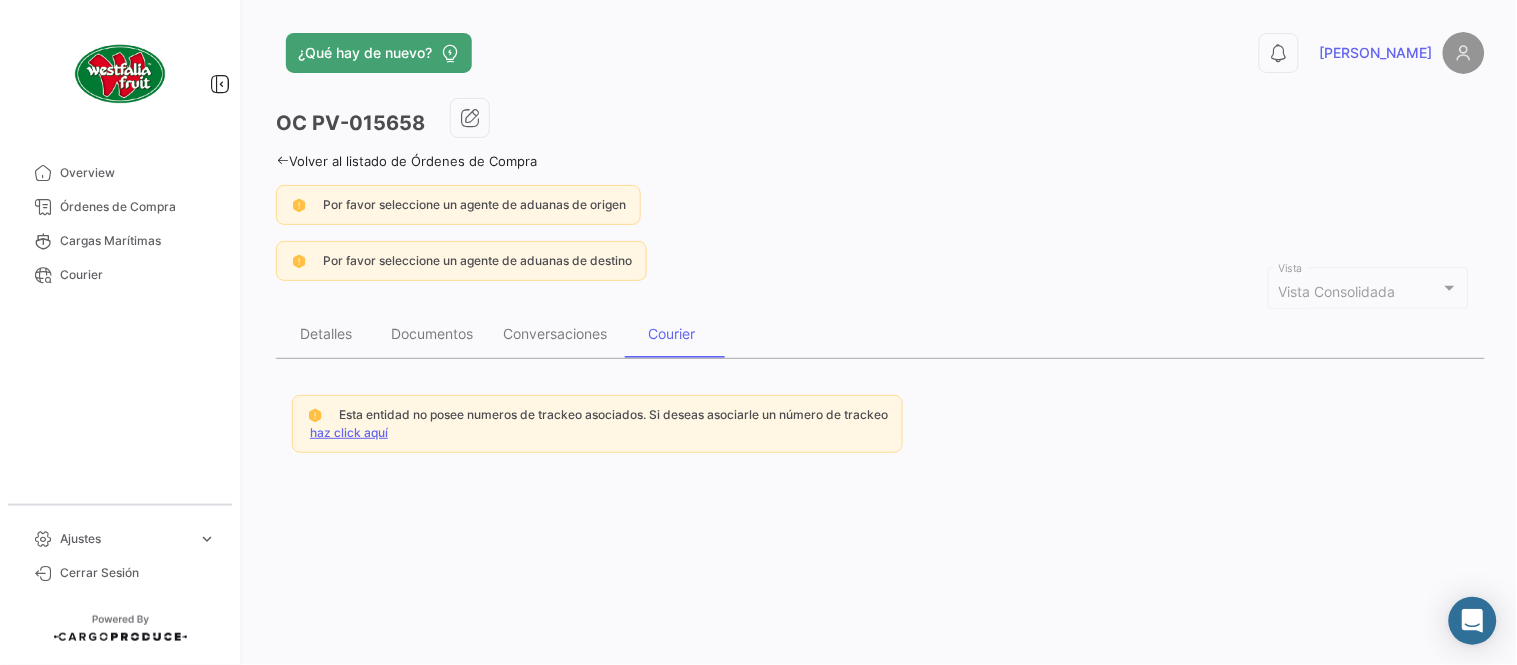 click on "Esta entidad no posee numeros de trackeo asociados. Si deseas asociarle un número de trackeo" at bounding box center (597, 415) 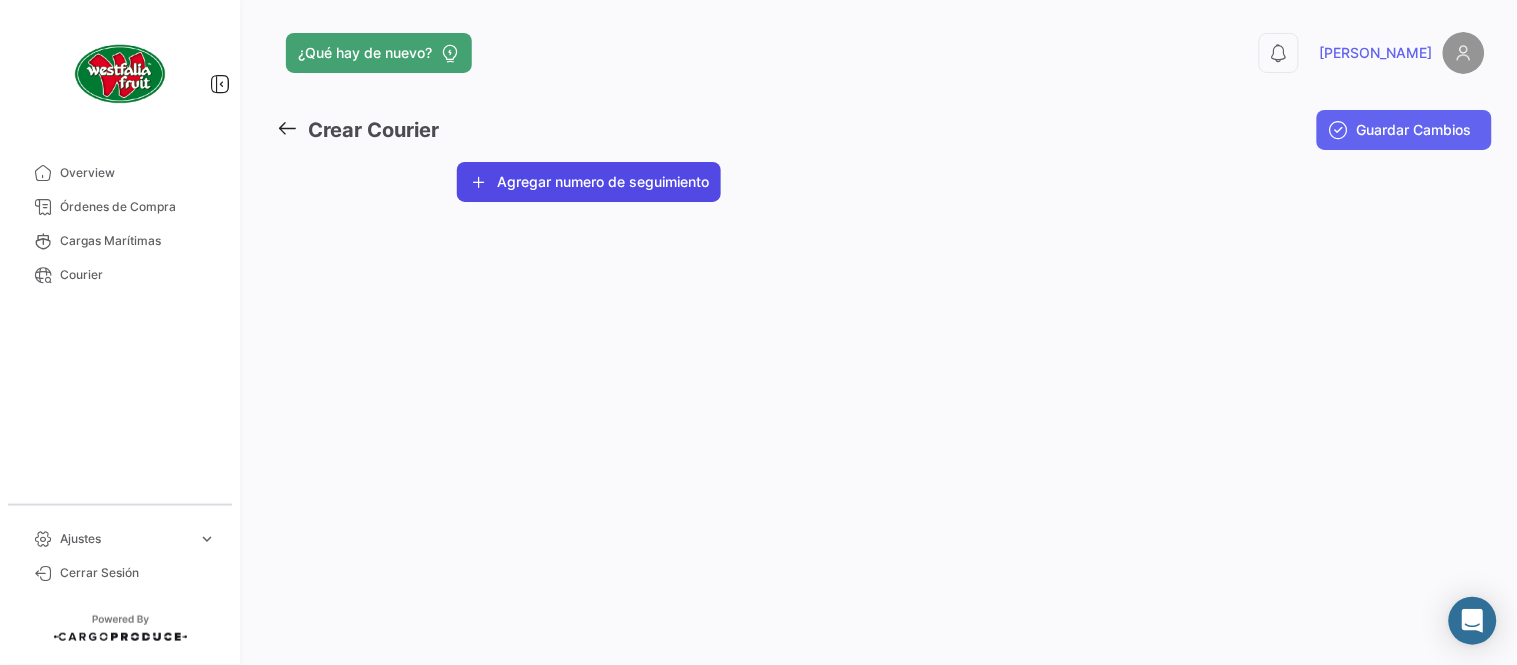 click on "Agregar numero de seguimiento" 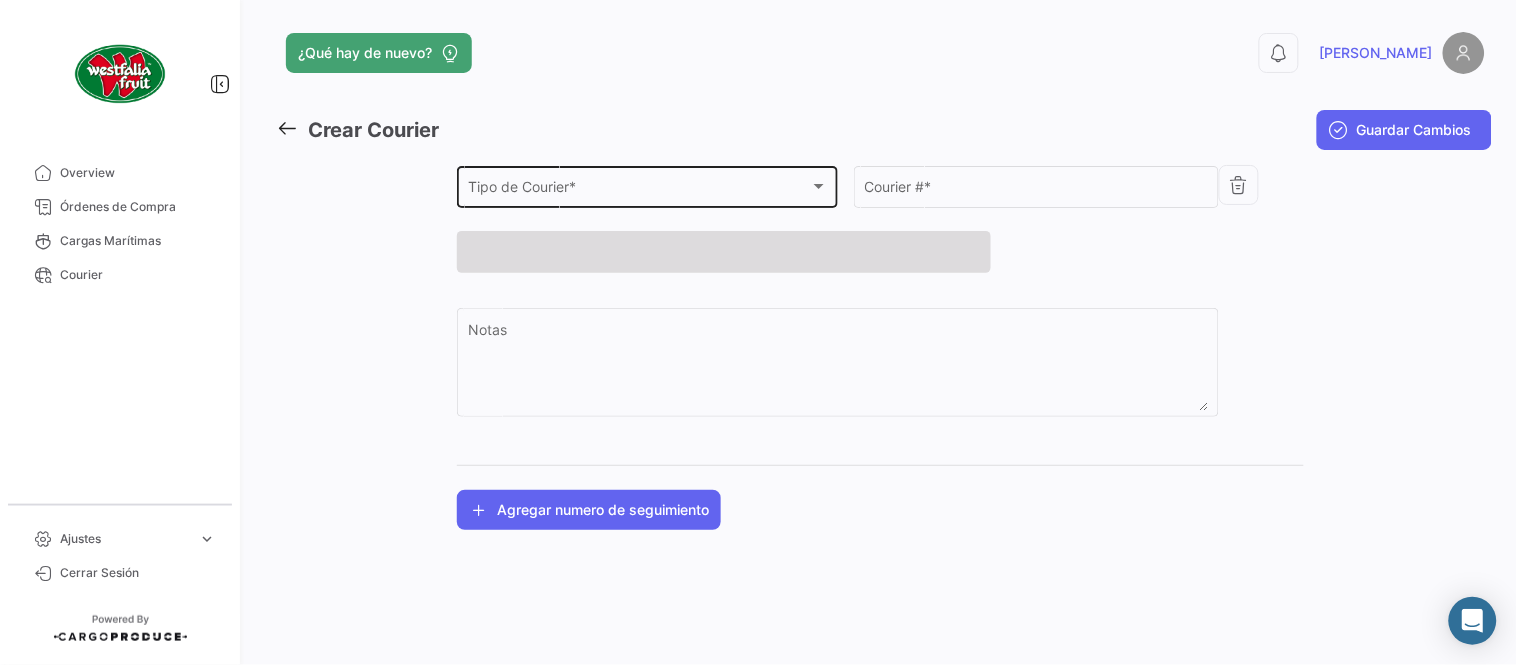 click on "Tipo de Courier * Tipo de Courier  *" 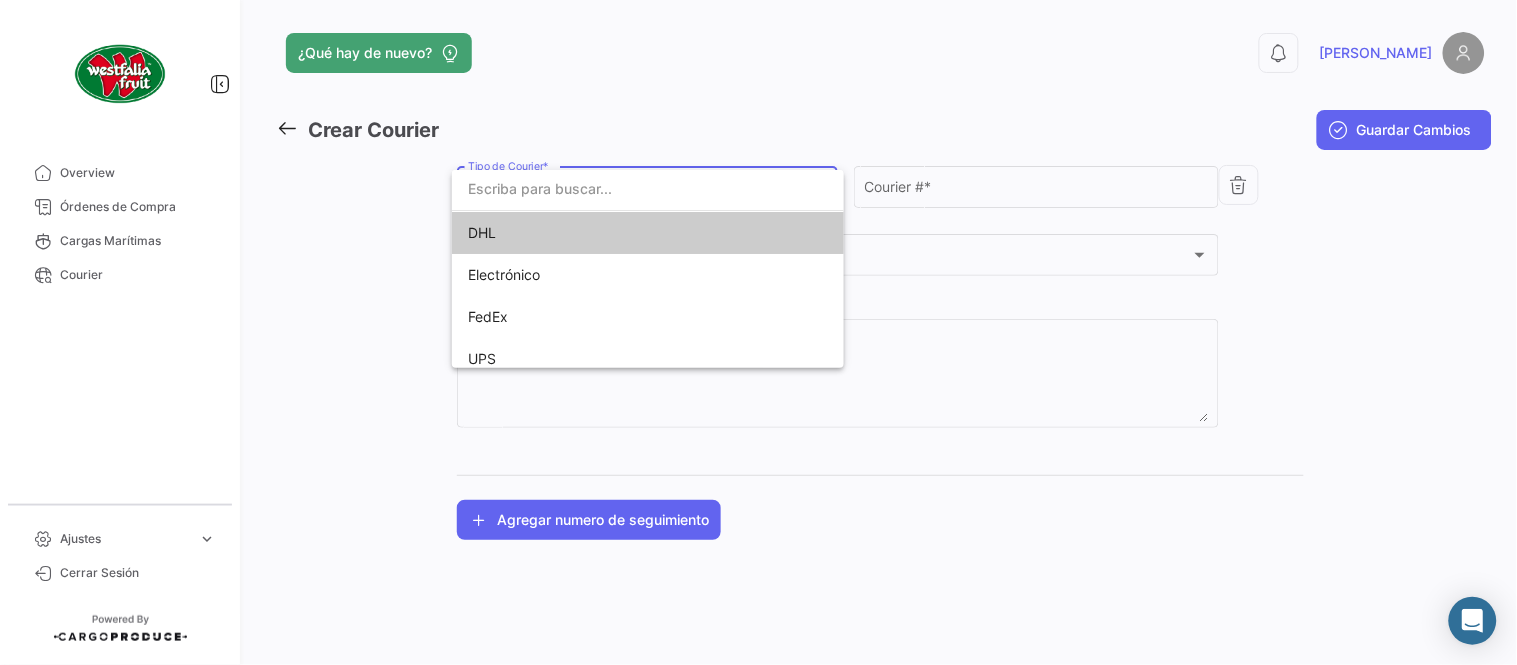 click on "DHL" at bounding box center (608, 233) 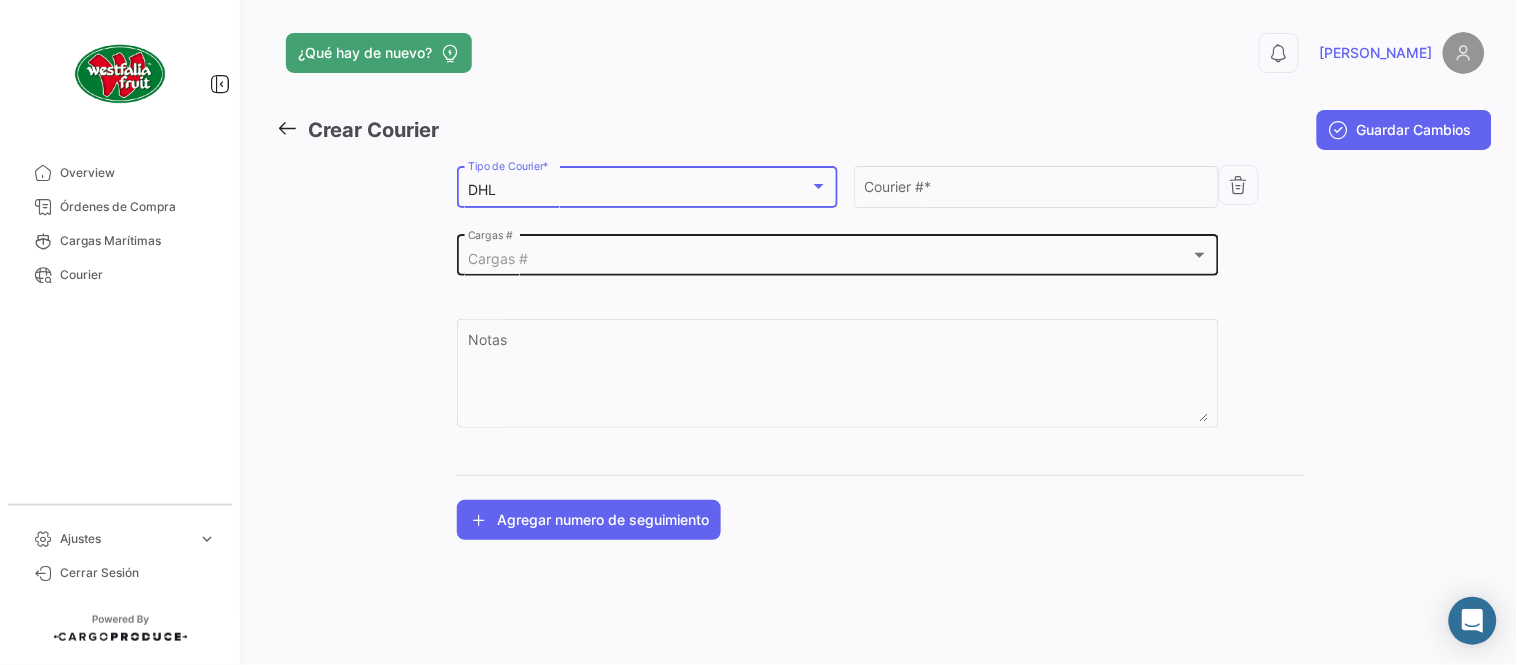 click on "Cargas #" at bounding box center [498, 258] 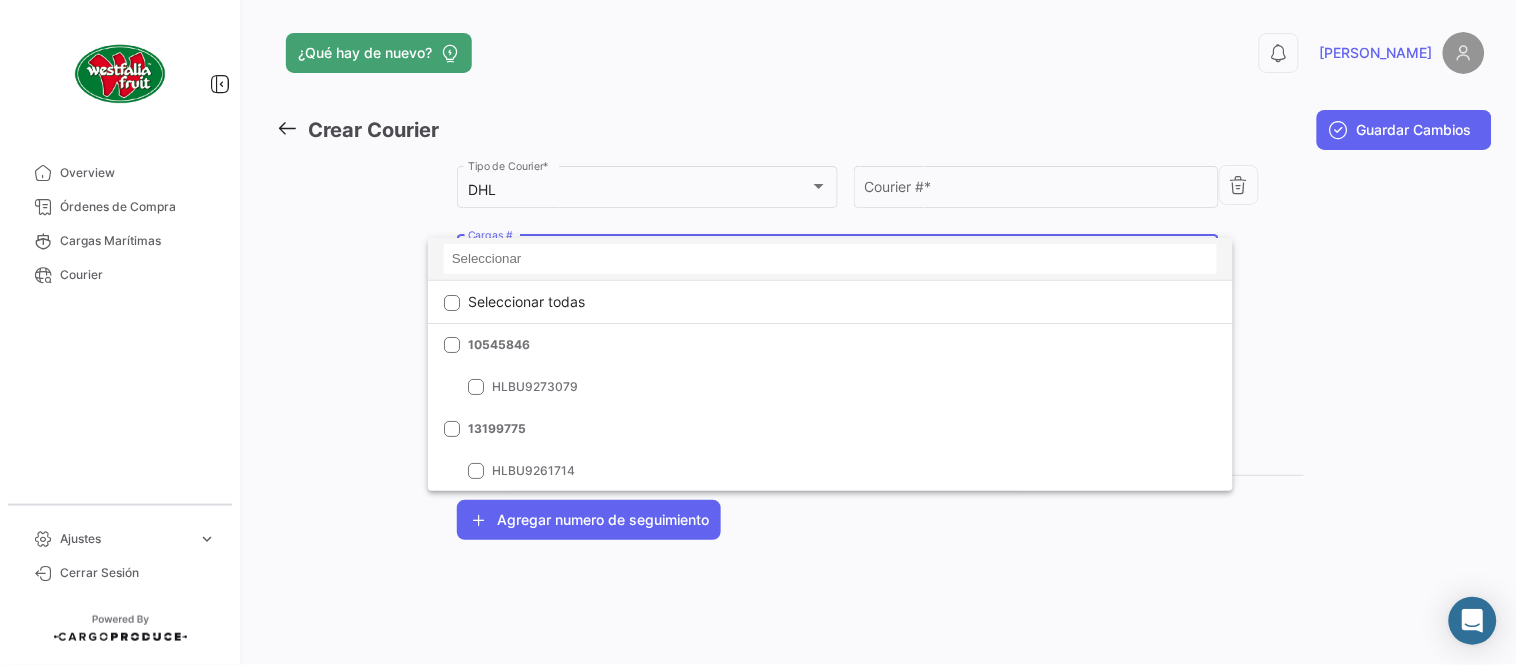 click at bounding box center [830, 259] 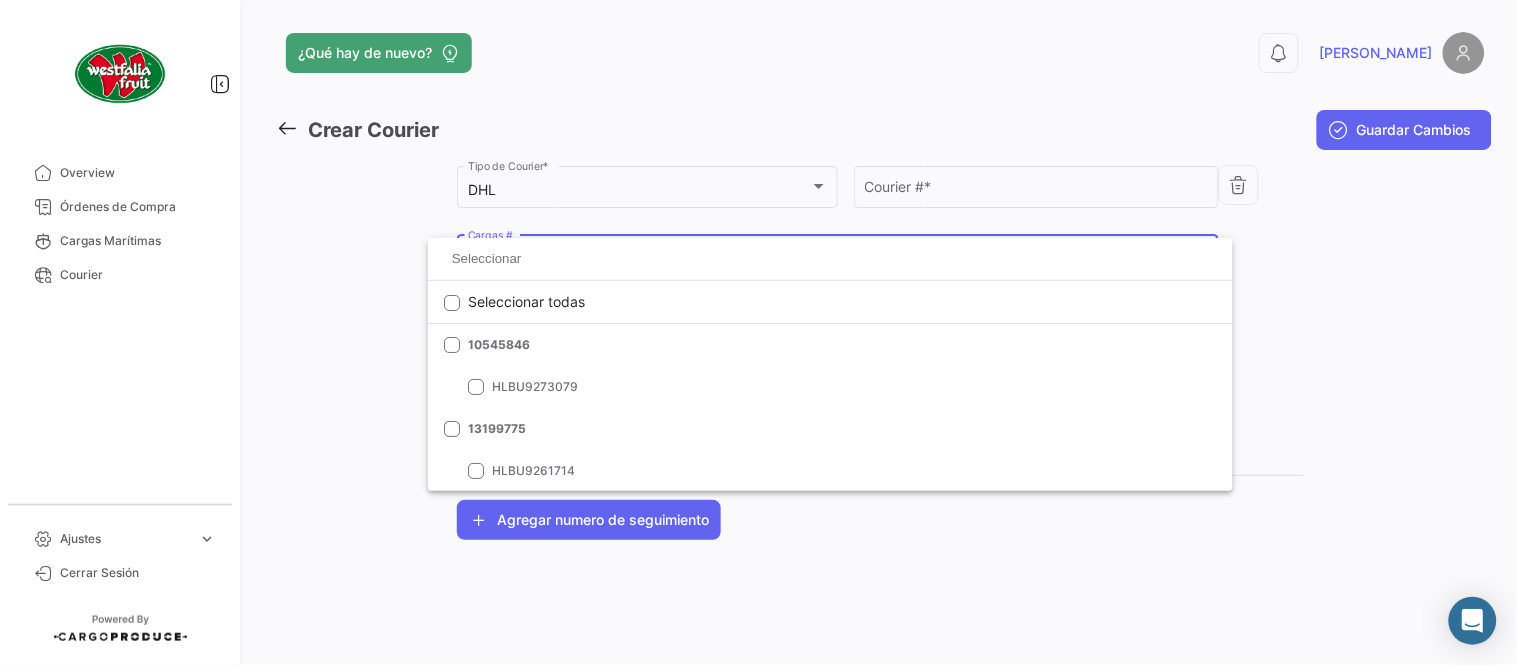 paste on "2309448520" 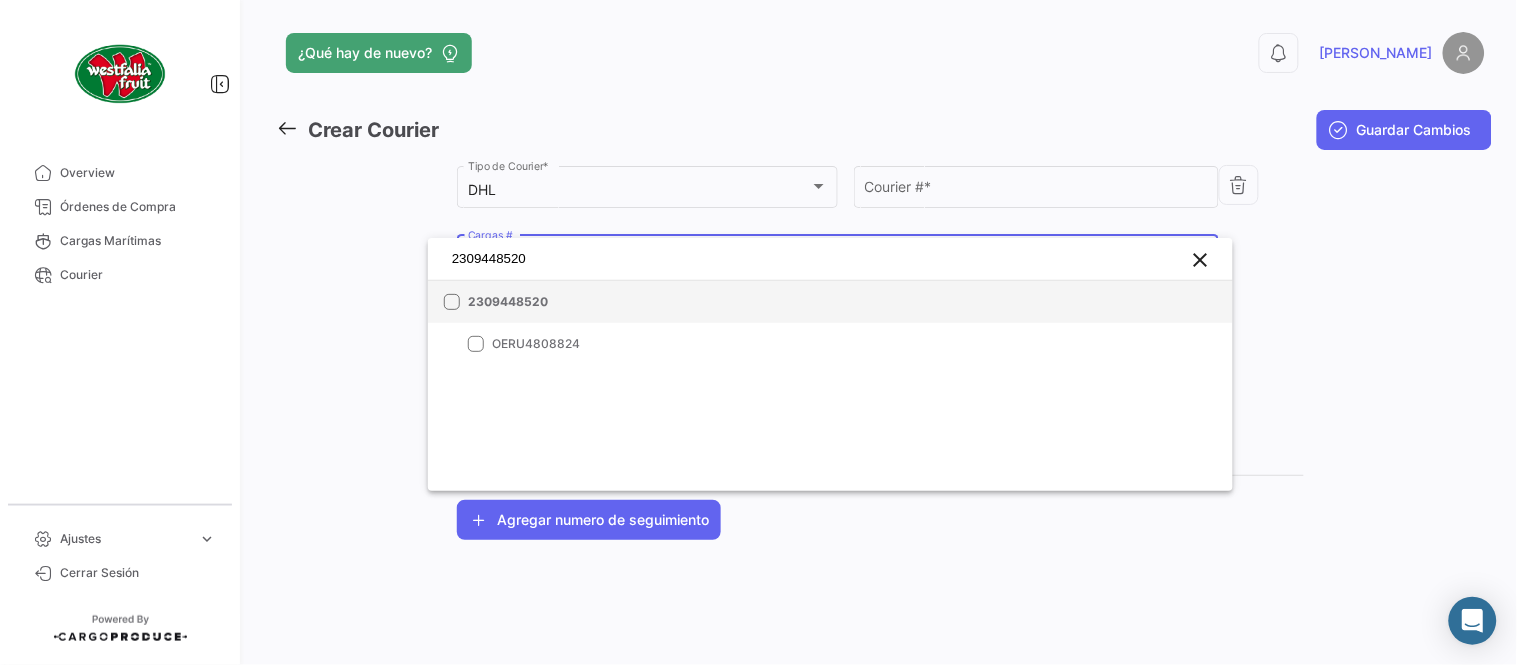 type on "2309448520" 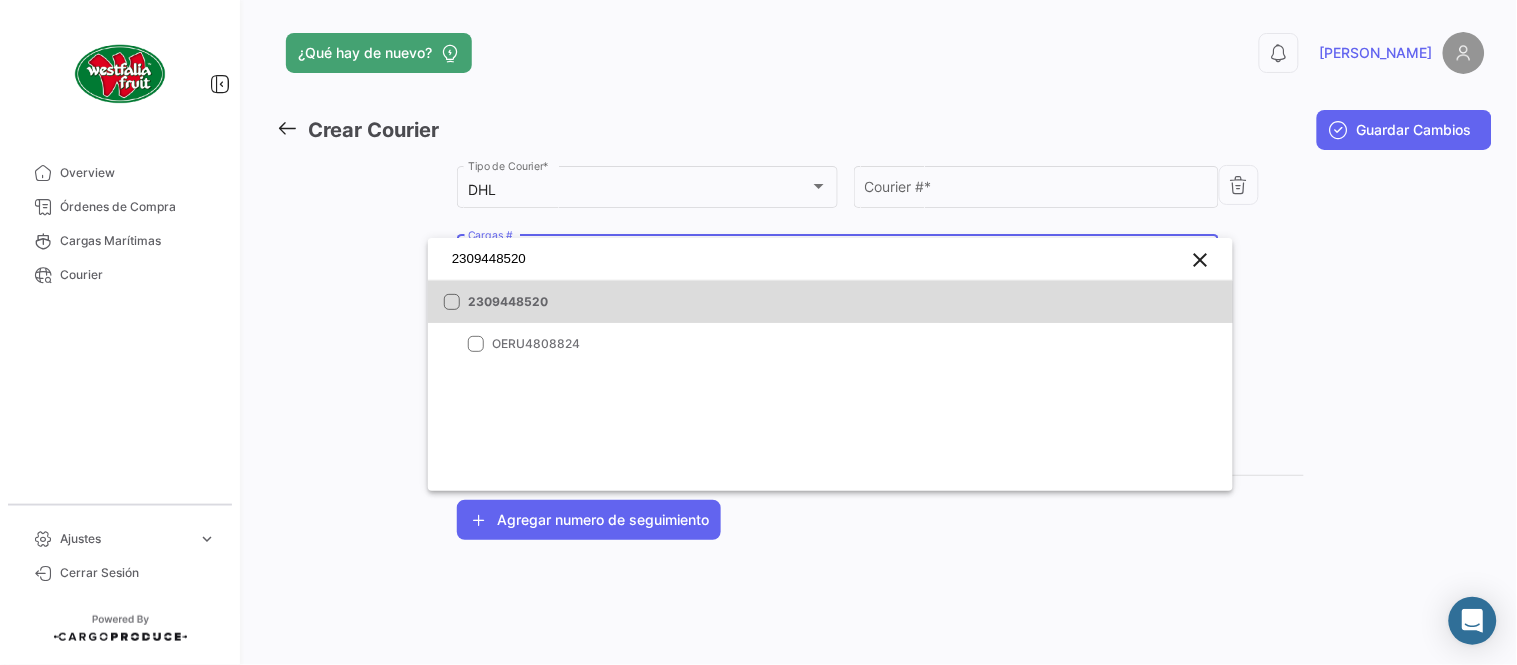 click on "2309448520" at bounding box center [830, 302] 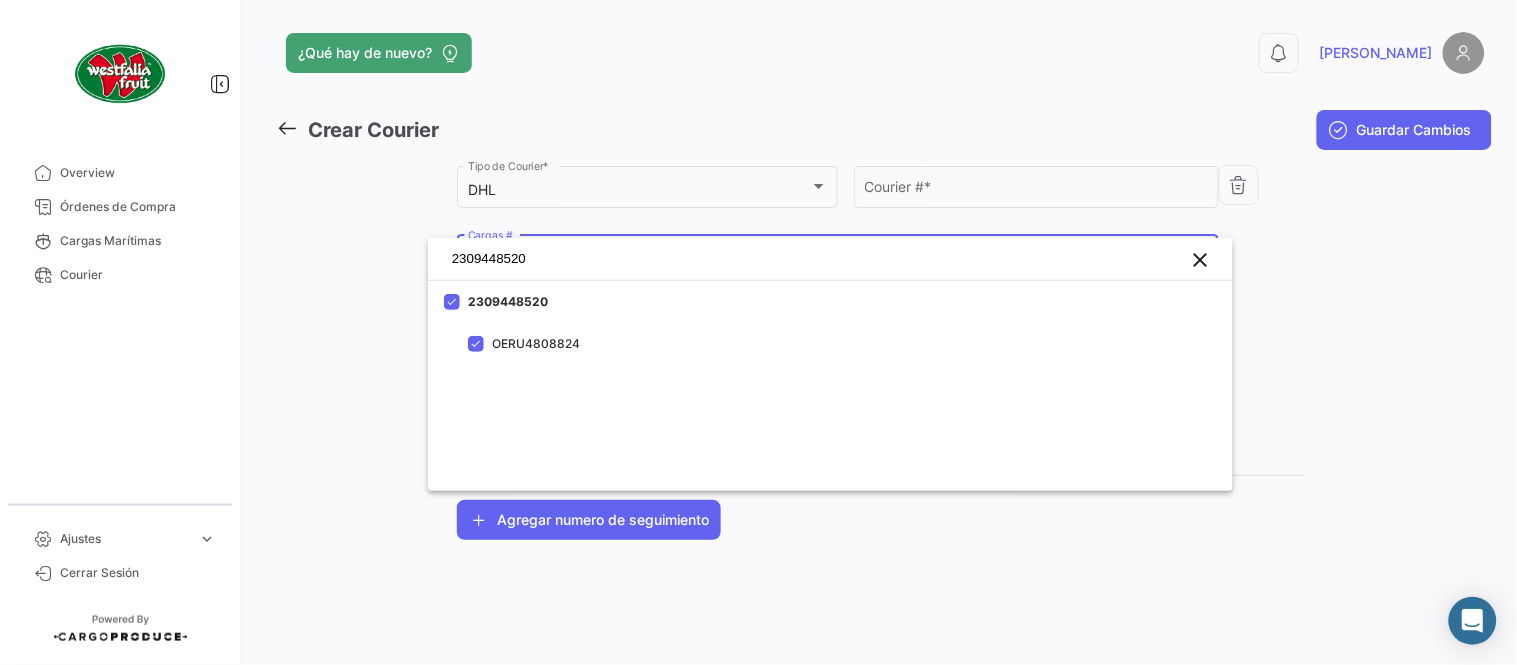 click at bounding box center (758, 332) 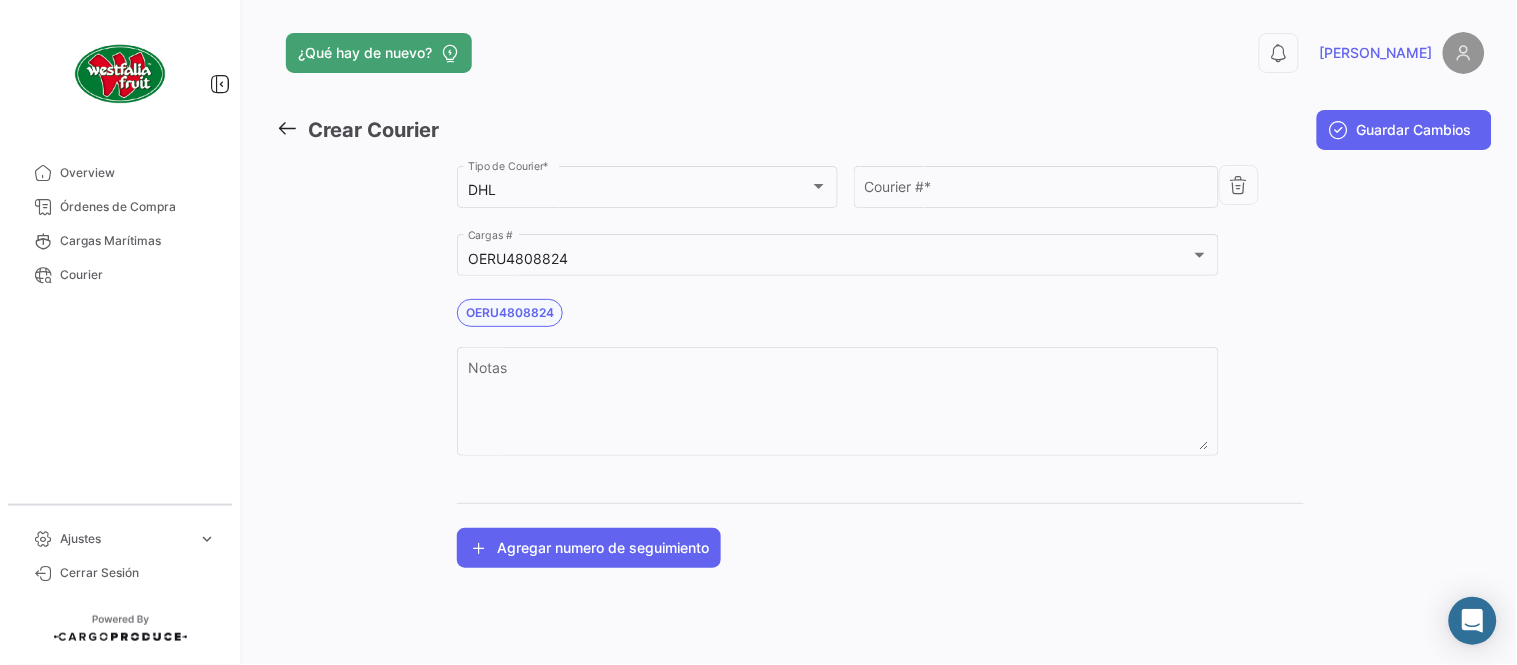 click on "Courier #  *" at bounding box center [1037, 190] 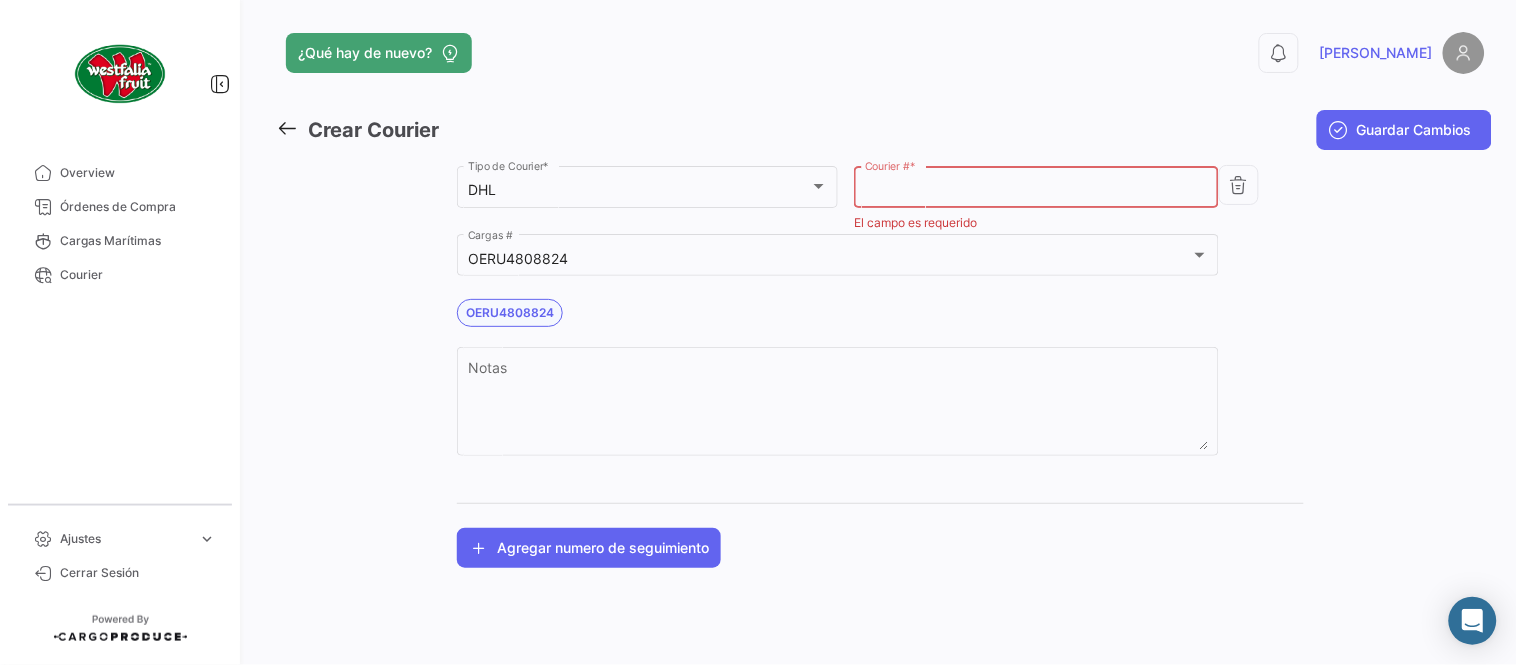 paste on "6518666221" 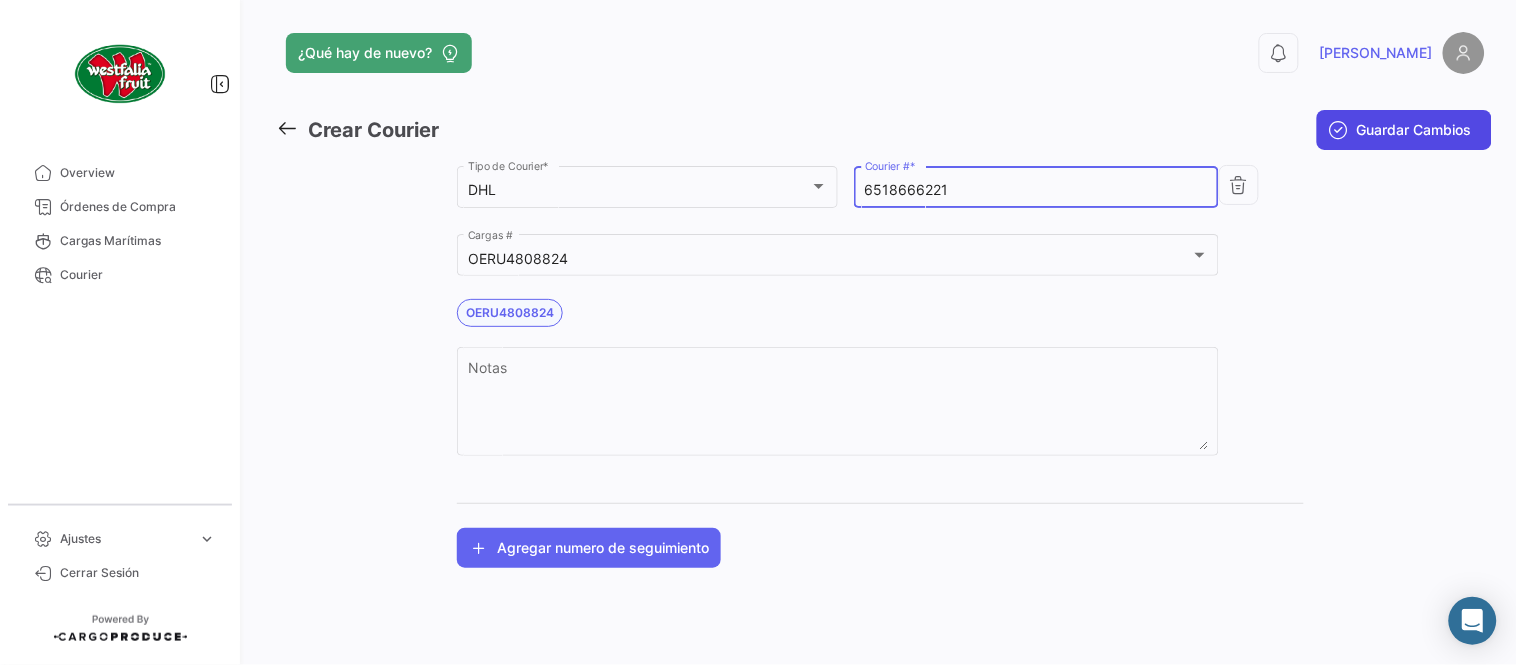 type on "6518666221" 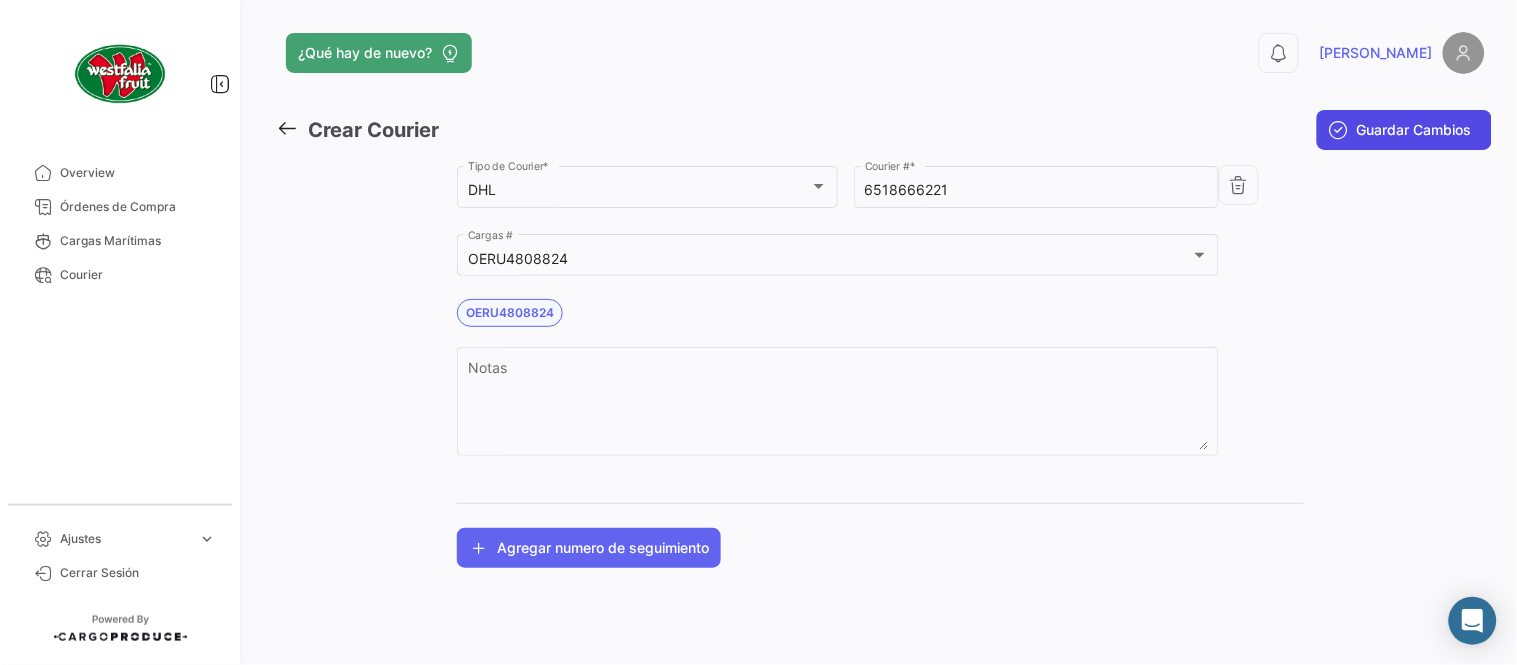 click on "Guardar Cambios" 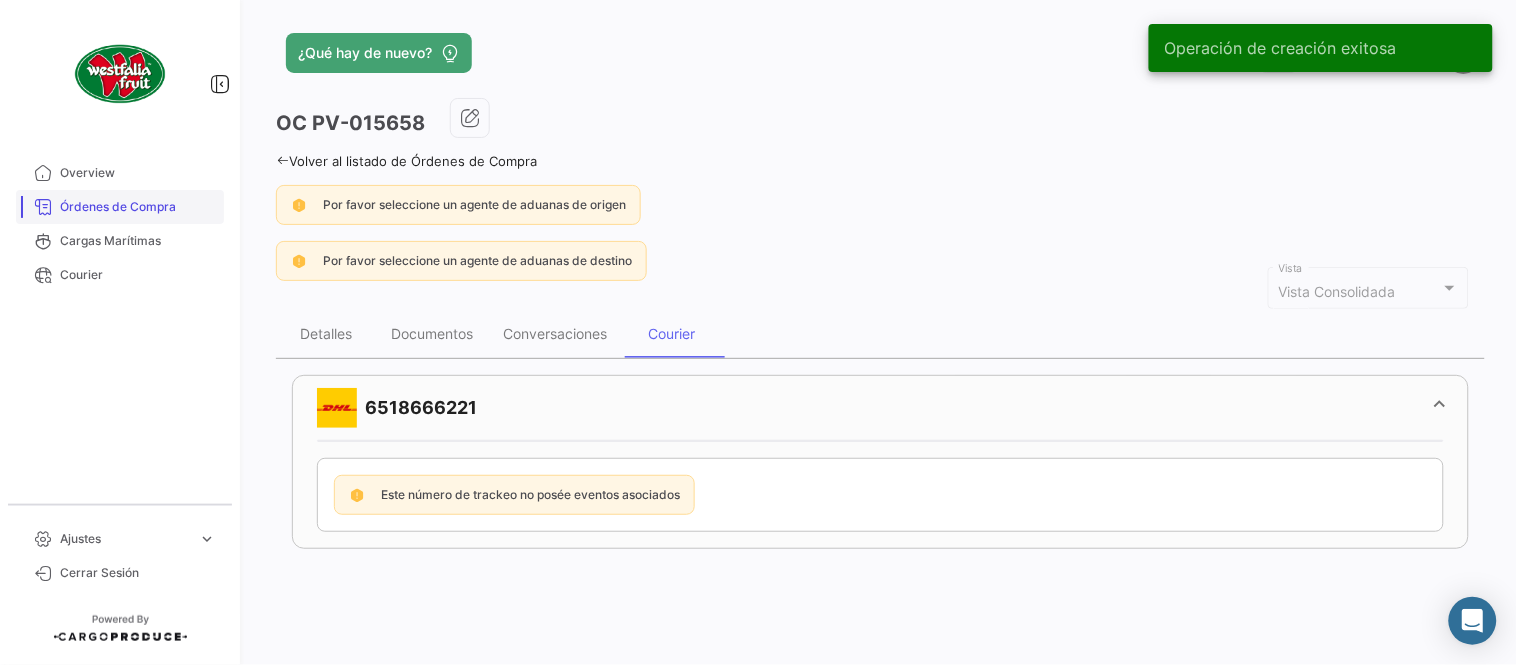 click on "Órdenes de Compra" at bounding box center (138, 207) 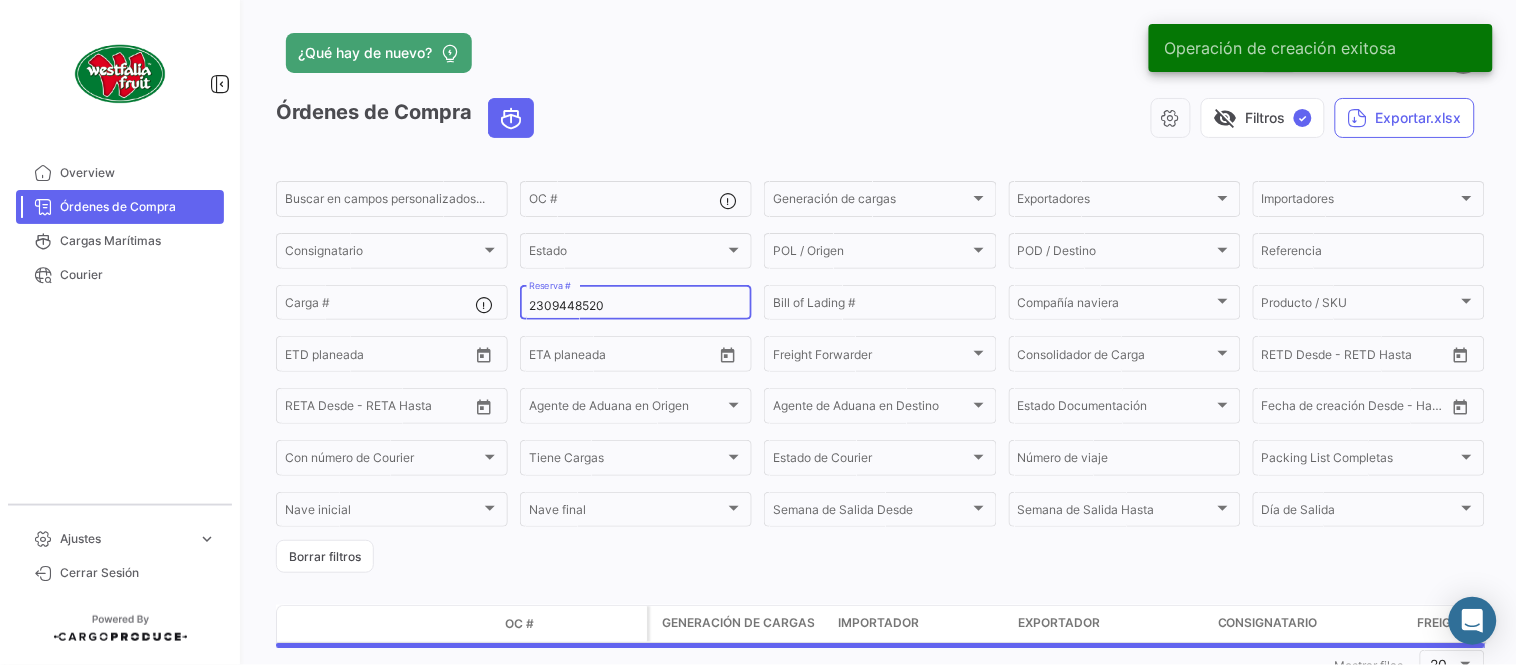 click on "2309448520" at bounding box center (636, 306) 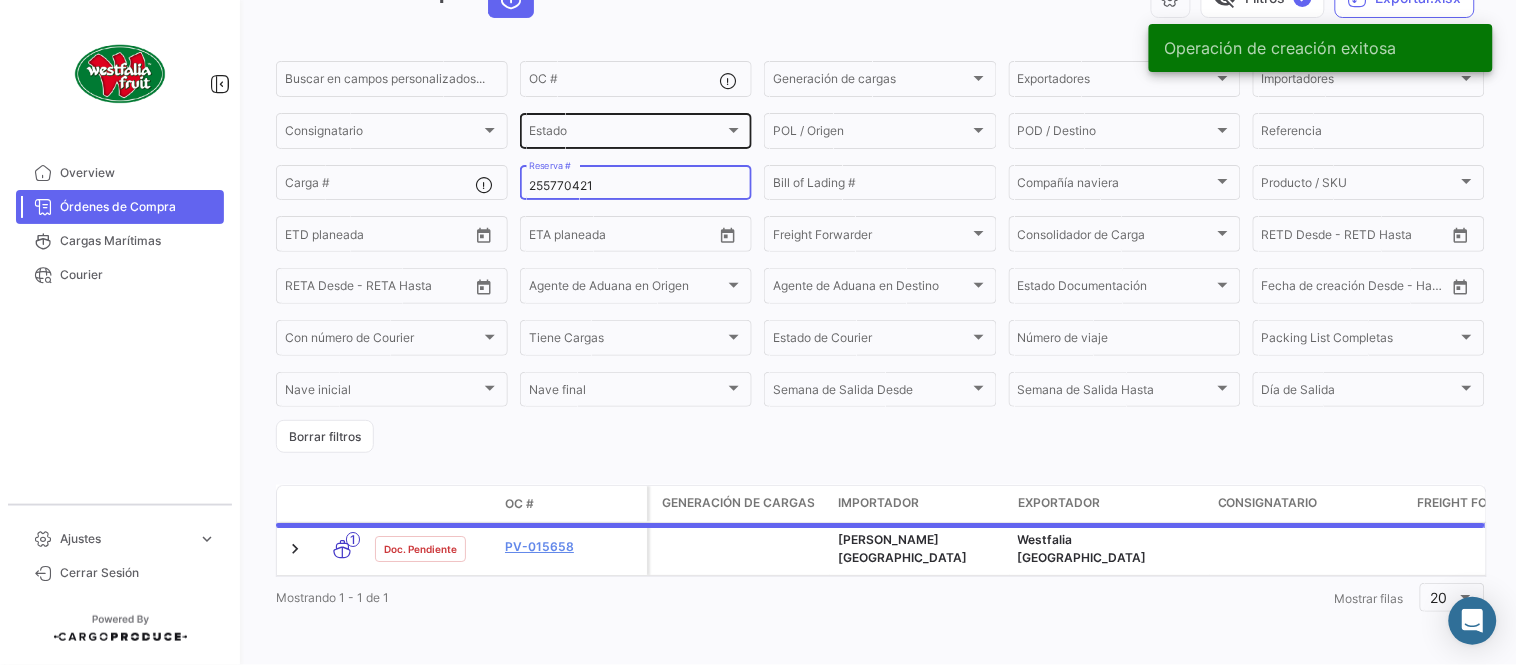 scroll, scrollTop: 128, scrollLeft: 0, axis: vertical 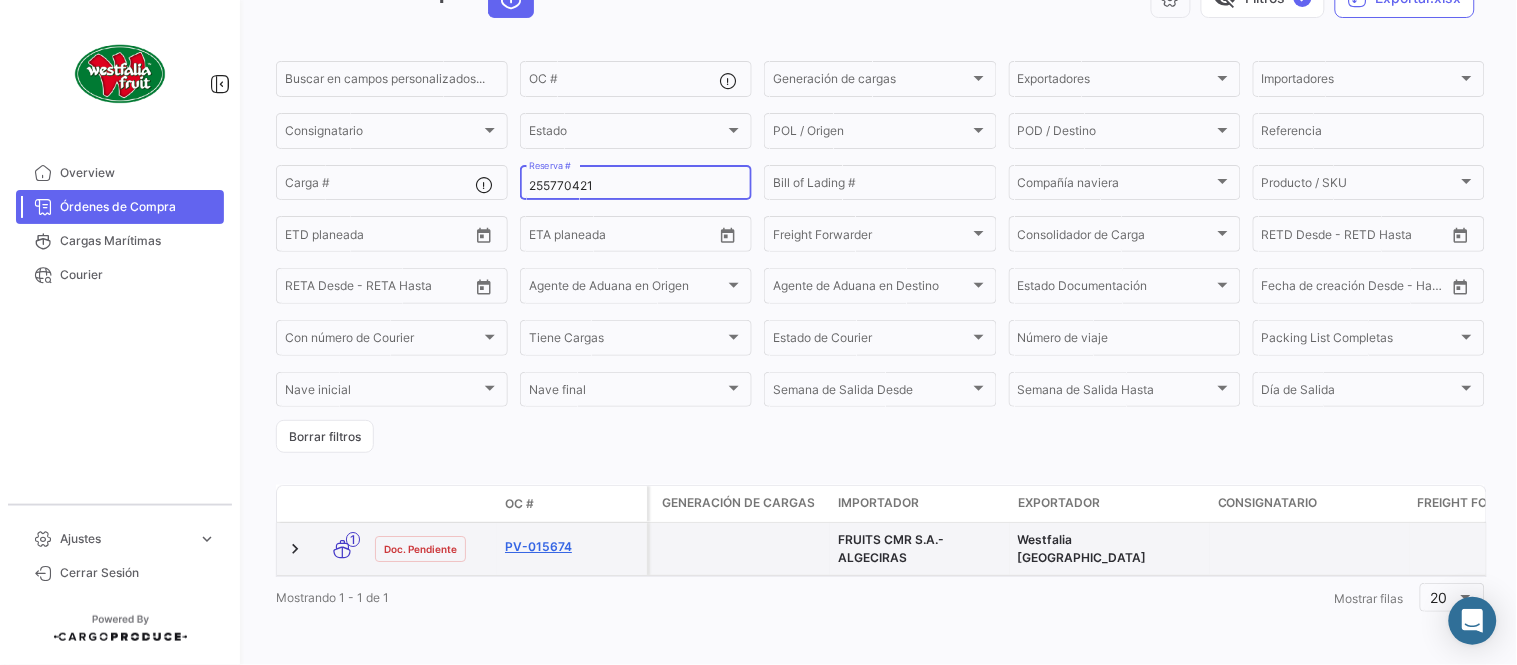 type on "255770421" 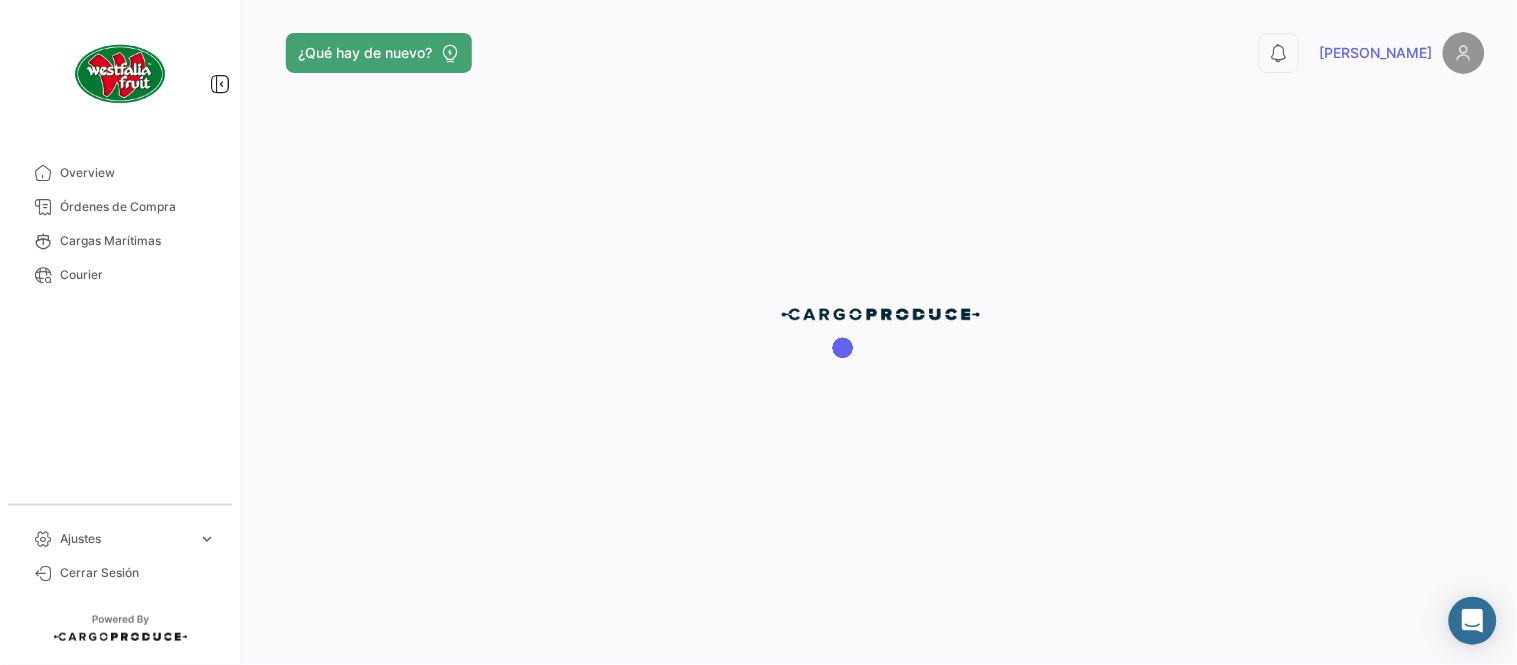 scroll, scrollTop: 0, scrollLeft: 0, axis: both 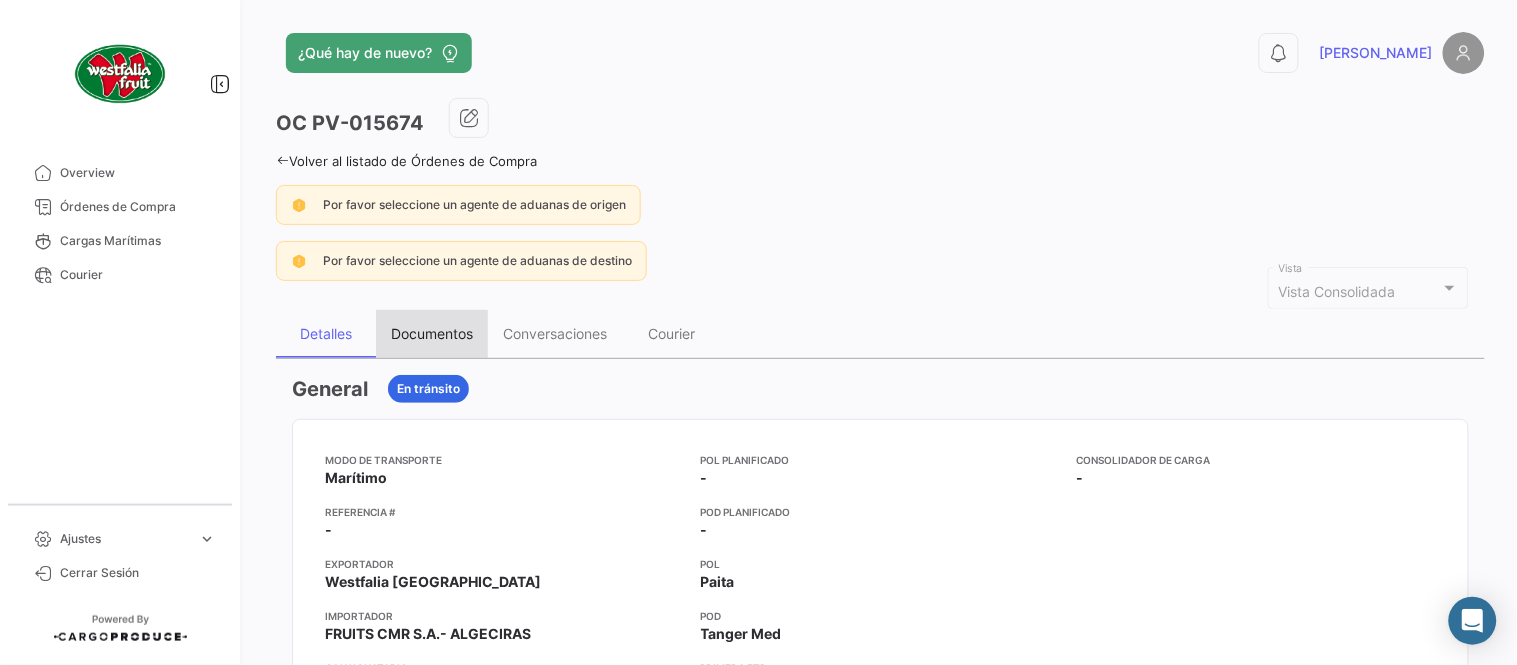 click on "Documentos" at bounding box center (432, 333) 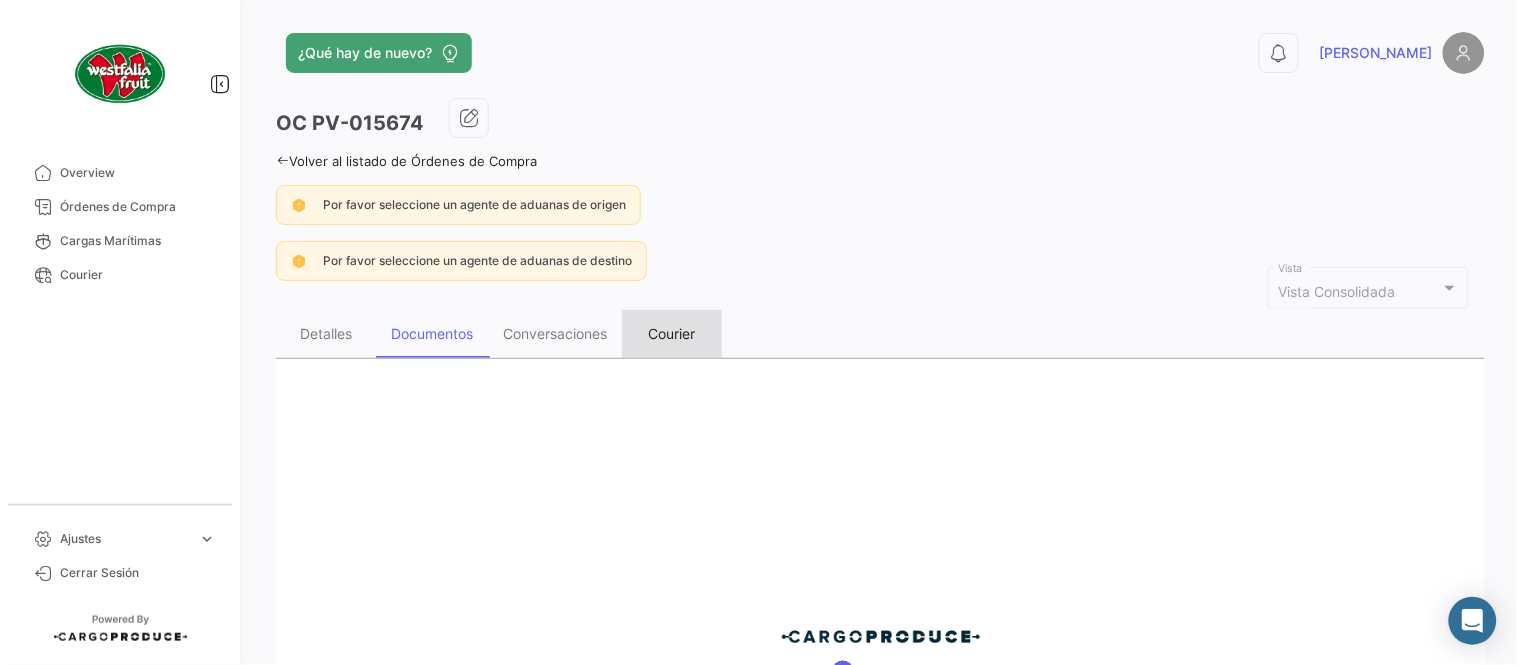 click on "Courier" at bounding box center [672, 333] 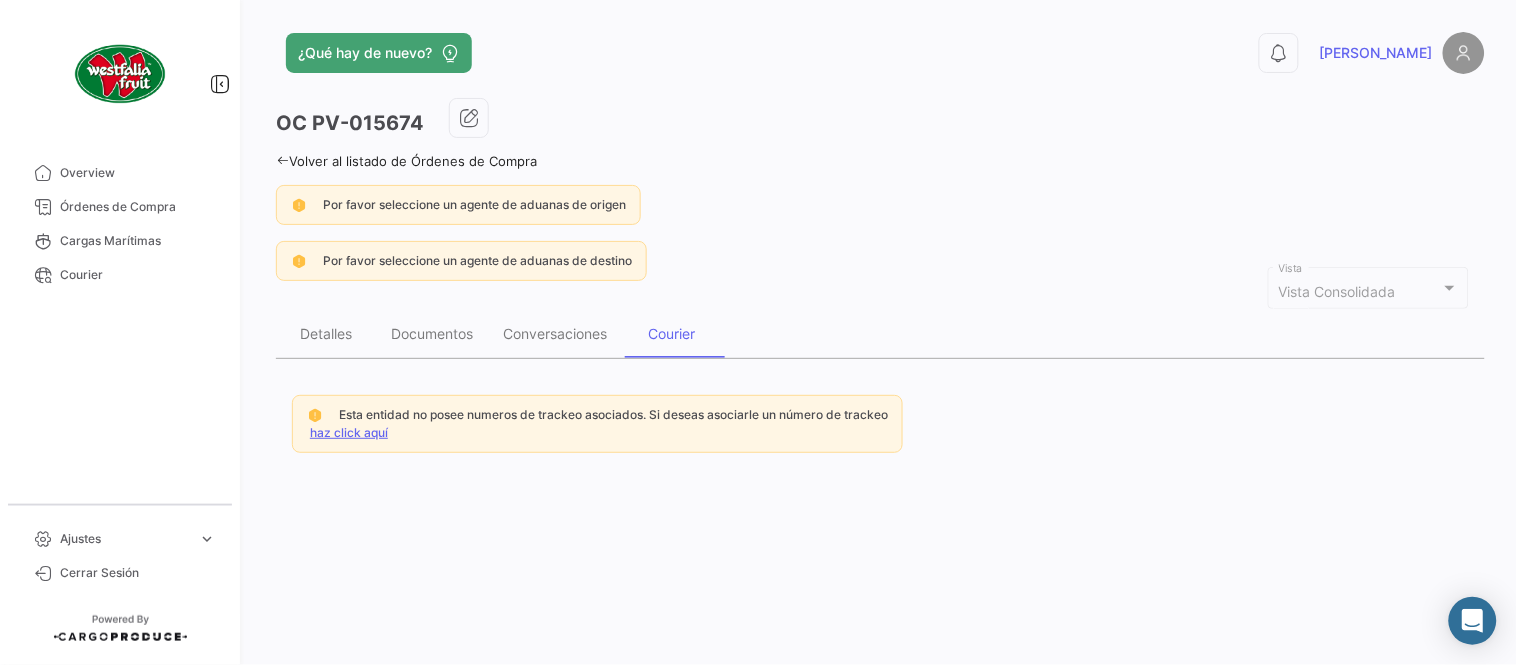 click on "haz click aquí" at bounding box center (349, 432) 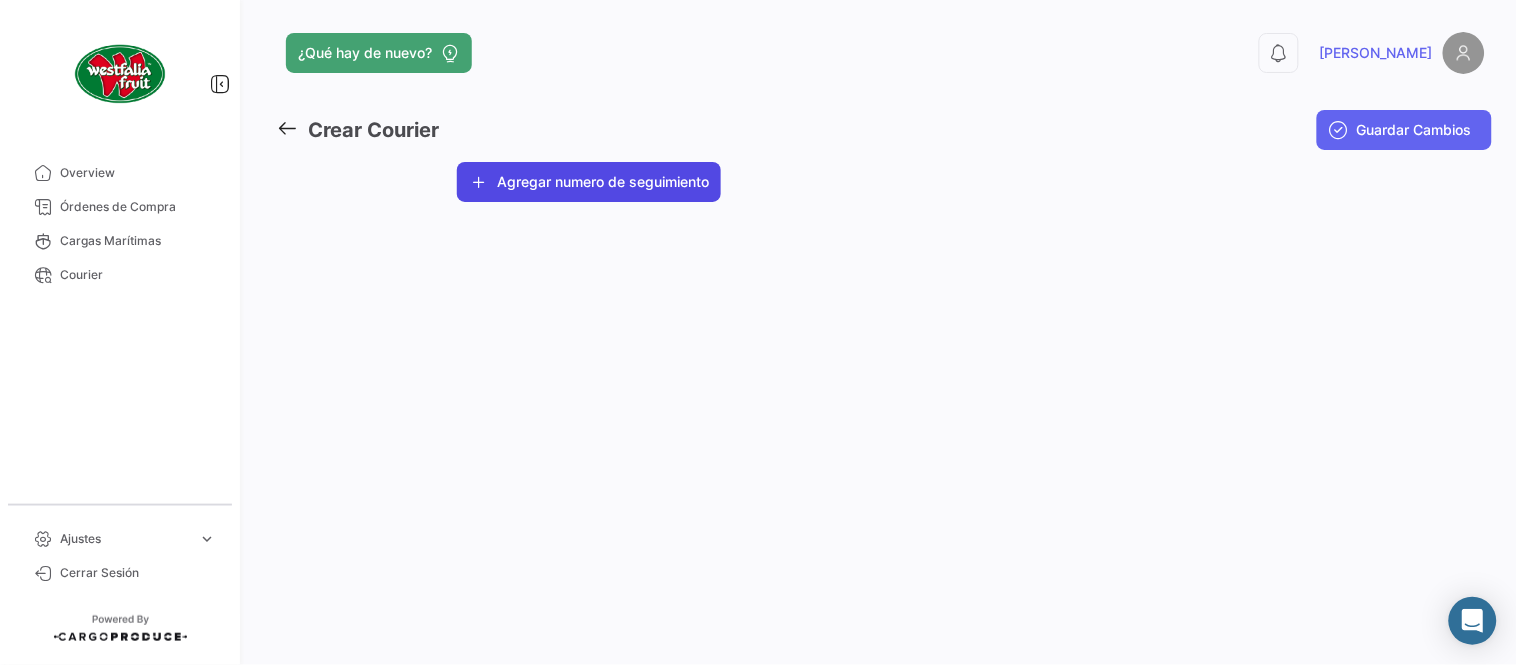 click on "Agregar numero de seguimiento" 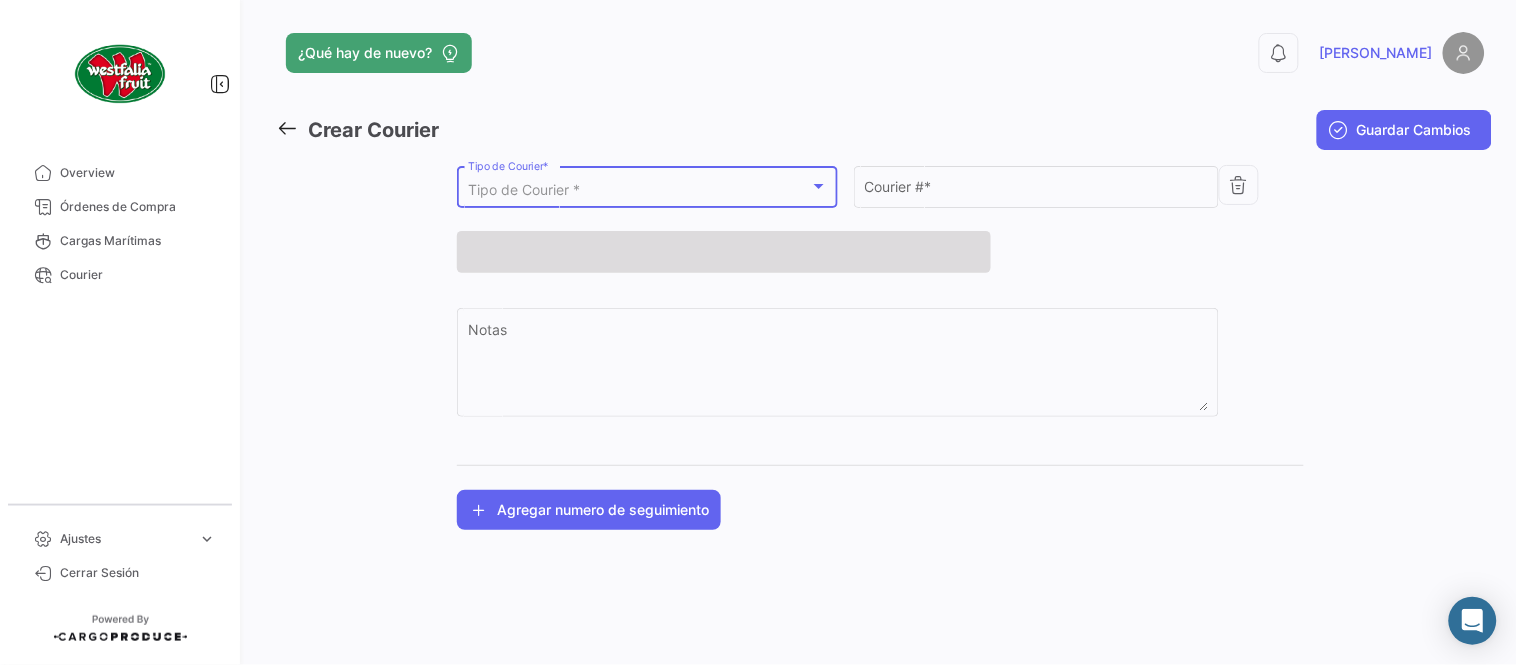 click on "Tipo de Courier *" at bounding box center (524, 189) 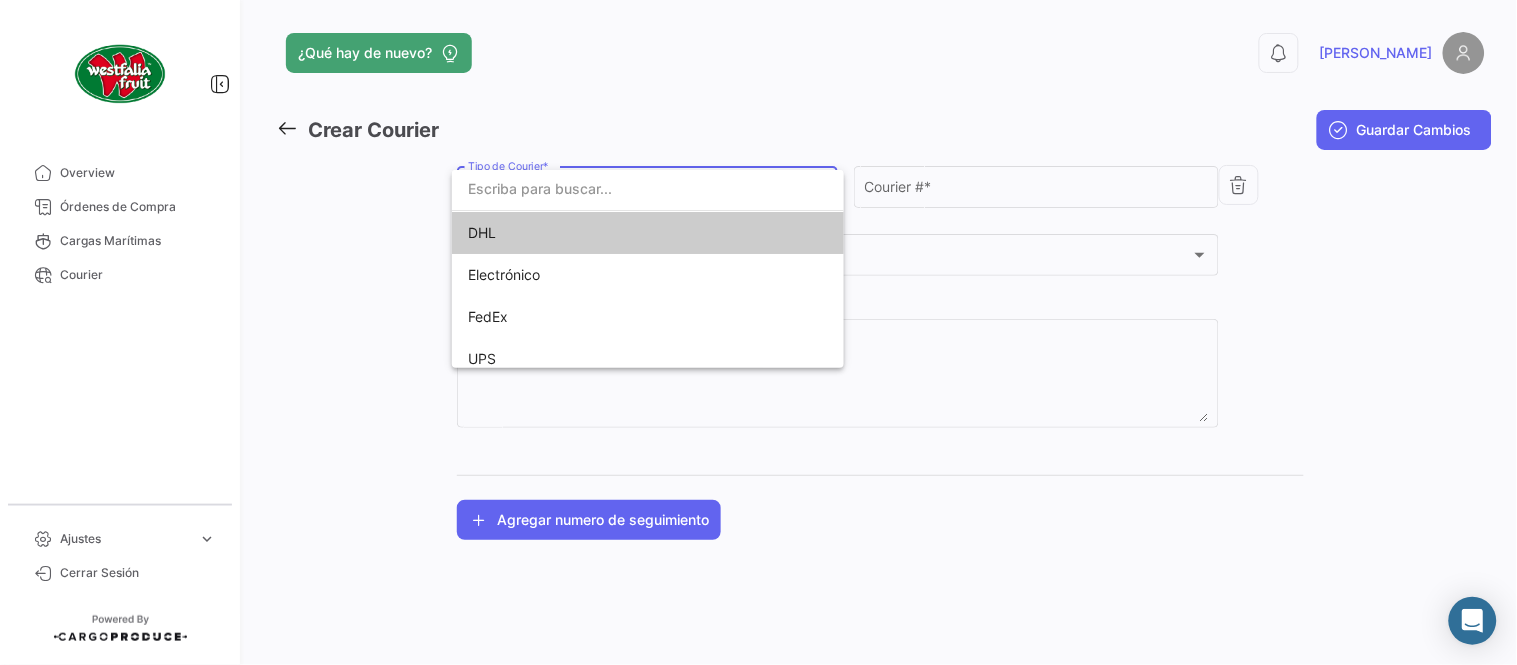 click on "DHL" at bounding box center (608, 233) 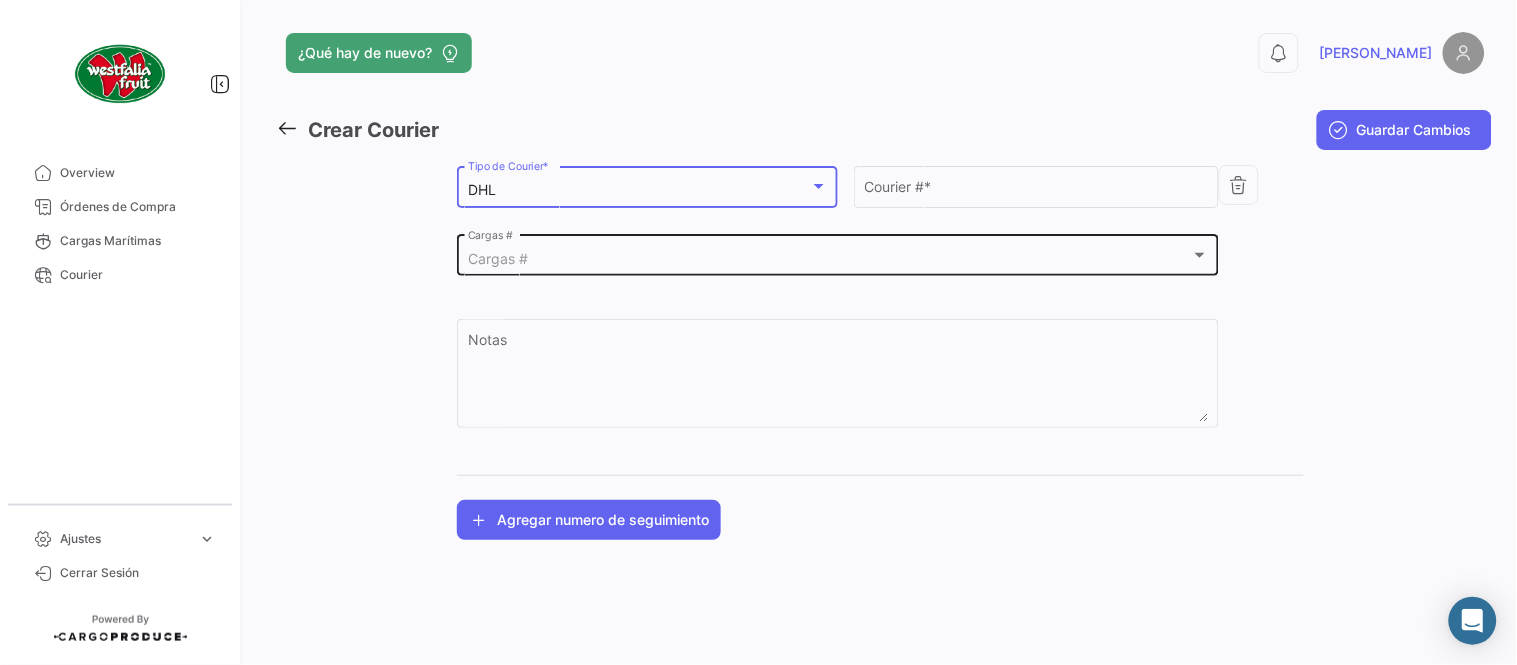 click on "Cargas #  Cargas #" 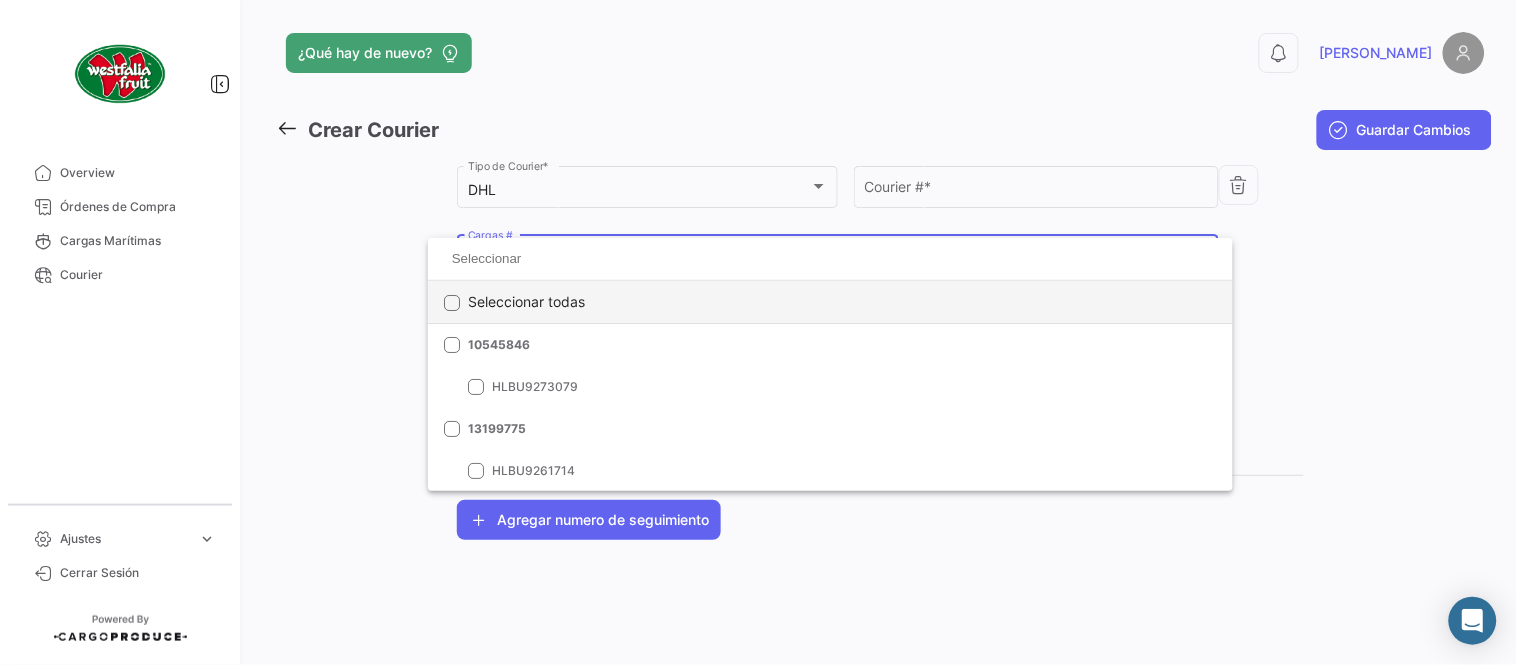 click on "Seleccionar todas" 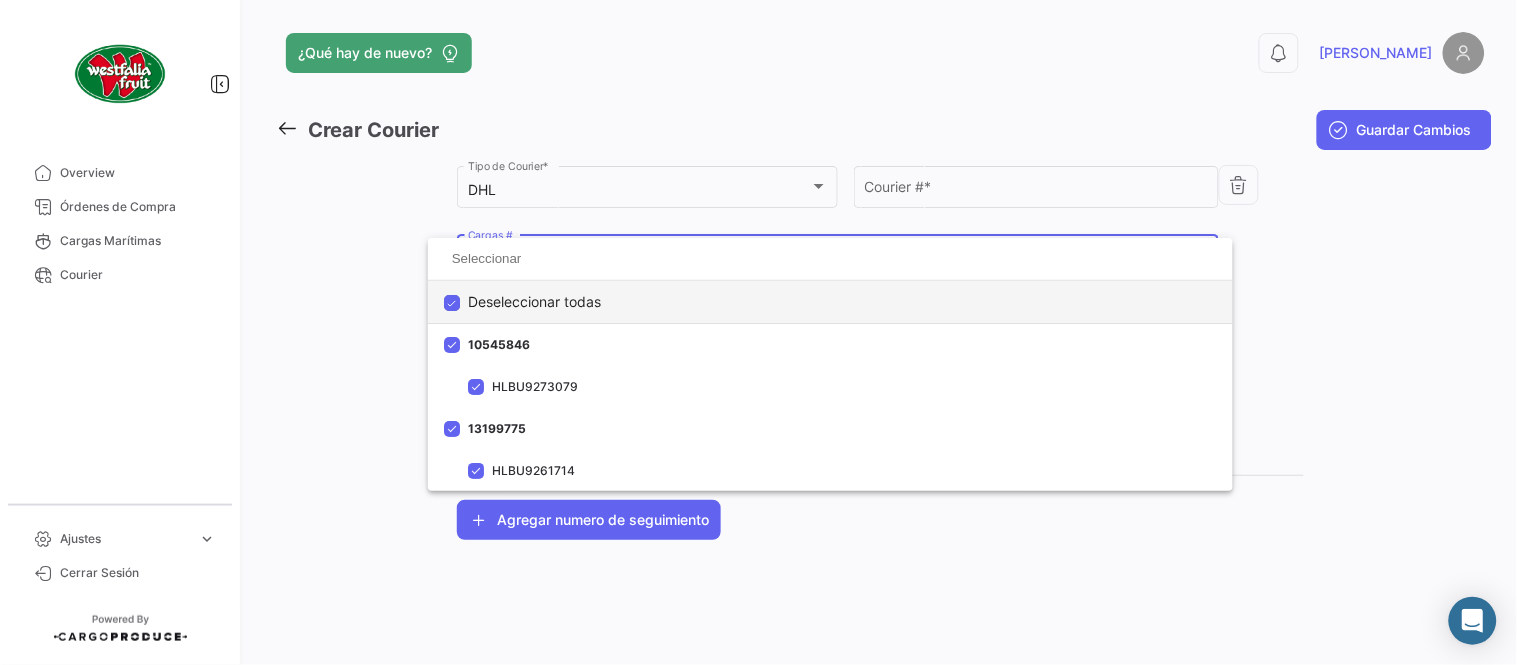 click on "Deseleccionar todas" 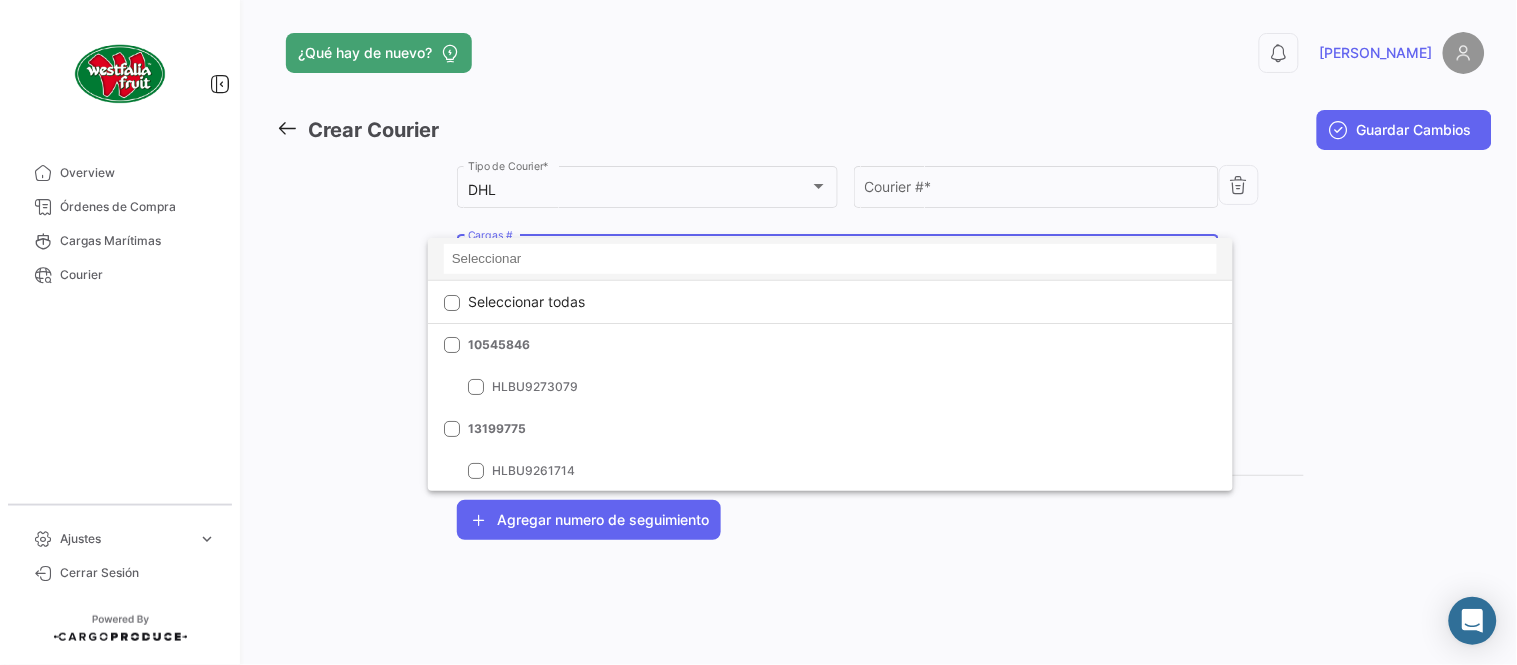 click at bounding box center [830, 259] 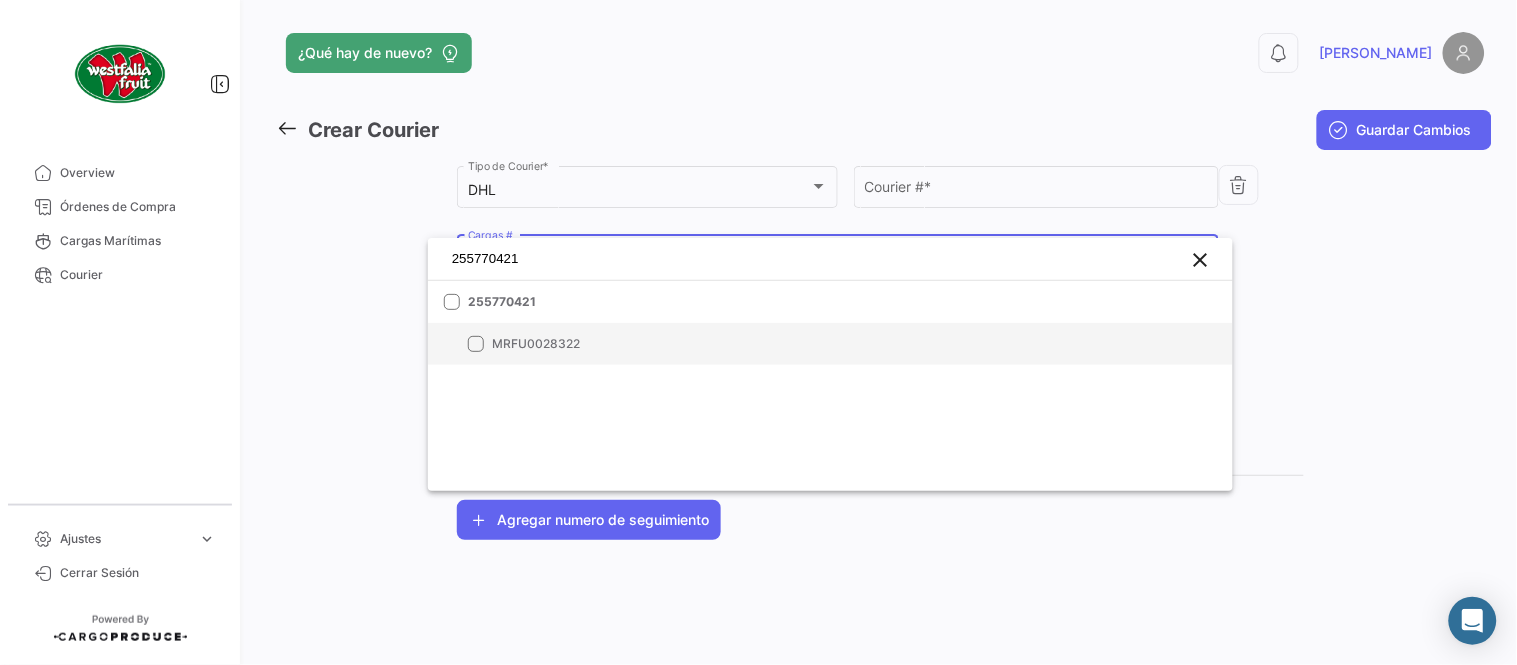 type on "255770421" 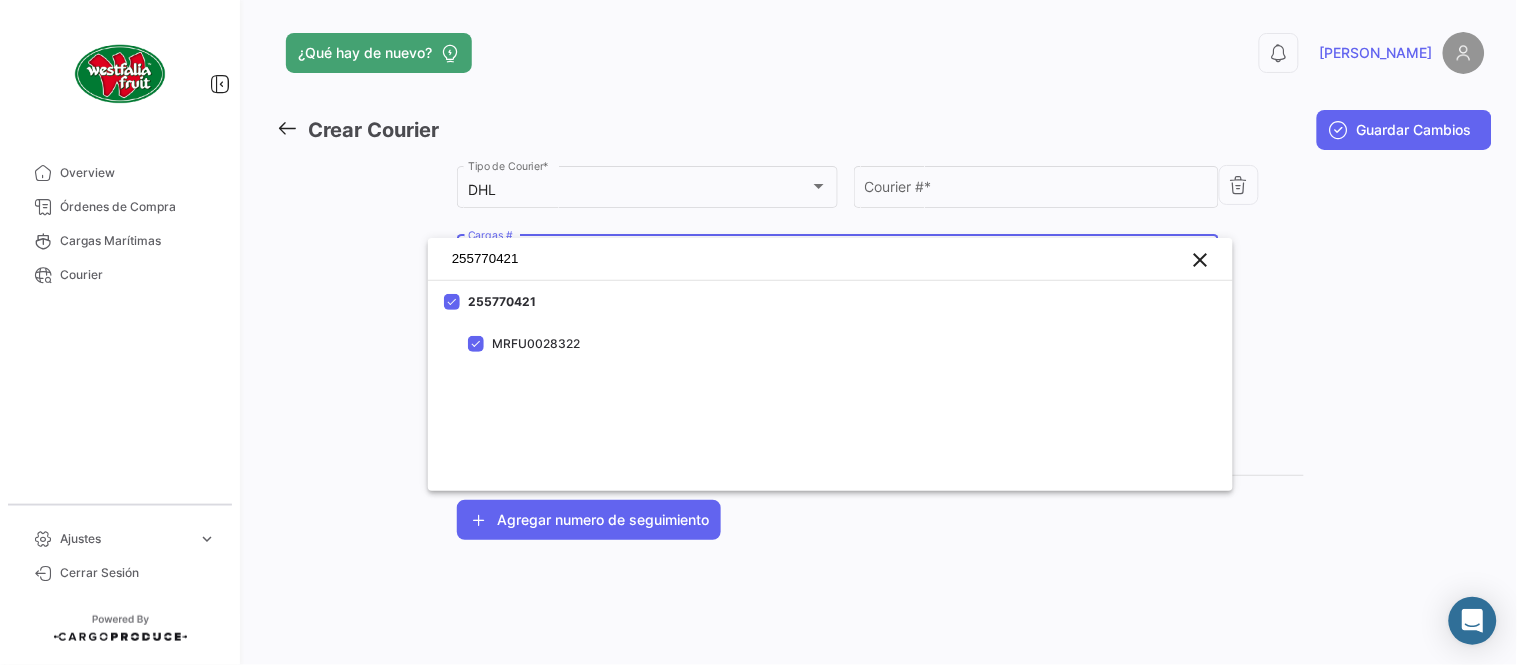 click at bounding box center (758, 332) 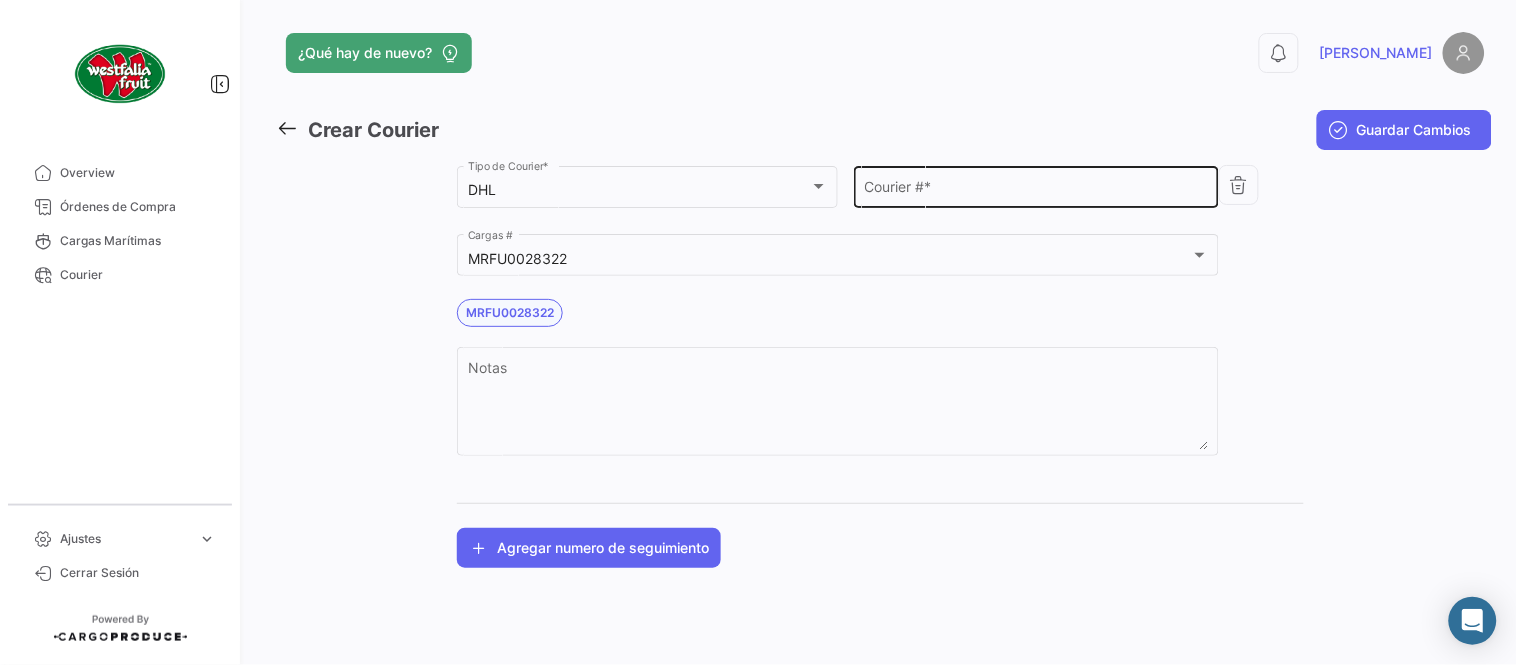 click on "Courier #  *" 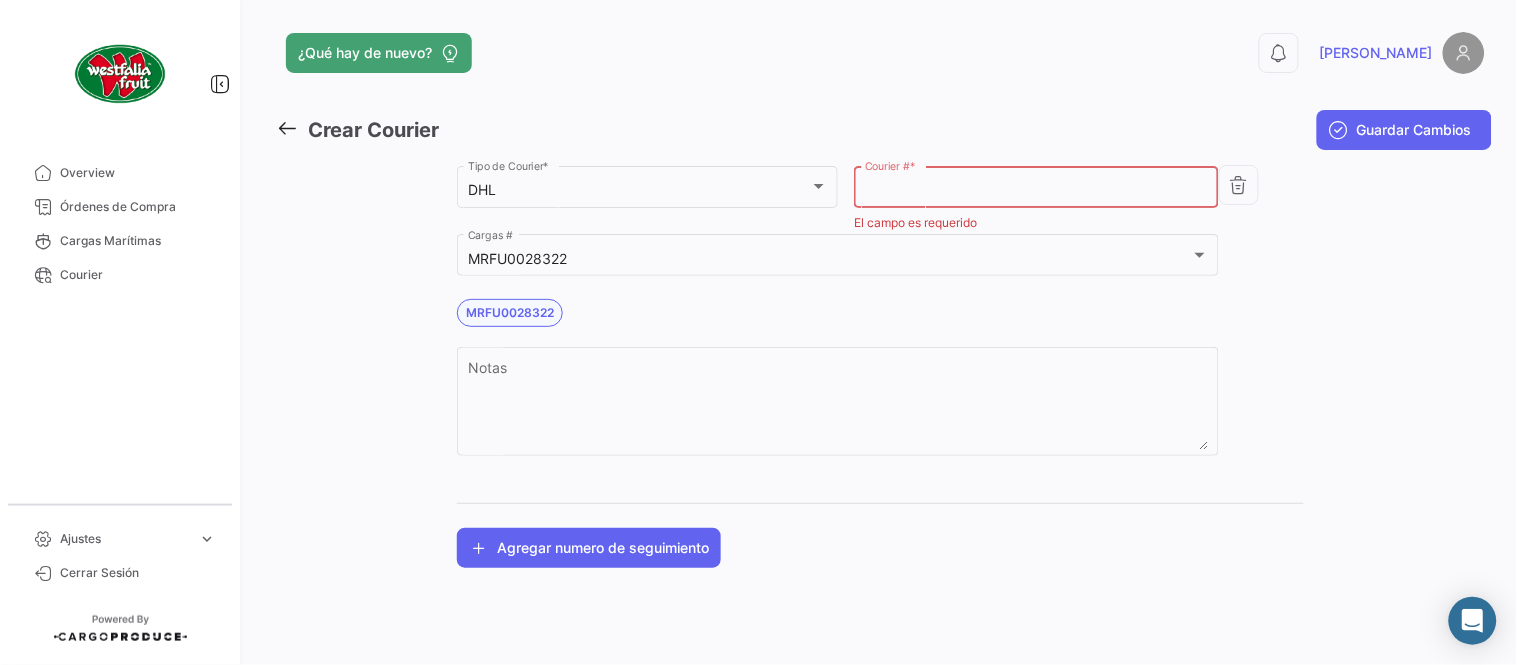 paste on "6518661483" 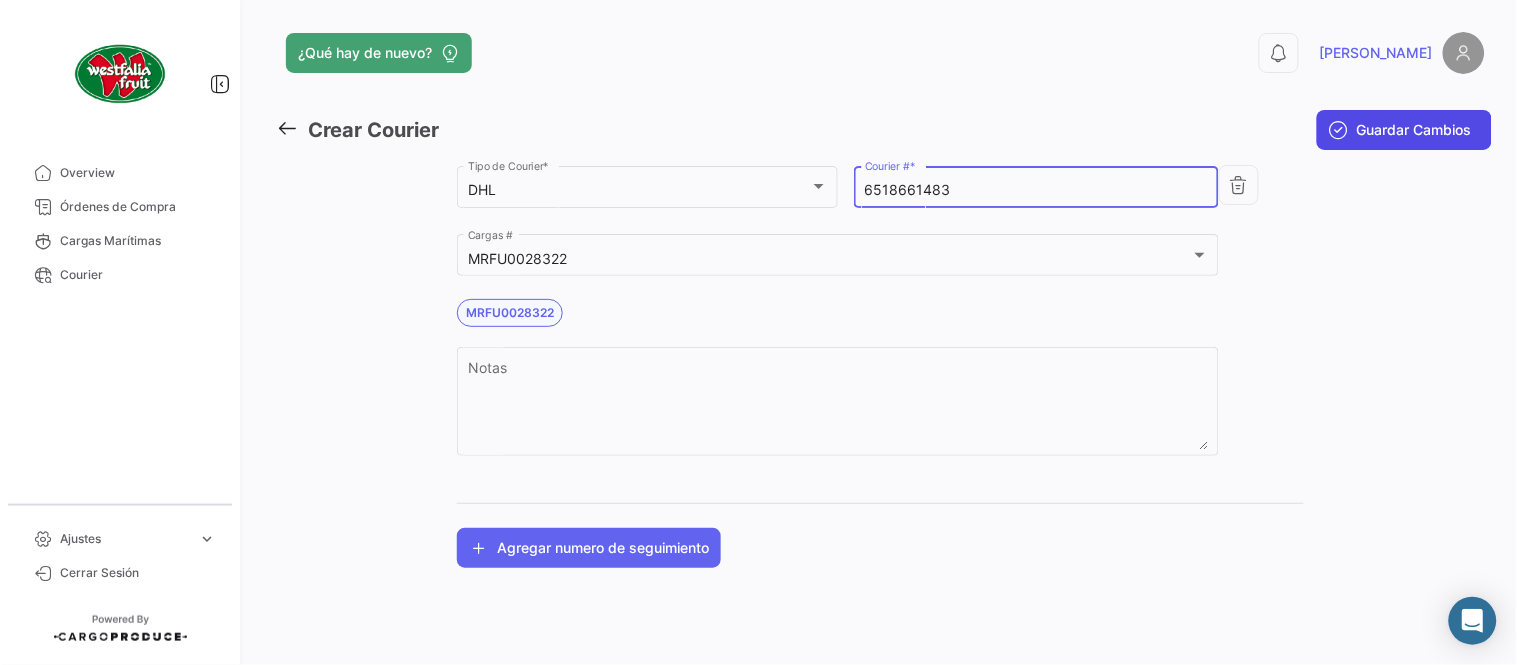 type on "6518661483" 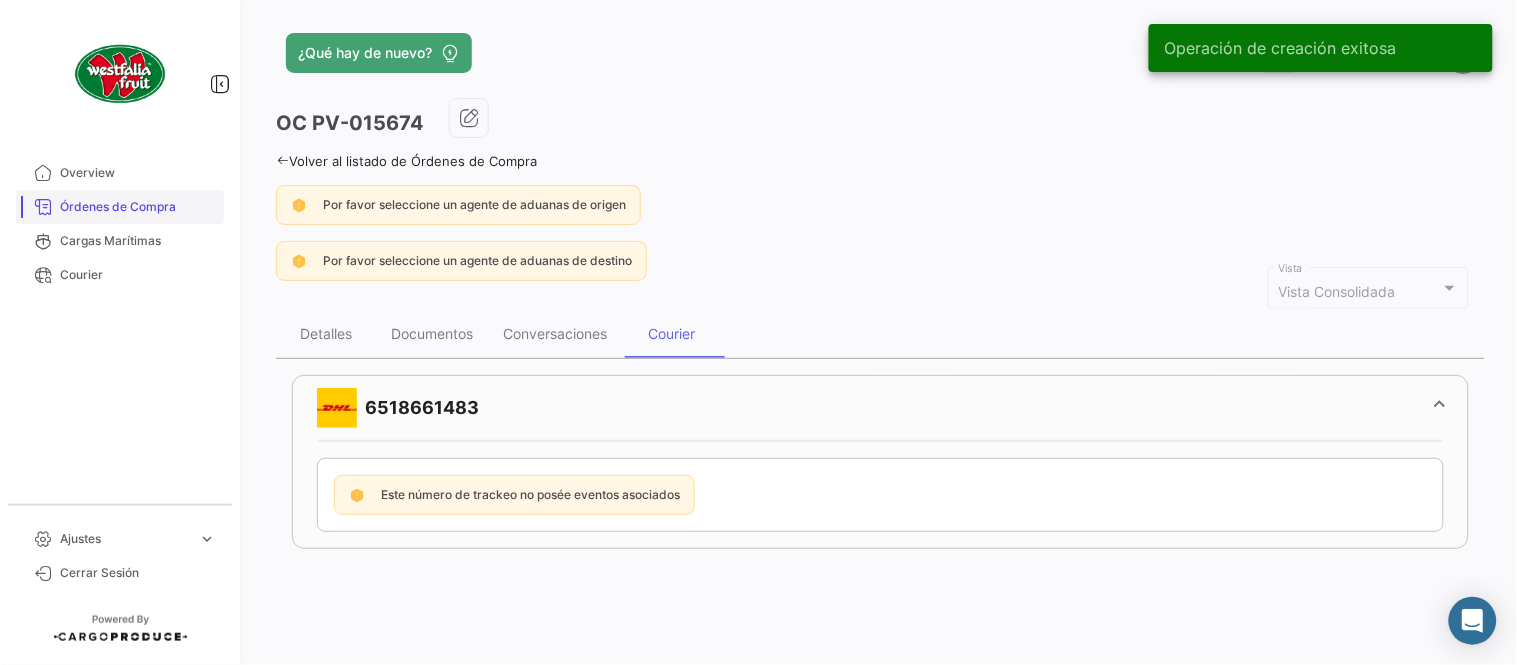 click on "Órdenes de Compra" at bounding box center (138, 207) 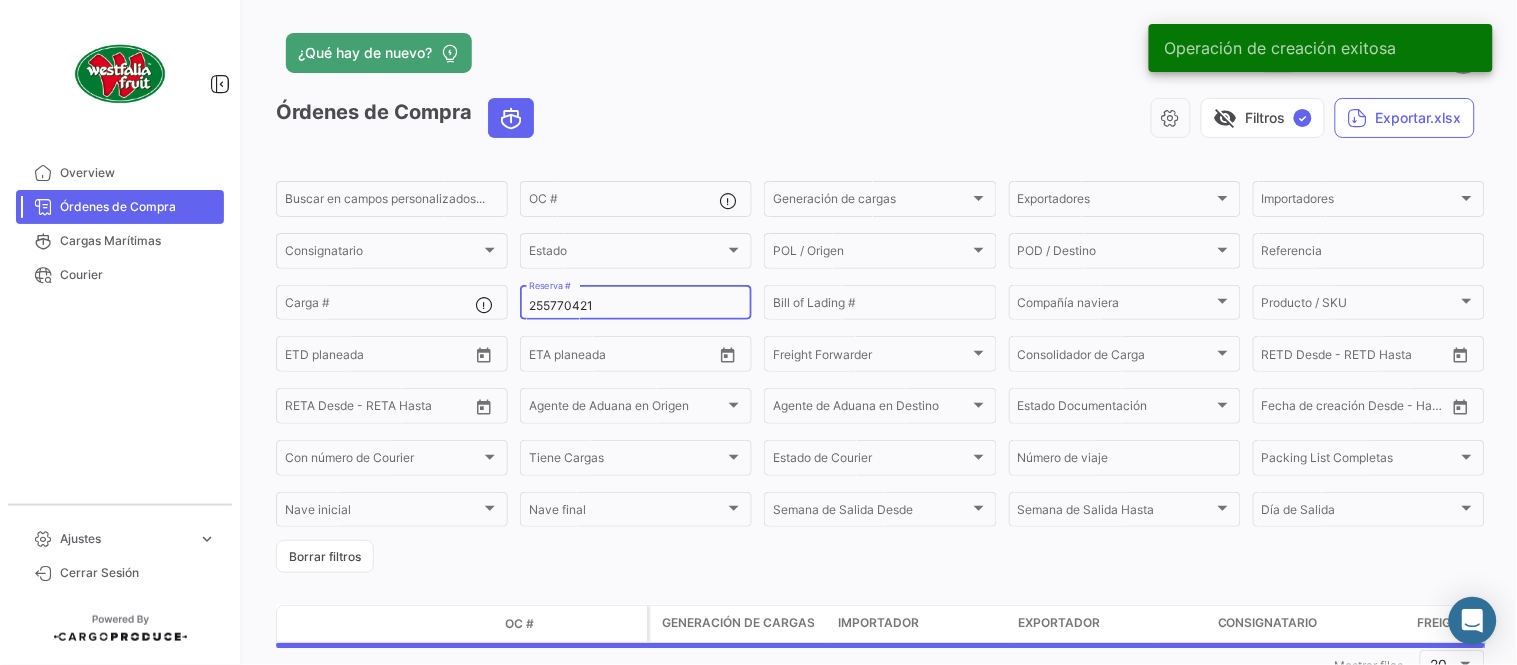 click on "255770421" at bounding box center (636, 306) 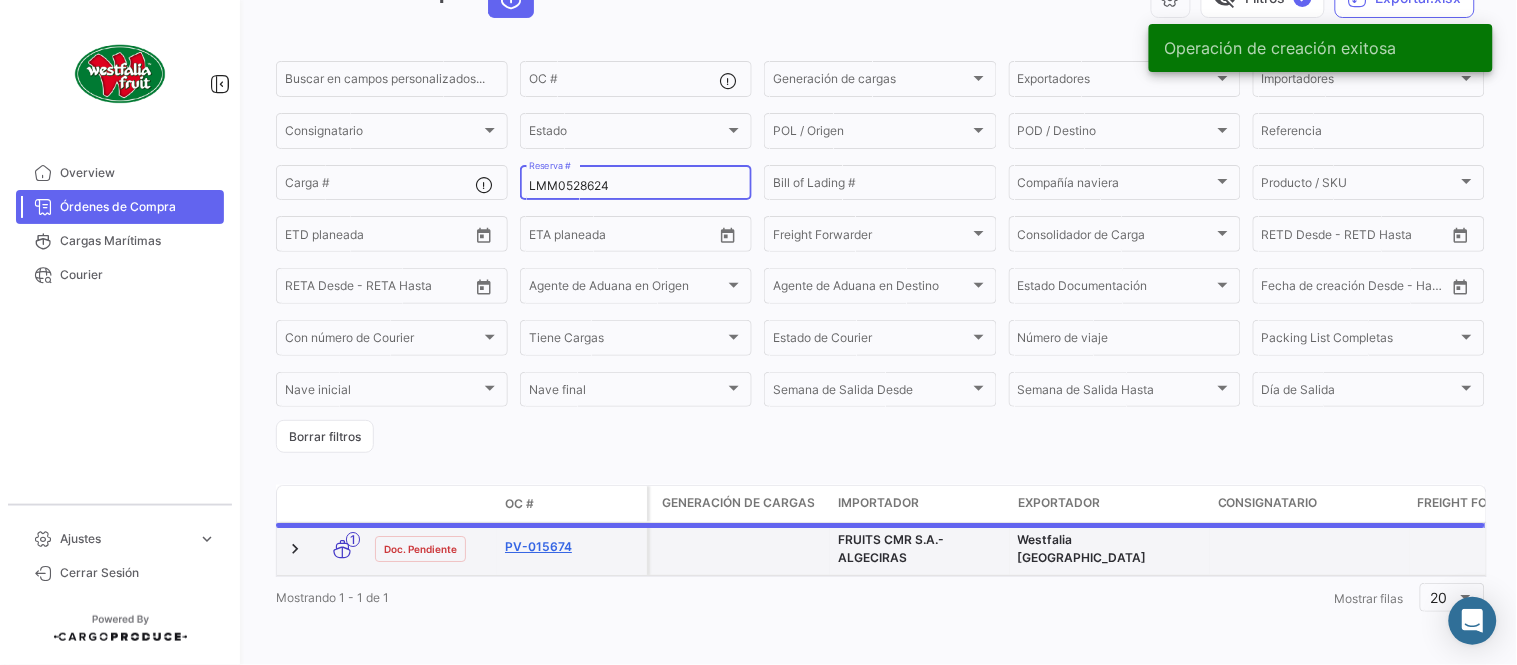 scroll, scrollTop: 116, scrollLeft: 0, axis: vertical 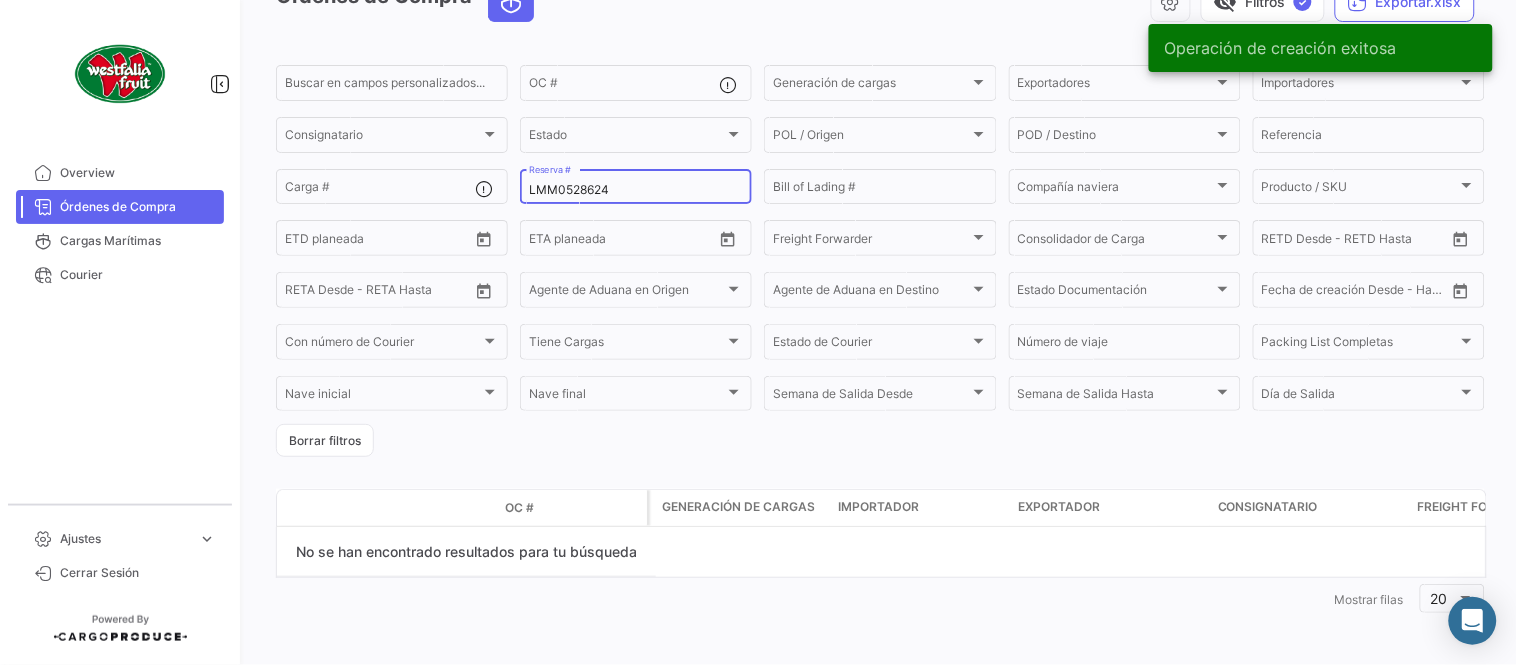 click on "LMM0528624 Reserva #" 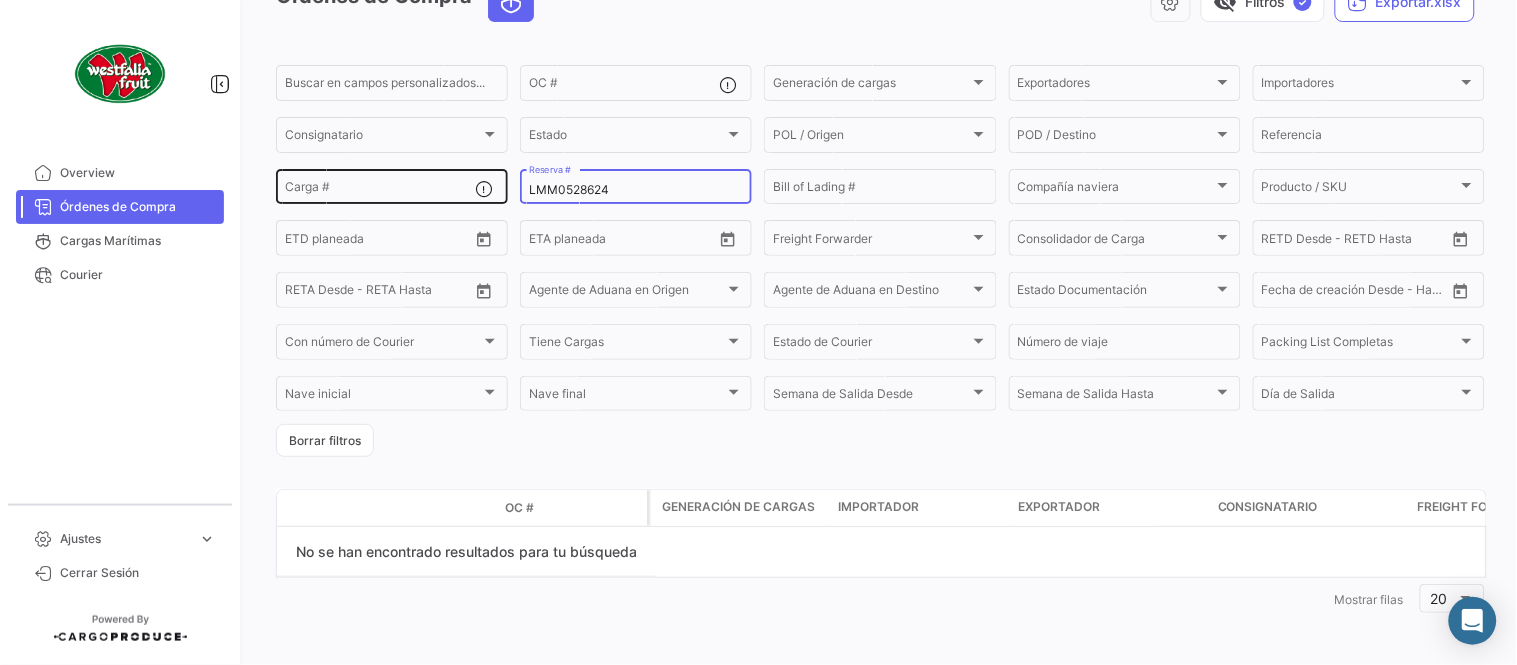 drag, startPoint x: 638, startPoint y: 195, endPoint x: 462, endPoint y: 196, distance: 176.00284 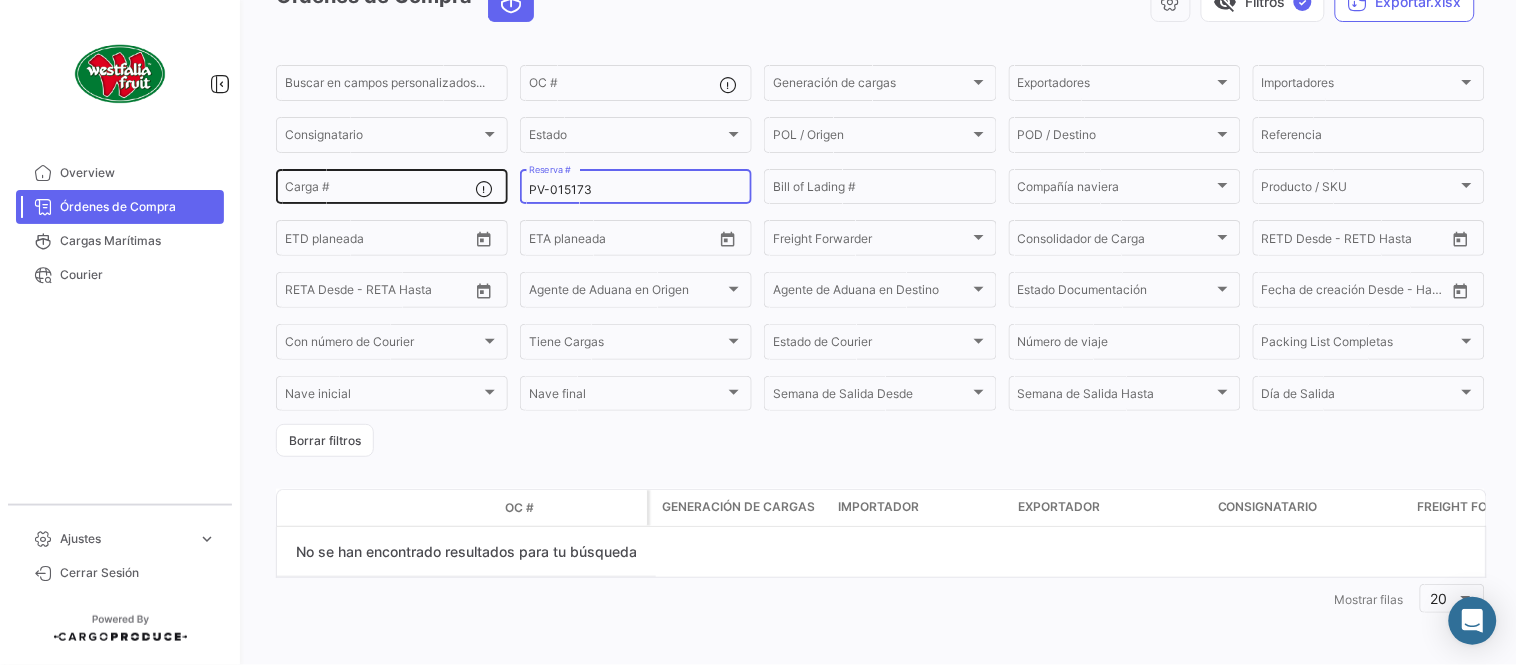 type on "PV-015173" 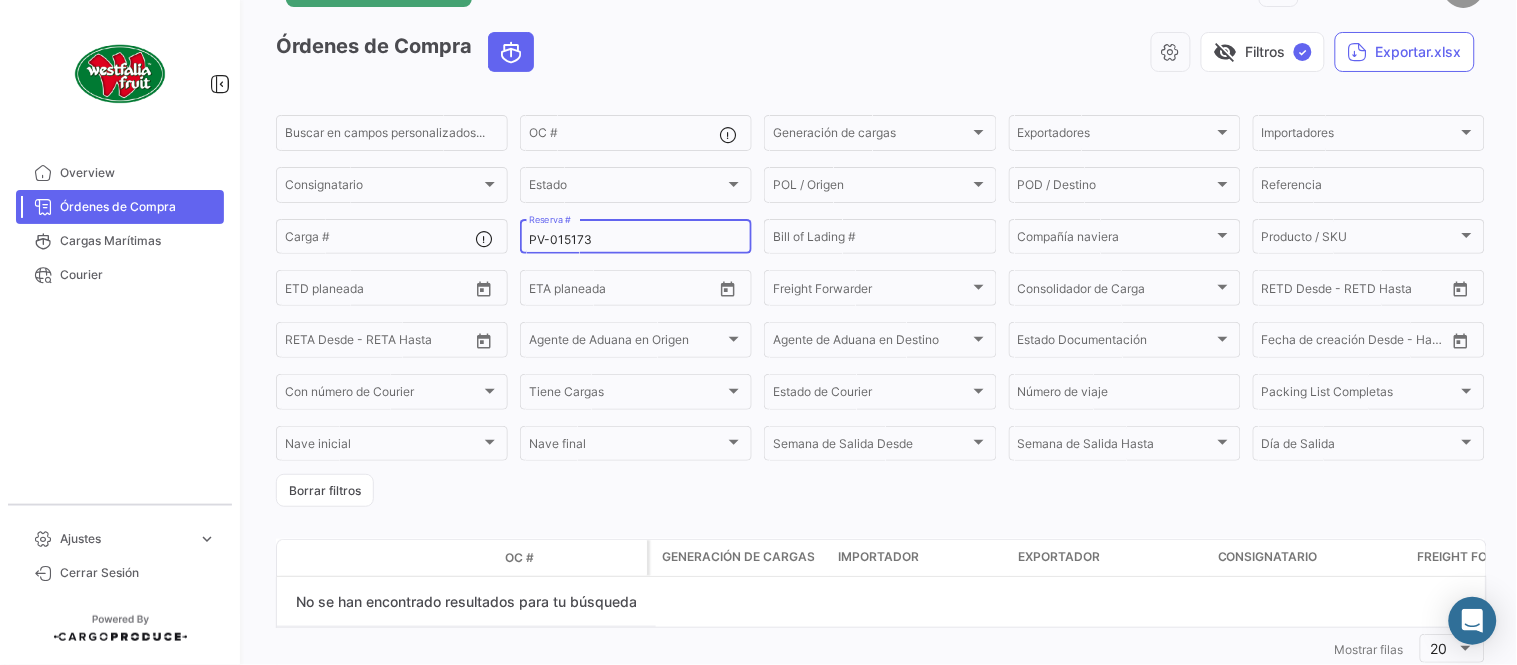 scroll, scrollTop: 116, scrollLeft: 0, axis: vertical 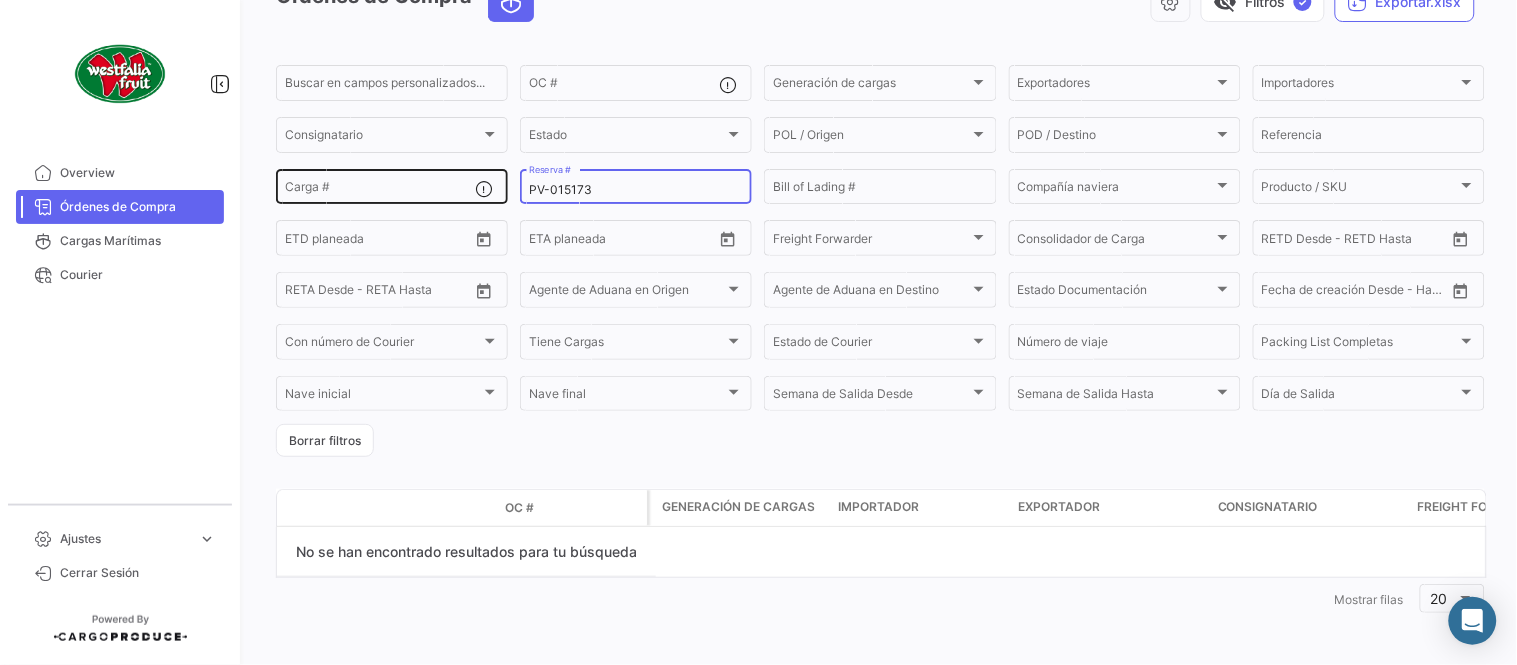 drag, startPoint x: 616, startPoint y: 186, endPoint x: 500, endPoint y: 183, distance: 116.03879 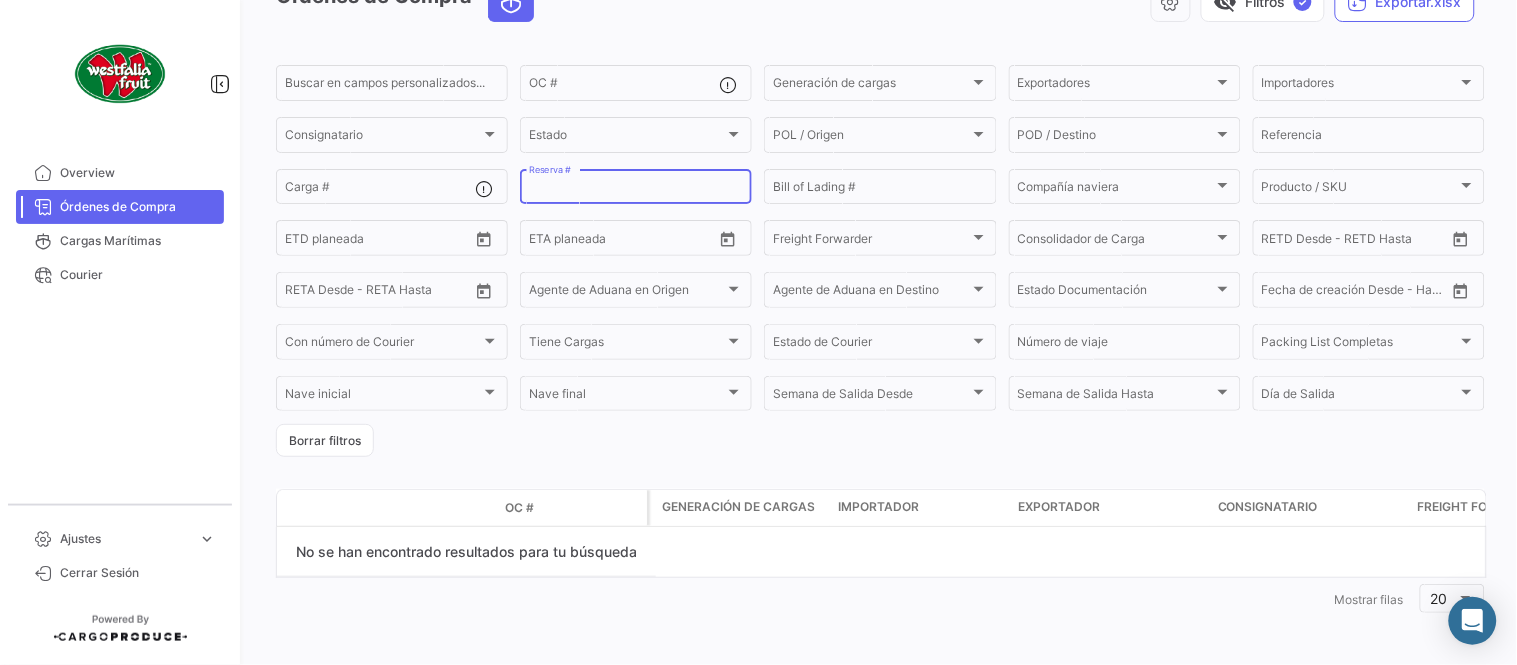 scroll, scrollTop: 66, scrollLeft: 0, axis: vertical 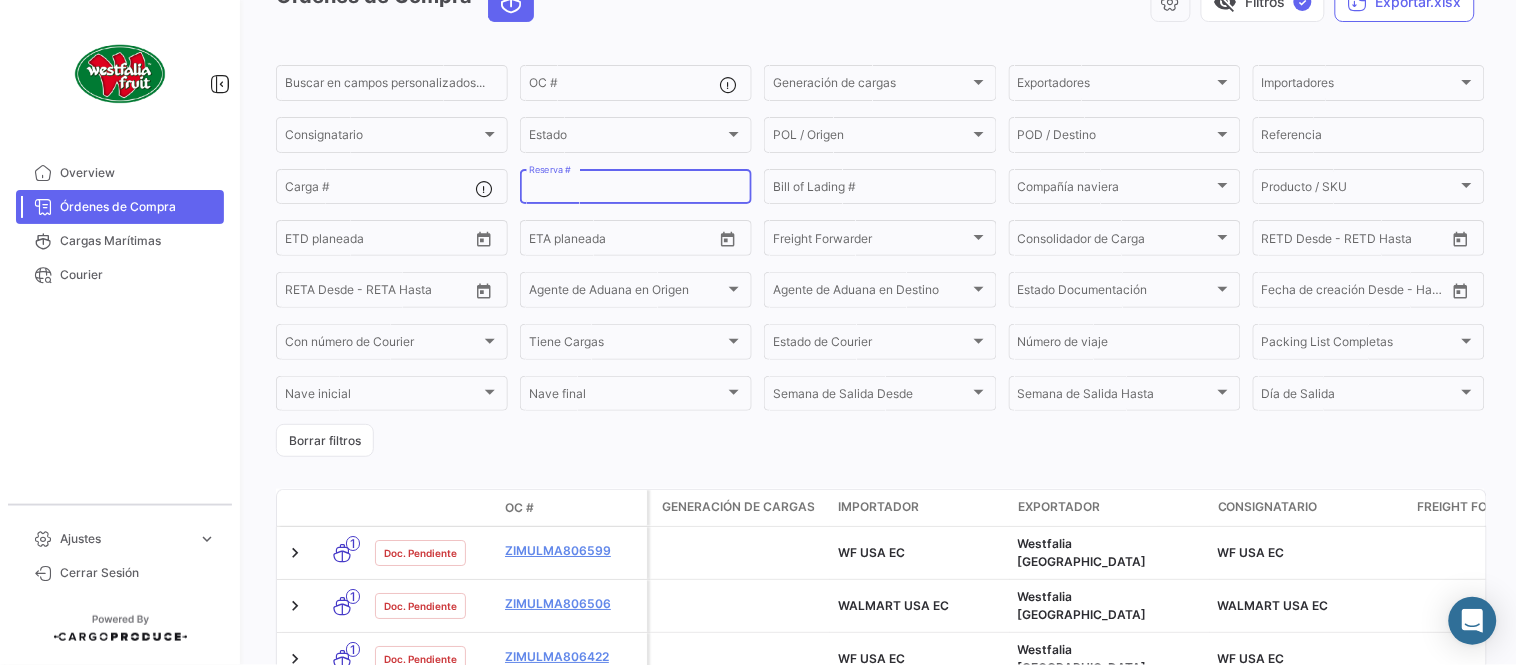 paste on "6423292890" 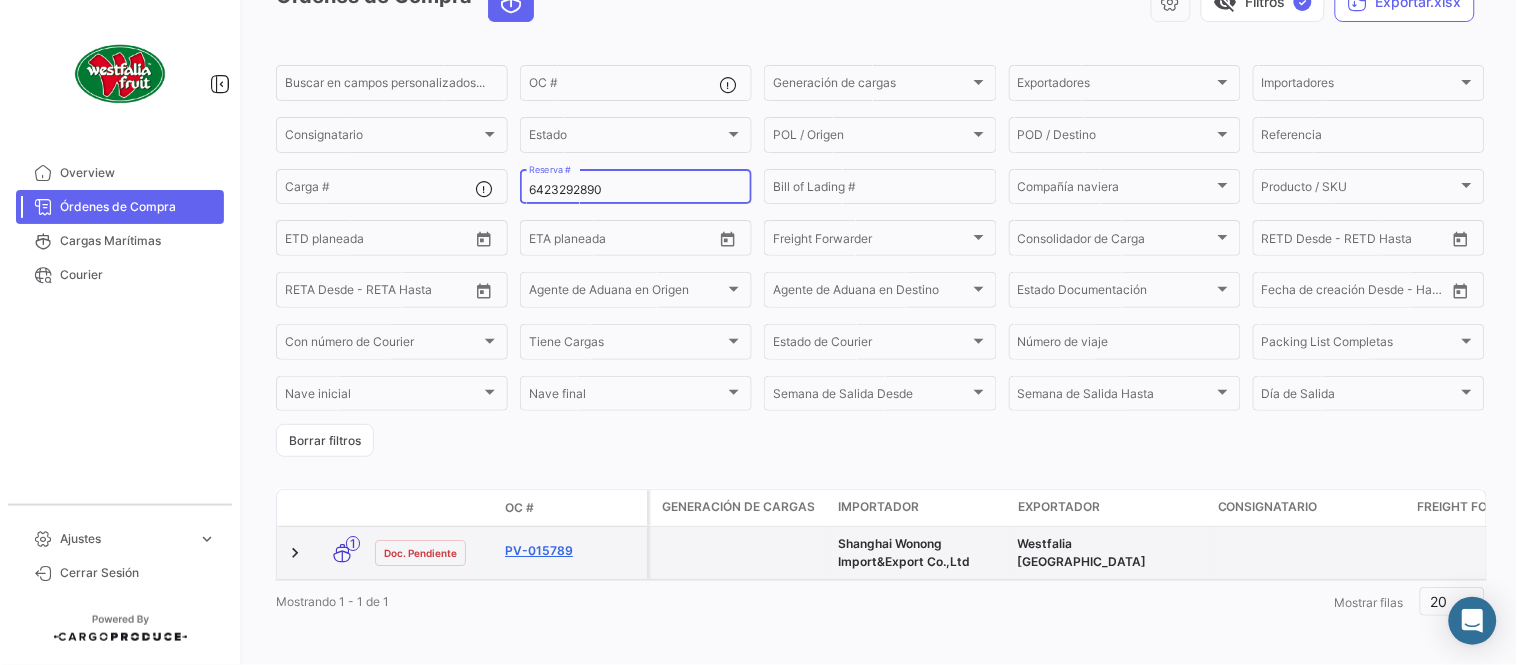 type on "6423292890" 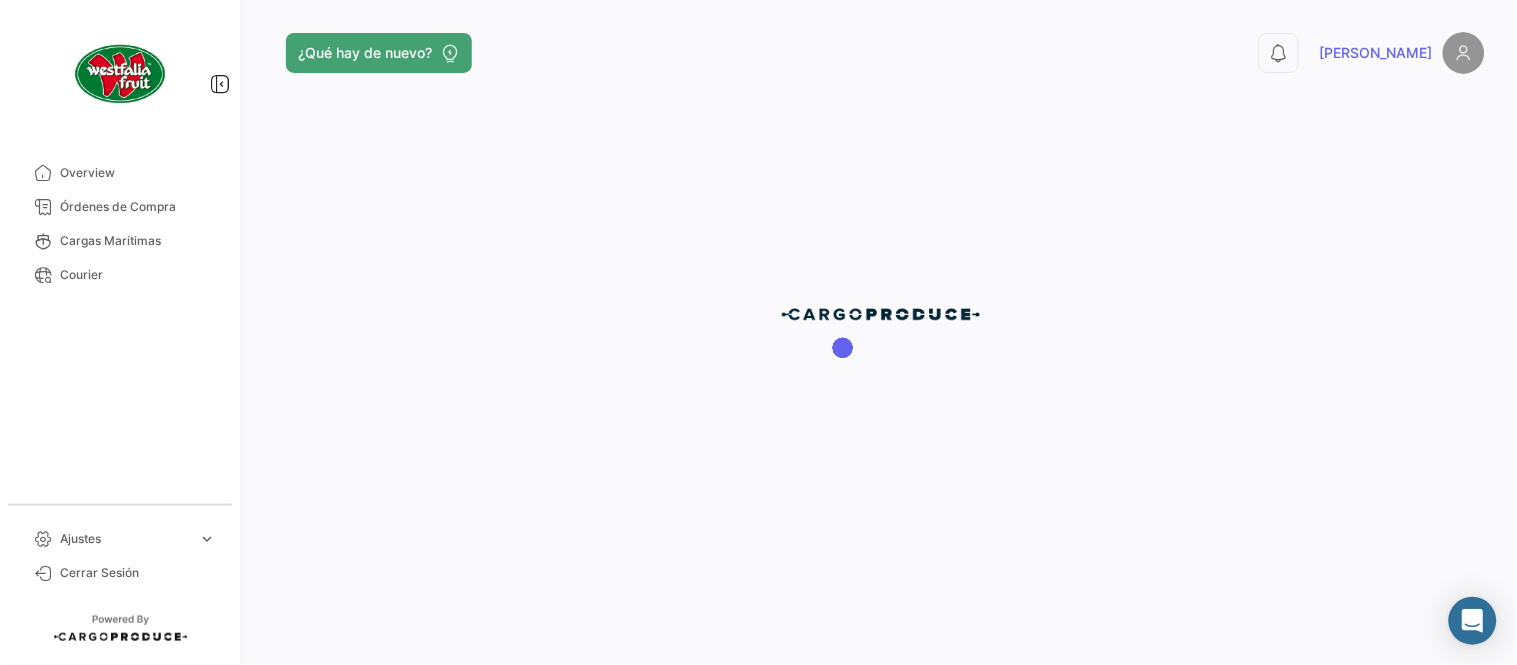 scroll, scrollTop: 0, scrollLeft: 0, axis: both 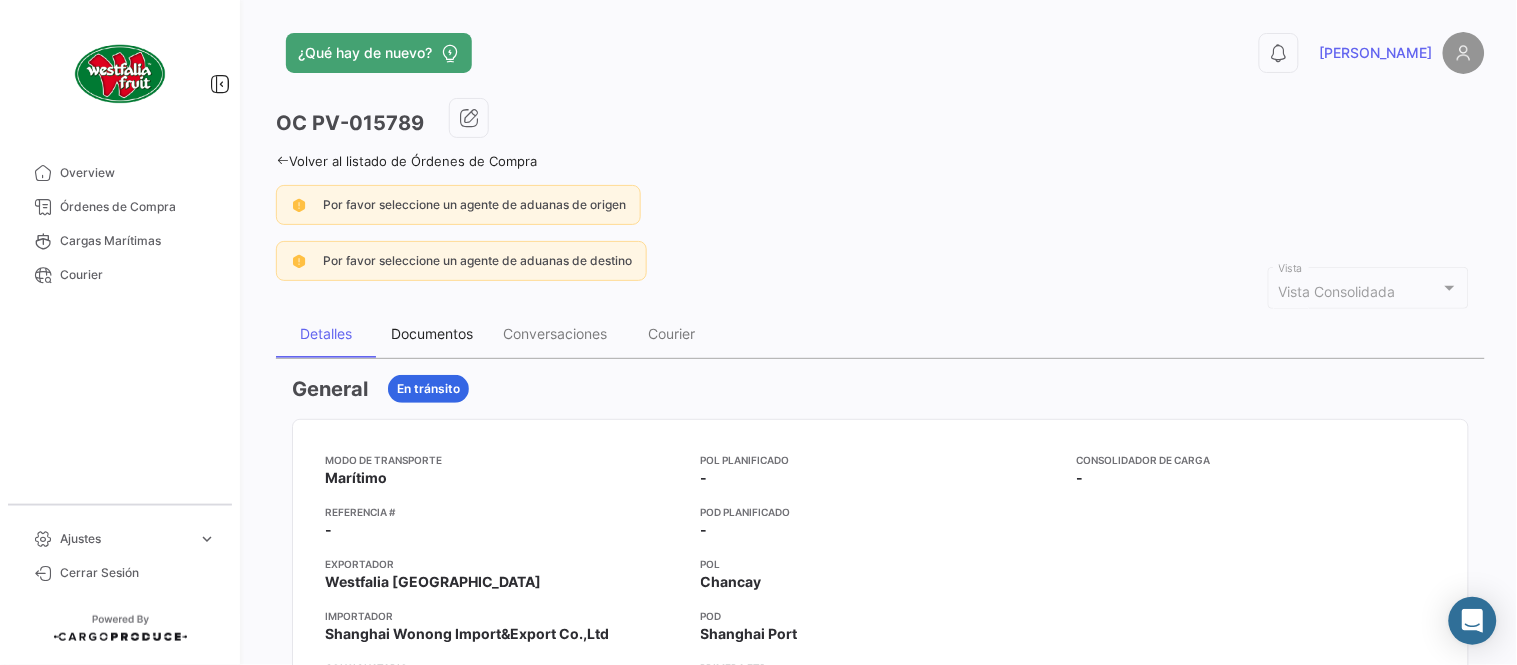 click on "Documentos" at bounding box center [432, 333] 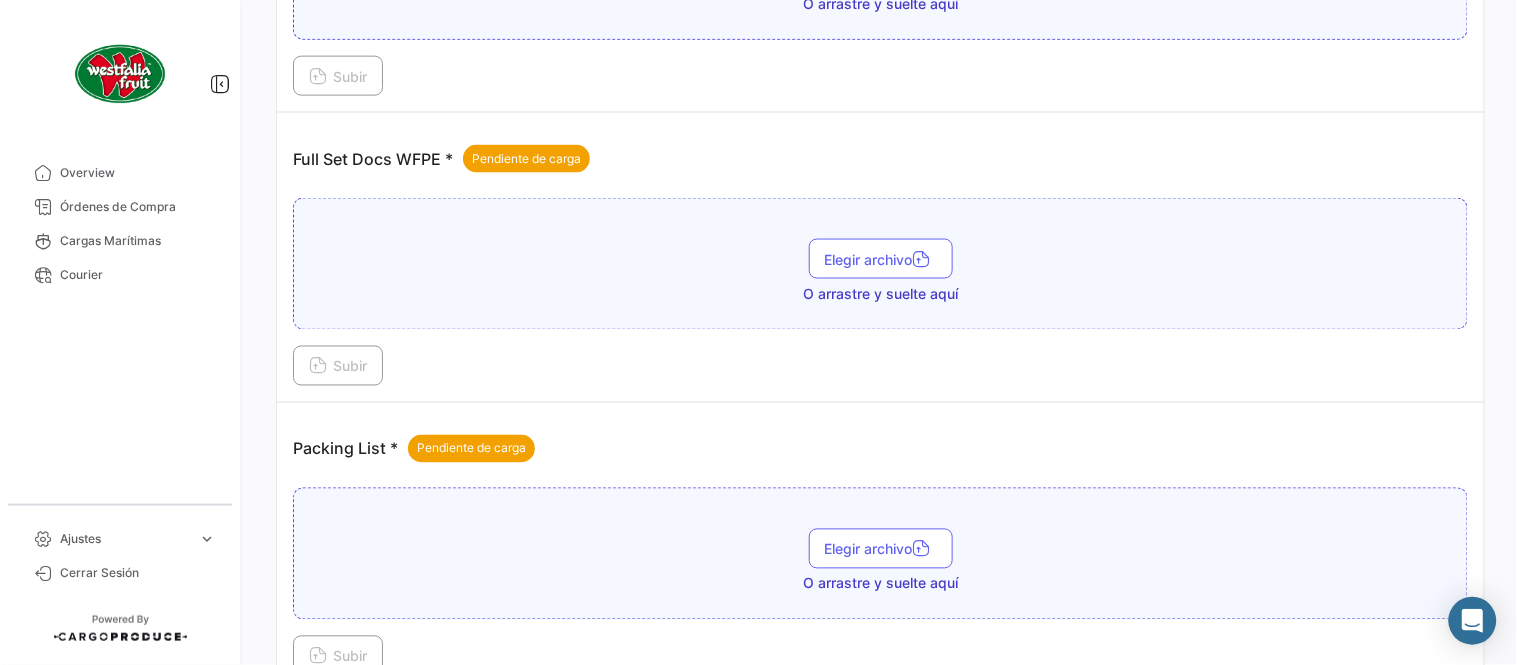 scroll, scrollTop: 806, scrollLeft: 0, axis: vertical 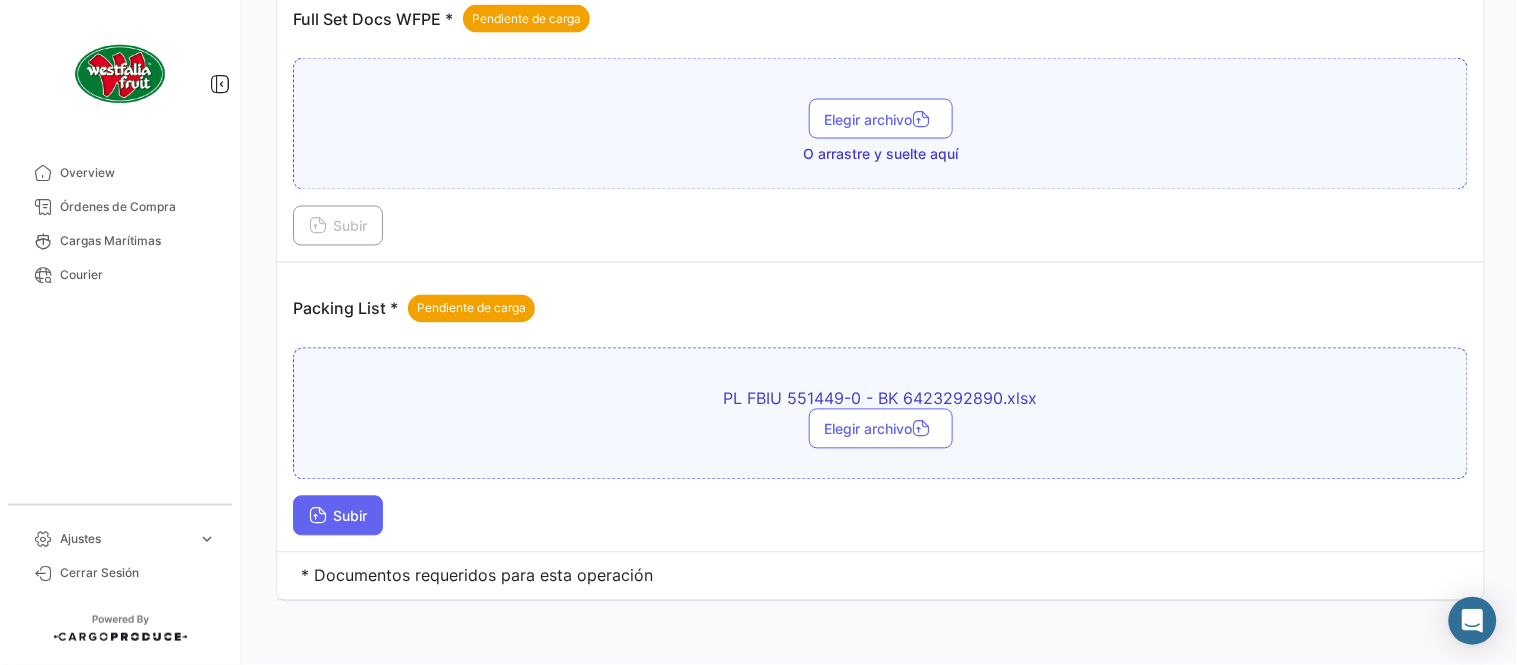 click on "Subir" at bounding box center (338, 516) 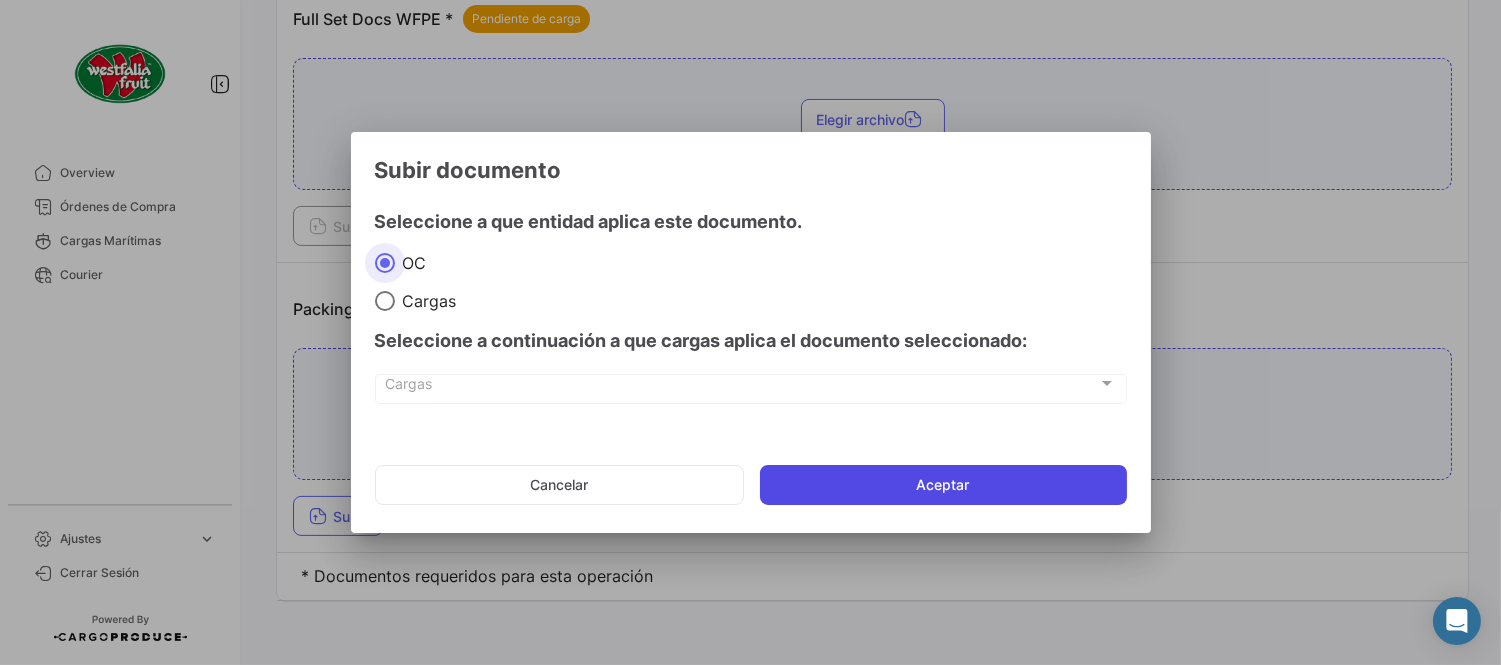 click on "Aceptar" 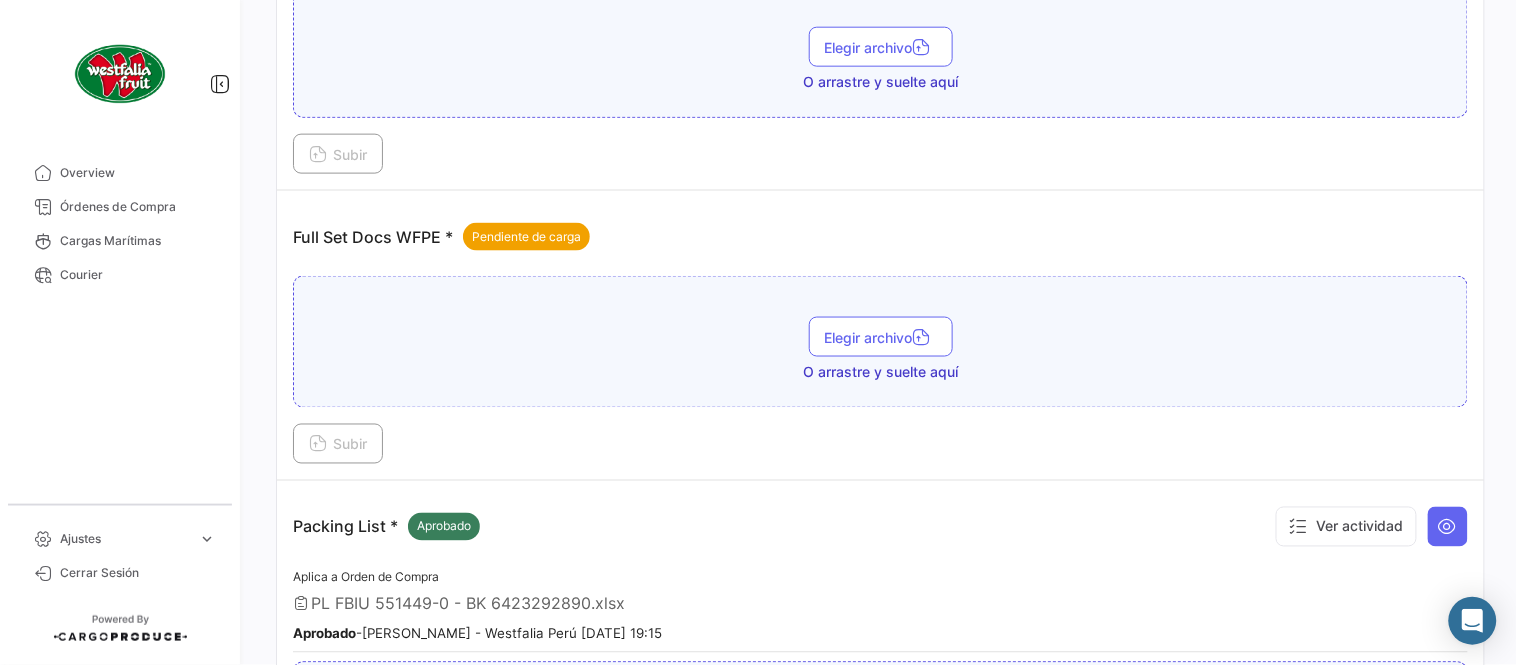 scroll, scrollTop: 584, scrollLeft: 0, axis: vertical 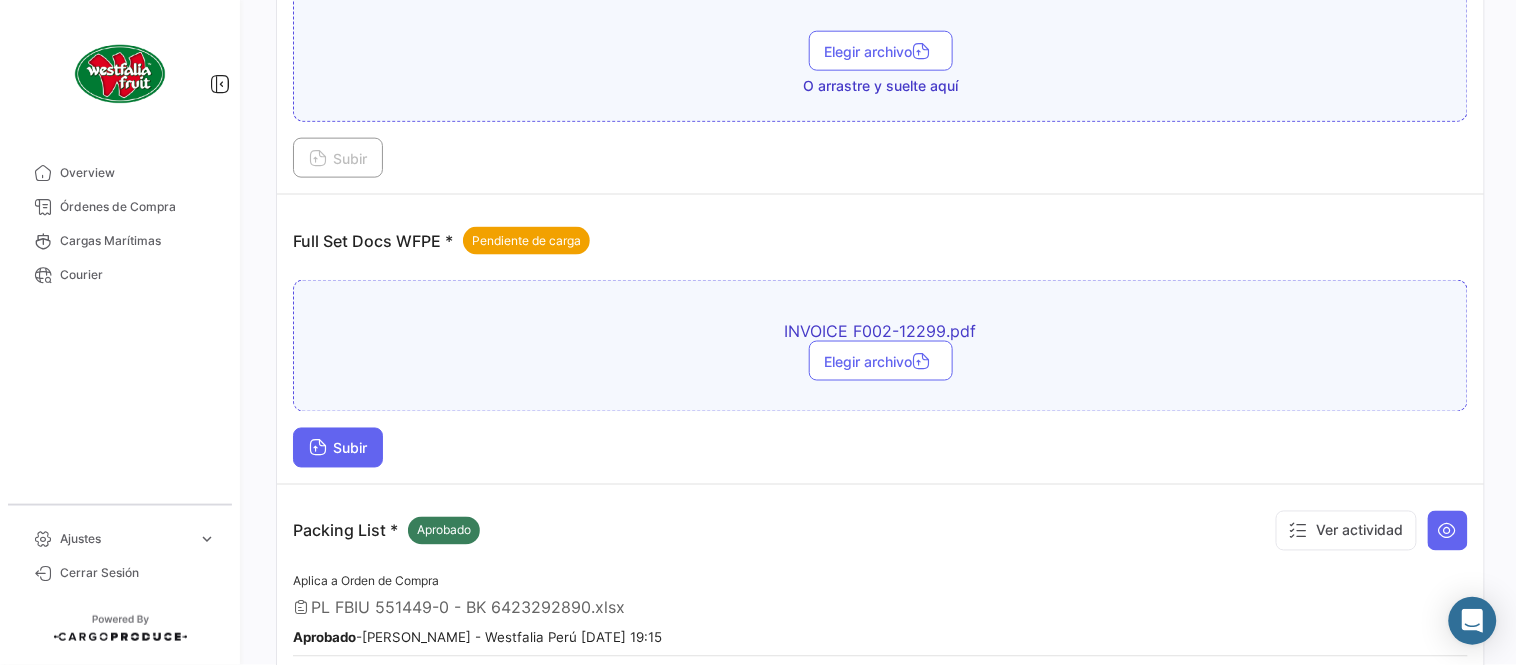 click on "Subir" at bounding box center (338, 448) 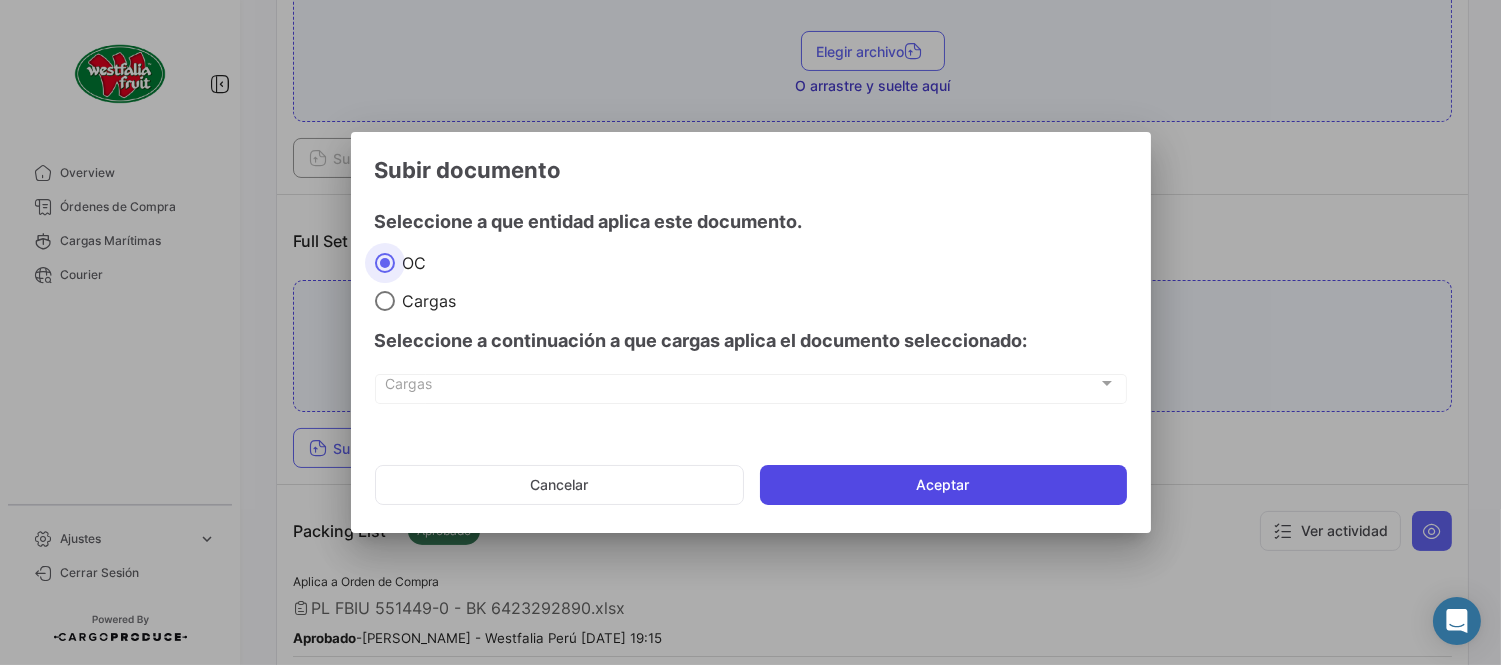 click on "Aceptar" 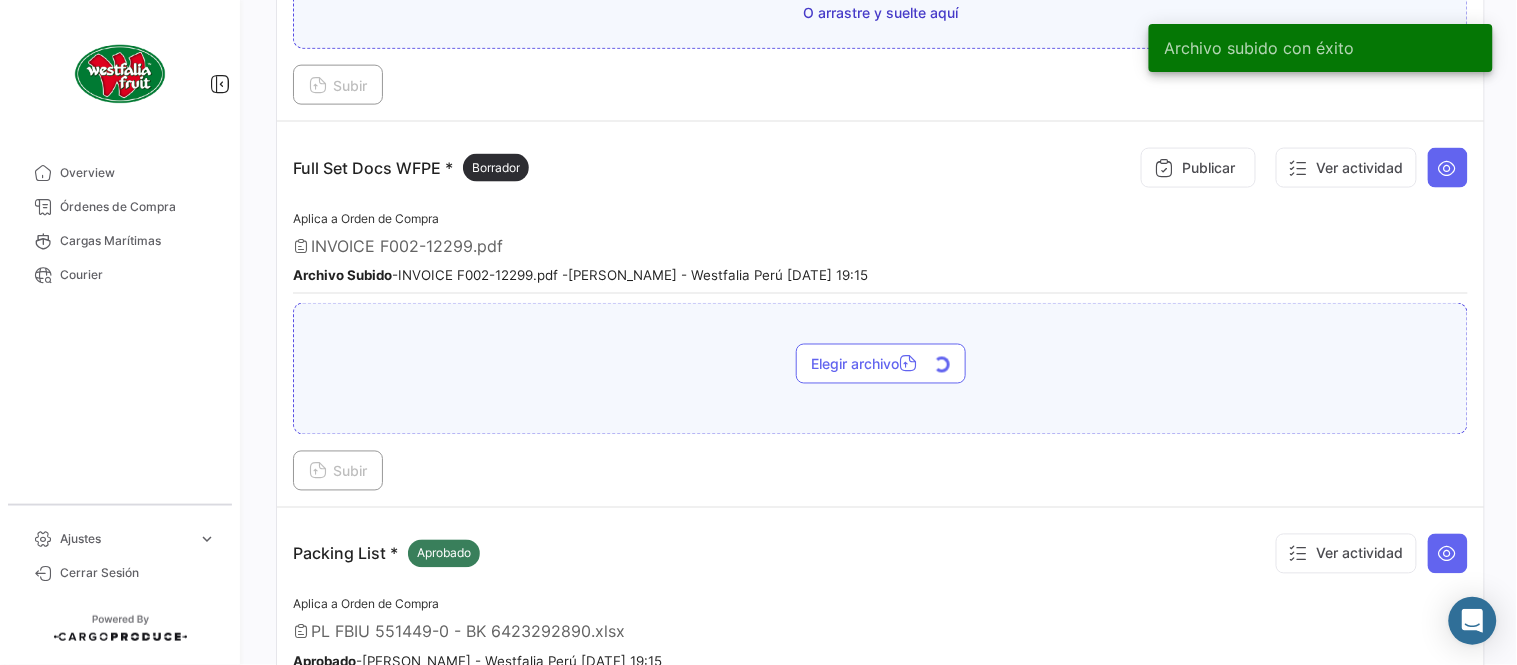 scroll, scrollTop: 695, scrollLeft: 0, axis: vertical 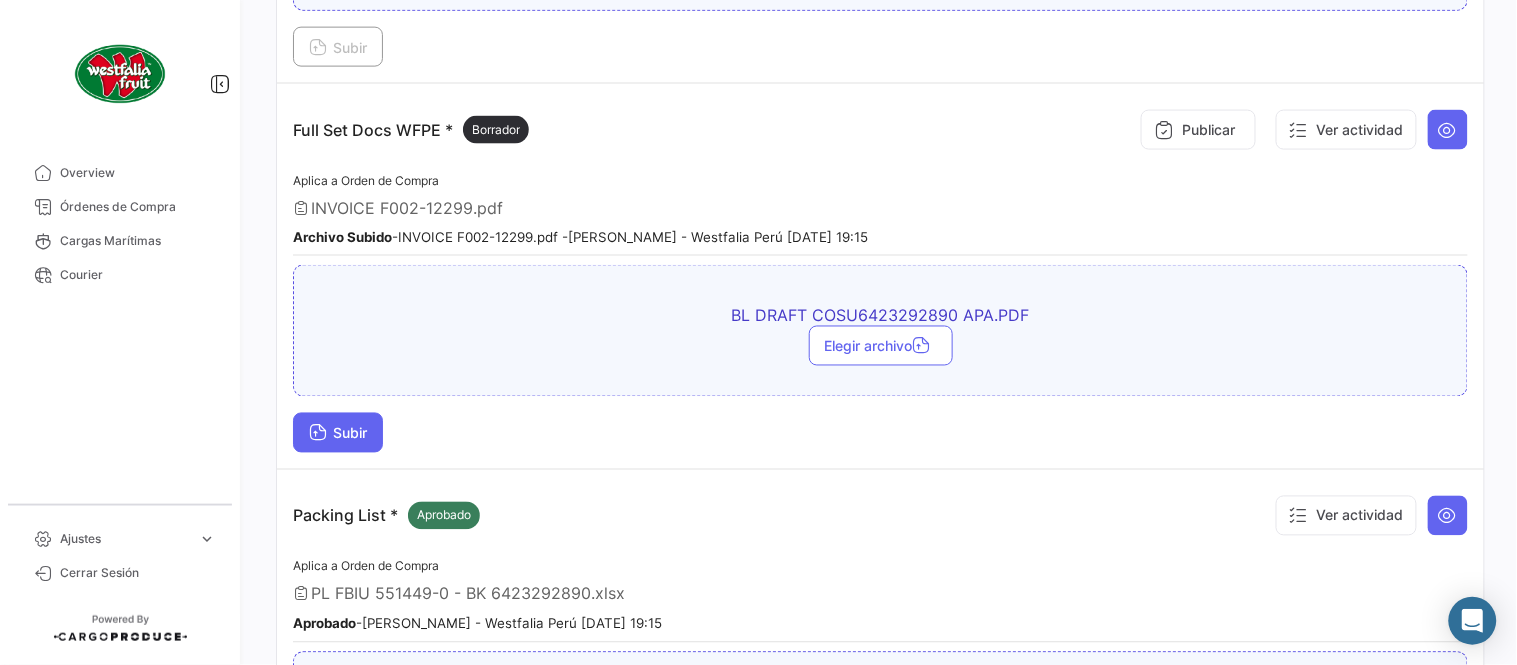 click on "Subir" at bounding box center [338, 433] 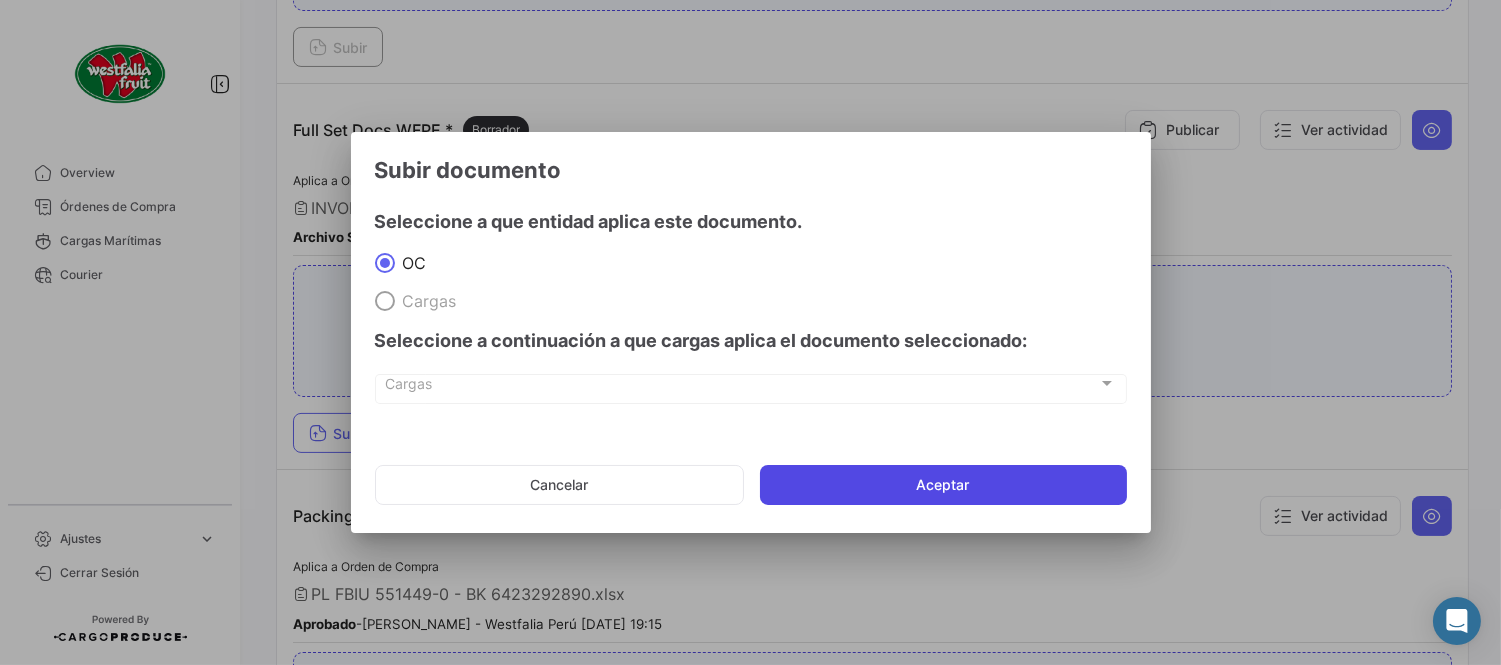 click on "Aceptar" 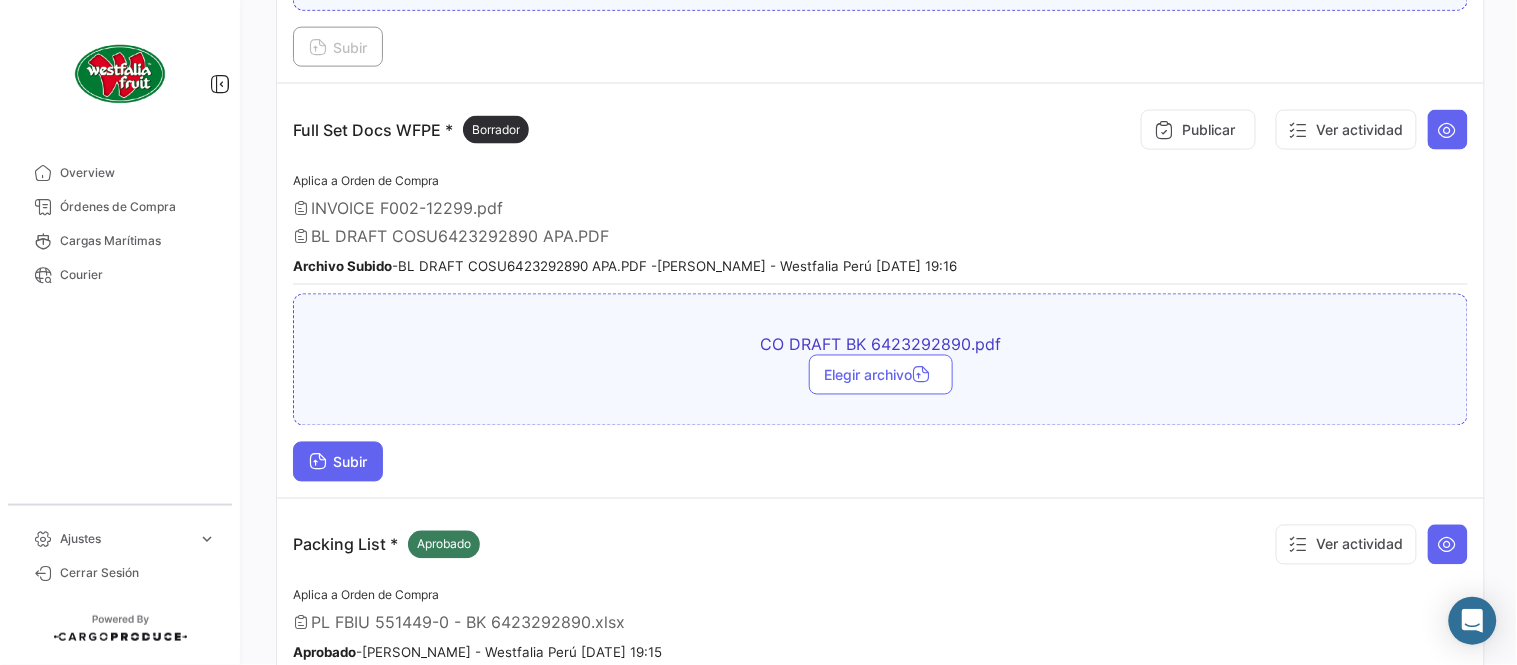 click on "Subir" at bounding box center (338, 462) 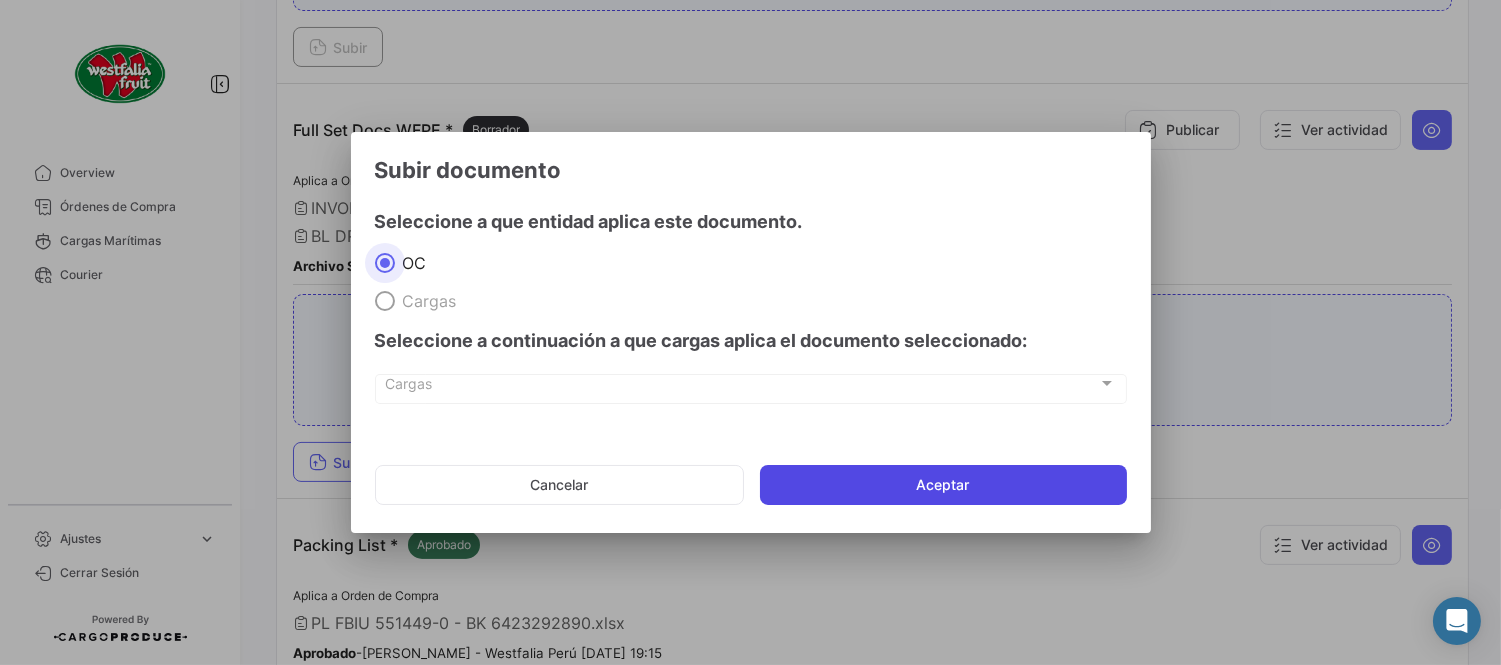 click on "Aceptar" 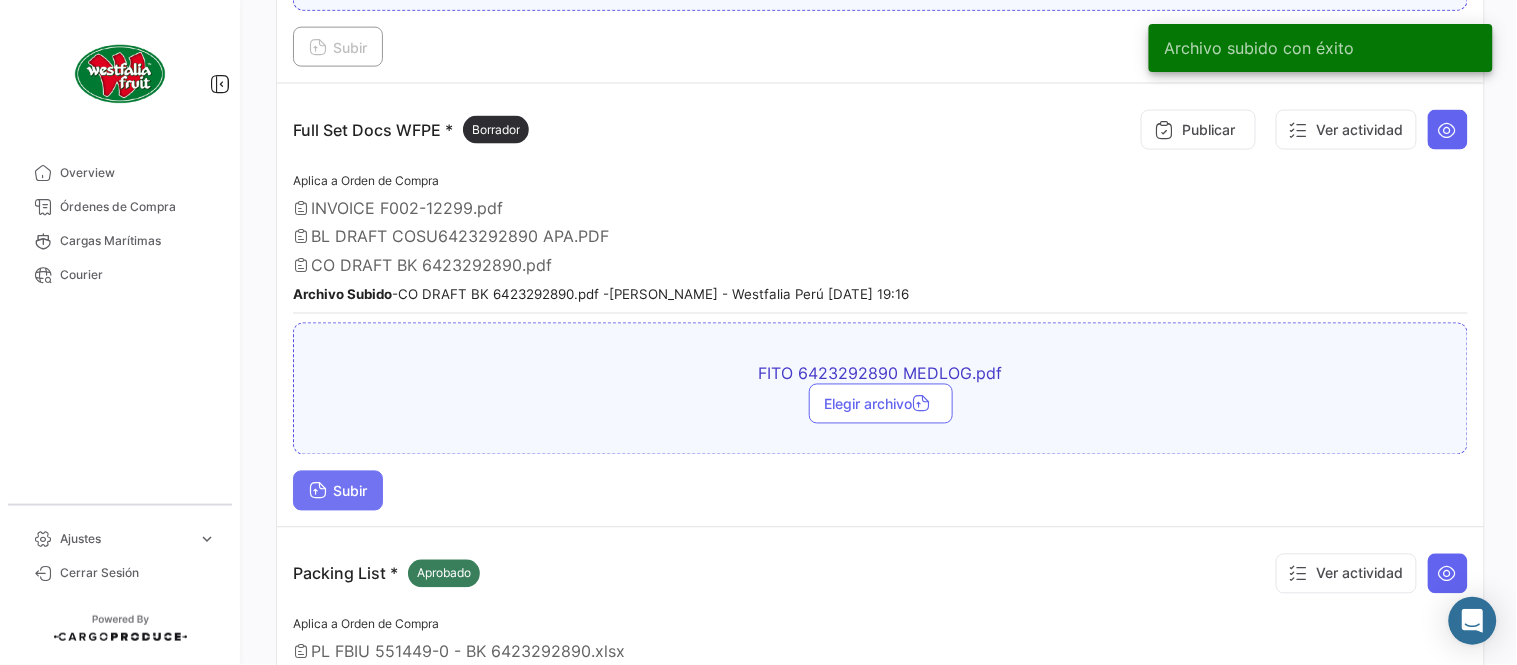 click on "Subir" at bounding box center [338, 491] 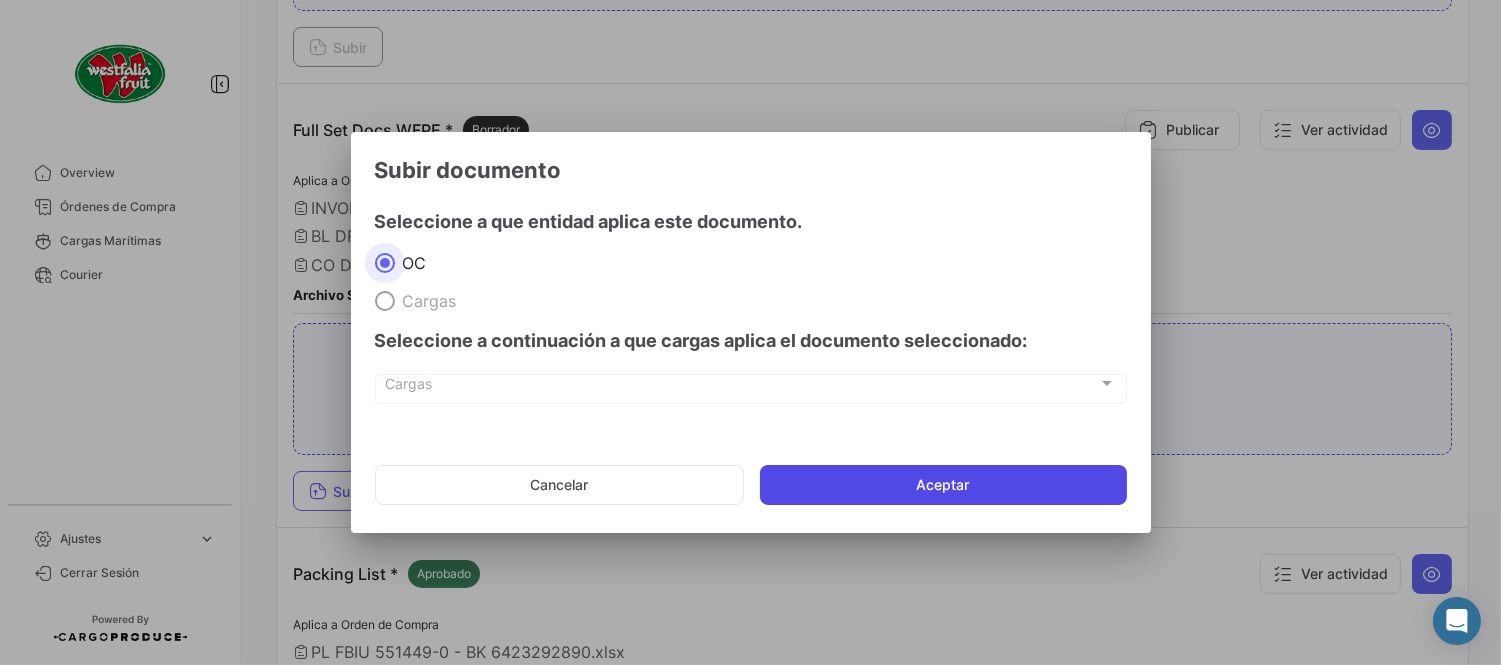click on "Aceptar" 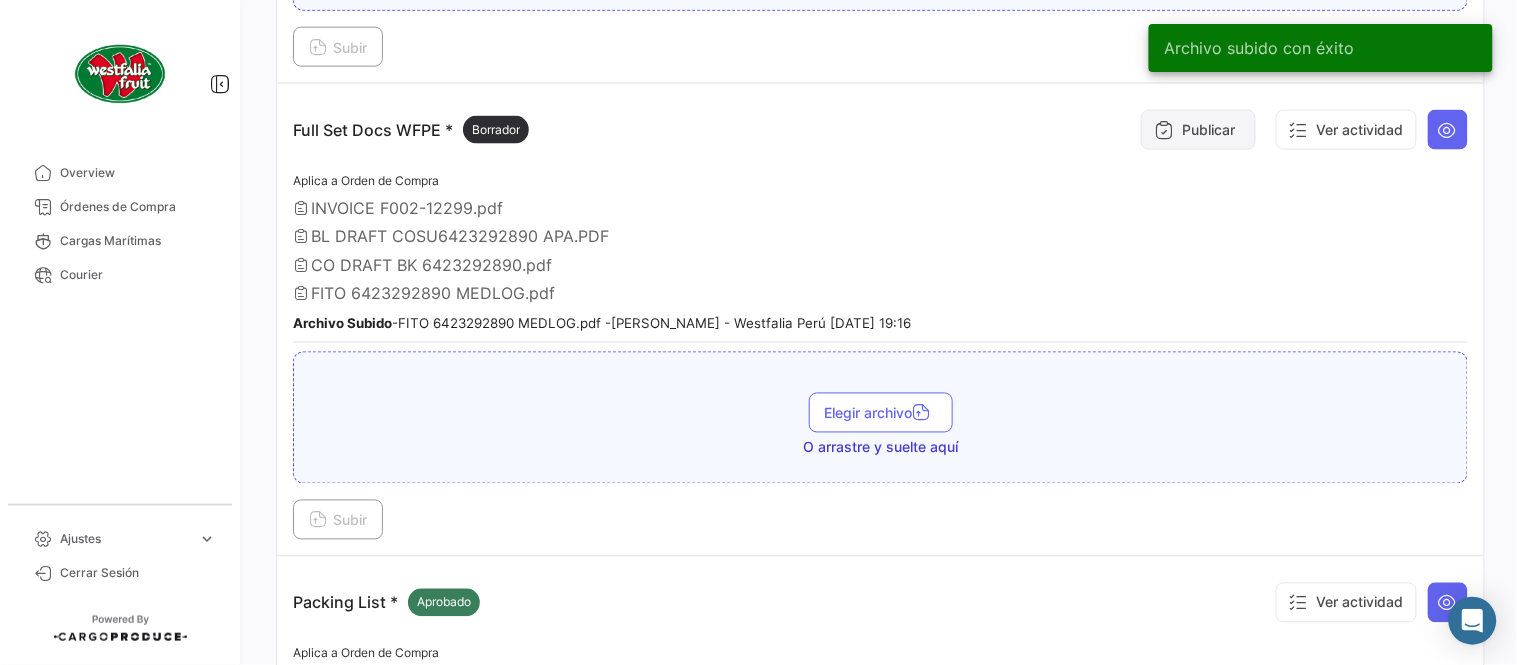 click on "Publicar" at bounding box center [1198, 130] 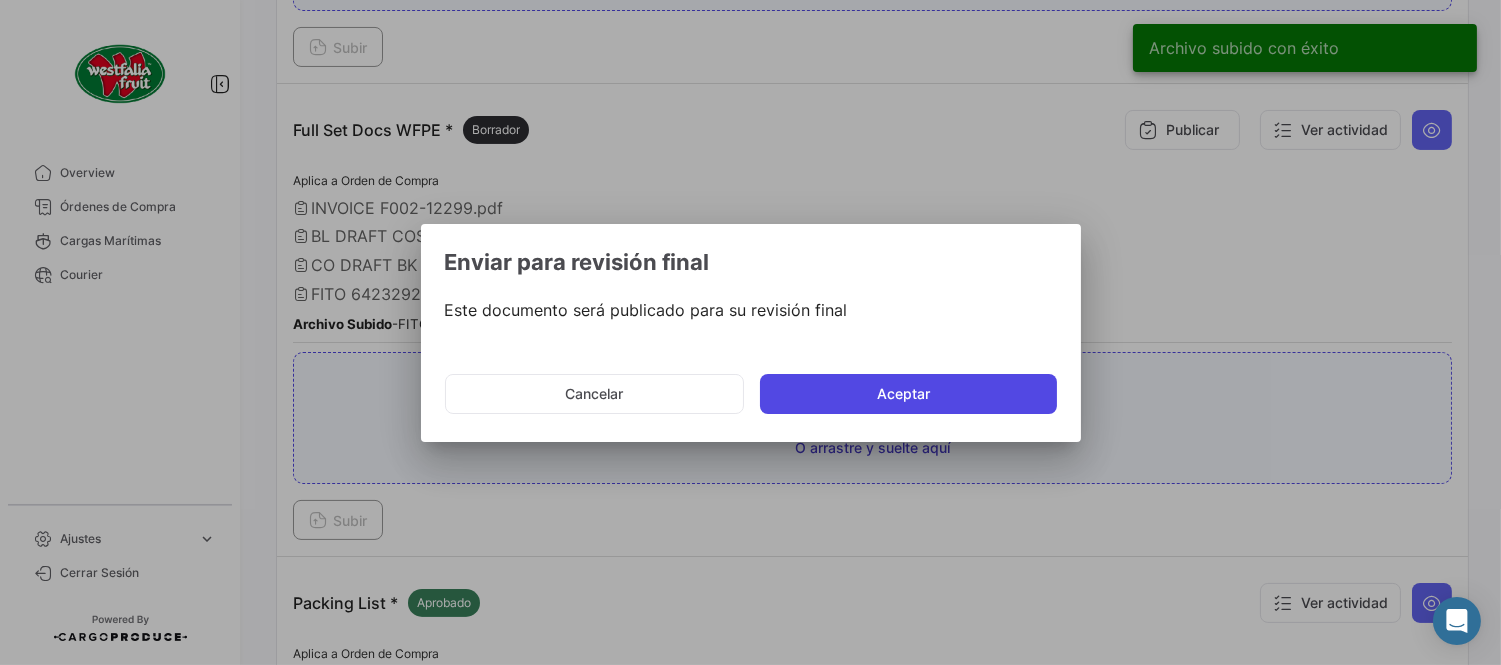 click on "Aceptar" 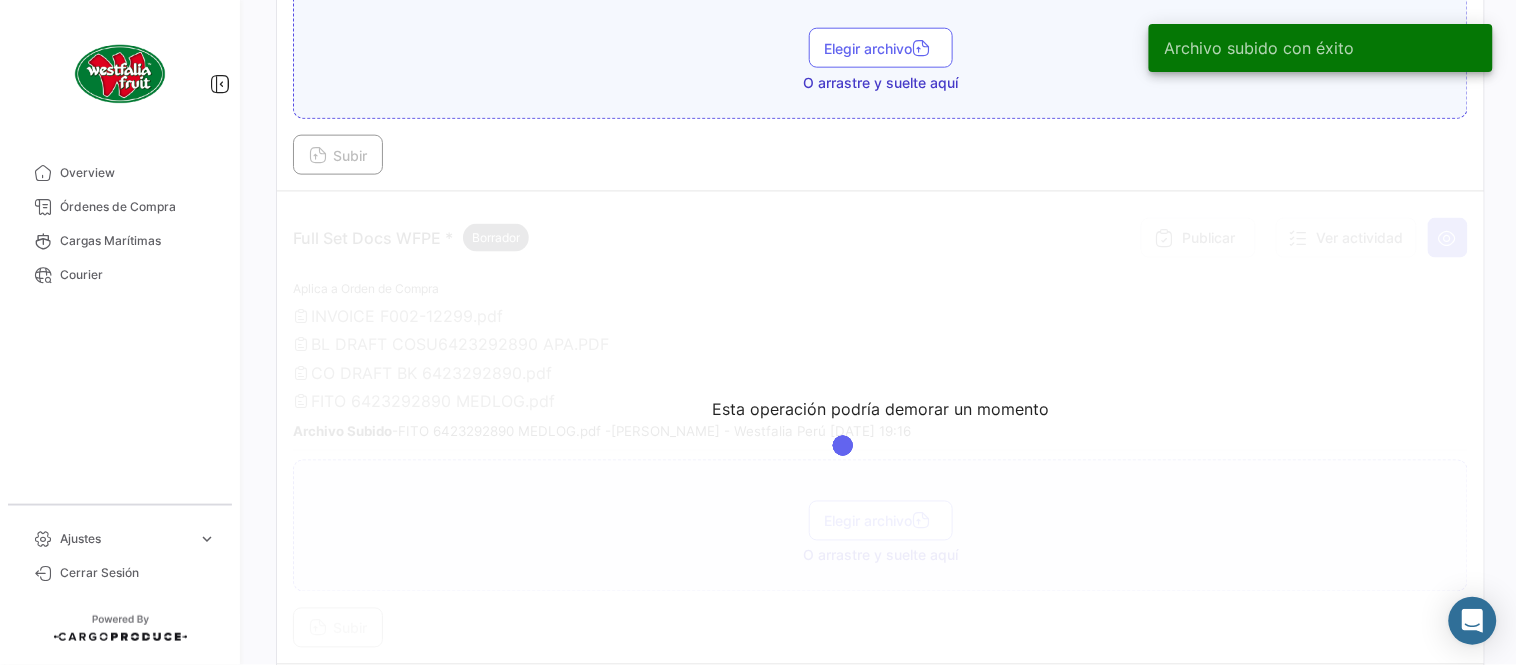scroll, scrollTop: 584, scrollLeft: 0, axis: vertical 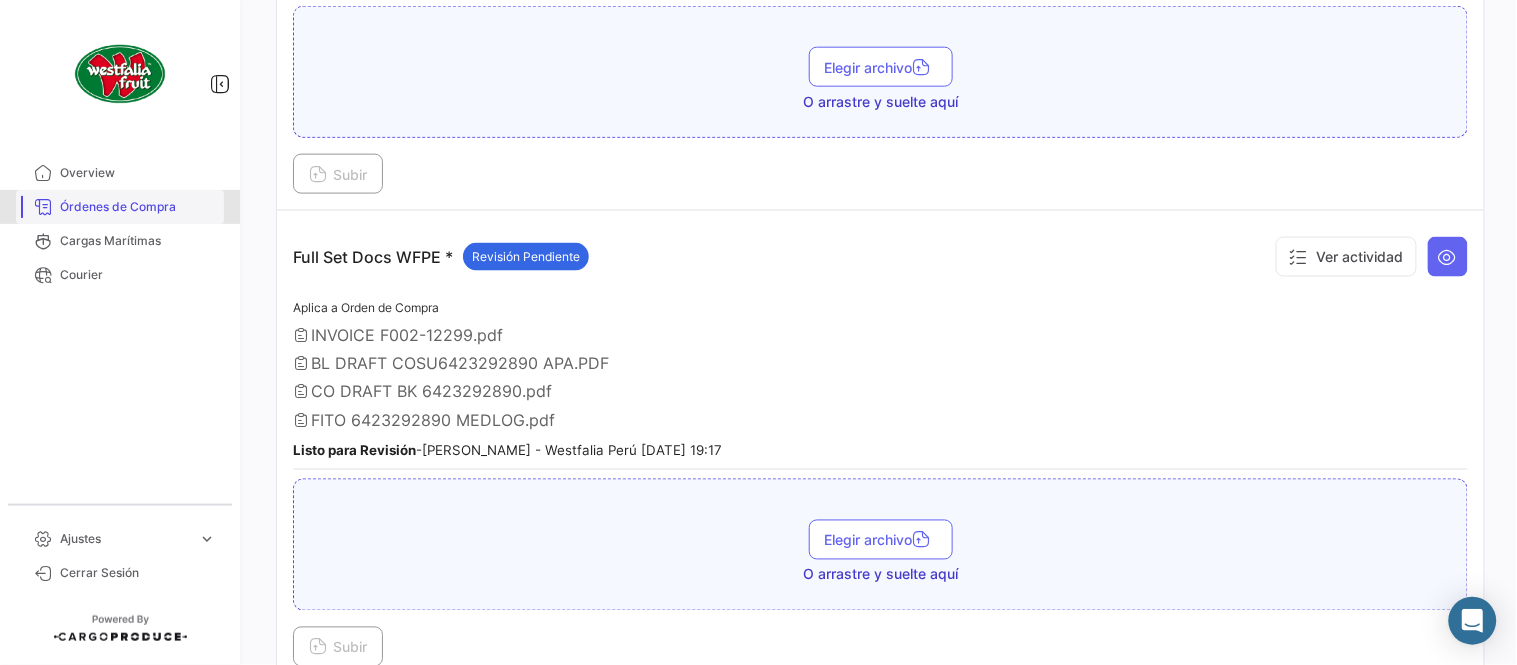 click on "Órdenes de Compra" at bounding box center (138, 207) 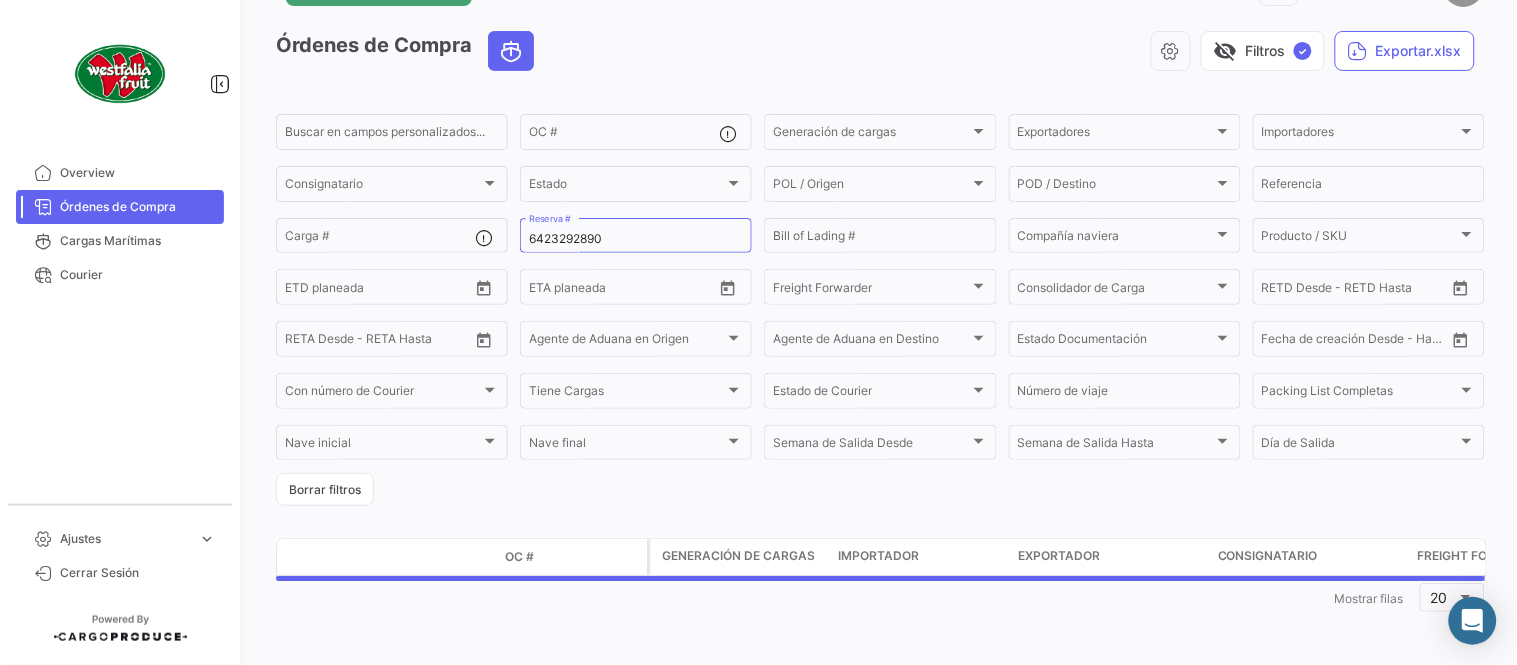 scroll, scrollTop: 0, scrollLeft: 0, axis: both 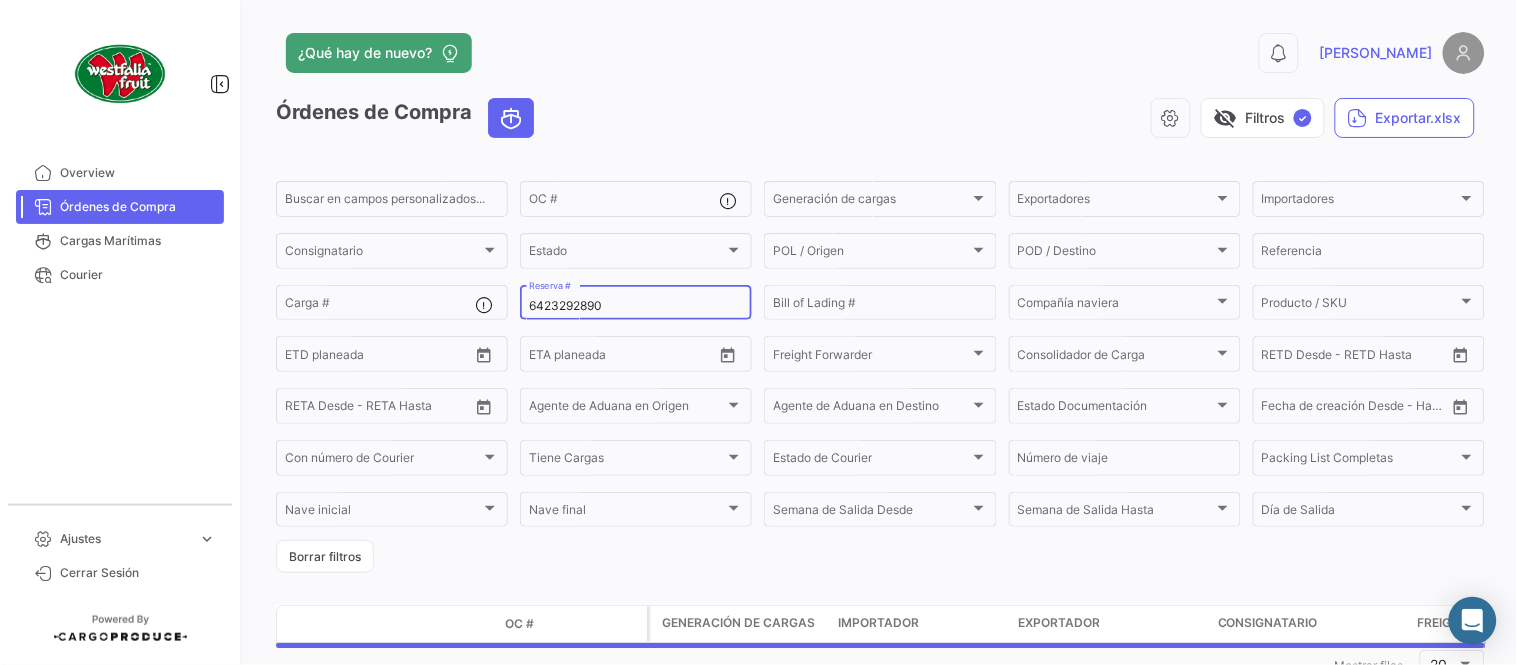 click on "6423292890" at bounding box center (636, 306) 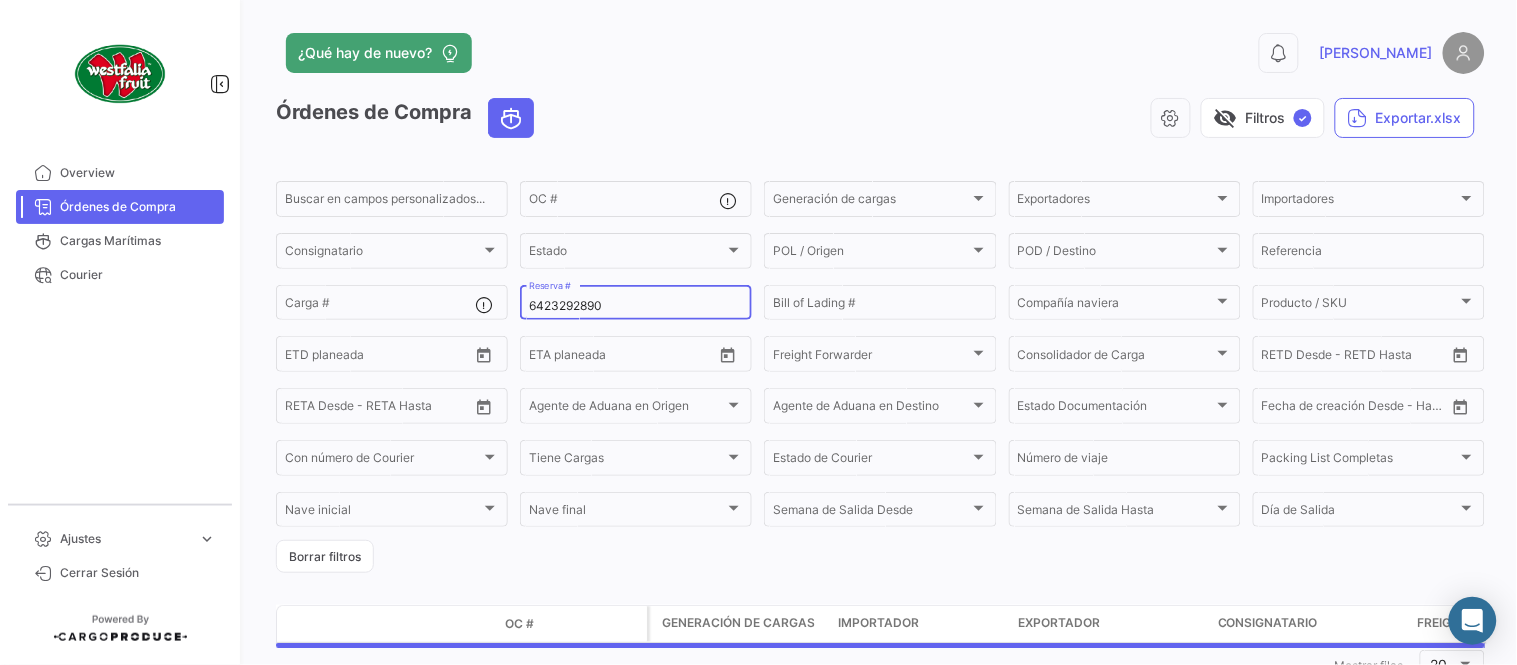 click on "6423292890" at bounding box center [636, 306] 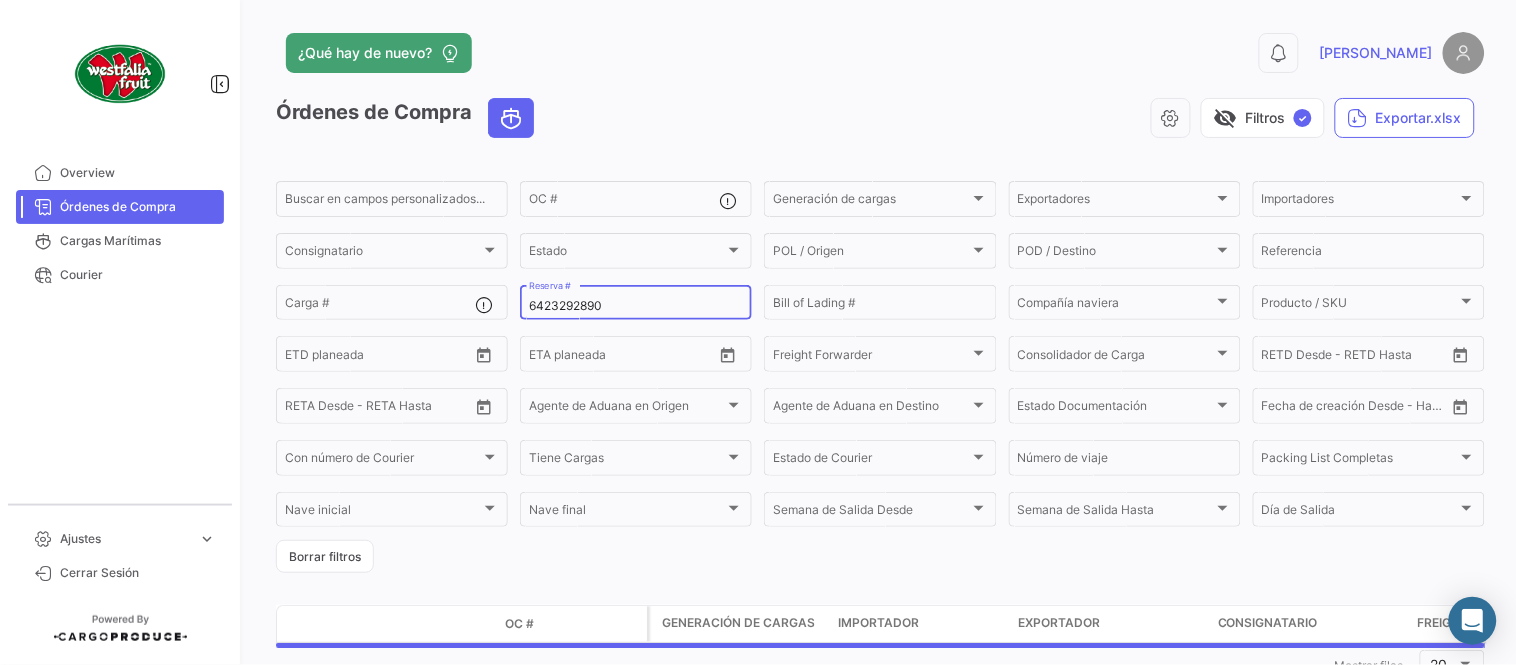 paste on "94" 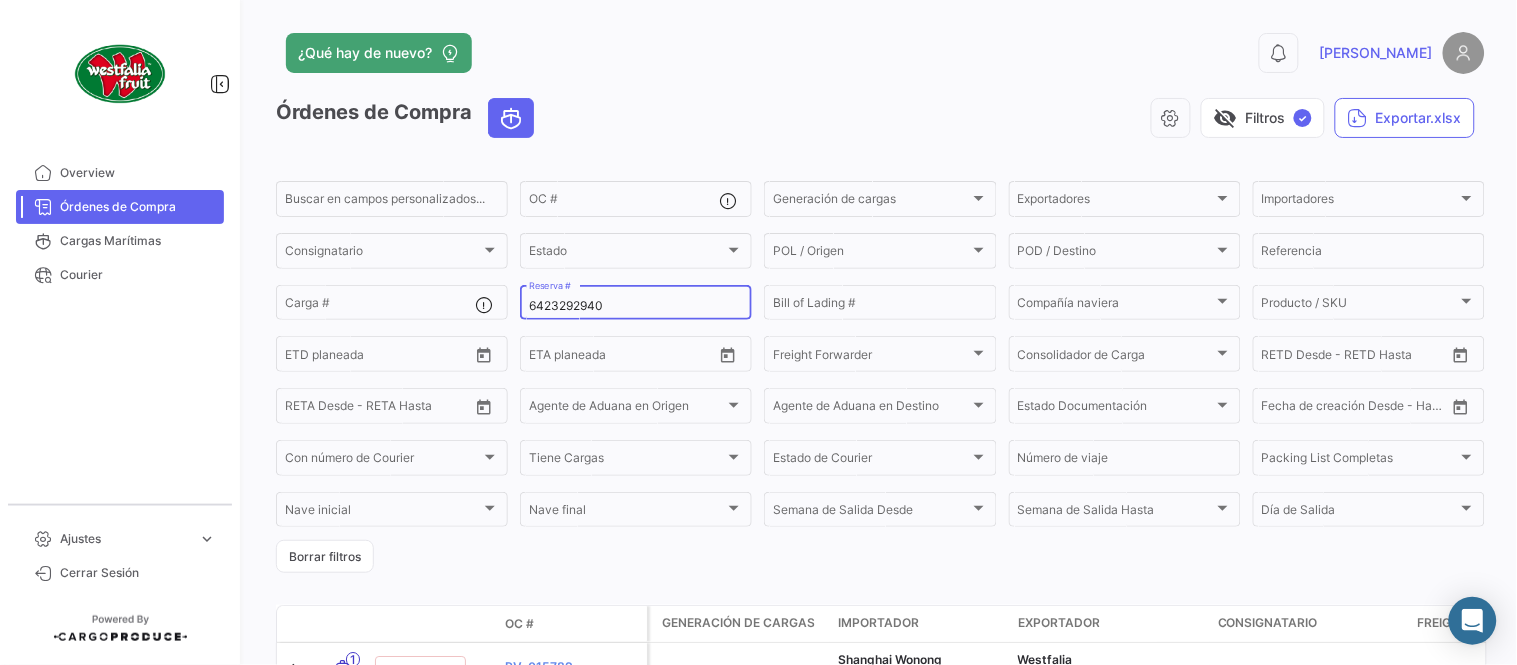 type on "6423292940" 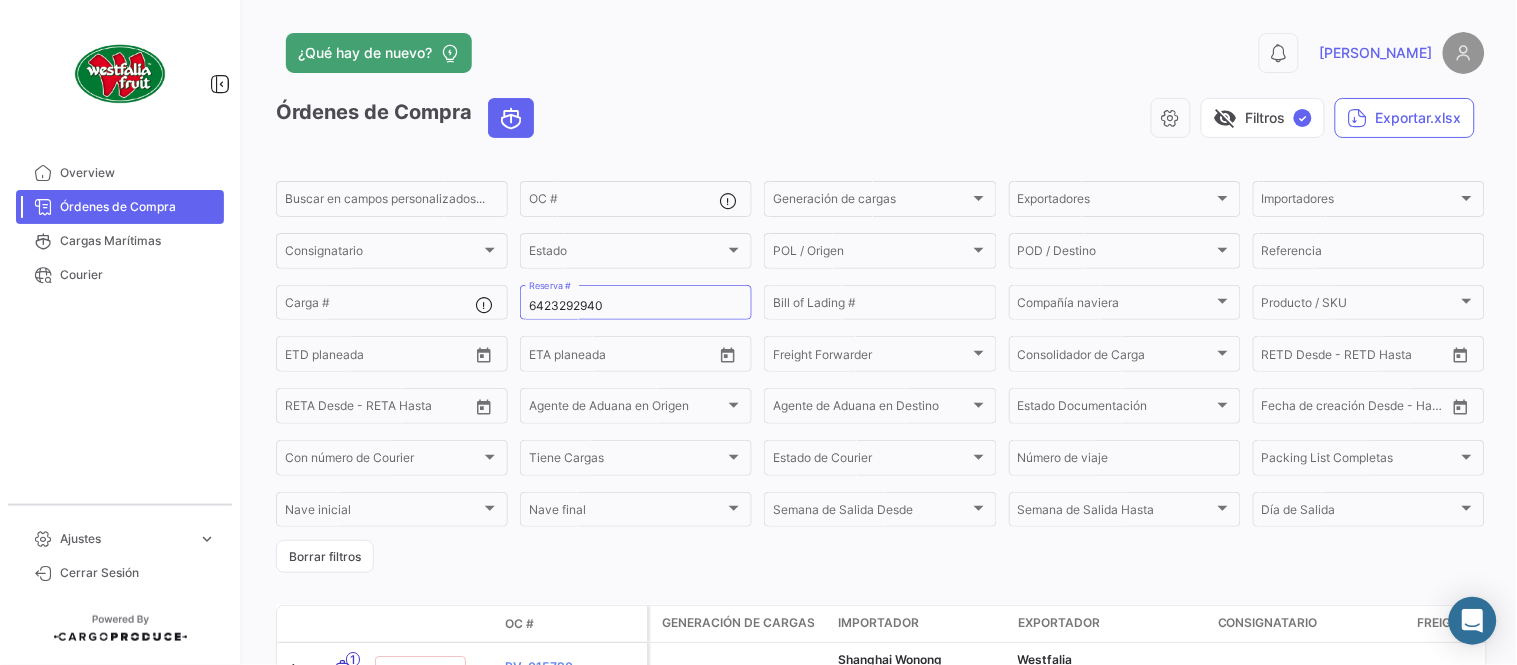 click on "¿Qué hay de nuevo?  0  [PERSON_NAME]" 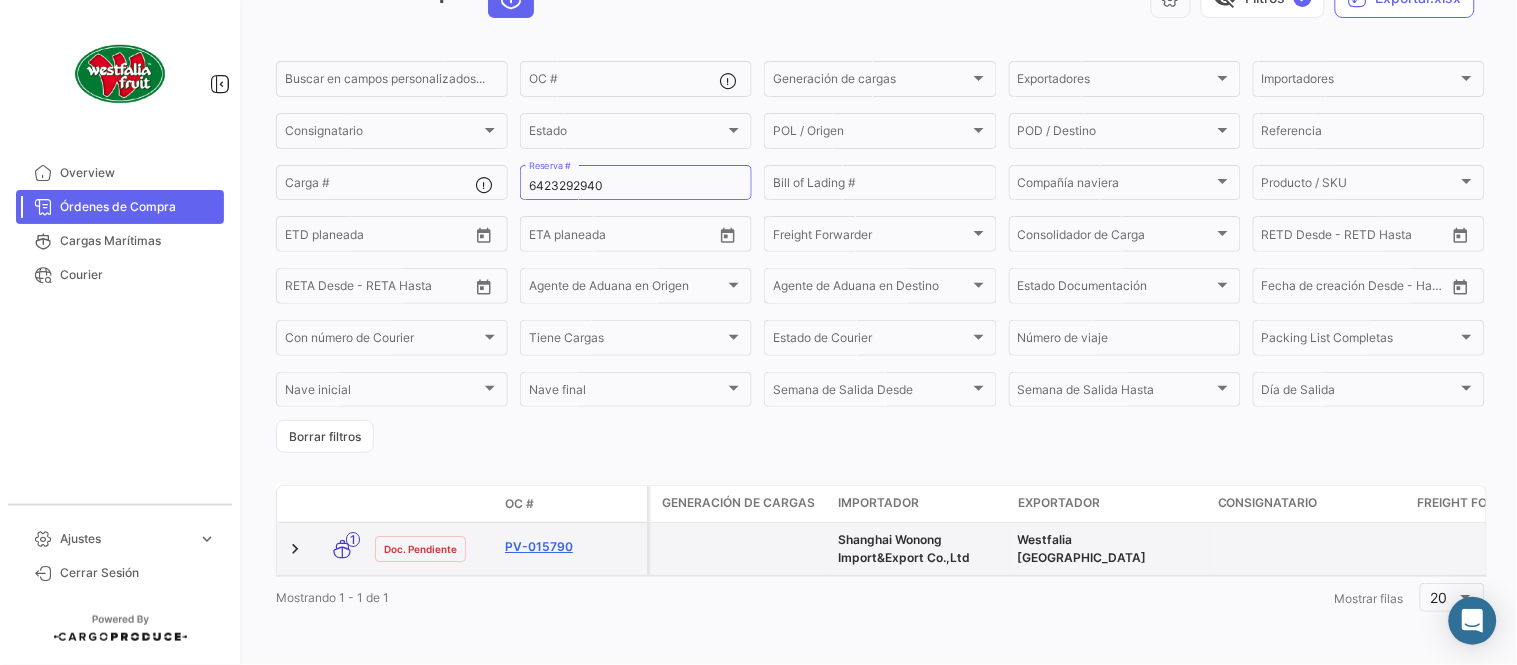 scroll, scrollTop: 136, scrollLeft: 0, axis: vertical 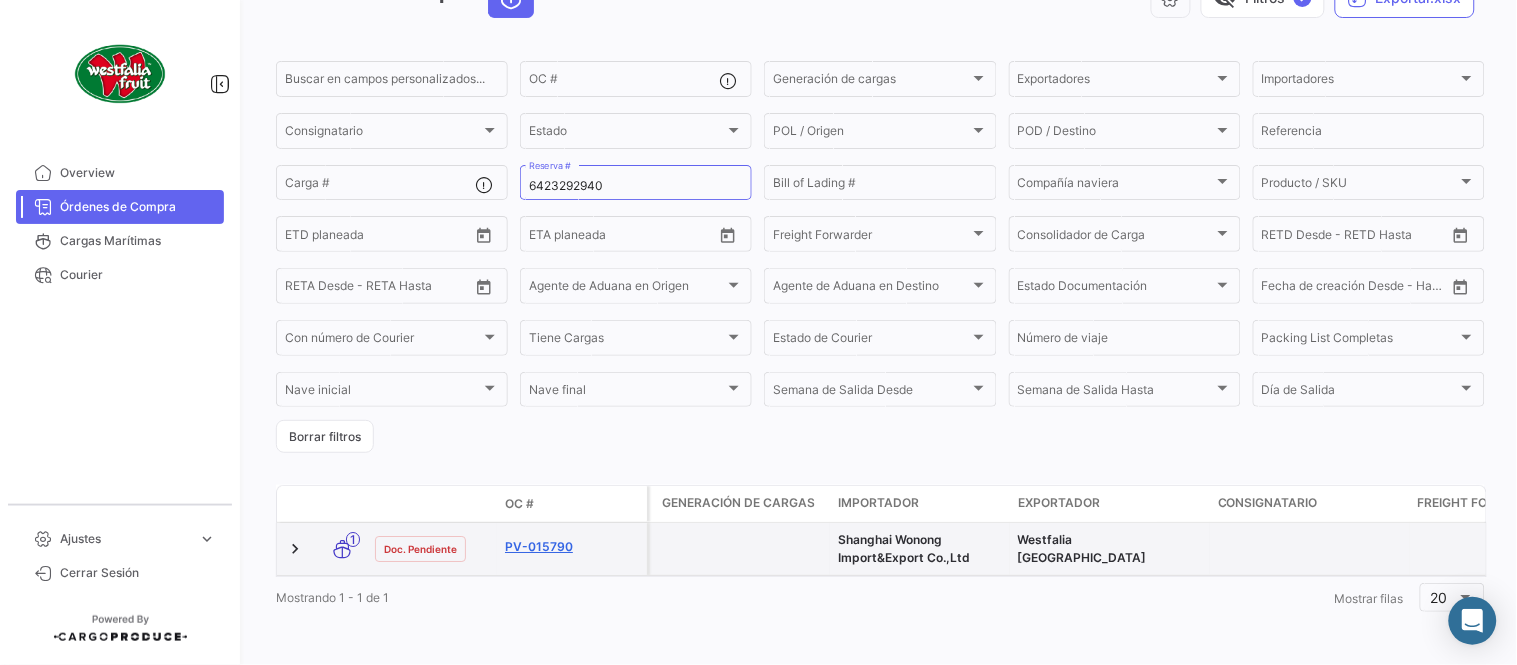 click on "PV-015790" 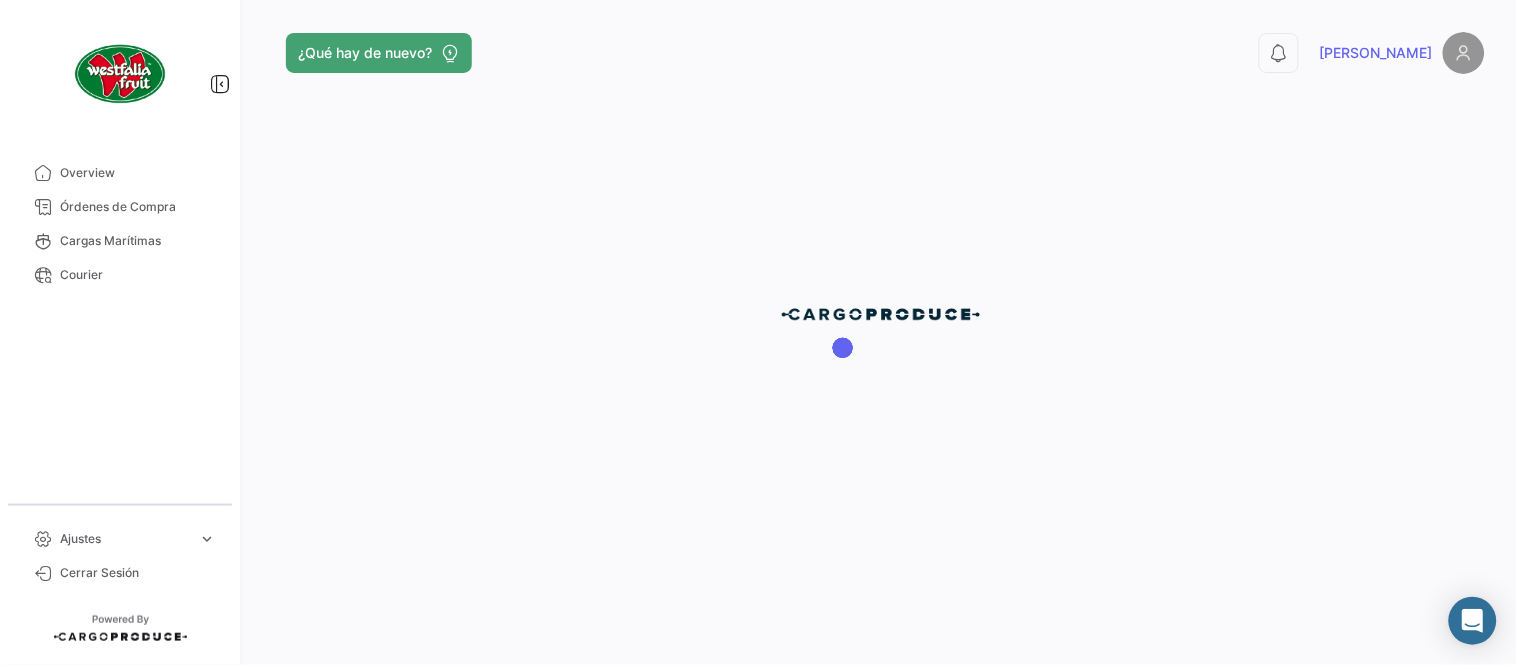 scroll, scrollTop: 0, scrollLeft: 0, axis: both 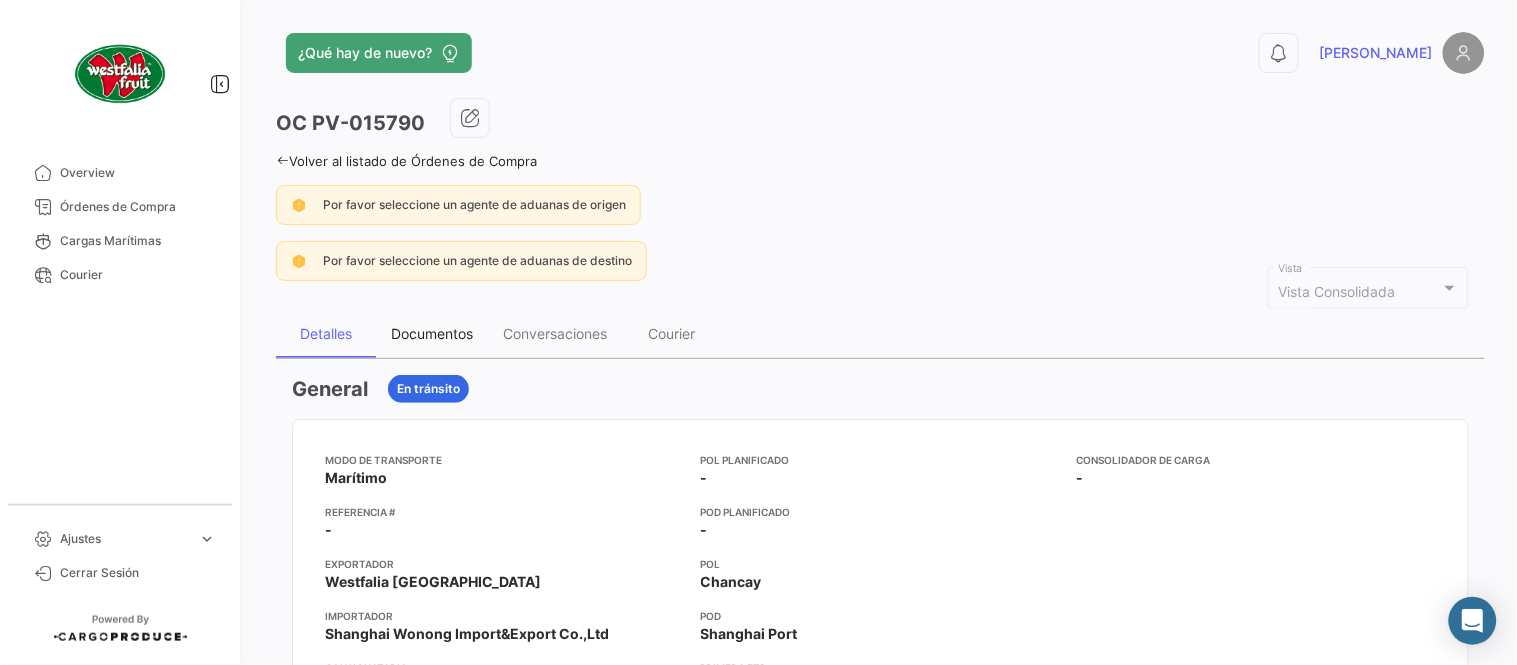 click on "Documentos" at bounding box center (432, 334) 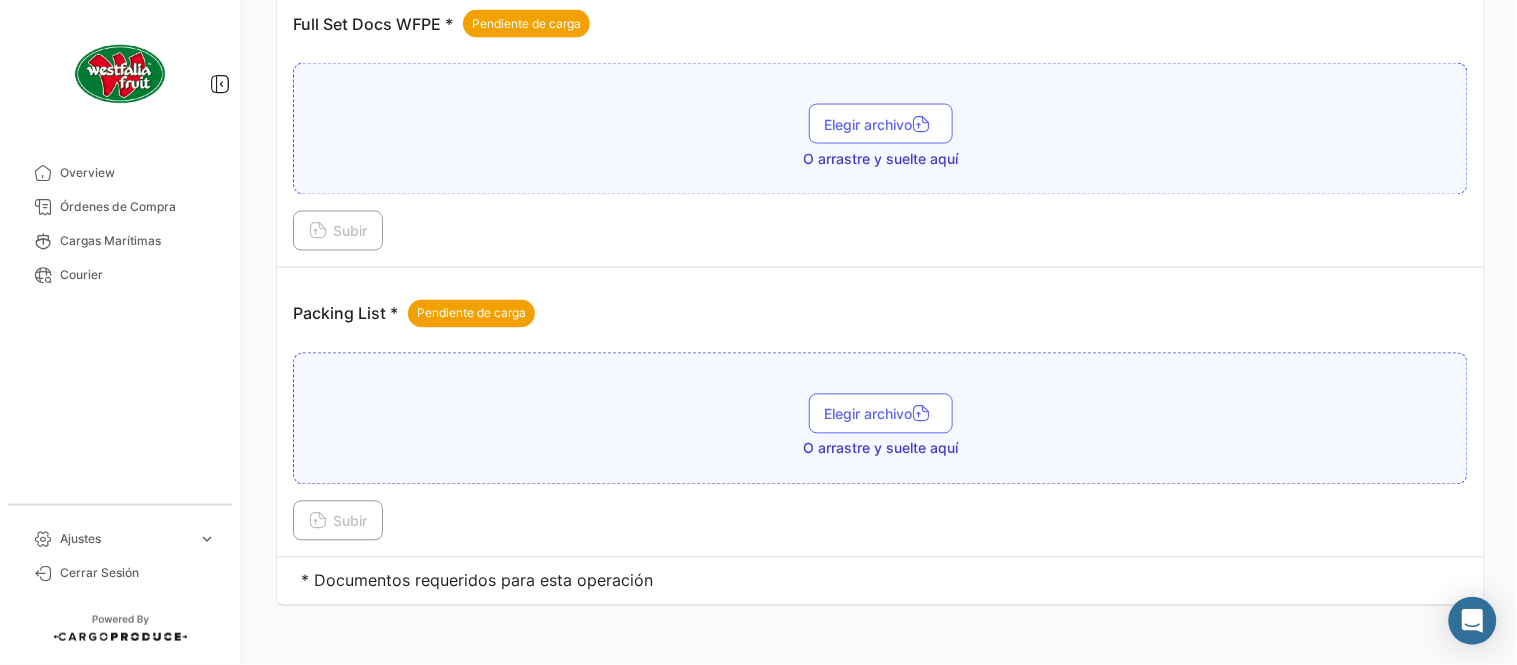 scroll, scrollTop: 806, scrollLeft: 0, axis: vertical 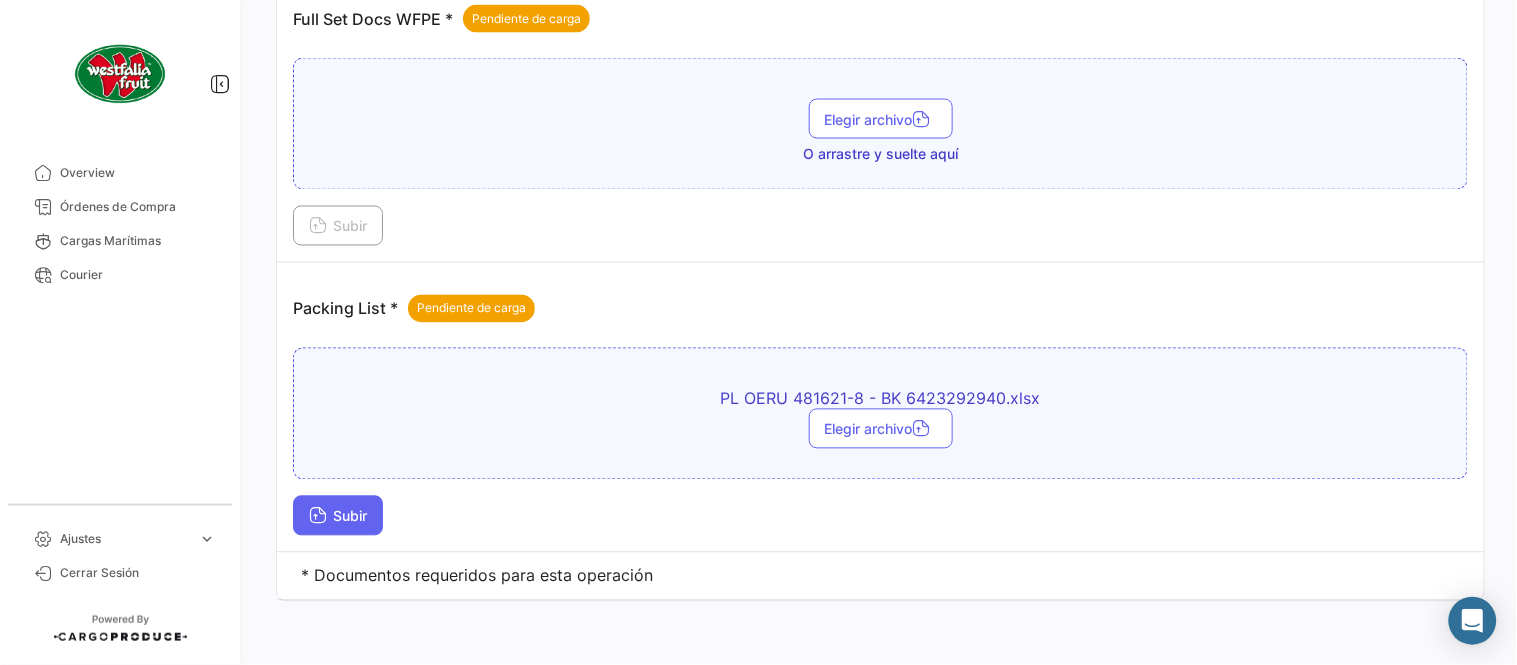 click on "Subir" at bounding box center (338, 516) 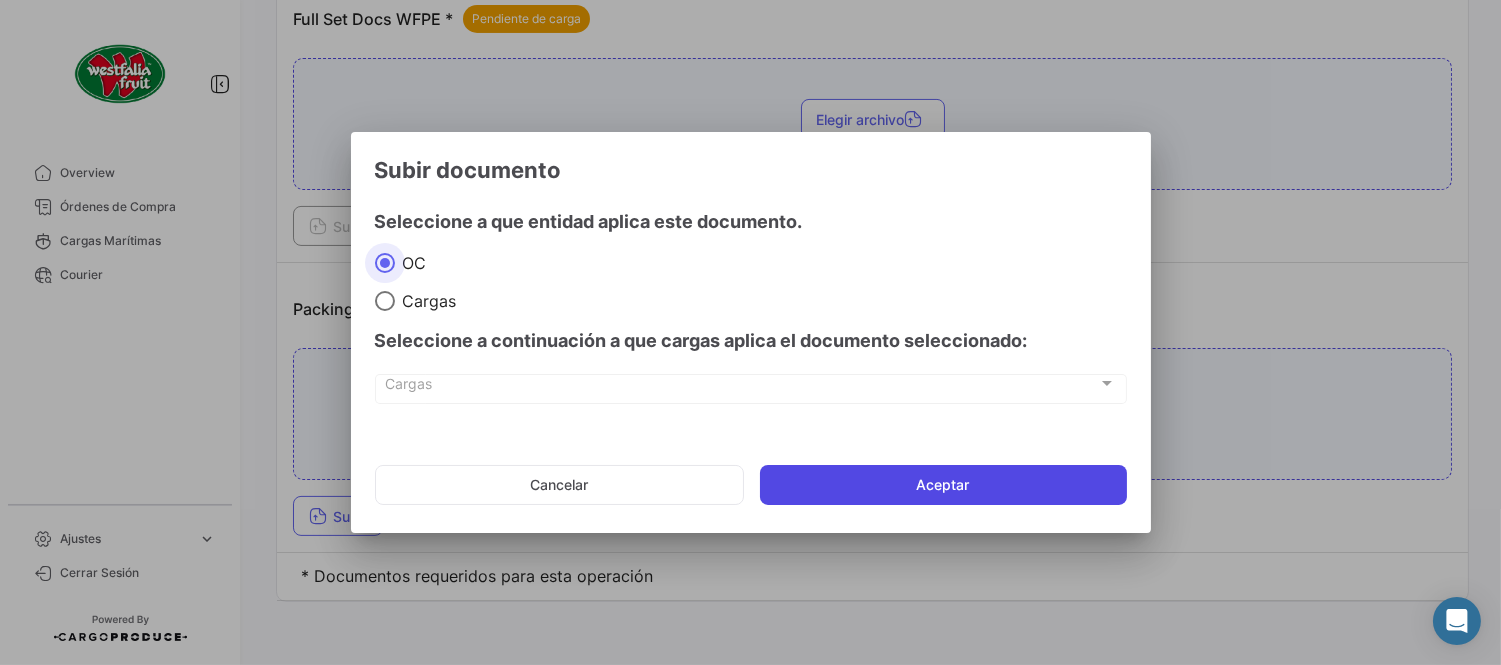 click on "Aceptar" 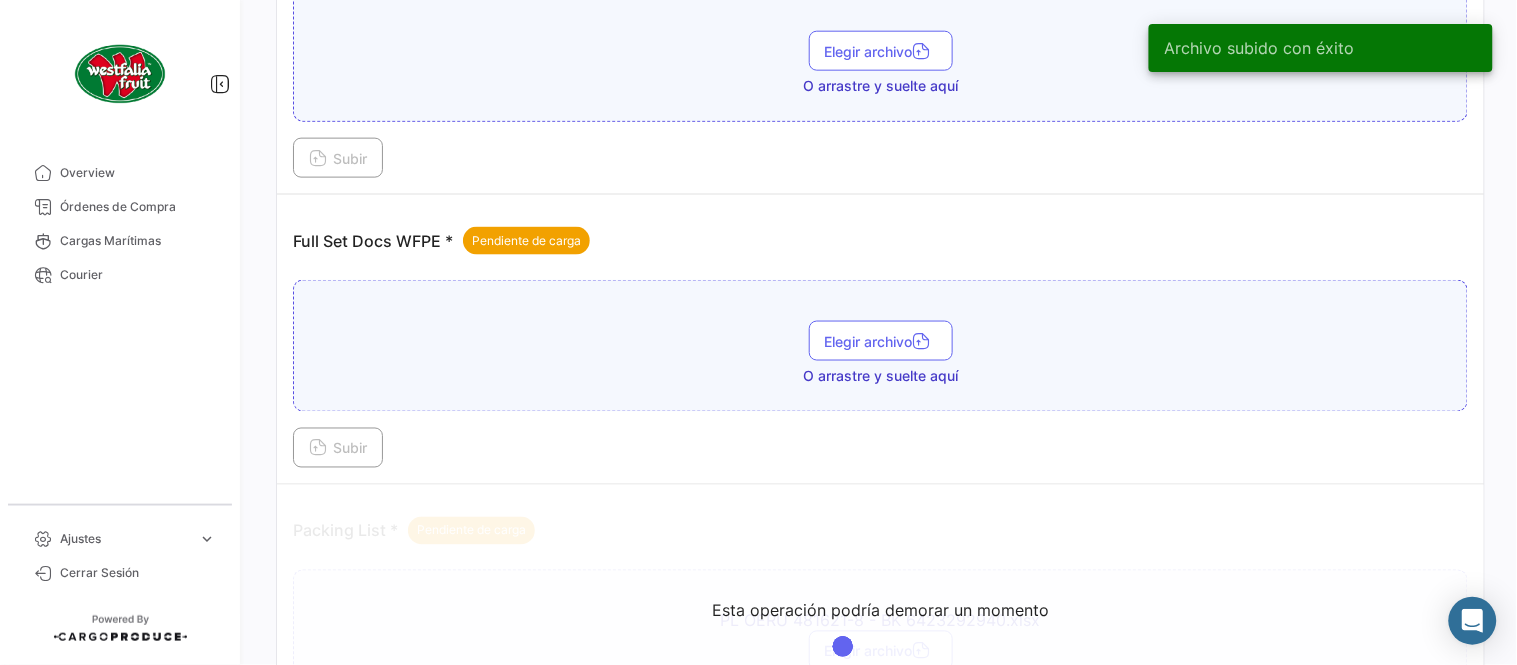 scroll, scrollTop: 473, scrollLeft: 0, axis: vertical 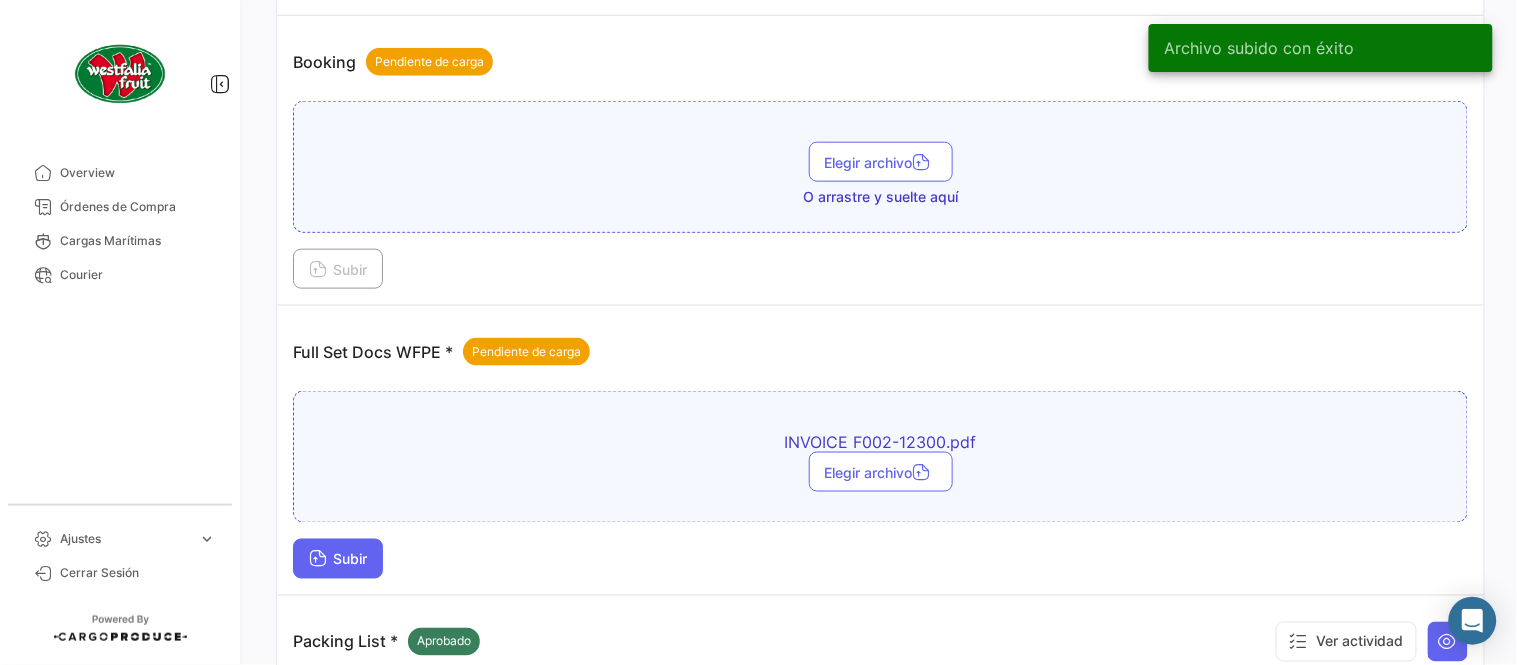 click on "Subir" at bounding box center [338, 559] 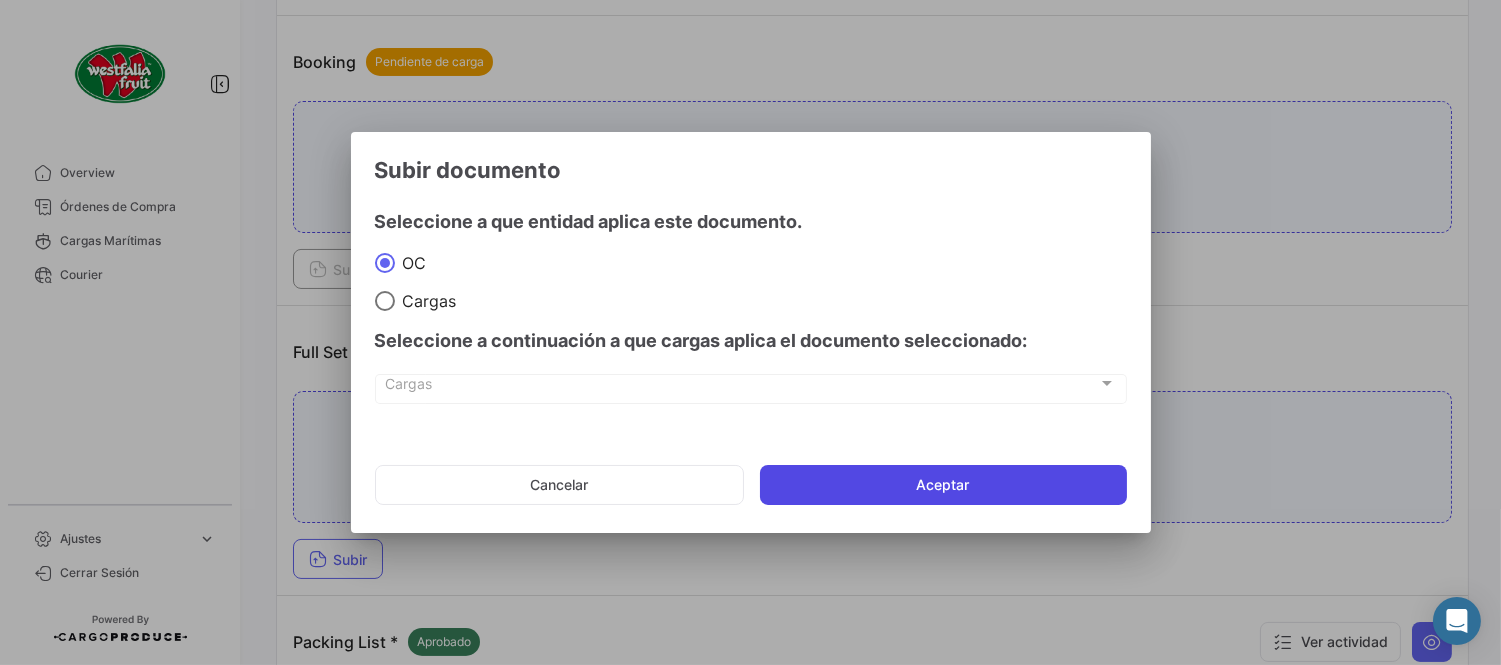 click on "Aceptar" 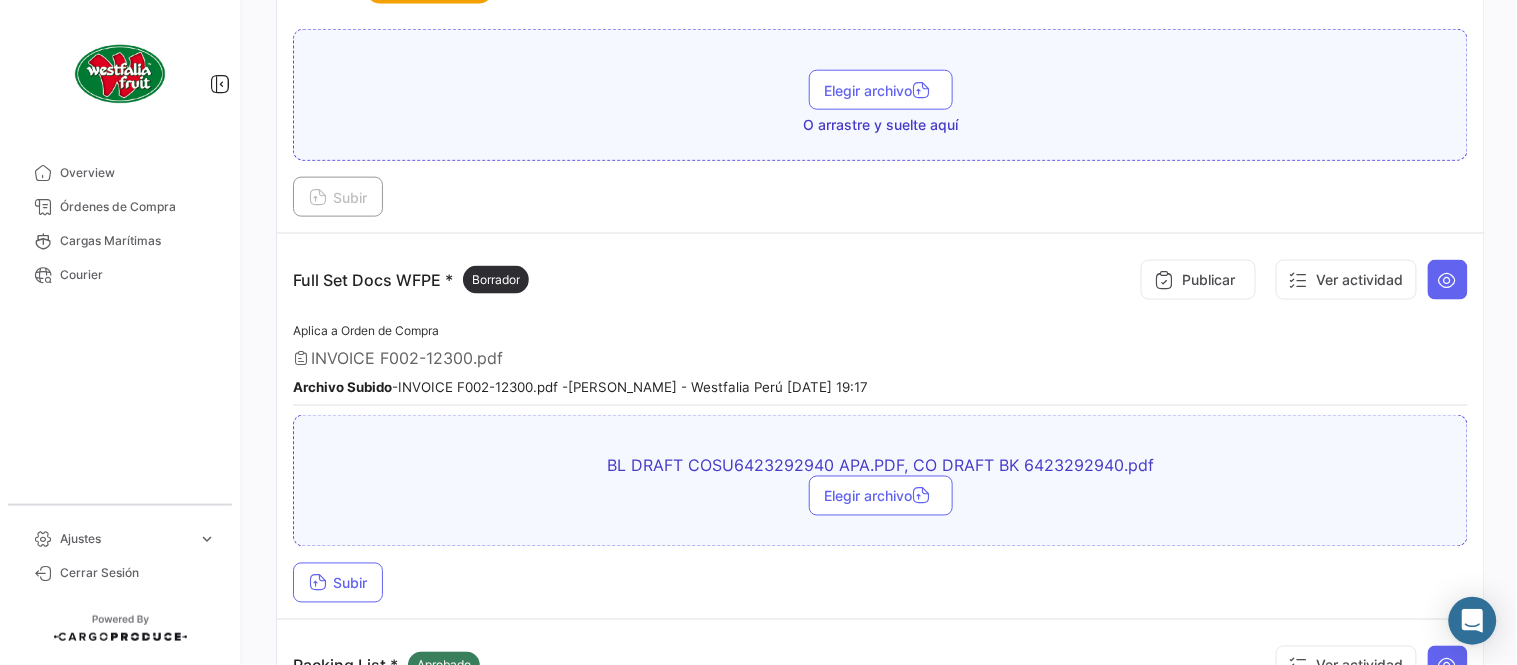 scroll, scrollTop: 584, scrollLeft: 0, axis: vertical 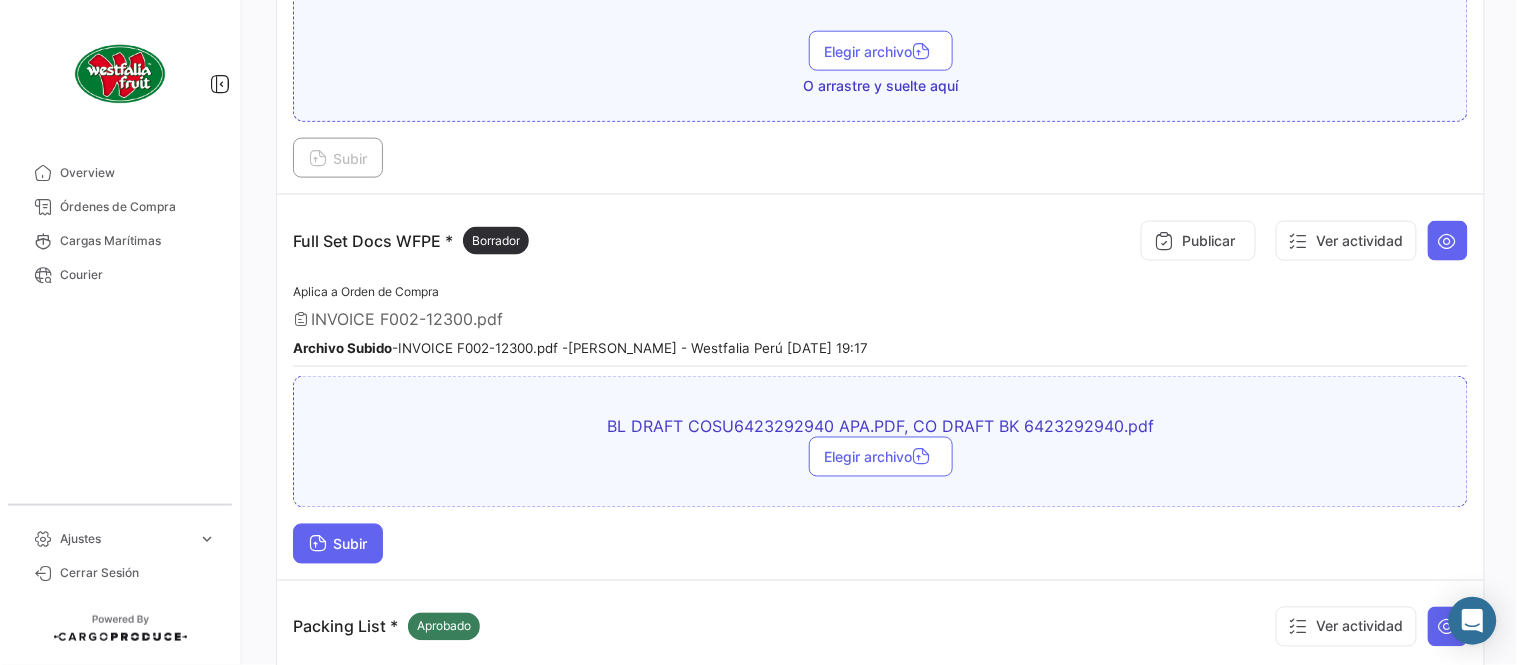 click on "Subir" at bounding box center [338, 544] 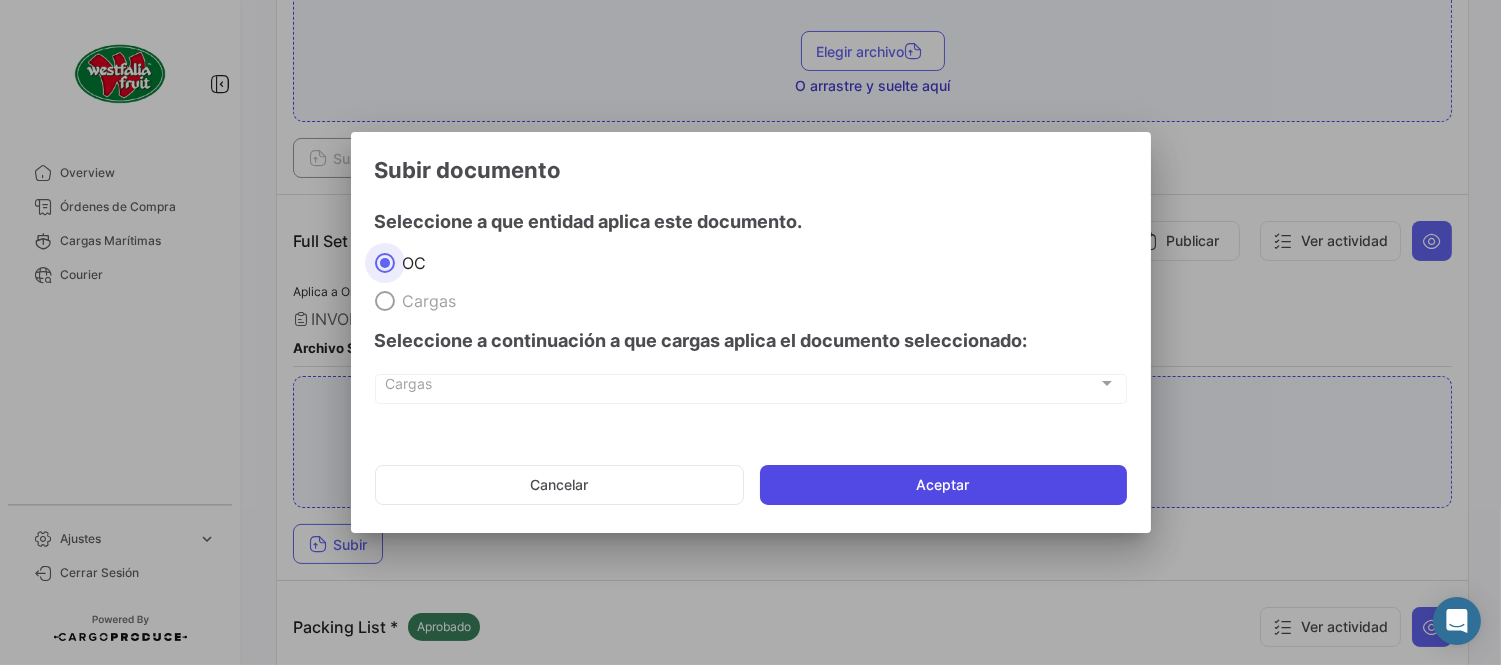 click on "Aceptar" 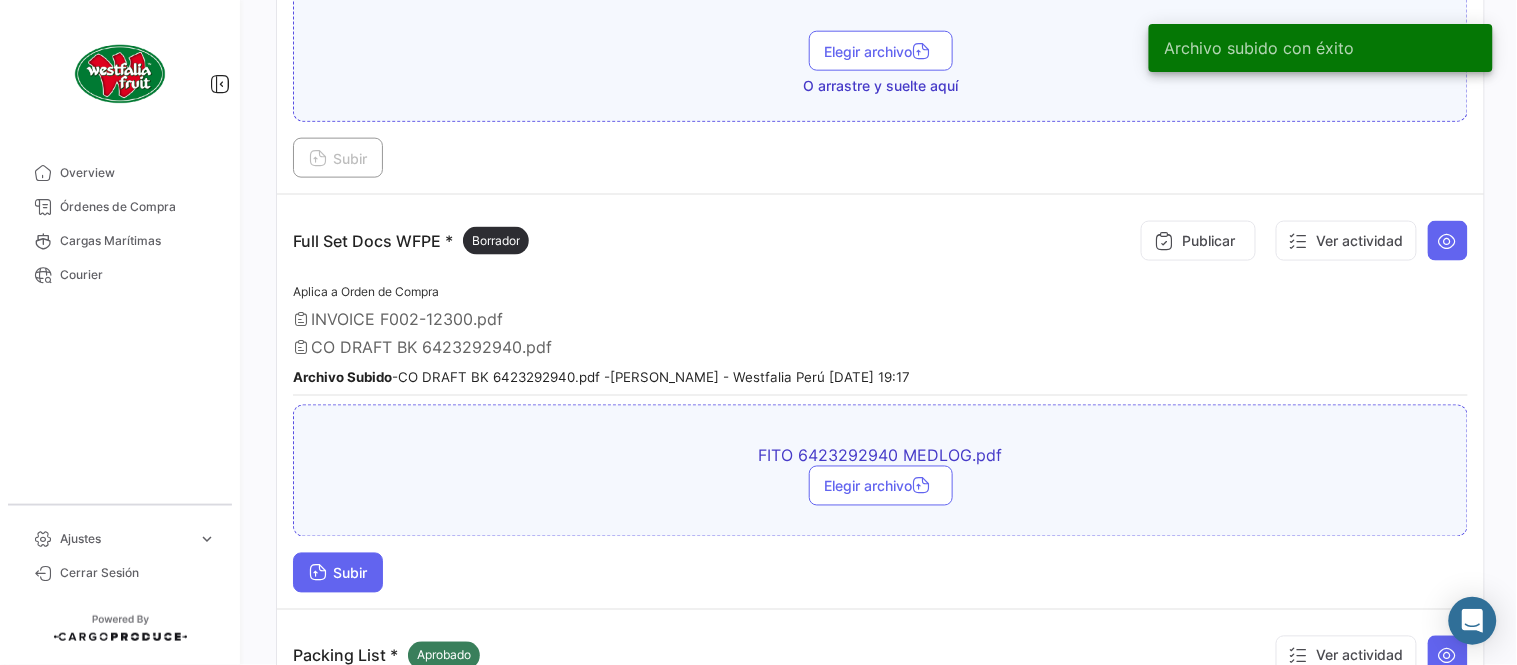 click on "Subir" at bounding box center [338, 573] 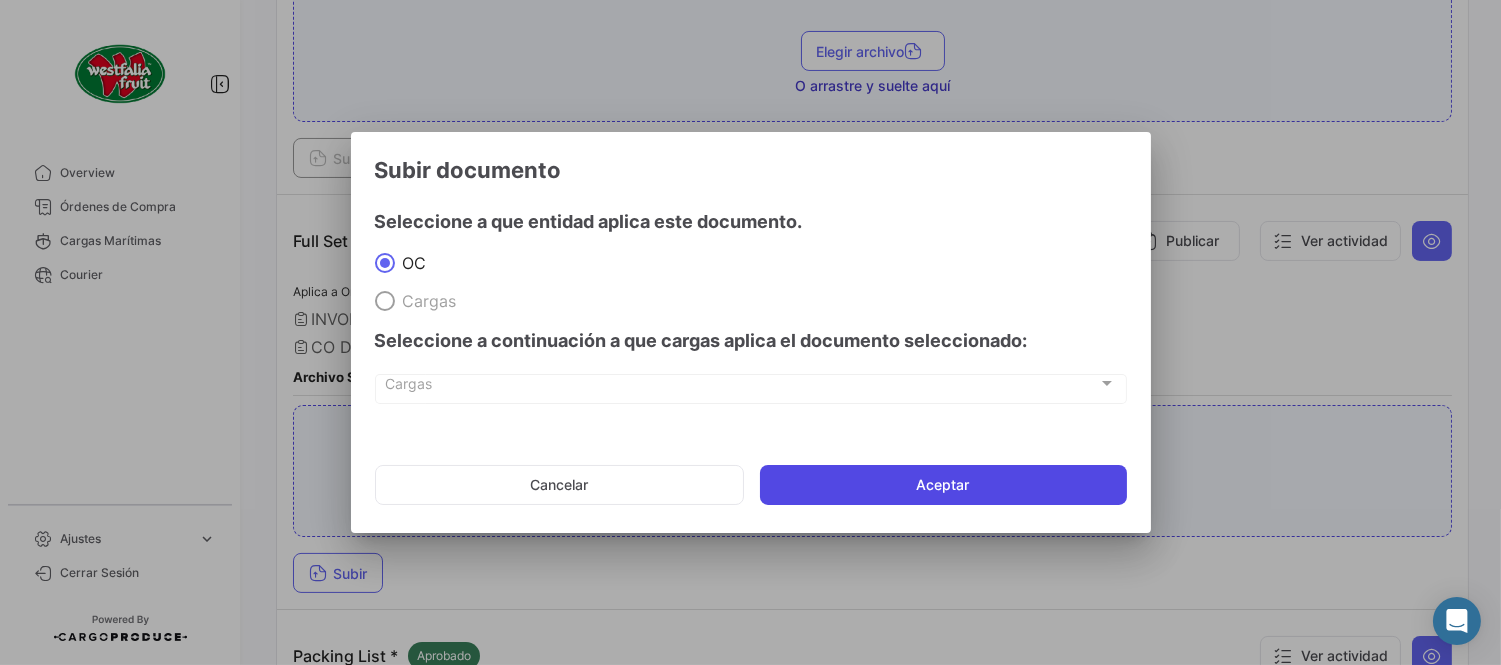 click on "Aceptar" 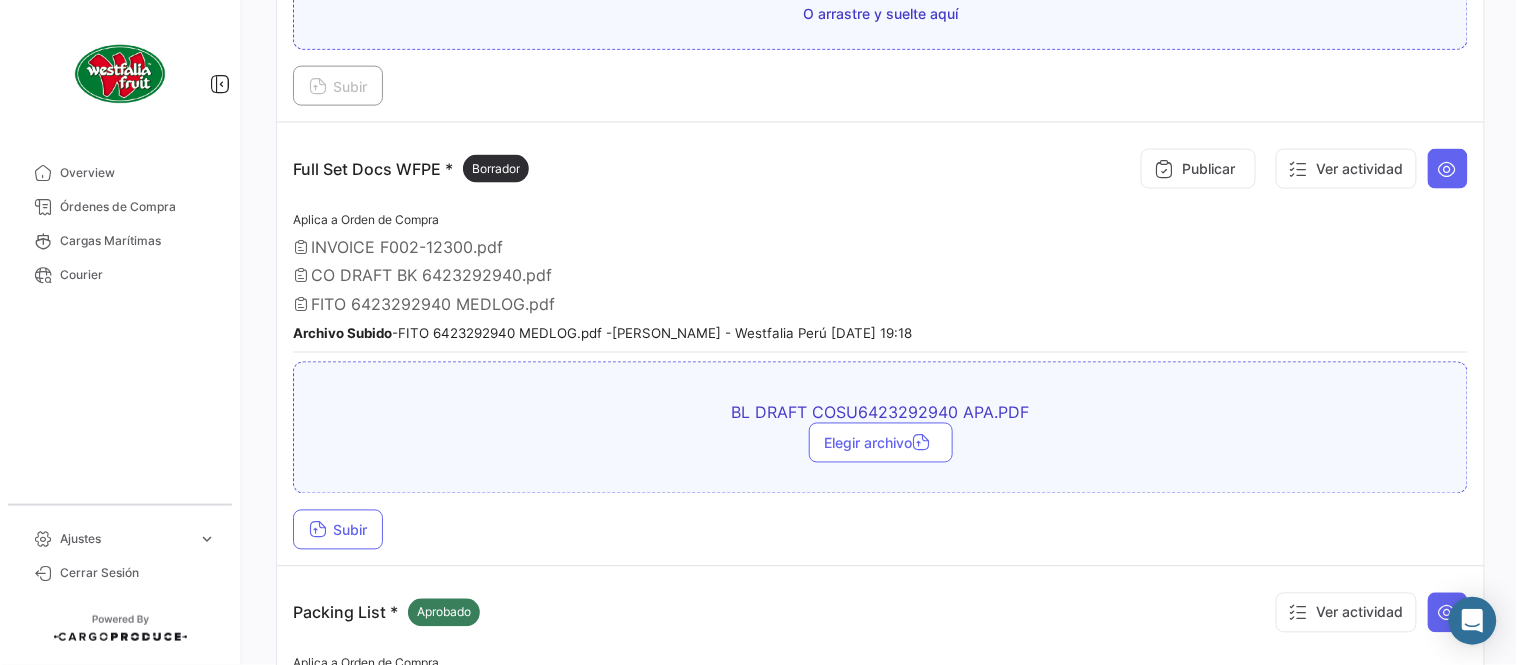 scroll, scrollTop: 695, scrollLeft: 0, axis: vertical 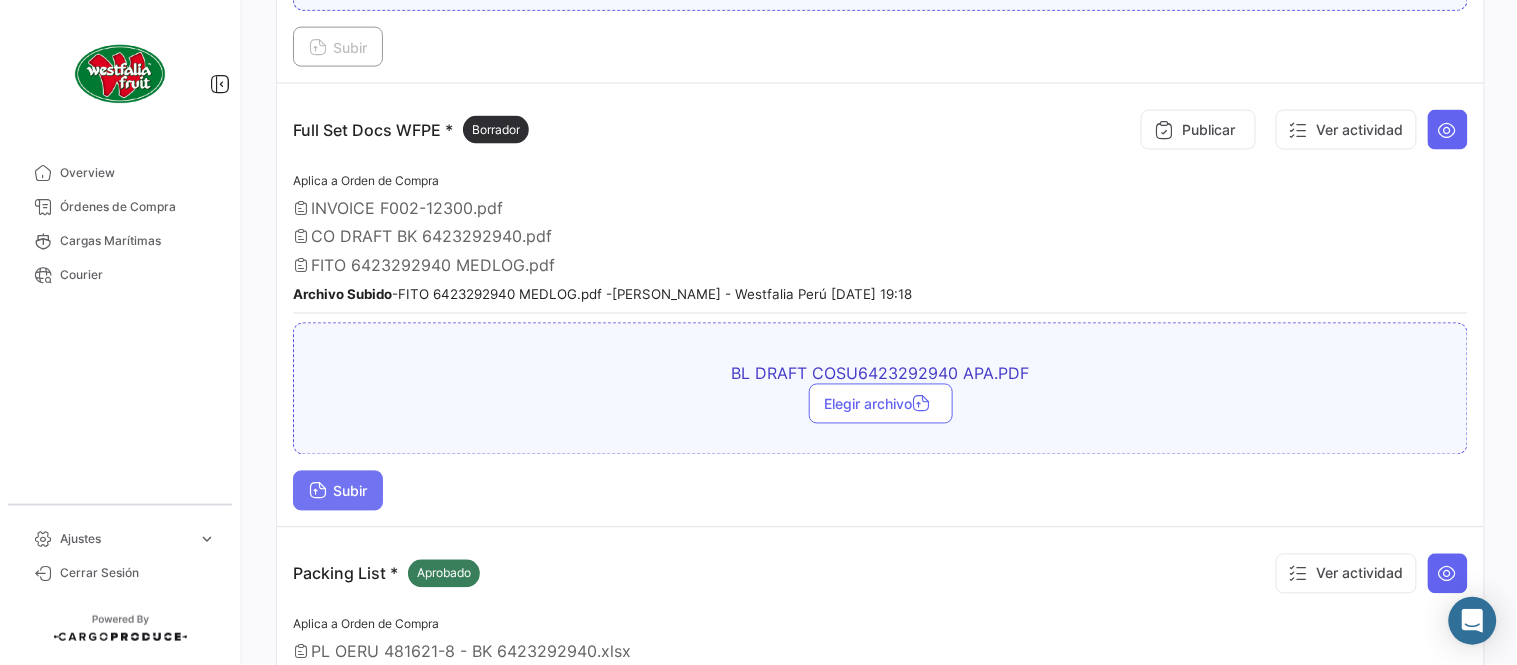 click on "Subir" at bounding box center [338, 491] 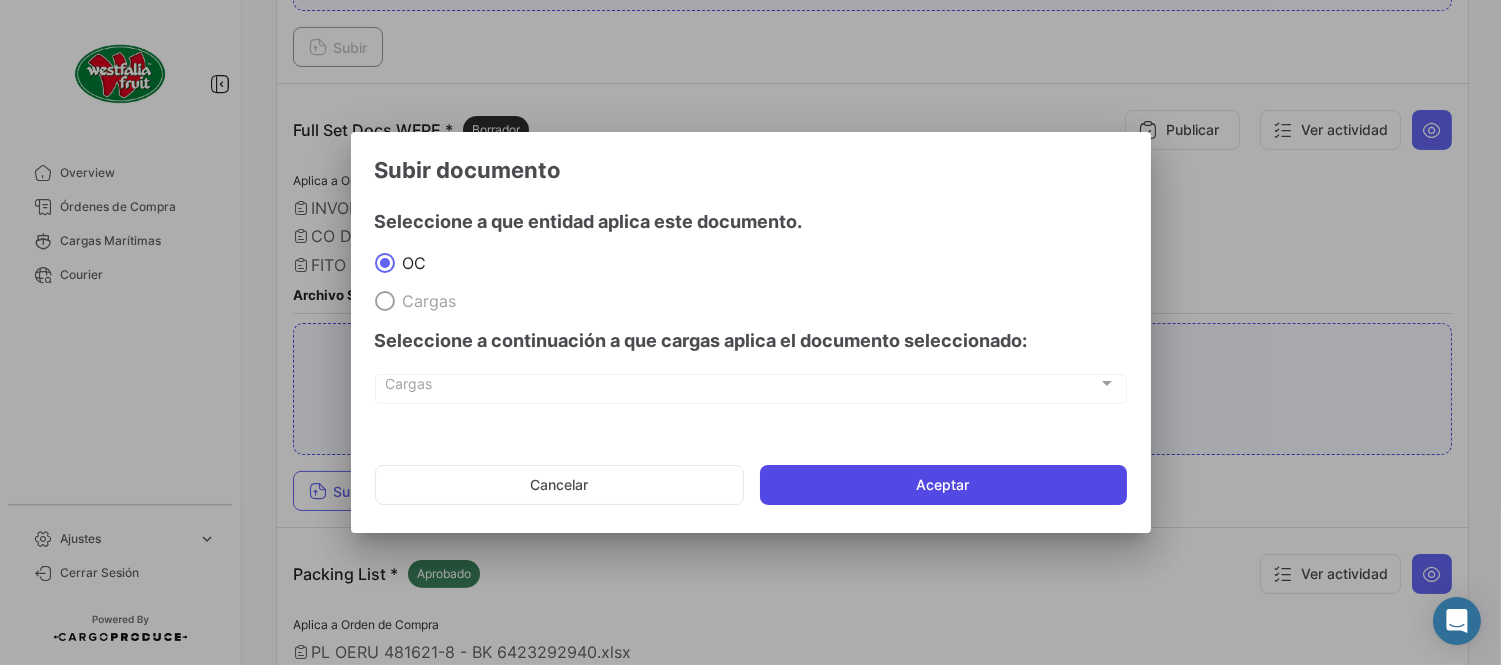 click on "Aceptar" 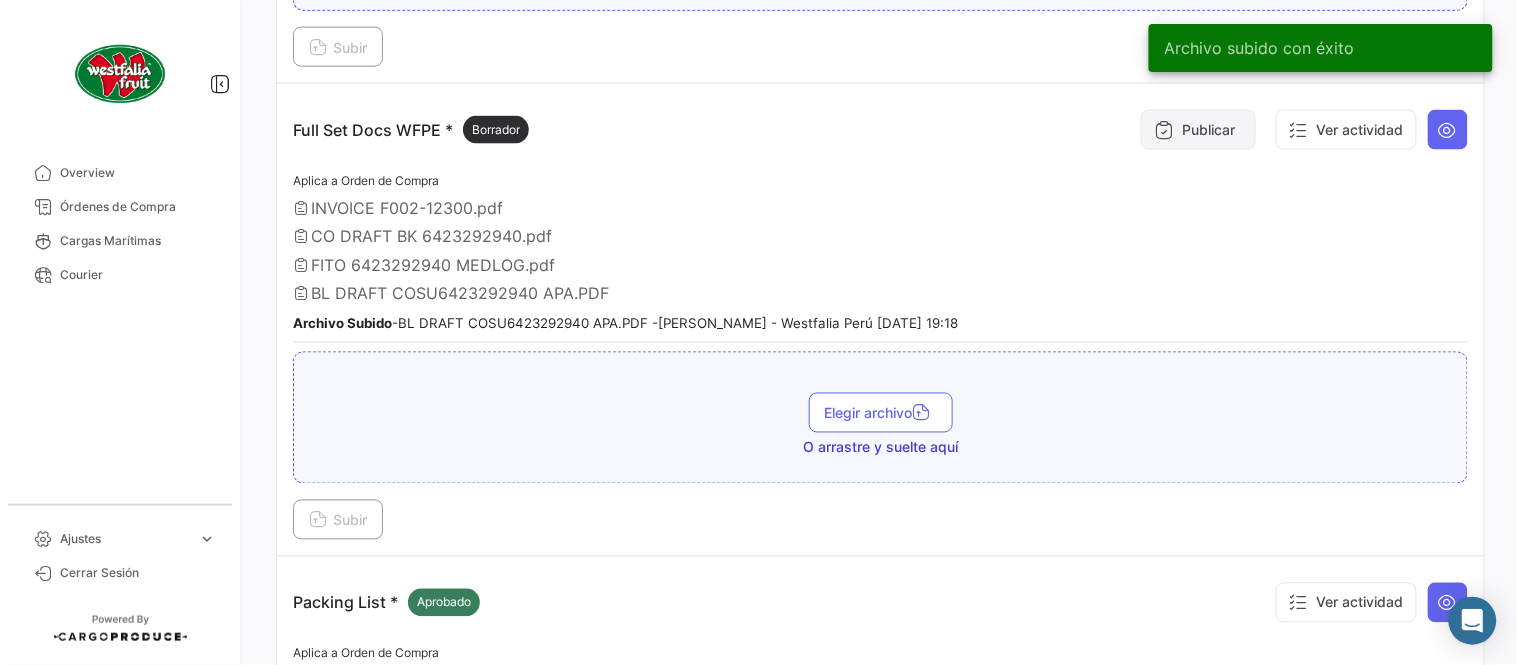 click on "Publicar" at bounding box center [1198, 130] 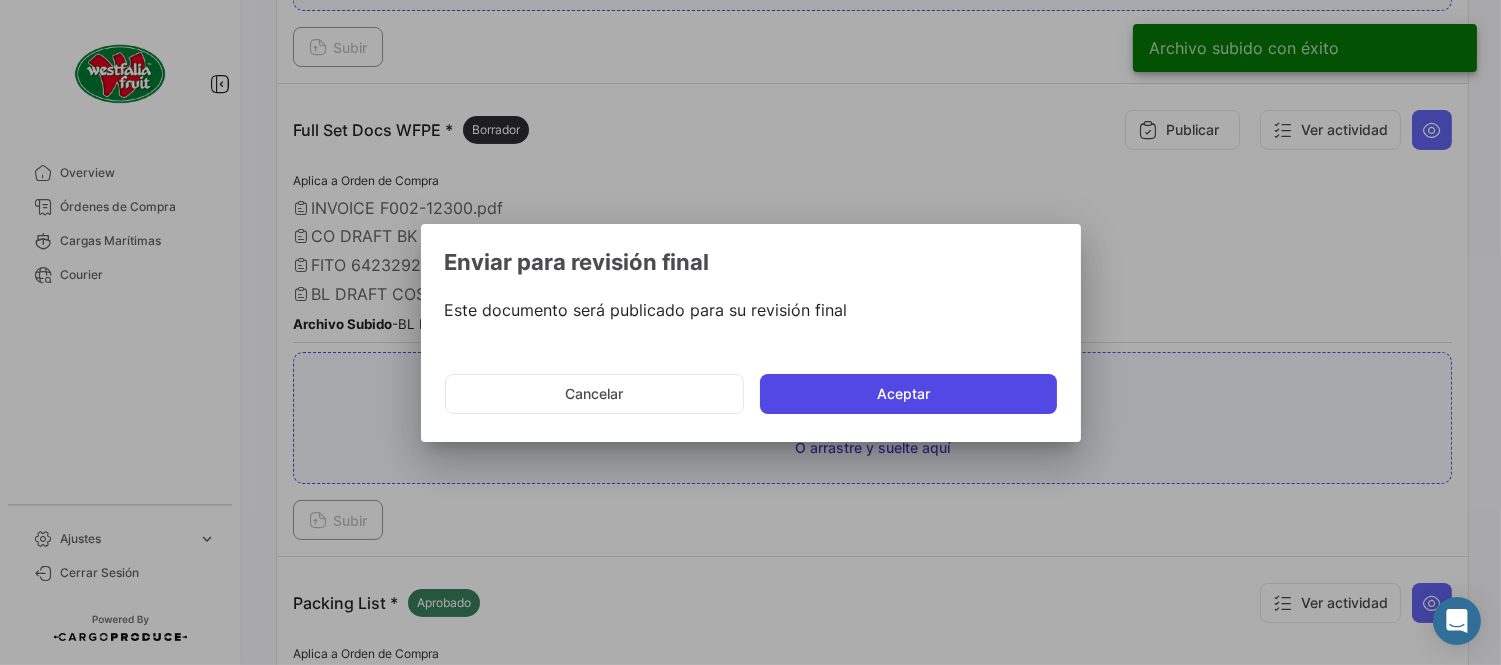 click on "Aceptar" 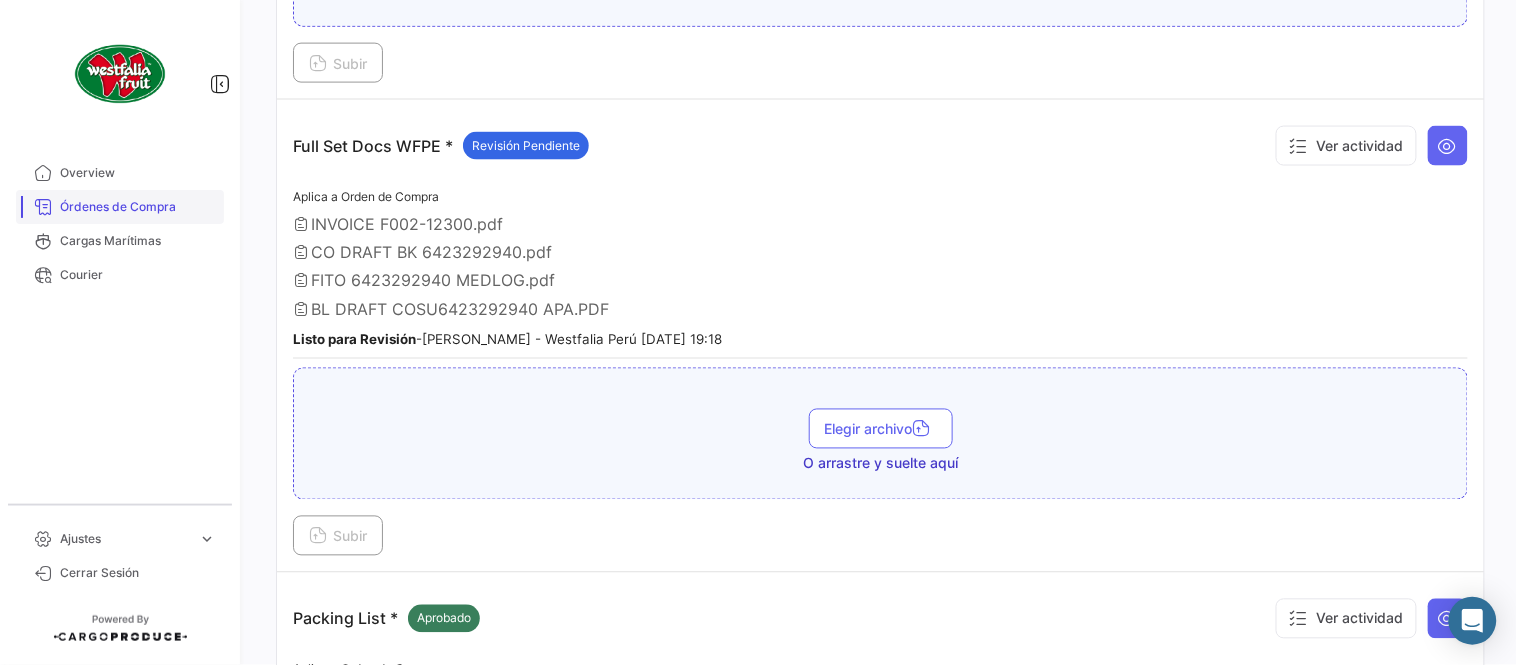 click on "Órdenes de Compra" at bounding box center (138, 207) 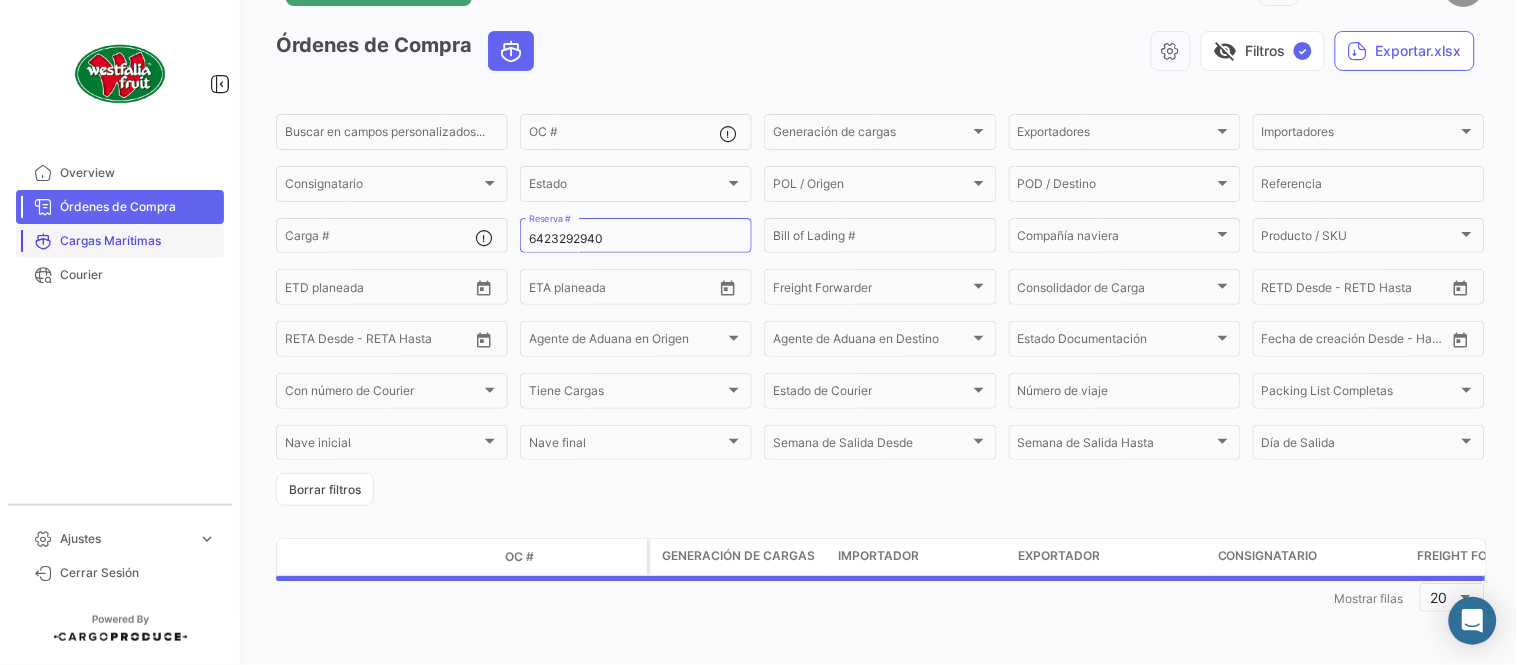 scroll, scrollTop: 0, scrollLeft: 0, axis: both 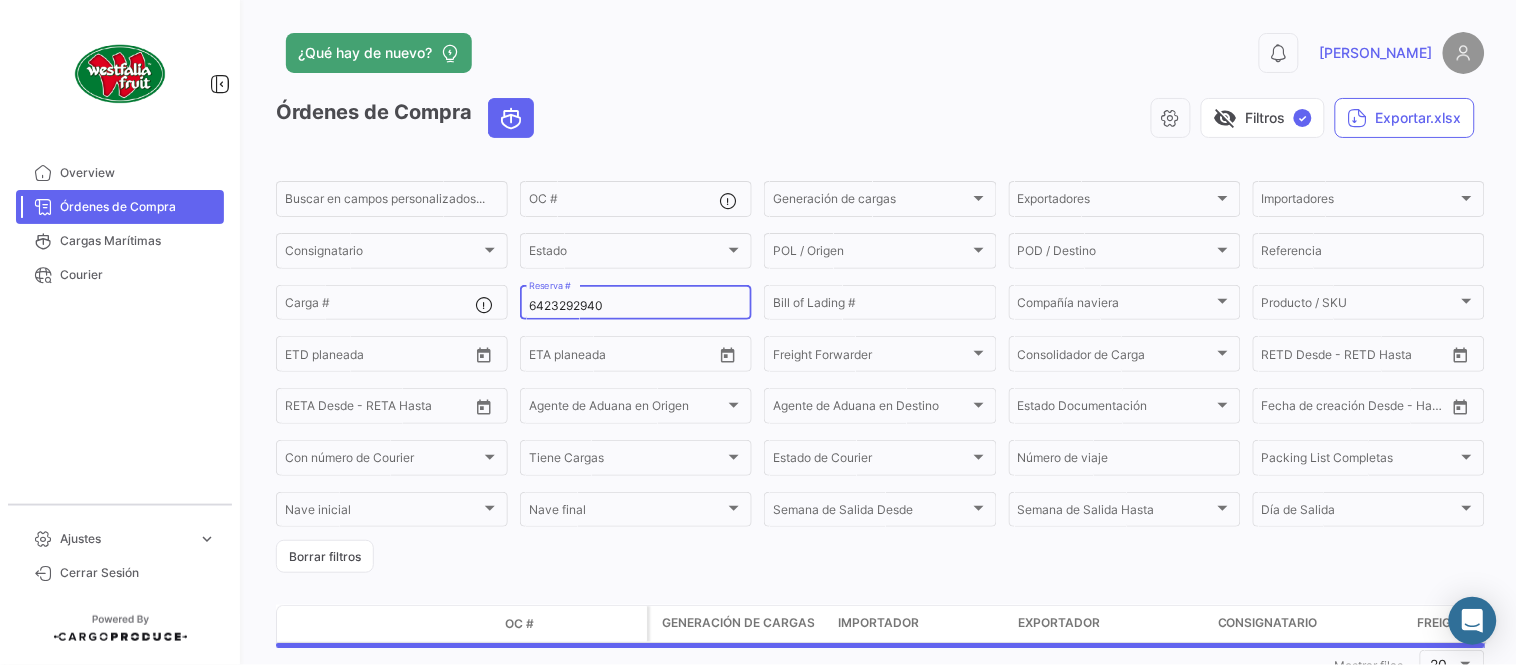 click on "6423292940" at bounding box center [636, 306] 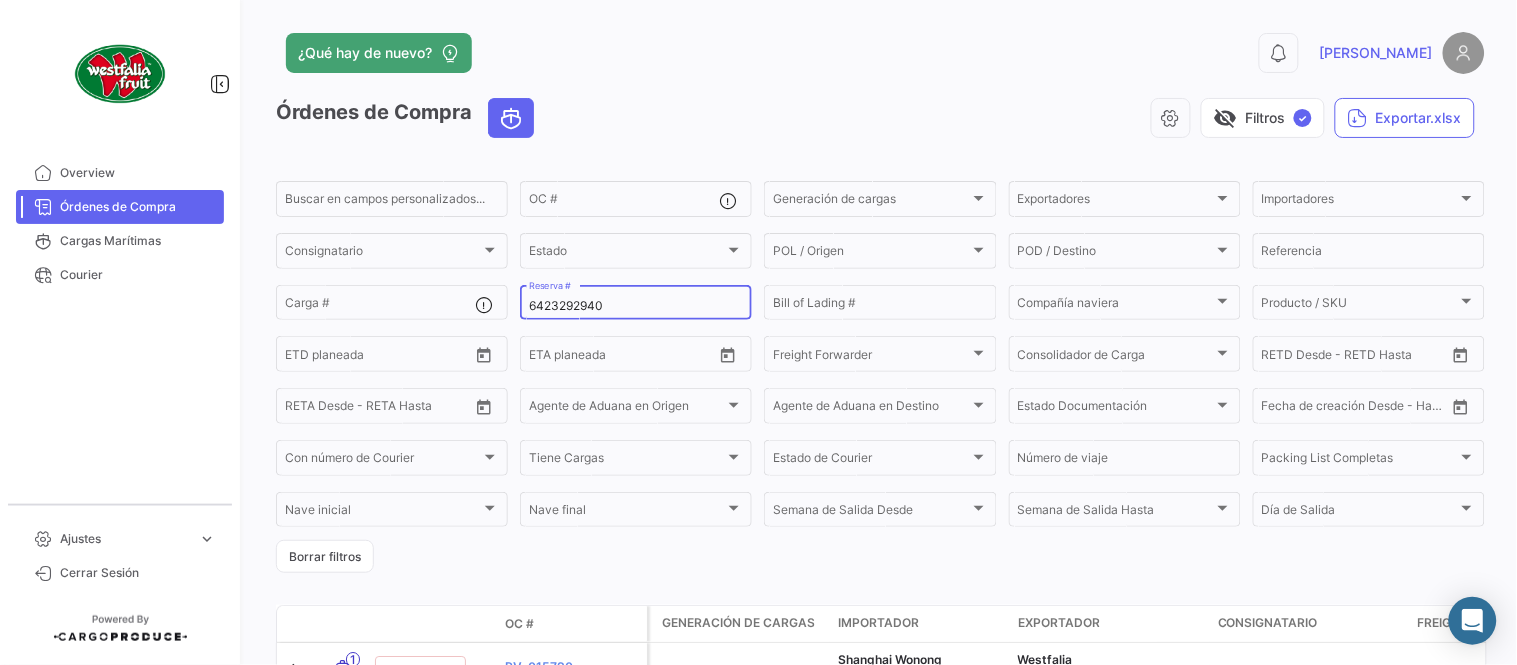 click on "6423292940" at bounding box center (636, 306) 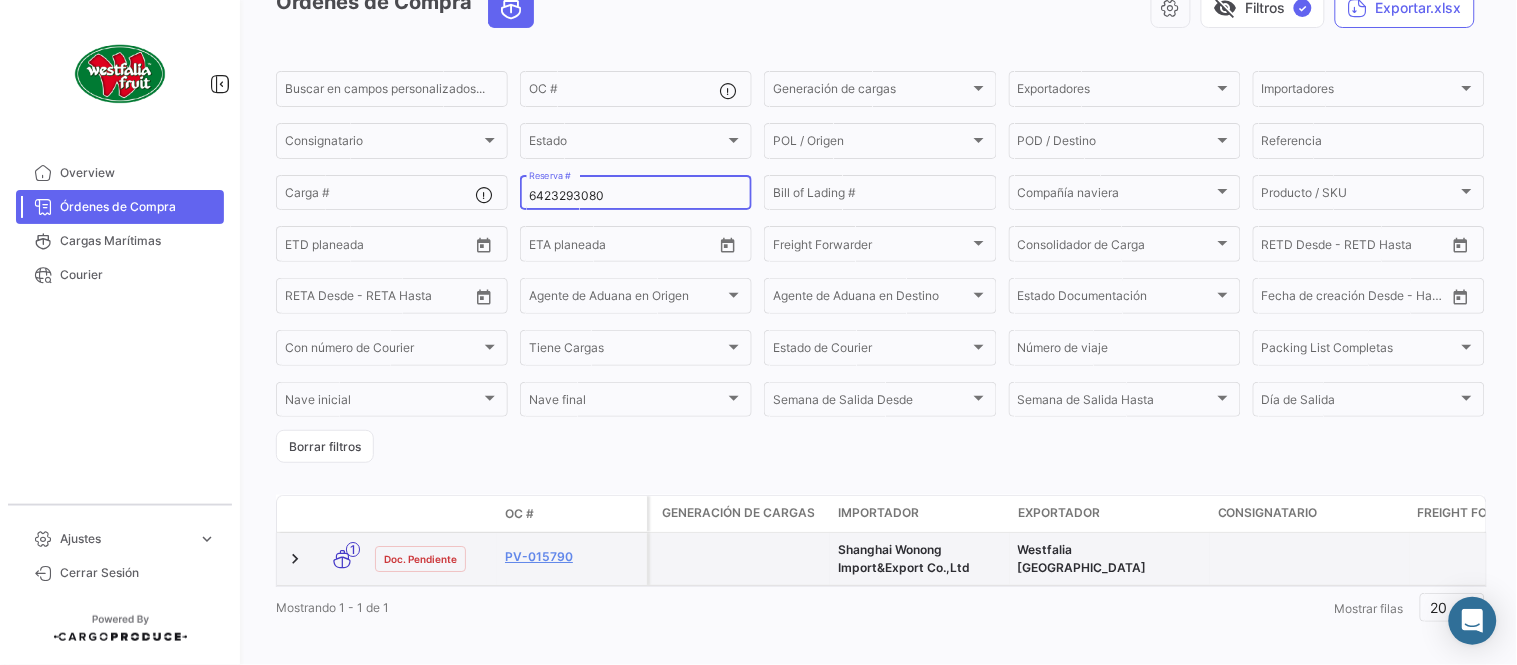 scroll, scrollTop: 111, scrollLeft: 0, axis: vertical 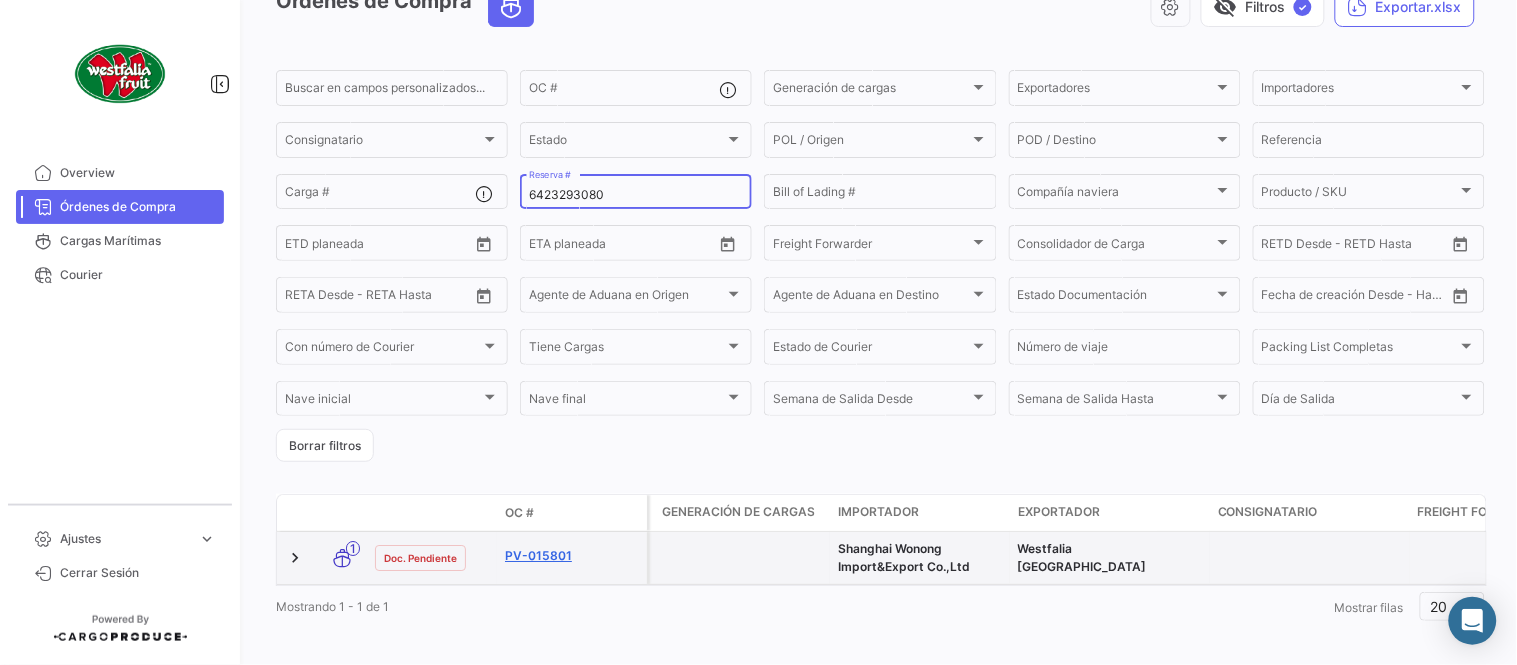 type on "6423293080" 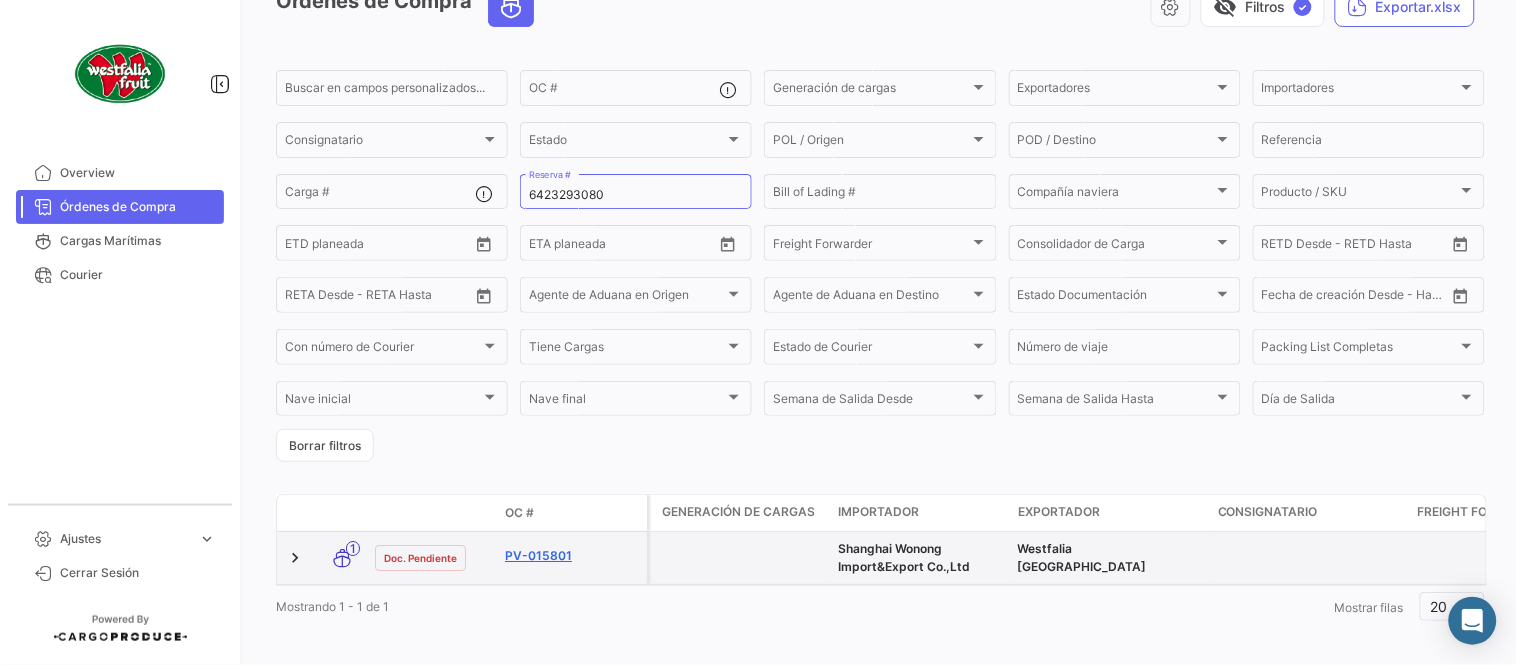 click on "PV-015801" 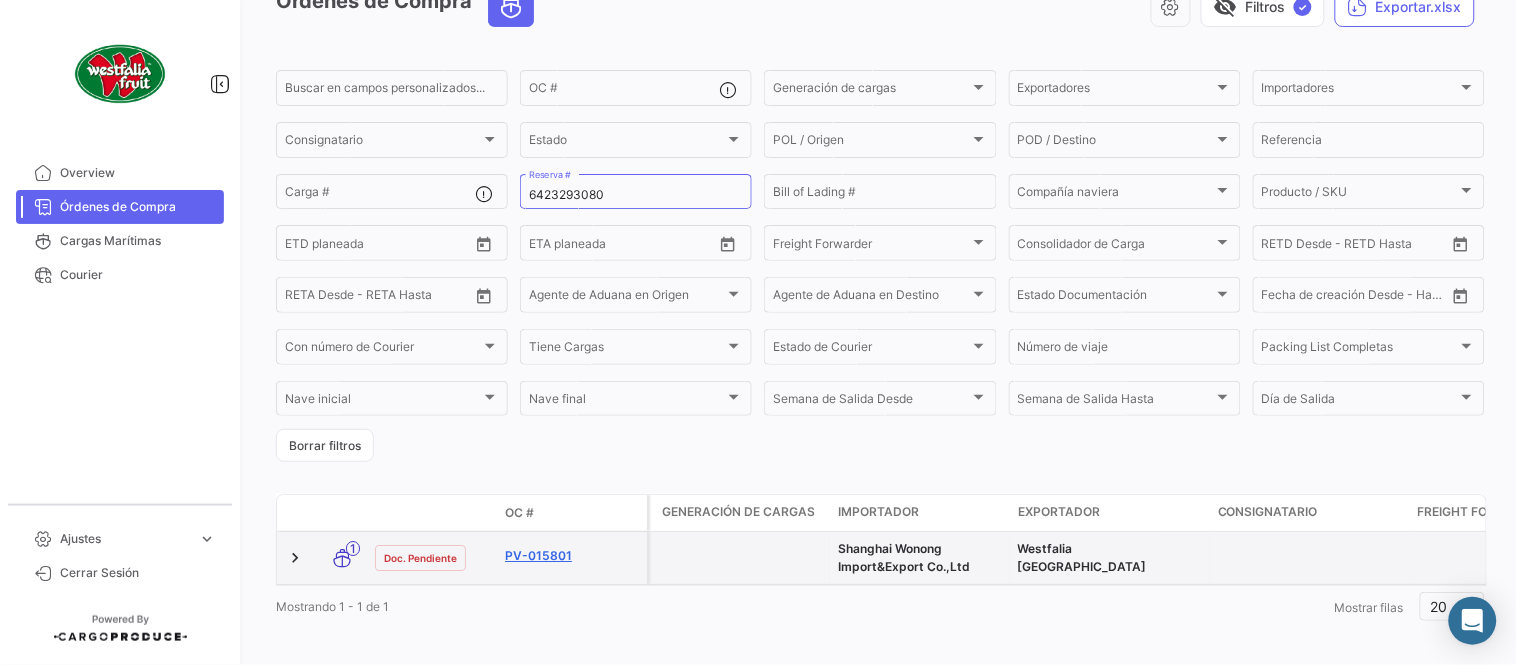 scroll, scrollTop: 0, scrollLeft: 0, axis: both 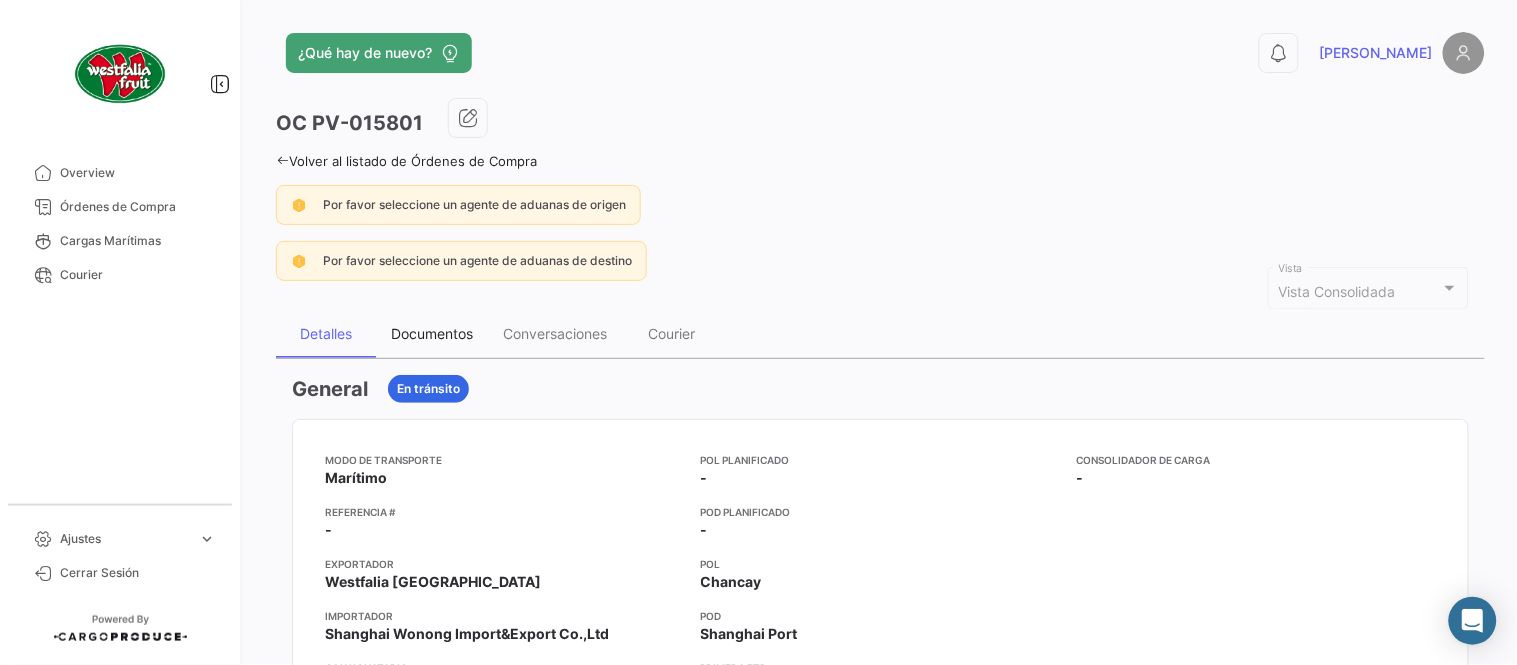 click on "Documentos" at bounding box center (432, 333) 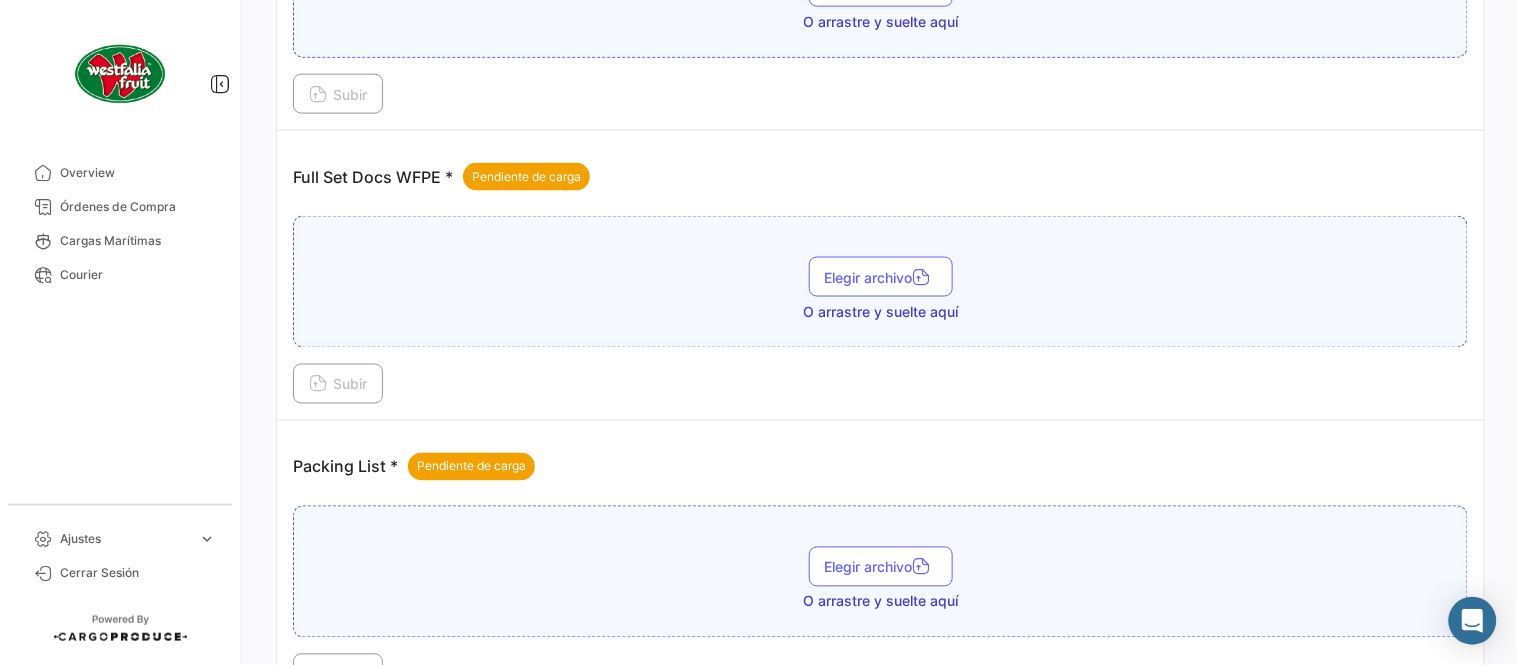 scroll, scrollTop: 806, scrollLeft: 0, axis: vertical 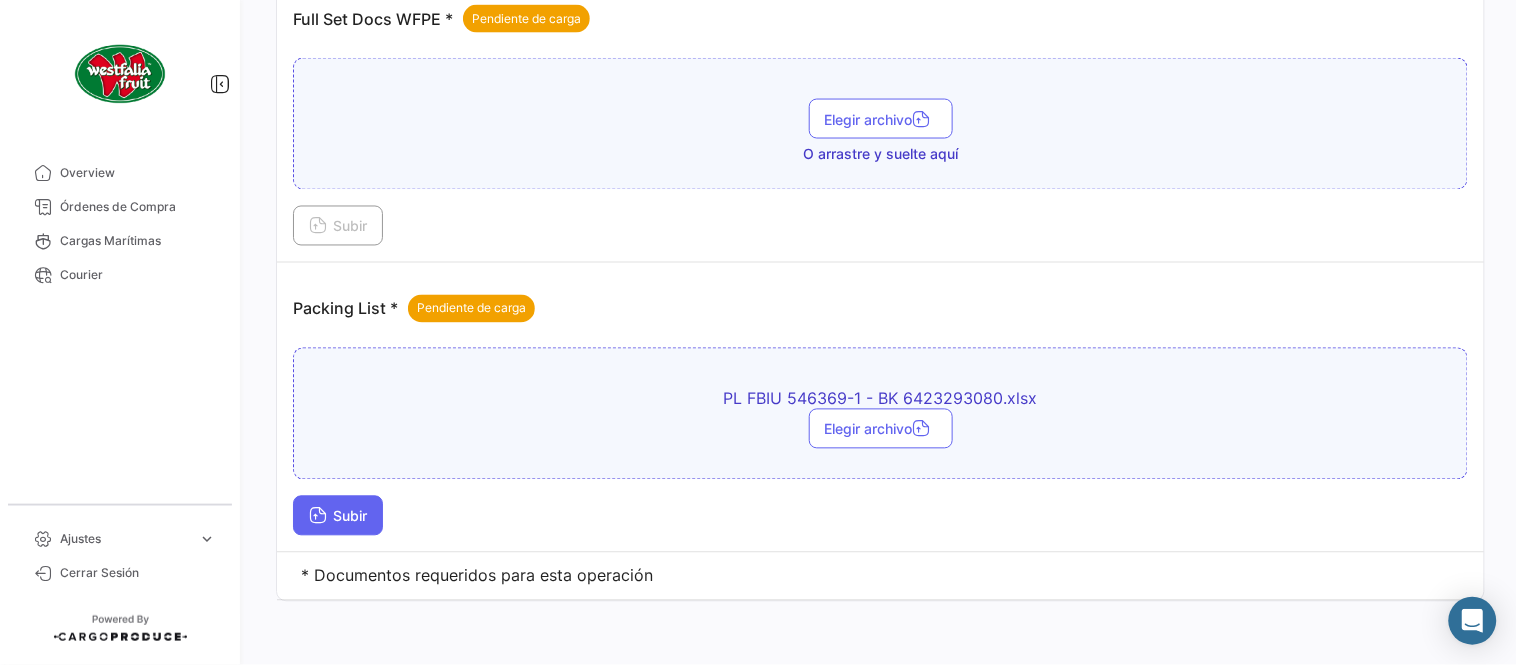 click on "Subir" at bounding box center (338, 516) 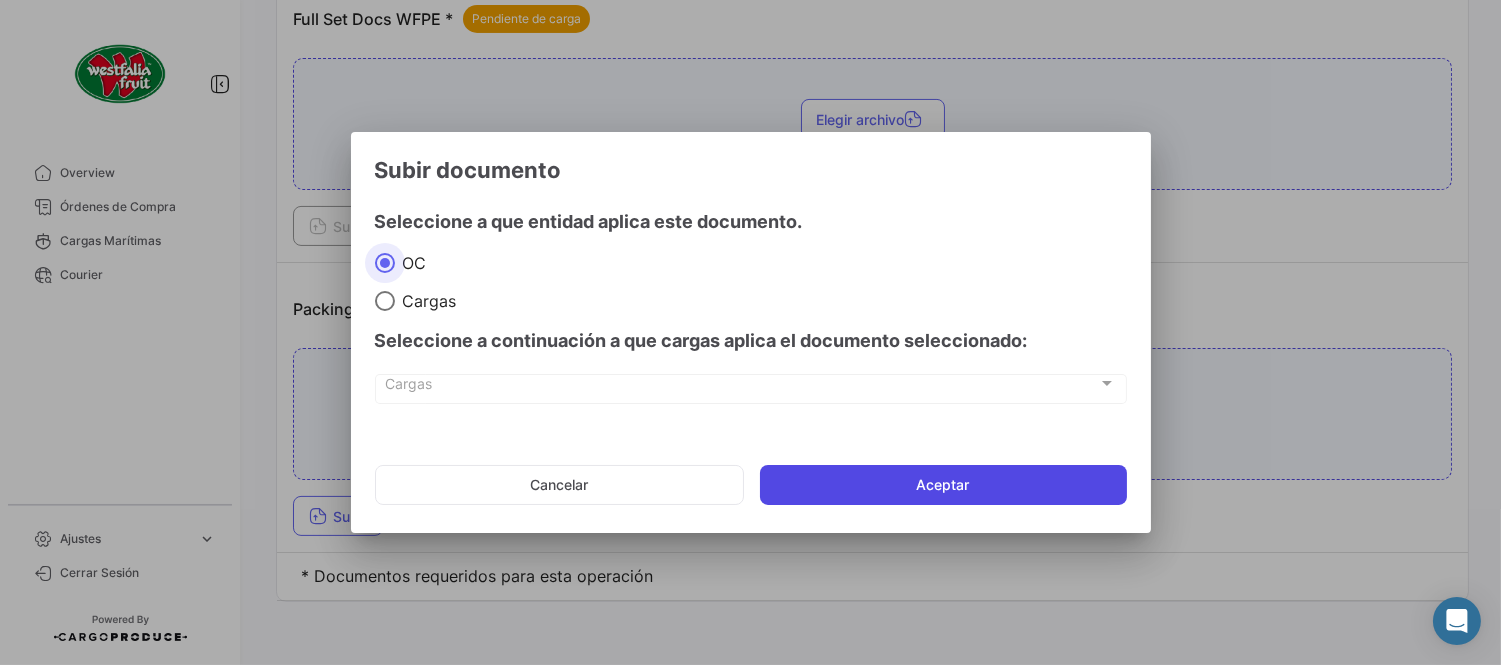 click on "Aceptar" 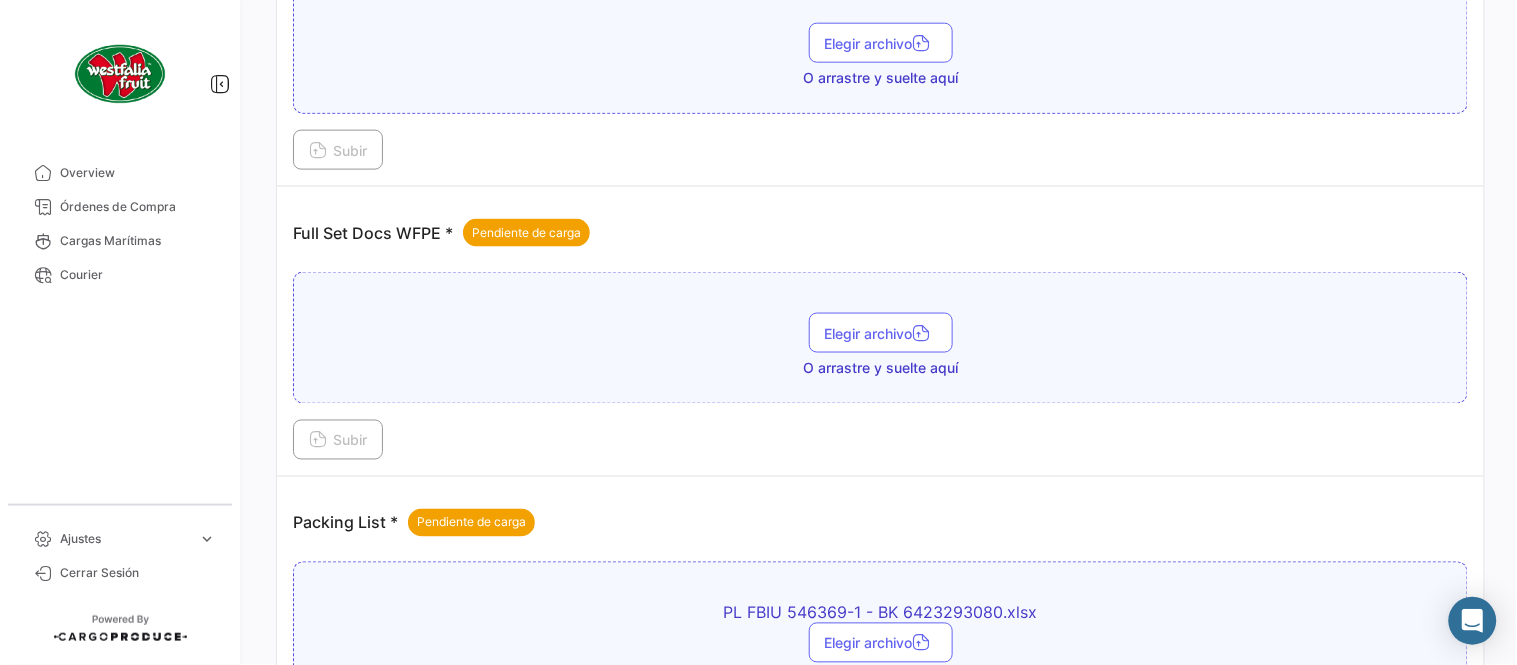 scroll, scrollTop: 584, scrollLeft: 0, axis: vertical 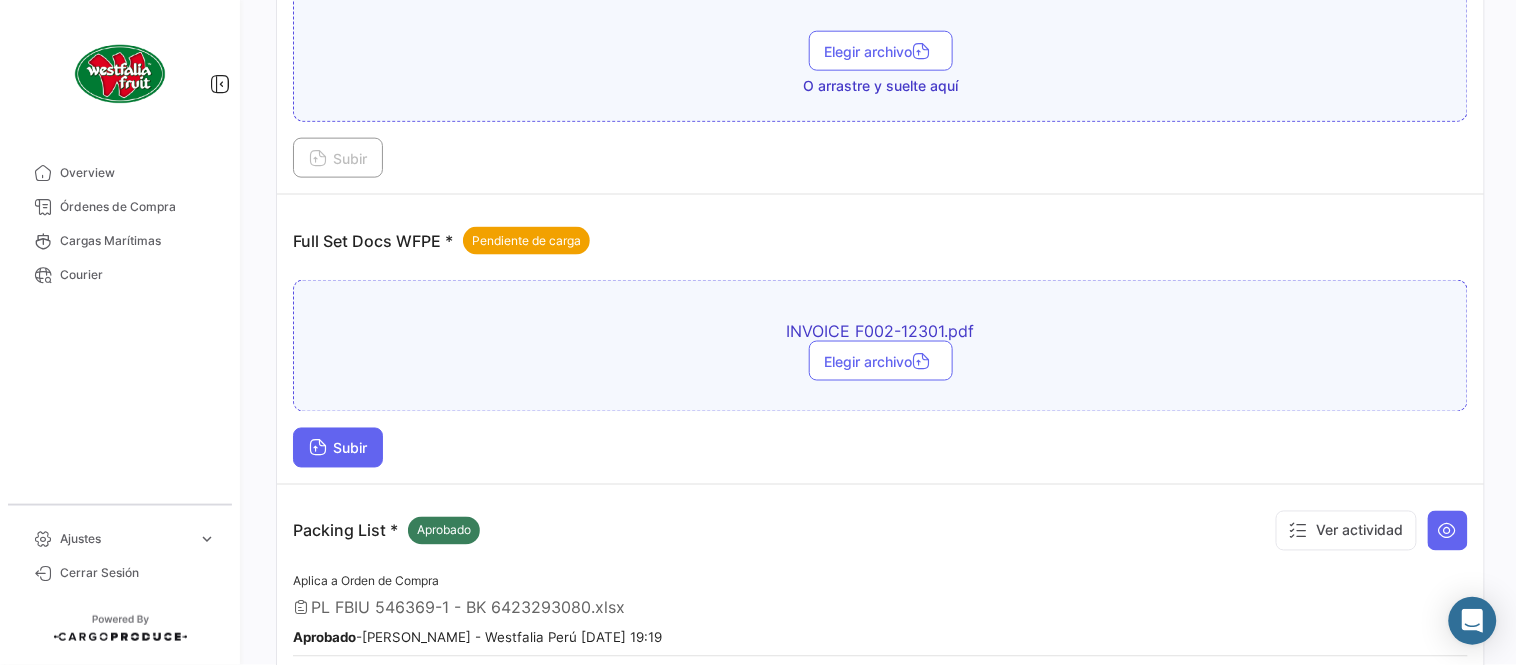 click on "Subir" at bounding box center [338, 448] 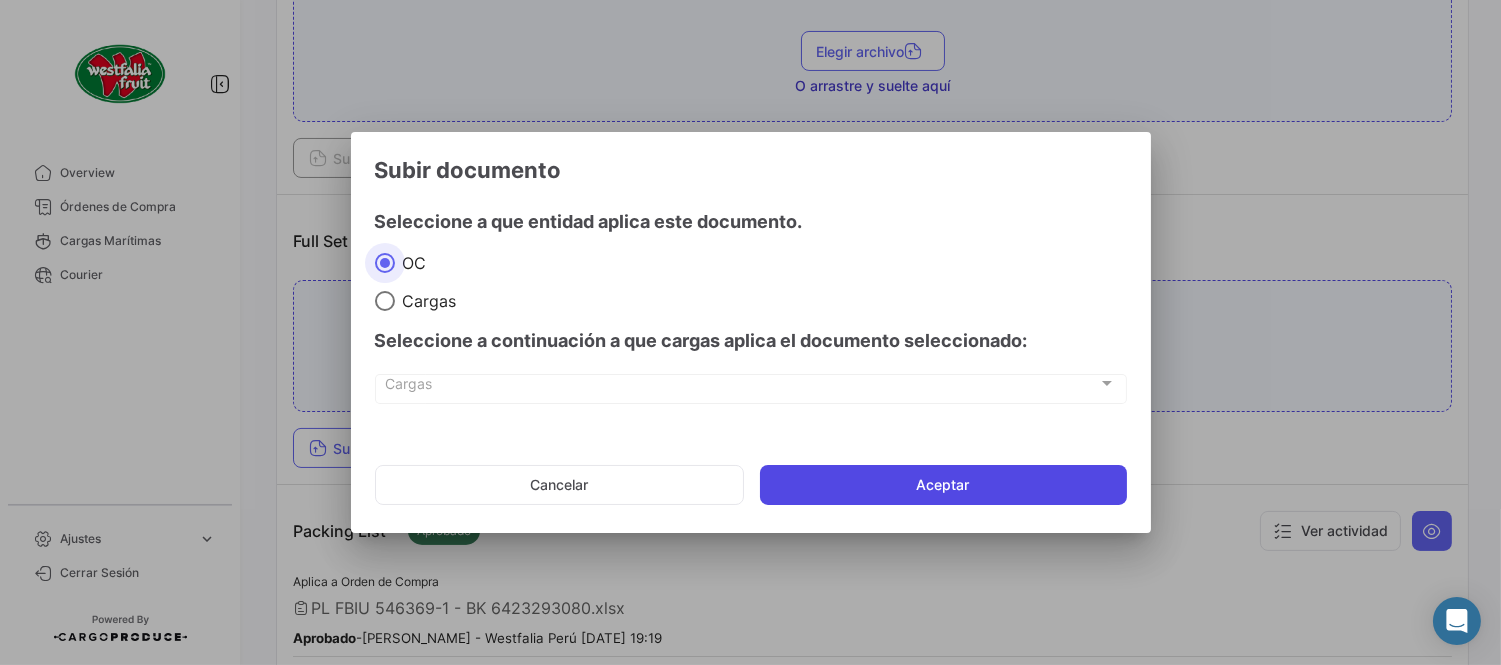 click on "Aceptar" 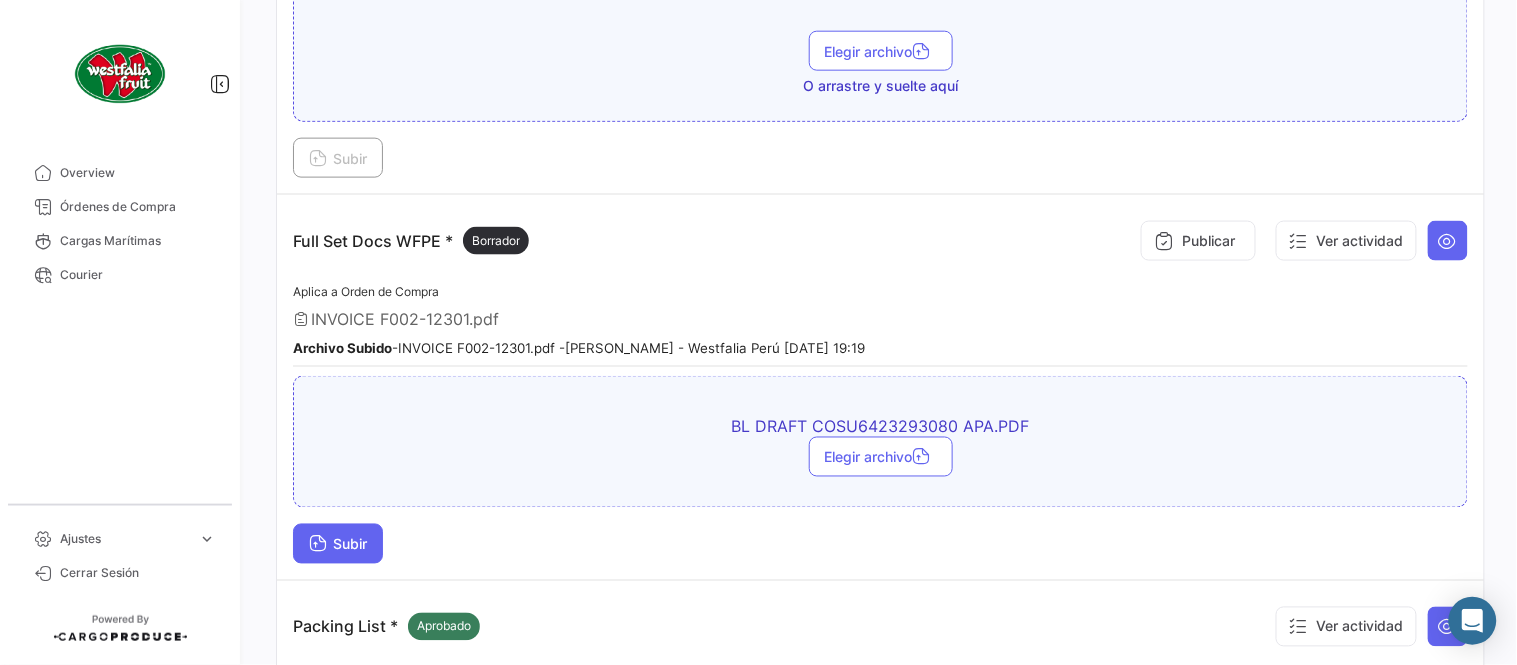 click on "Subir" at bounding box center (338, 544) 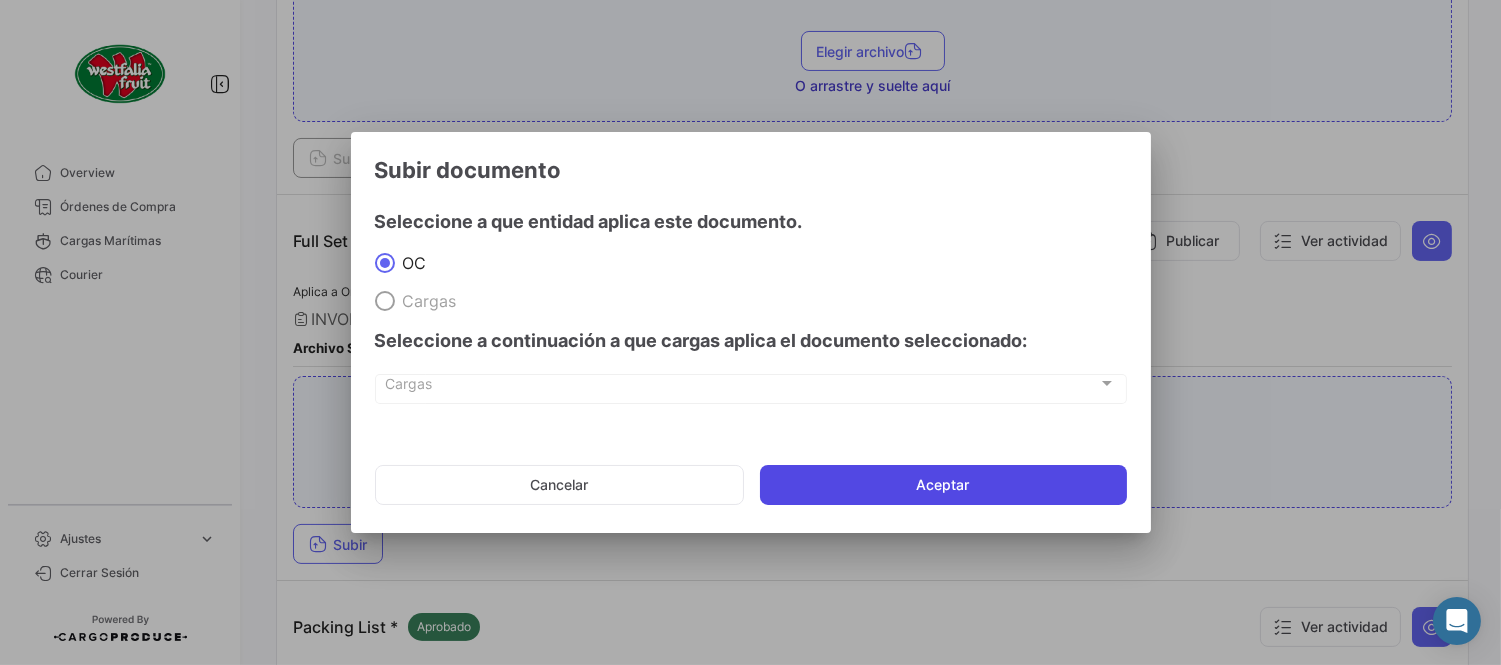 click on "Aceptar" 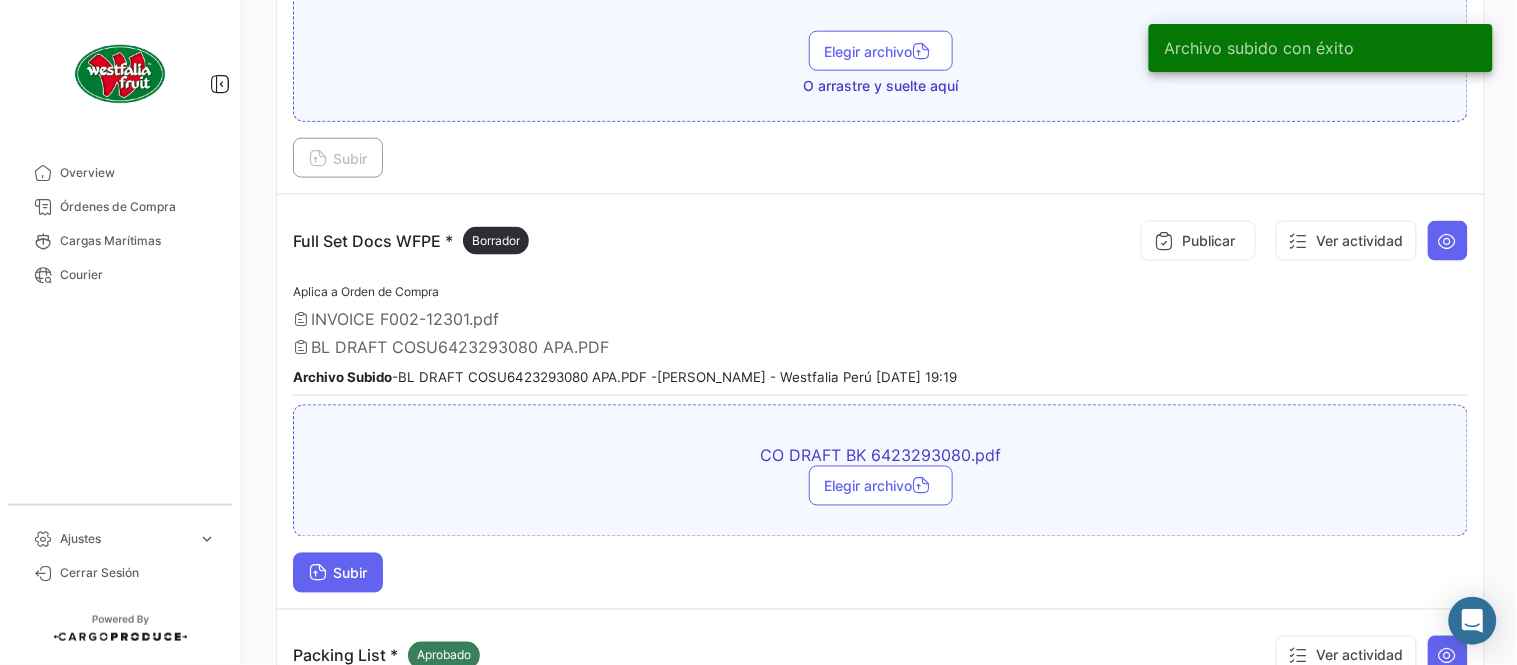 click on "Subir" at bounding box center [338, 573] 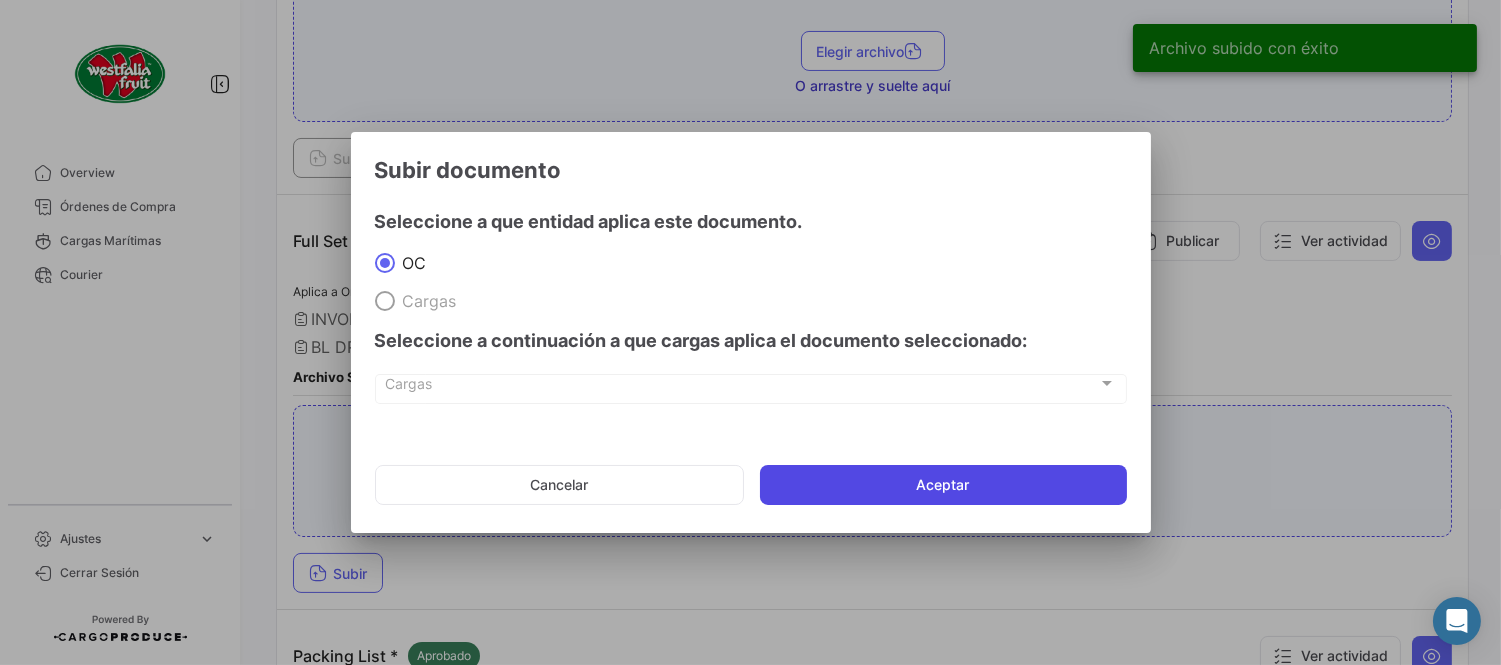click on "Aceptar" 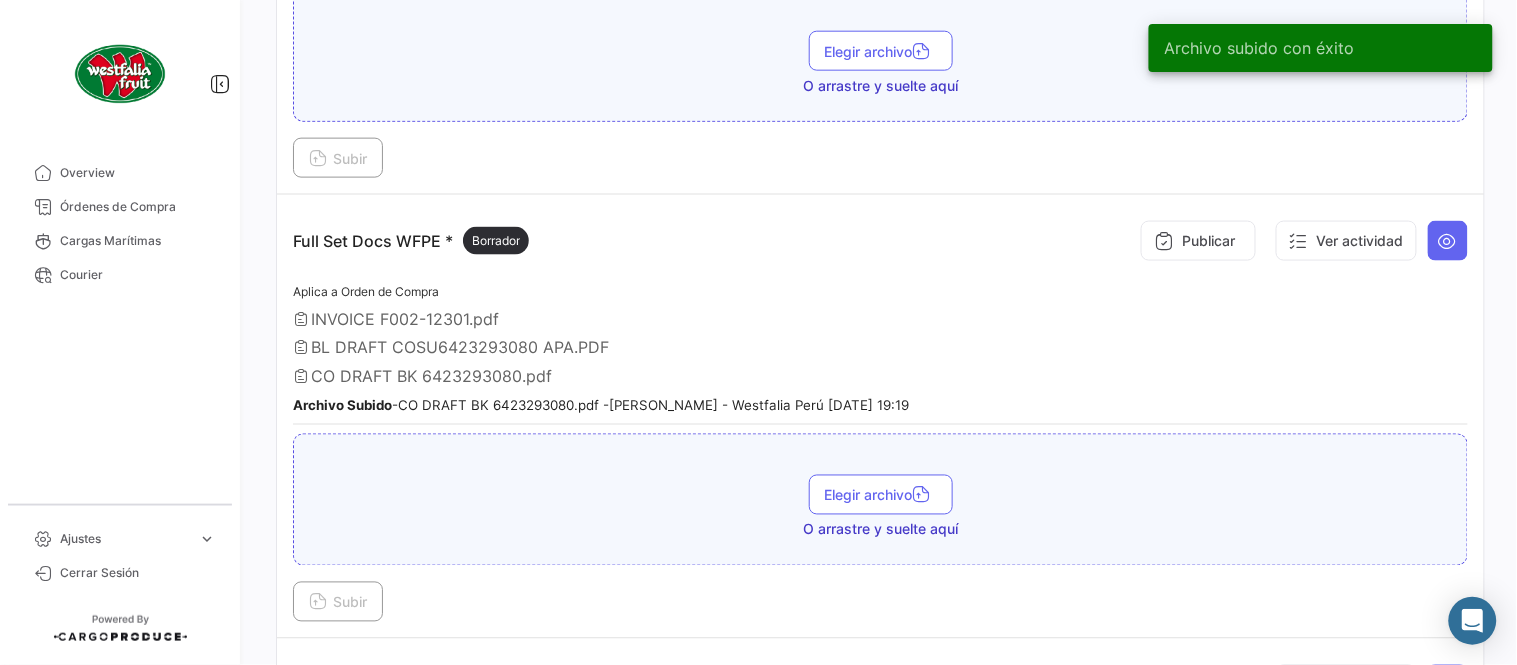 click on "Aplica a Orden de Compra   INVOICE F002-12301.pdf   BL DRAFT COSU6423293080 APA.PDF   CO DRAFT BK 6423293080.pdf  Archivo Subido  -   CO DRAFT BK 6423293080.pdf -   [PERSON_NAME]  - Westfalia Perú [DATE] 19:19" at bounding box center (880, 352) 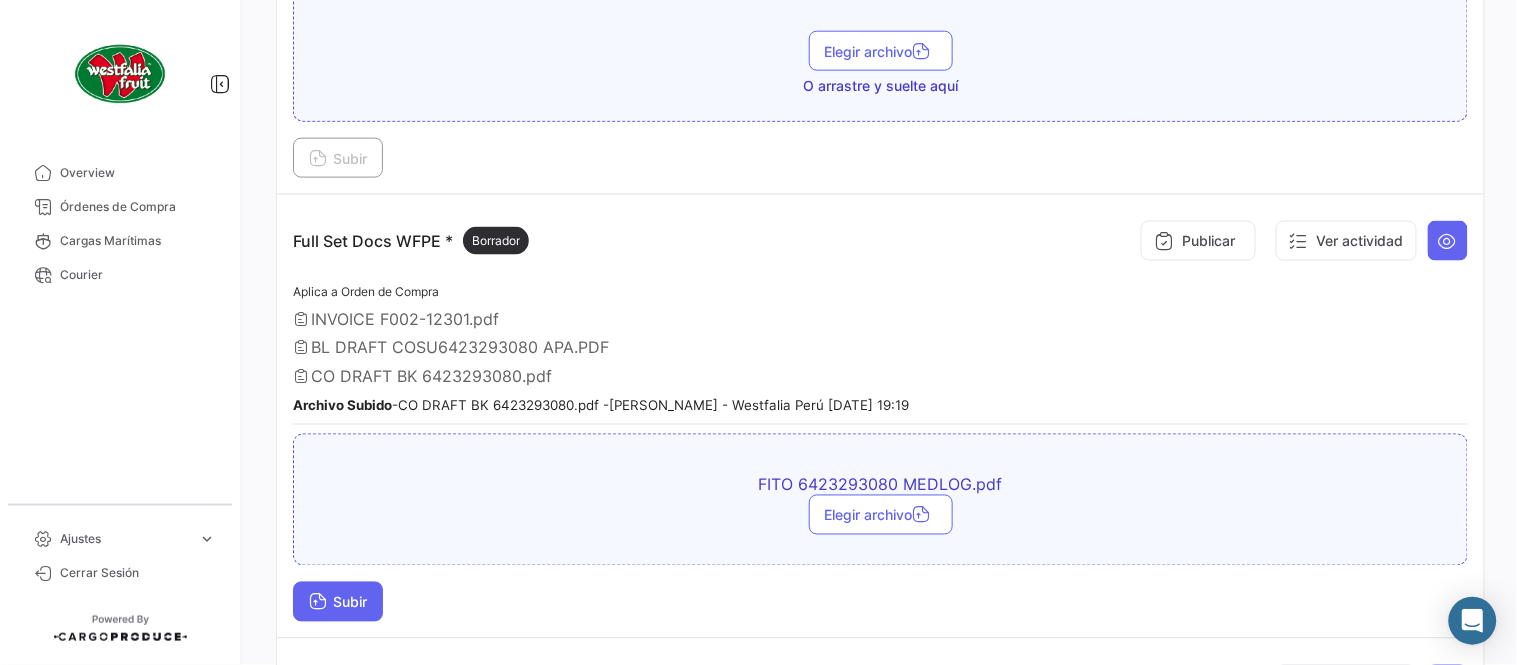 click on "Subir" at bounding box center (338, 602) 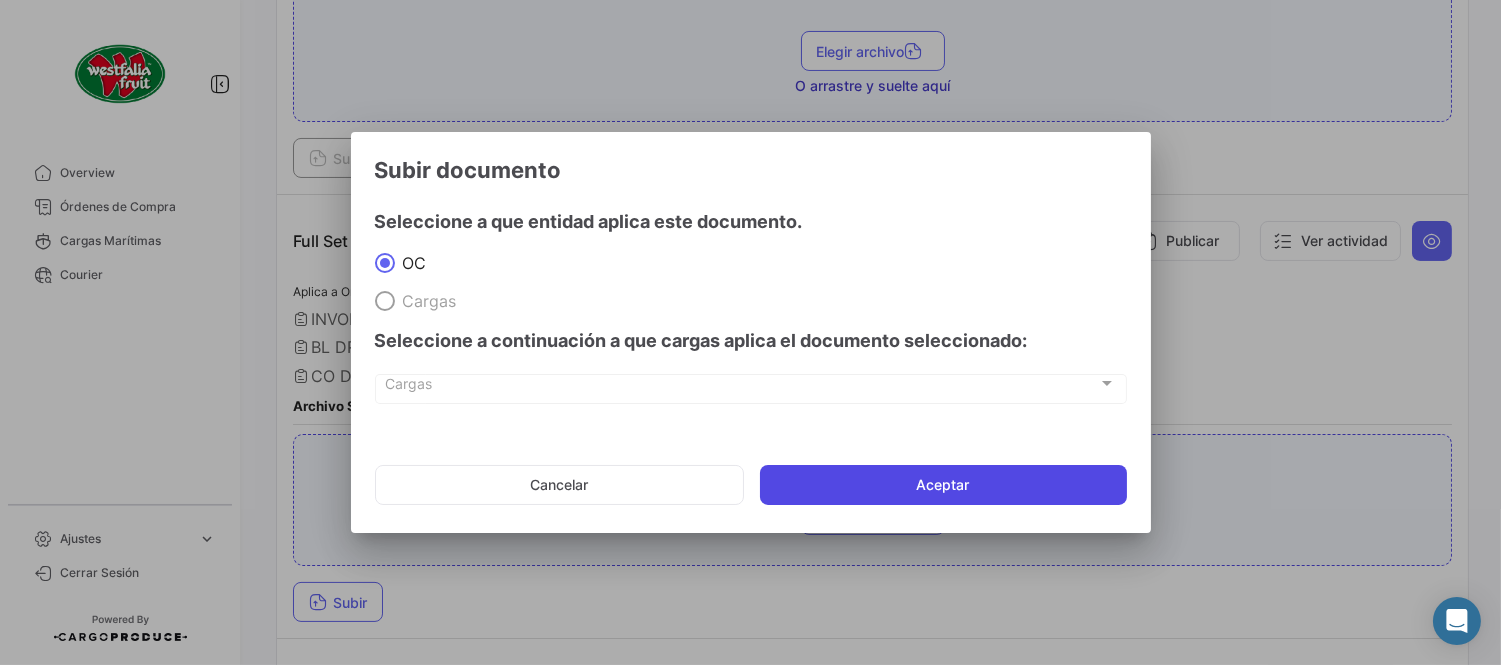 click on "Aceptar" 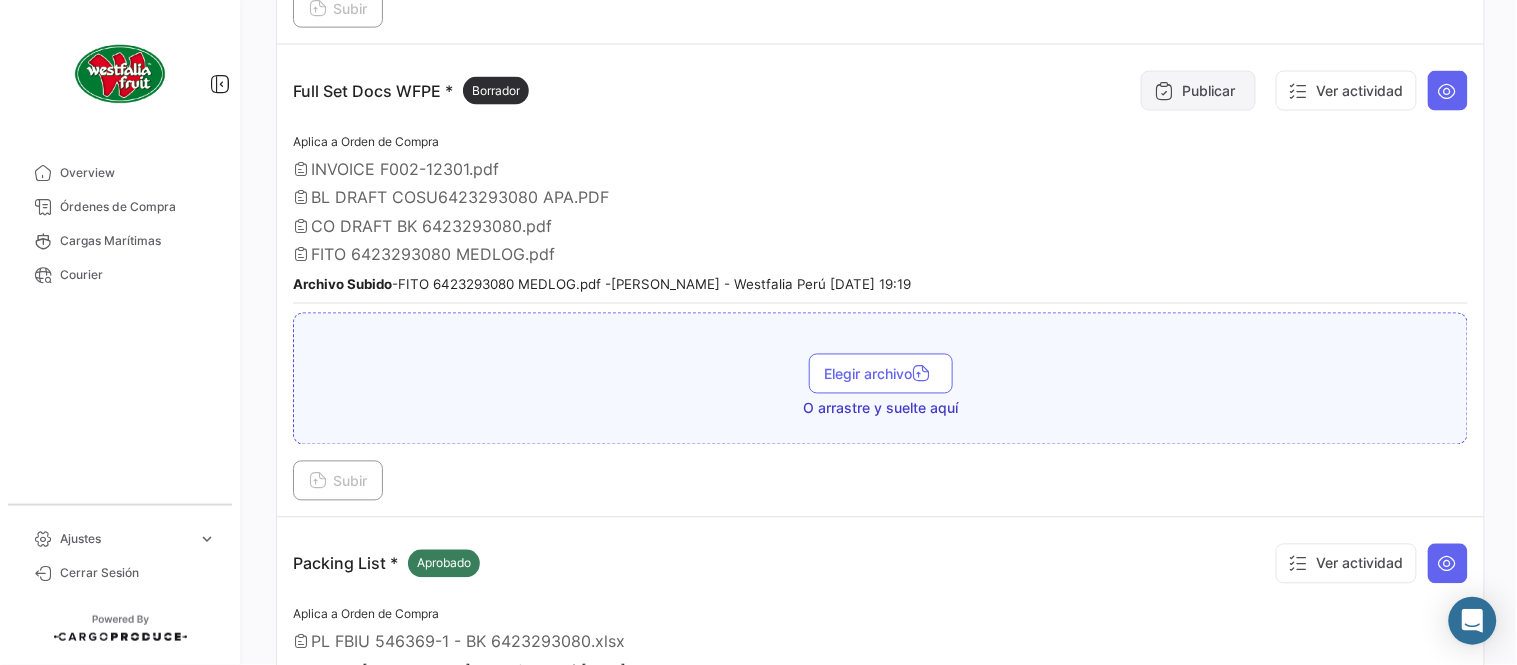 scroll, scrollTop: 695, scrollLeft: 0, axis: vertical 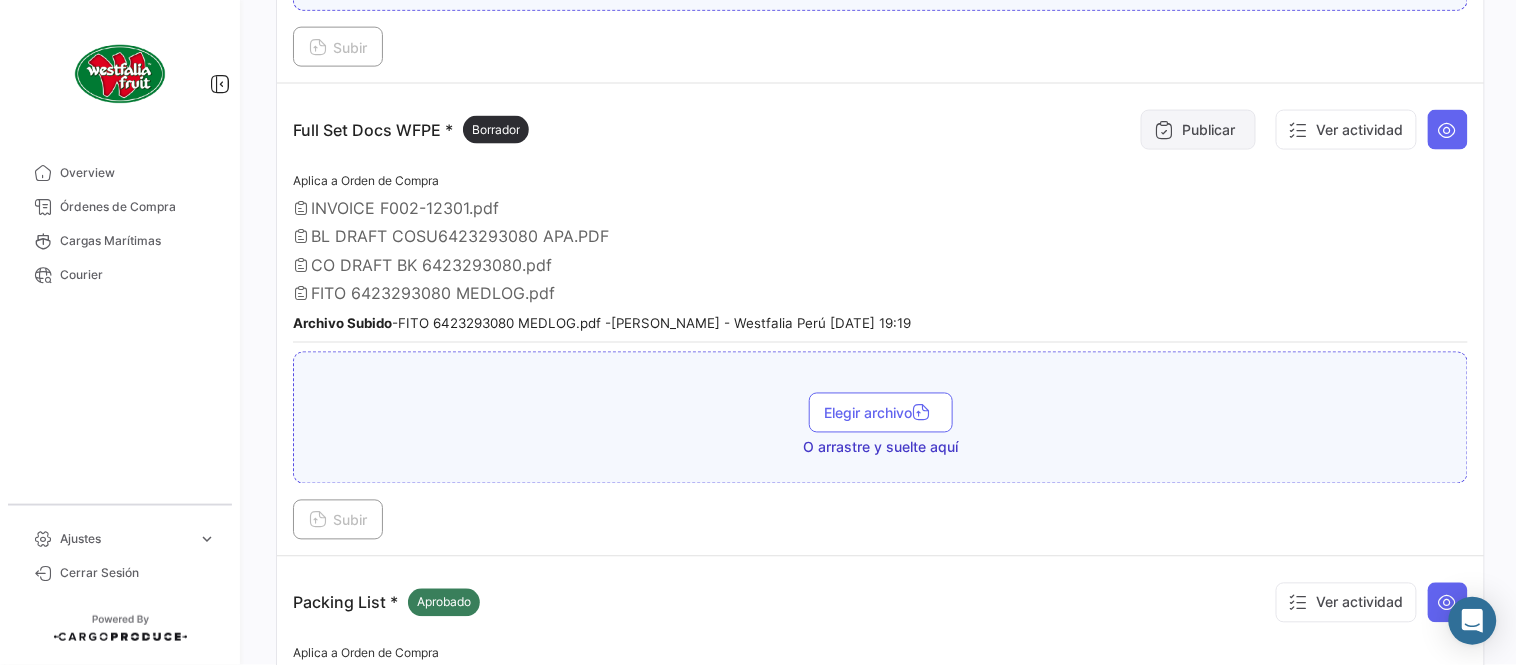 click on "Publicar" at bounding box center [1198, 130] 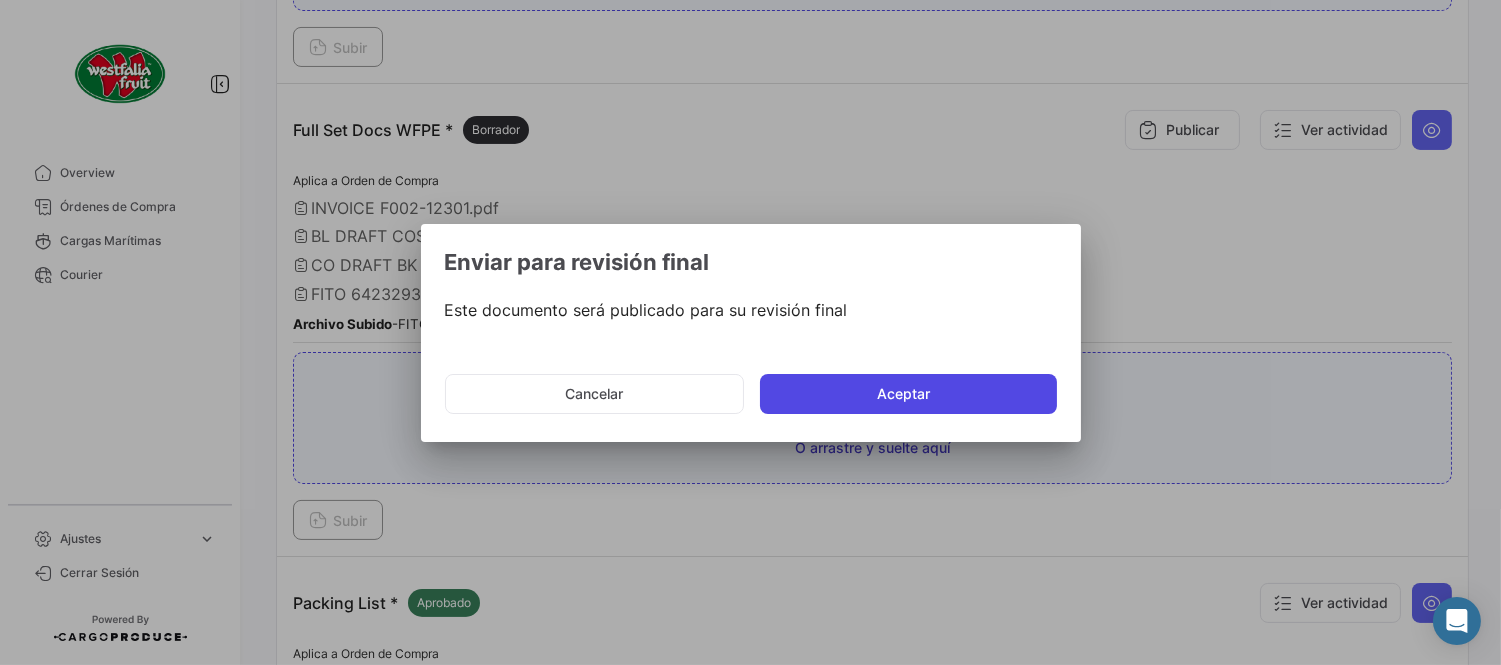click on "Aceptar" 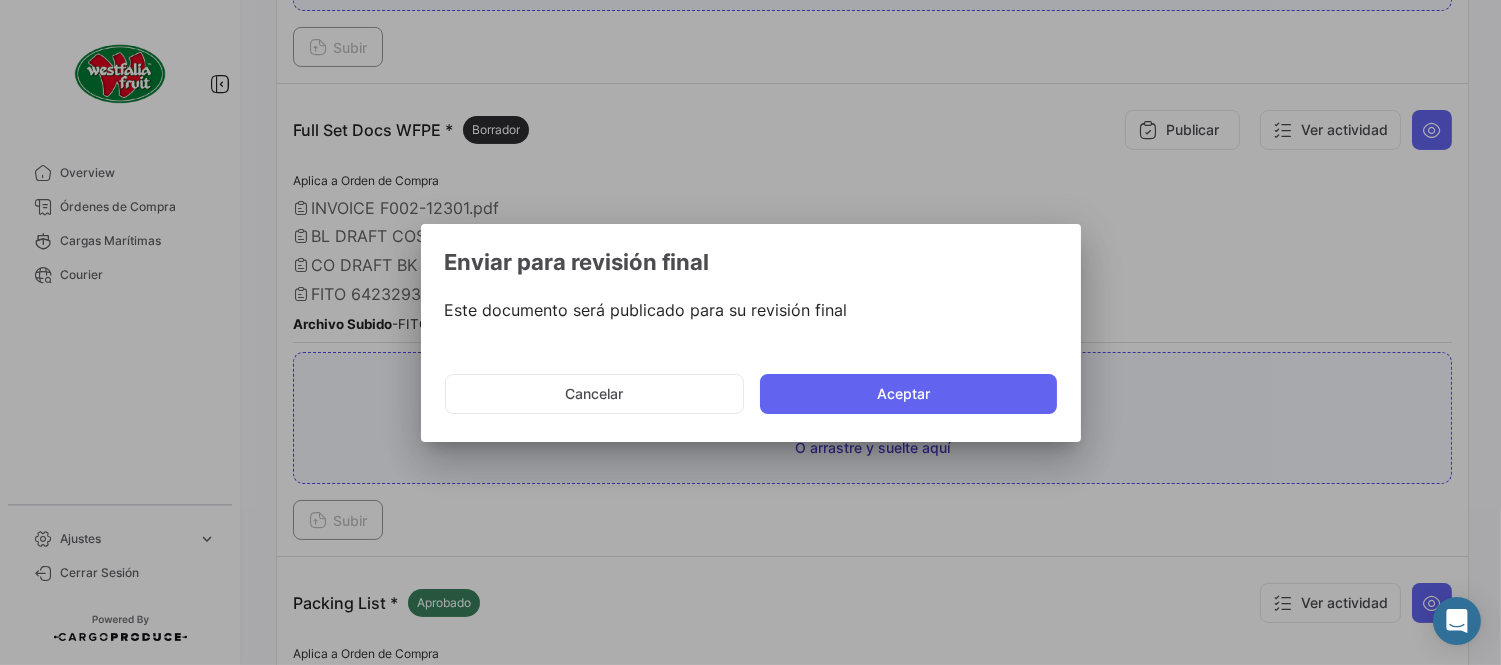 type 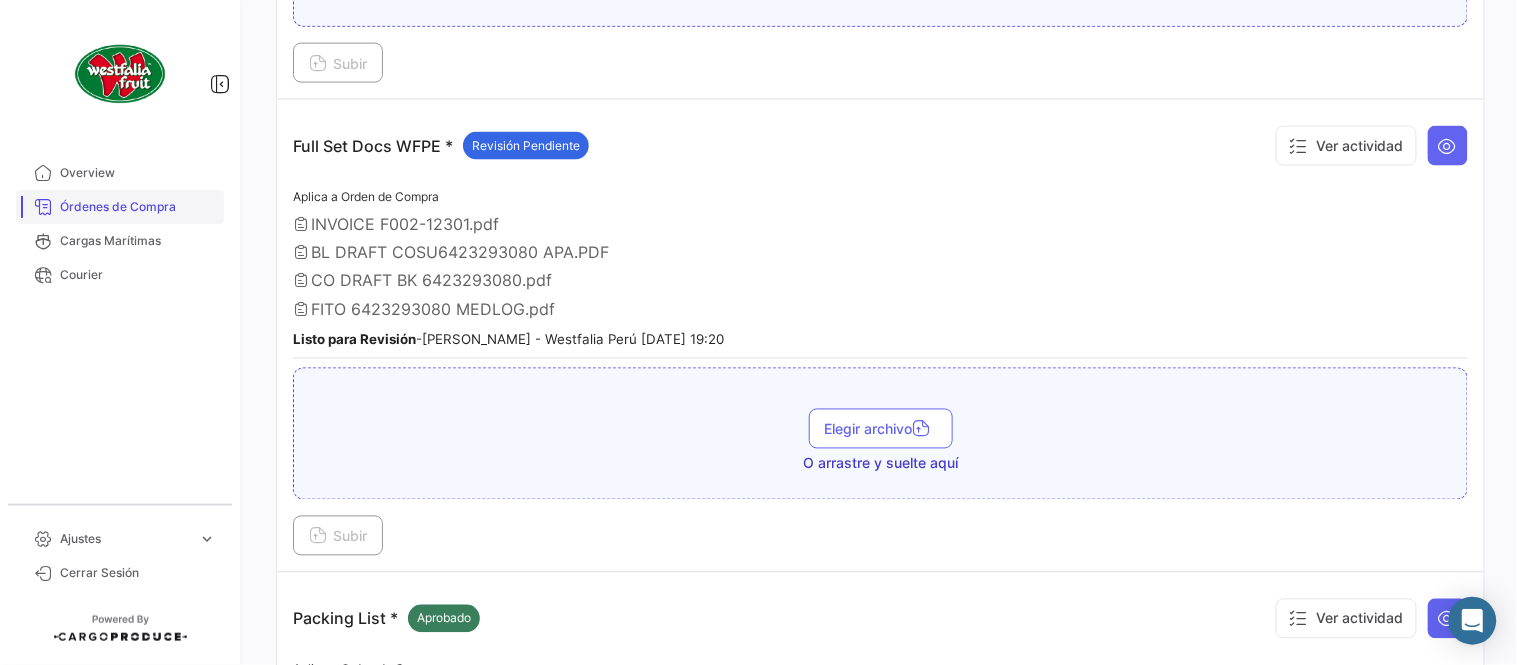 click on "Órdenes de Compra" at bounding box center (138, 207) 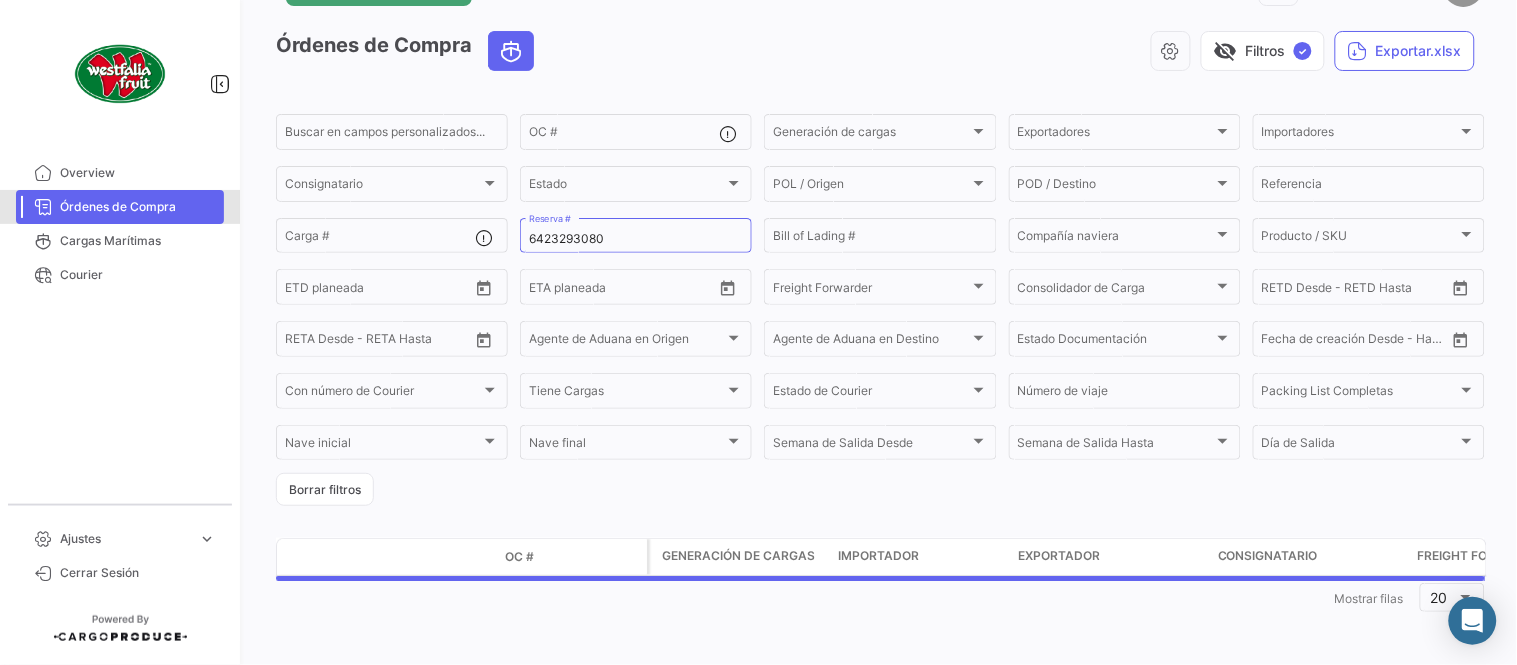 scroll, scrollTop: 0, scrollLeft: 0, axis: both 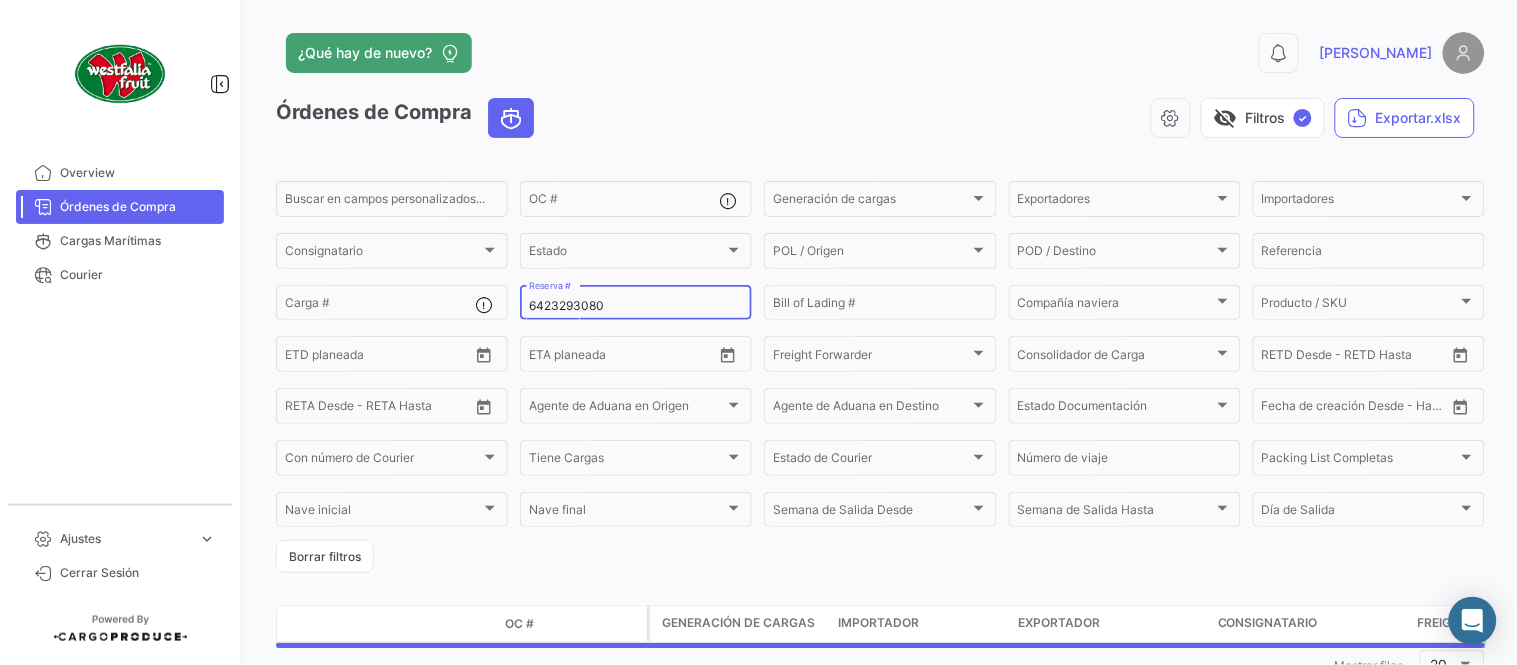 click on "6423293080" at bounding box center (636, 306) 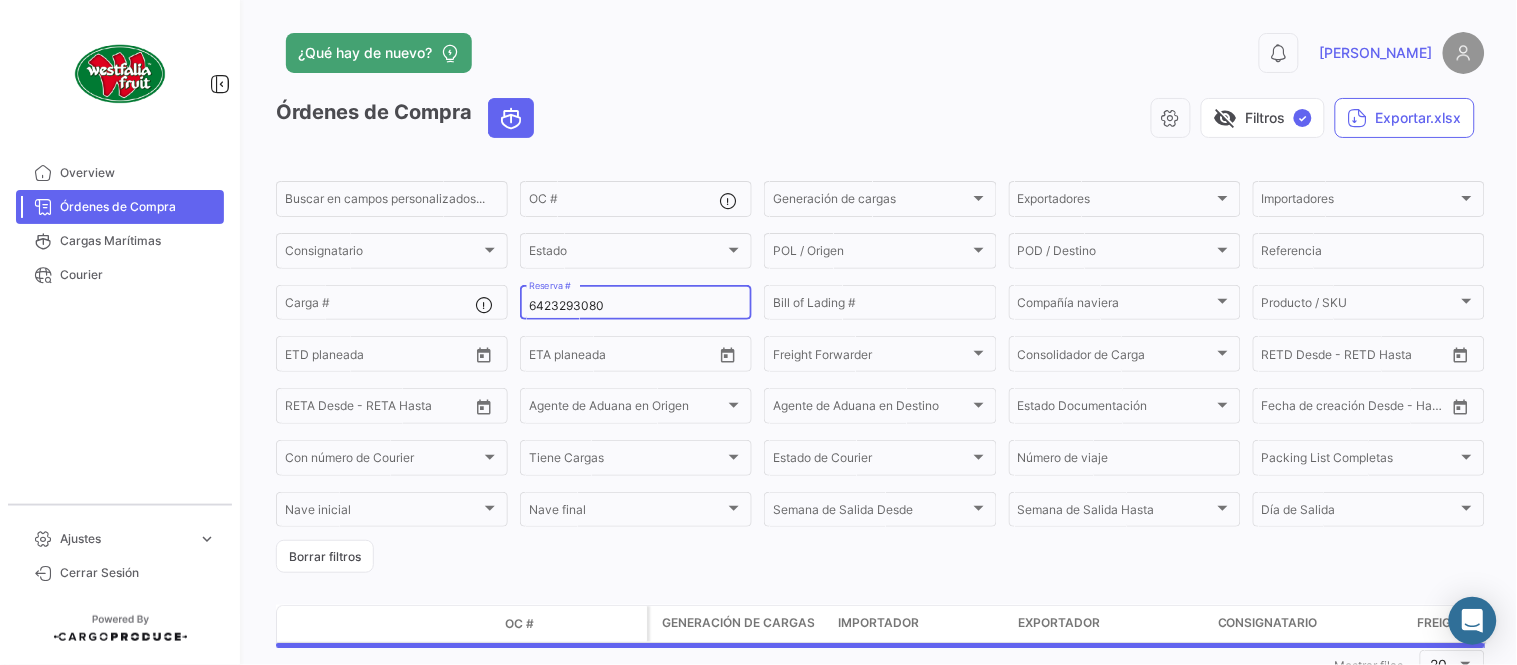 click on "6423293080" at bounding box center [636, 306] 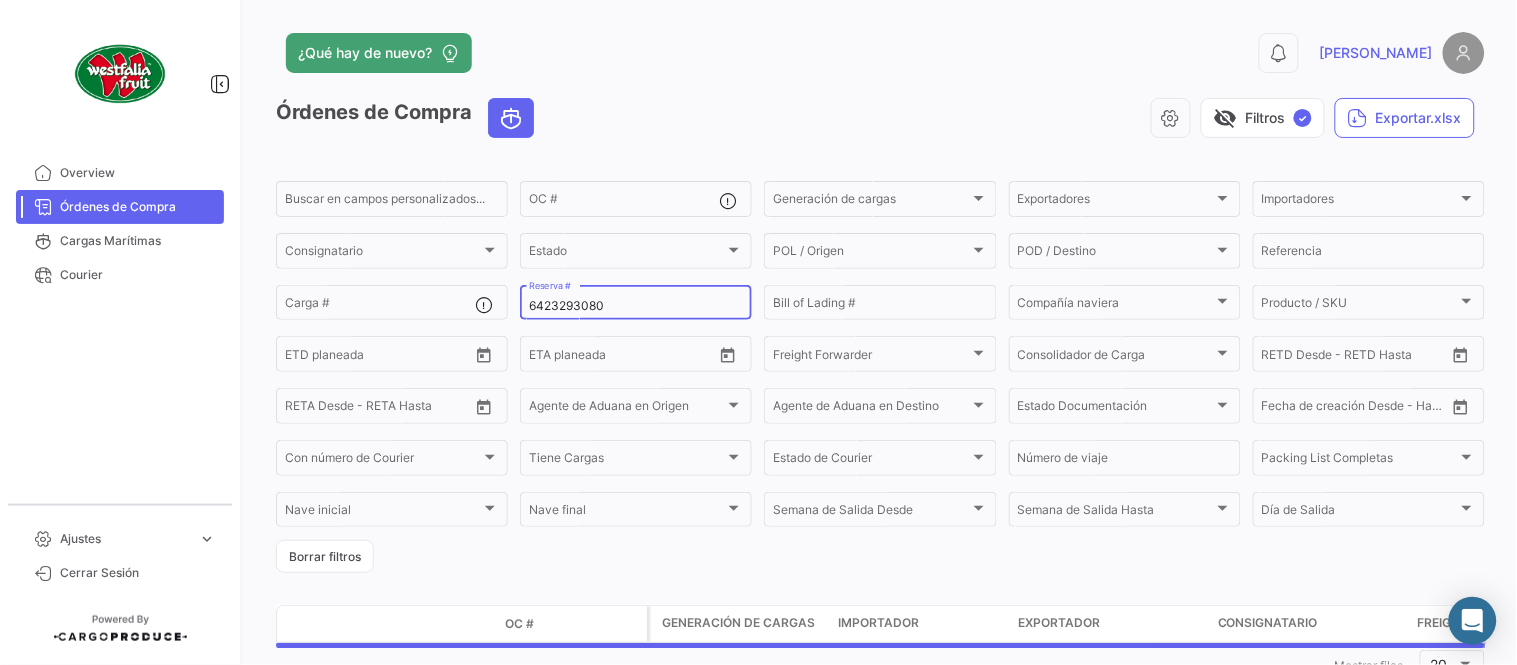 paste on "13" 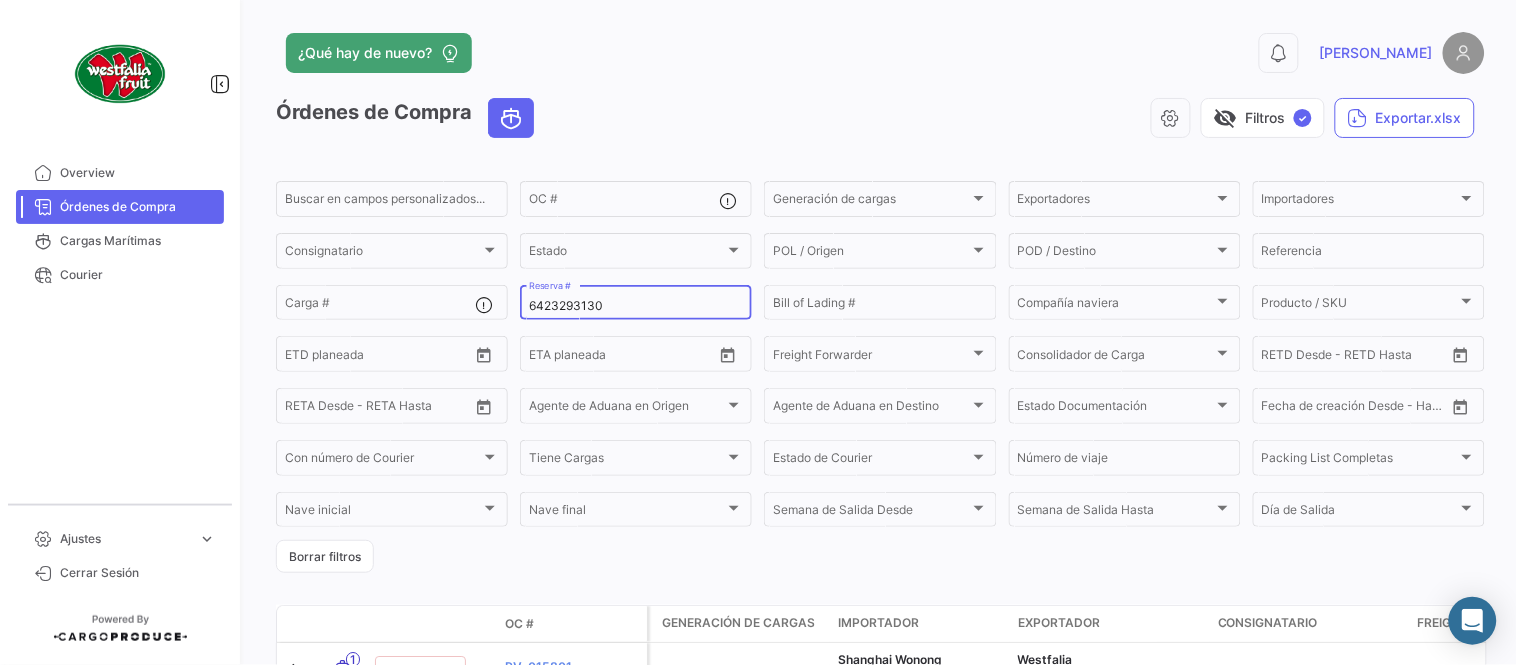 type on "6423293130" 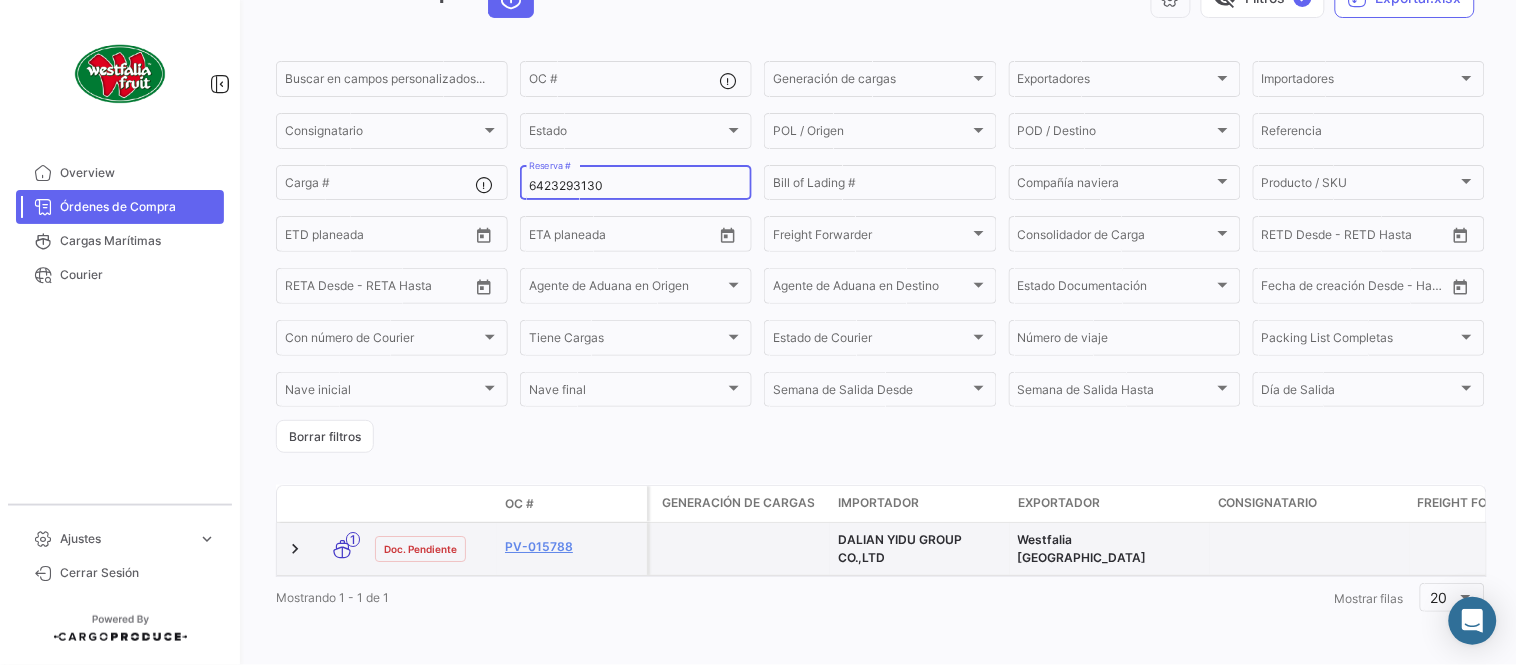 scroll, scrollTop: 136, scrollLeft: 0, axis: vertical 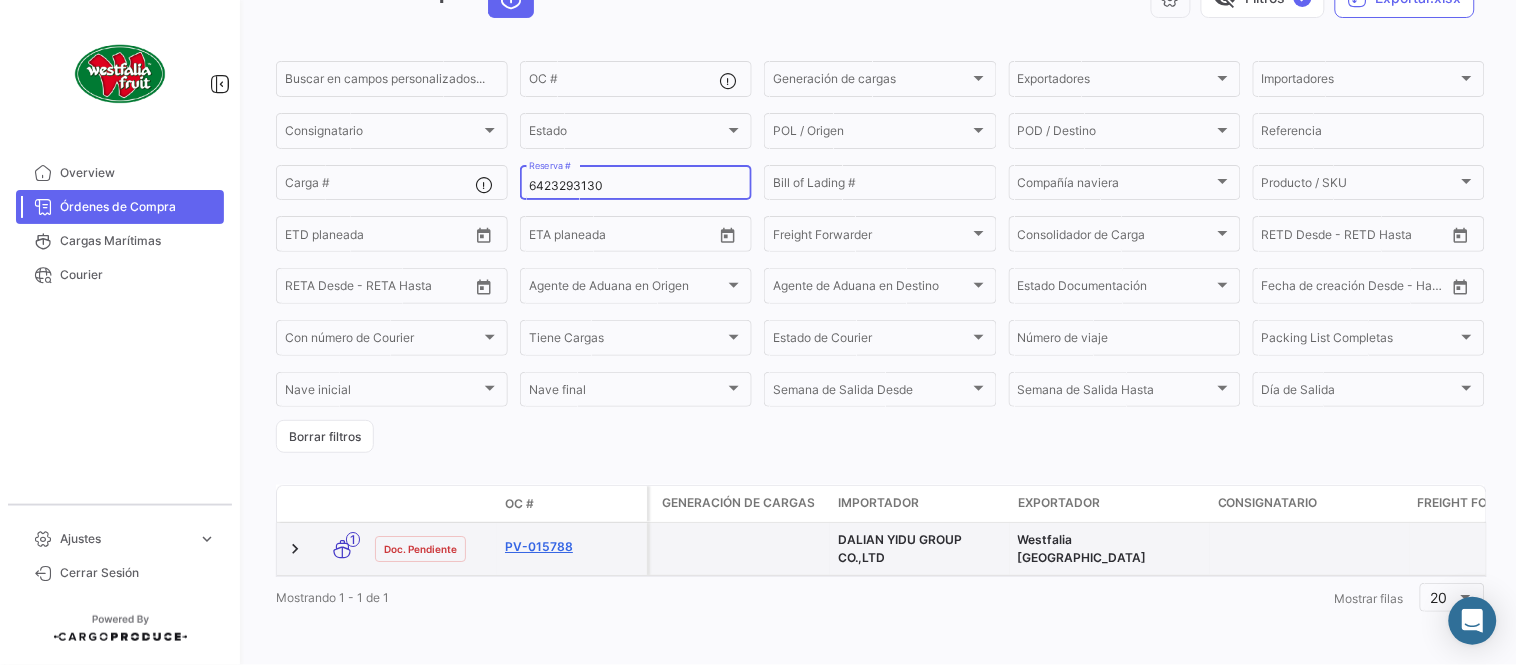 click on "PV-015788" 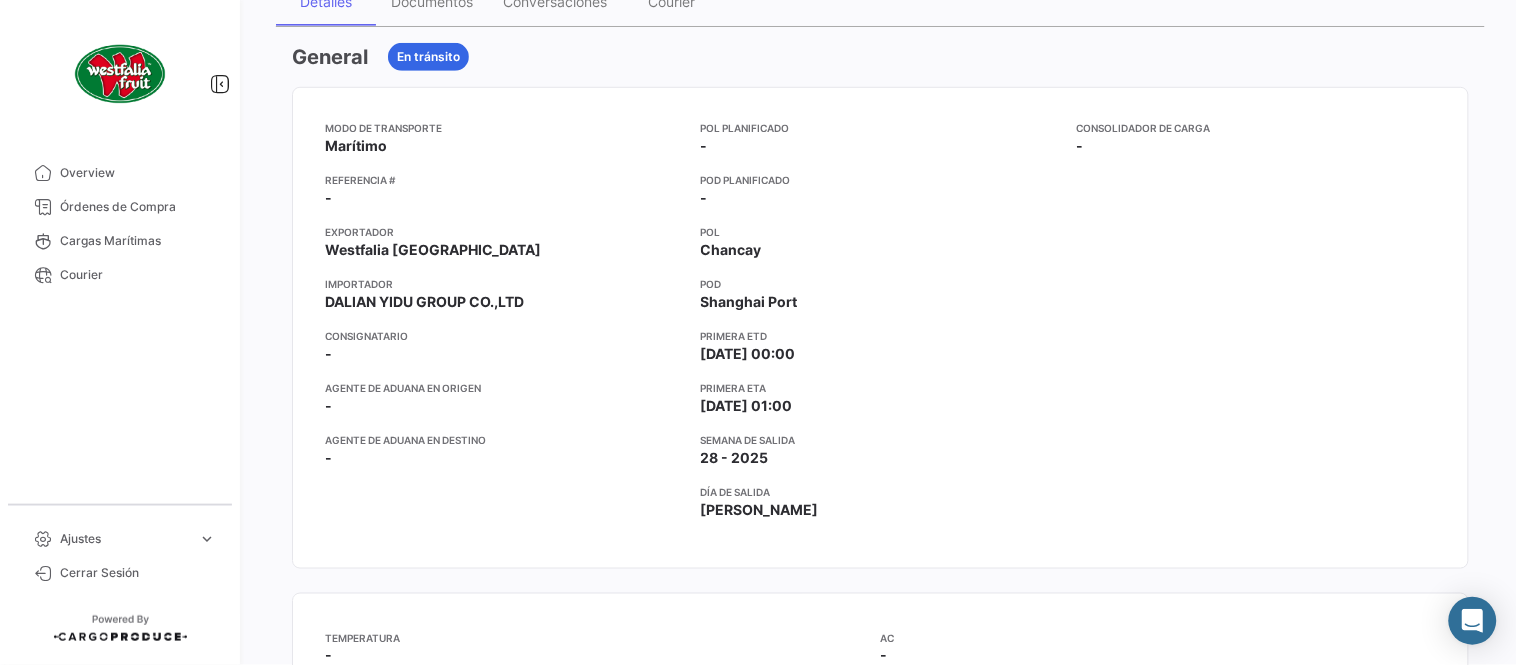 scroll, scrollTop: 0, scrollLeft: 0, axis: both 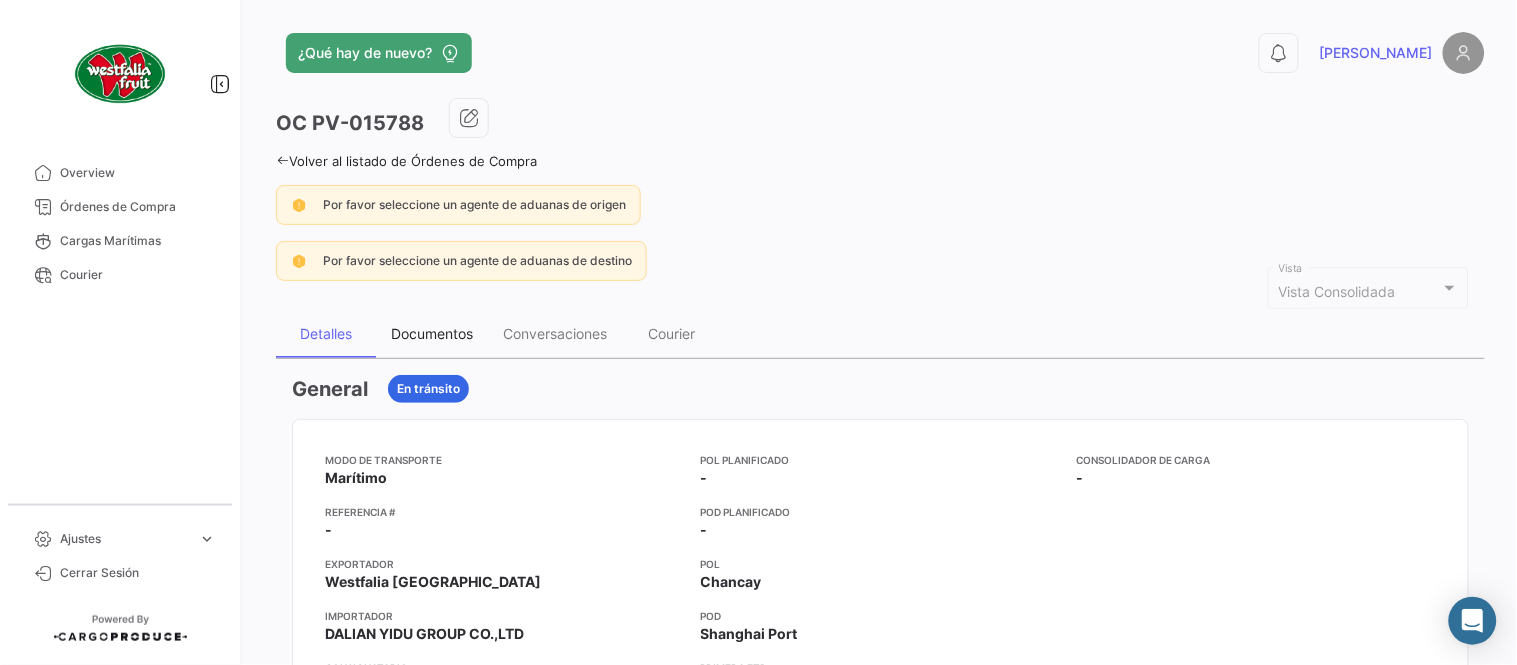 click on "Documentos" at bounding box center [432, 334] 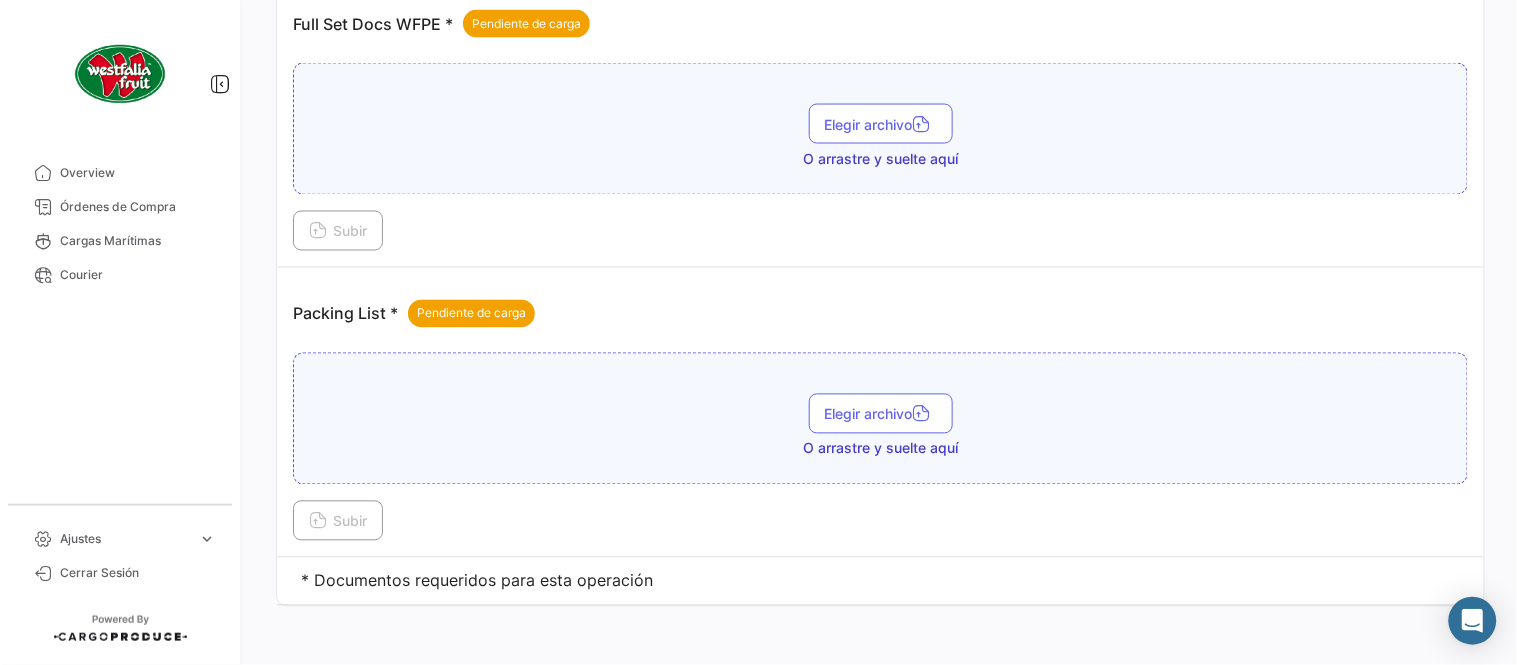 scroll, scrollTop: 806, scrollLeft: 0, axis: vertical 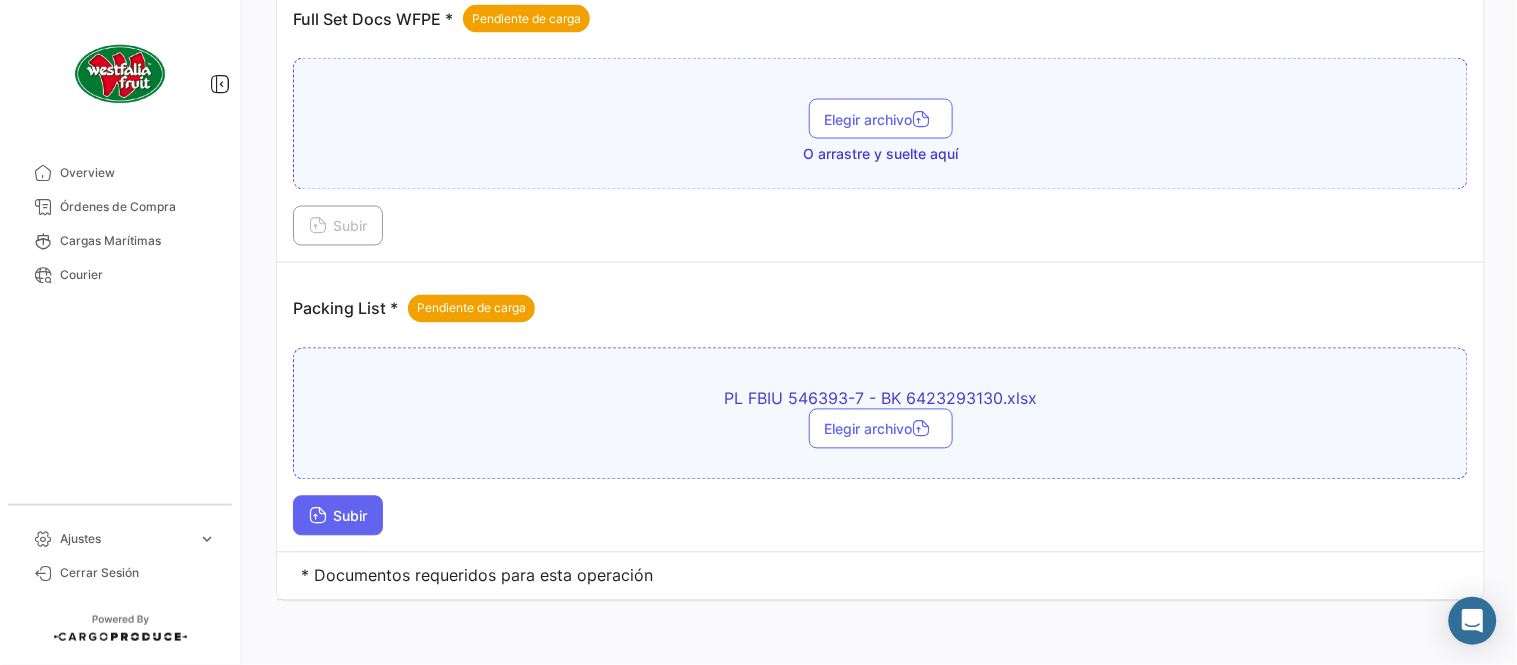 click on "Subir" at bounding box center [338, 516] 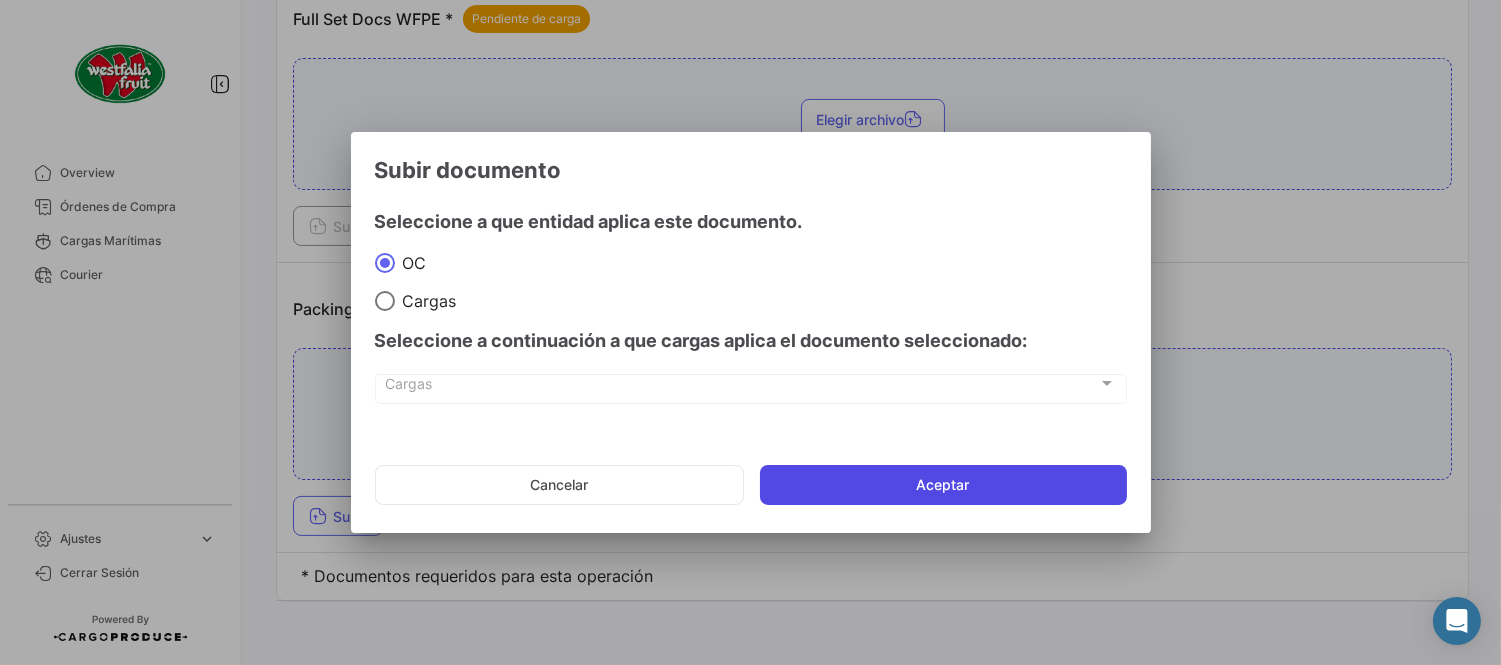 click on "Aceptar" 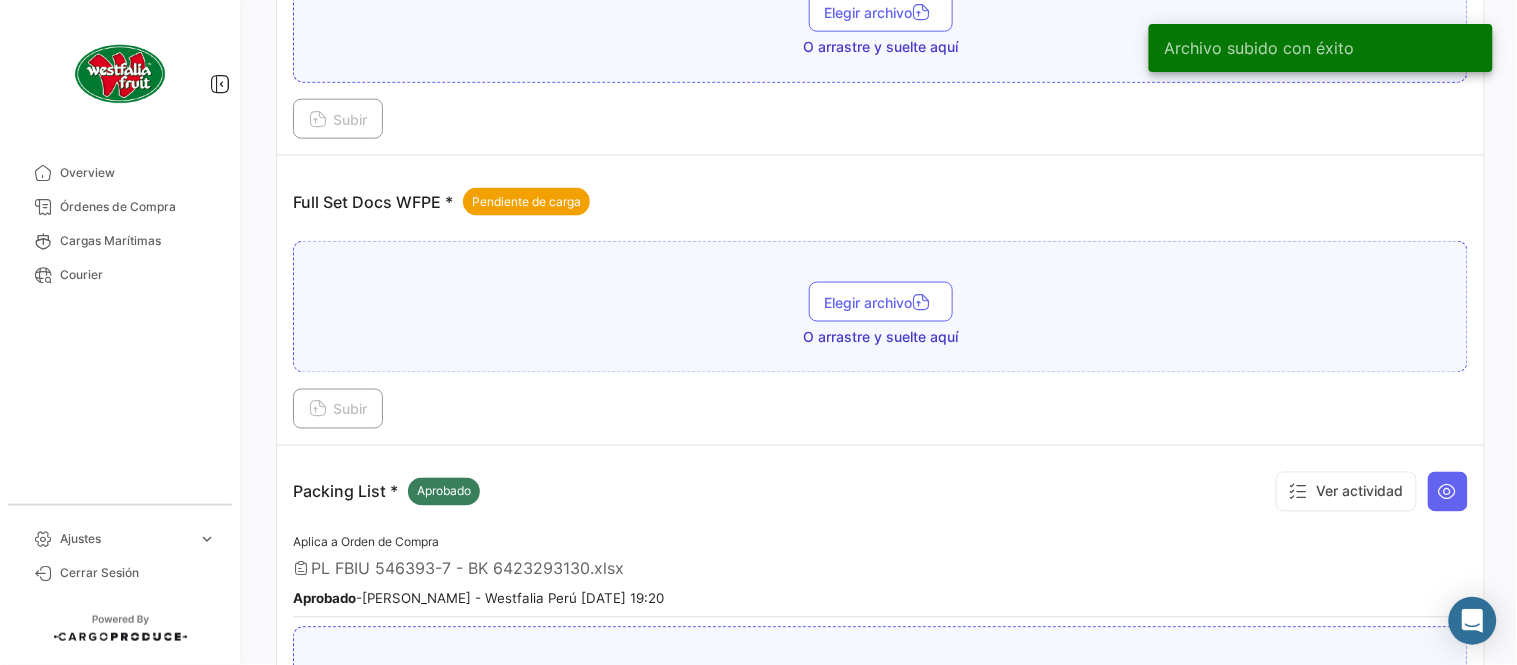 scroll, scrollTop: 584, scrollLeft: 0, axis: vertical 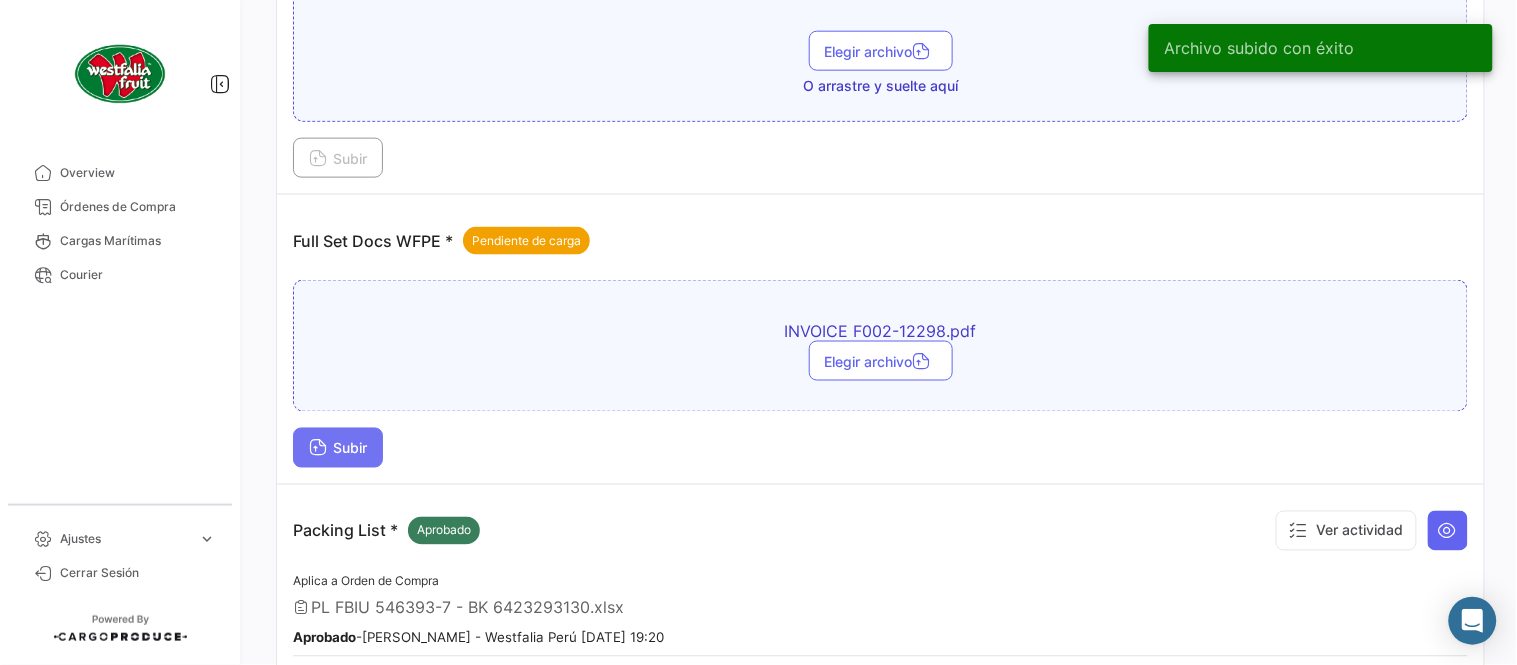 click on "Subir" at bounding box center [338, 448] 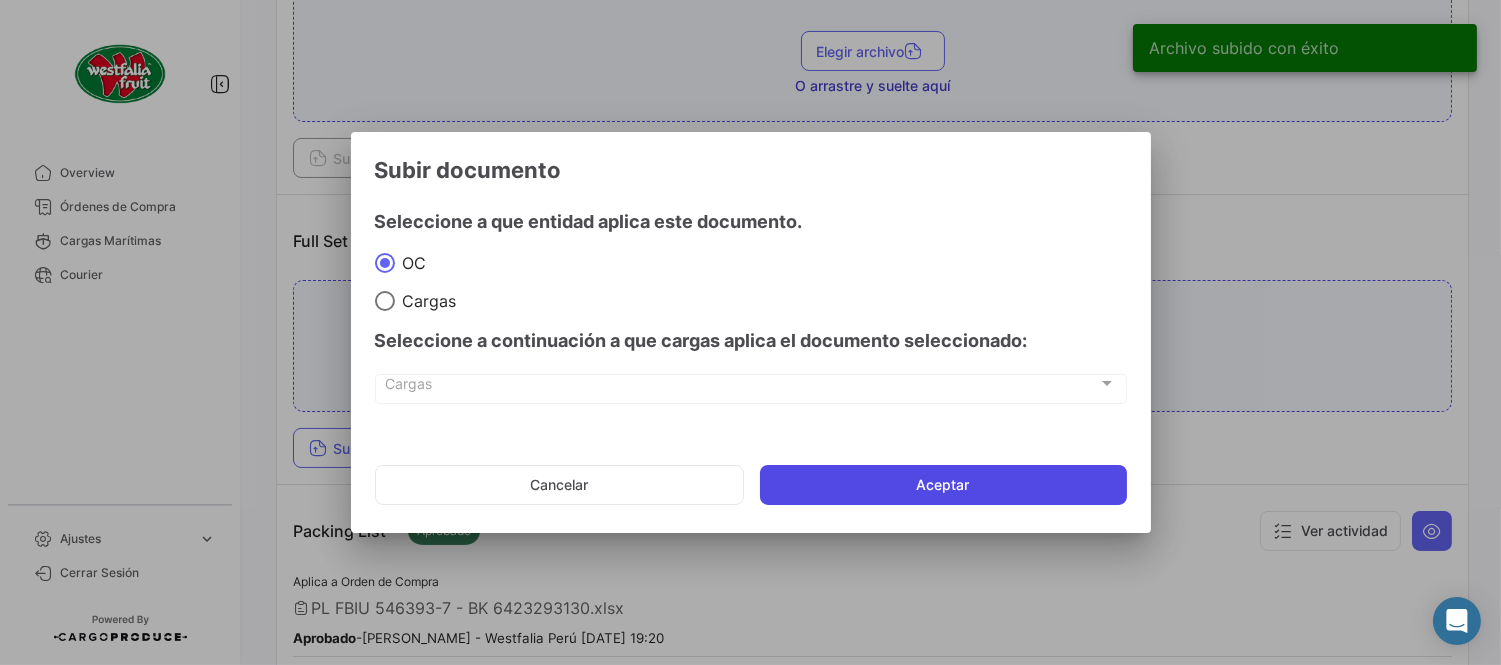 click on "Aceptar" 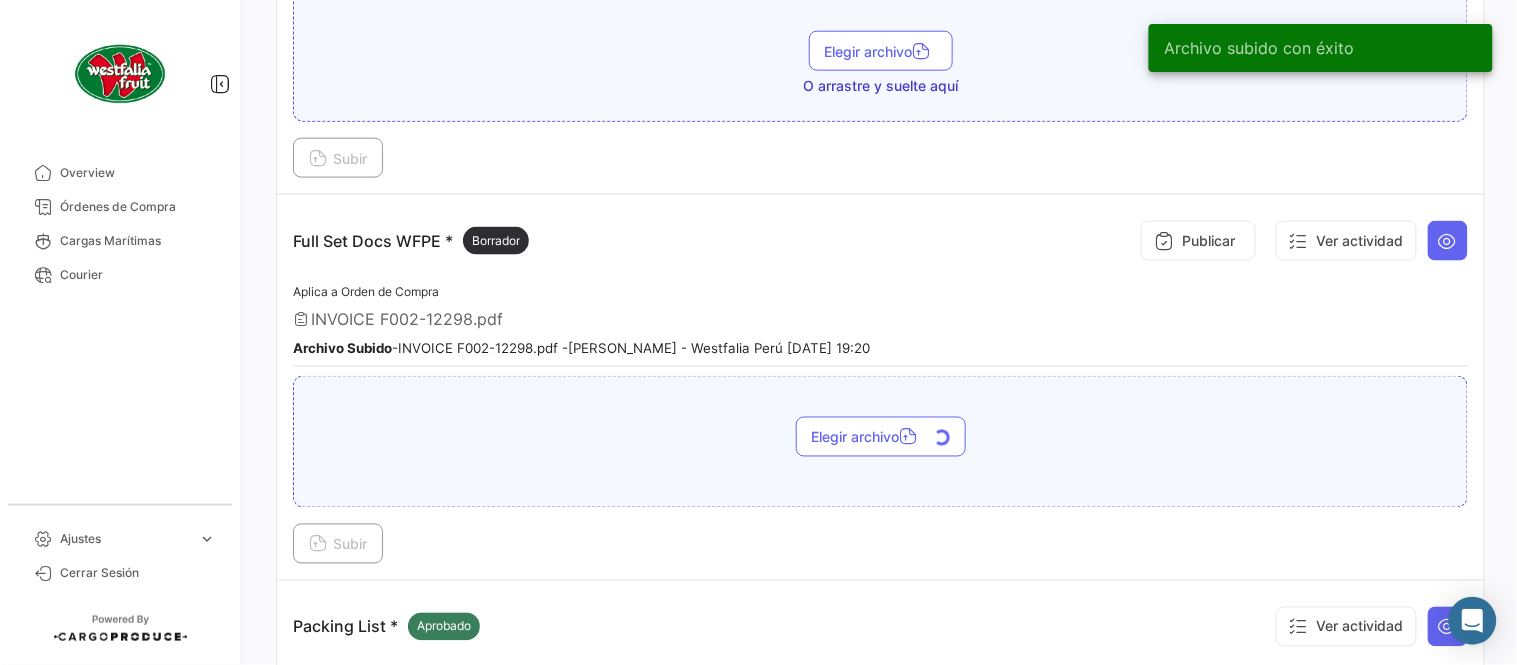scroll, scrollTop: 695, scrollLeft: 0, axis: vertical 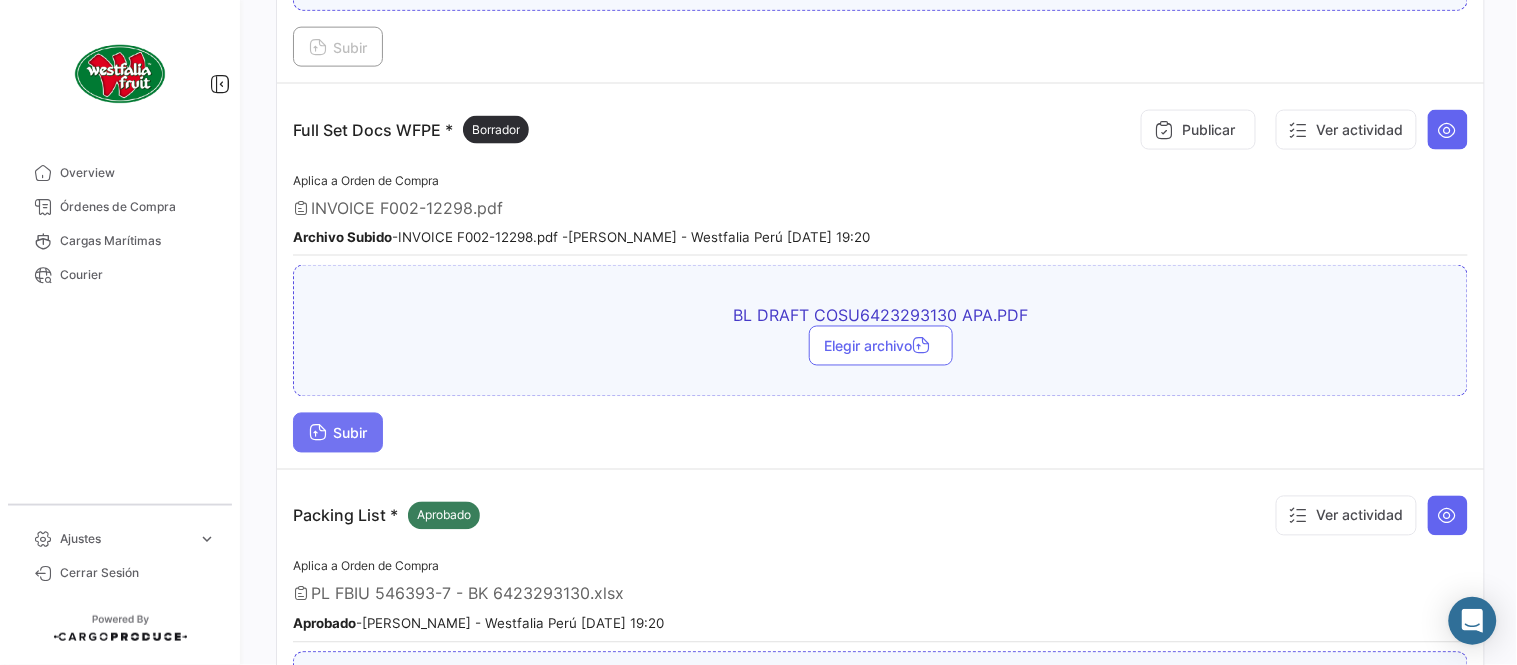 click on "Subir" at bounding box center [338, 433] 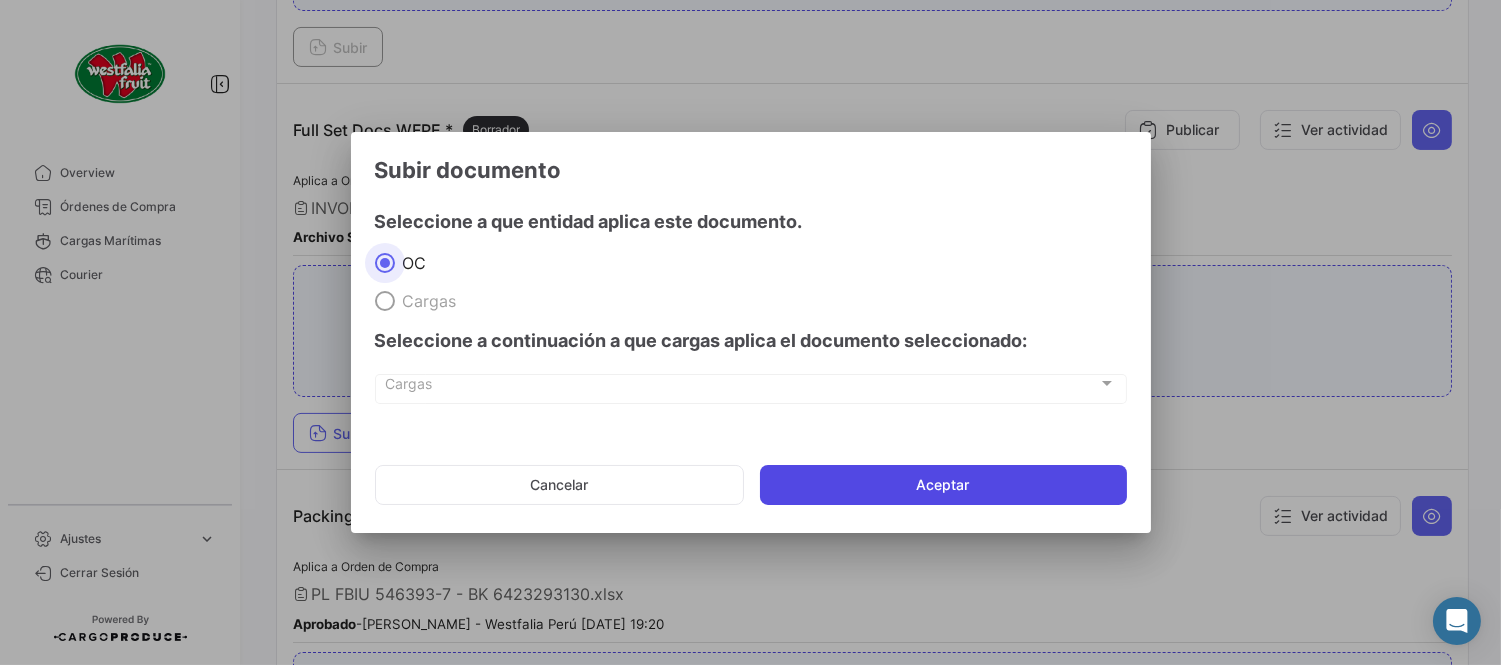 click on "Aceptar" 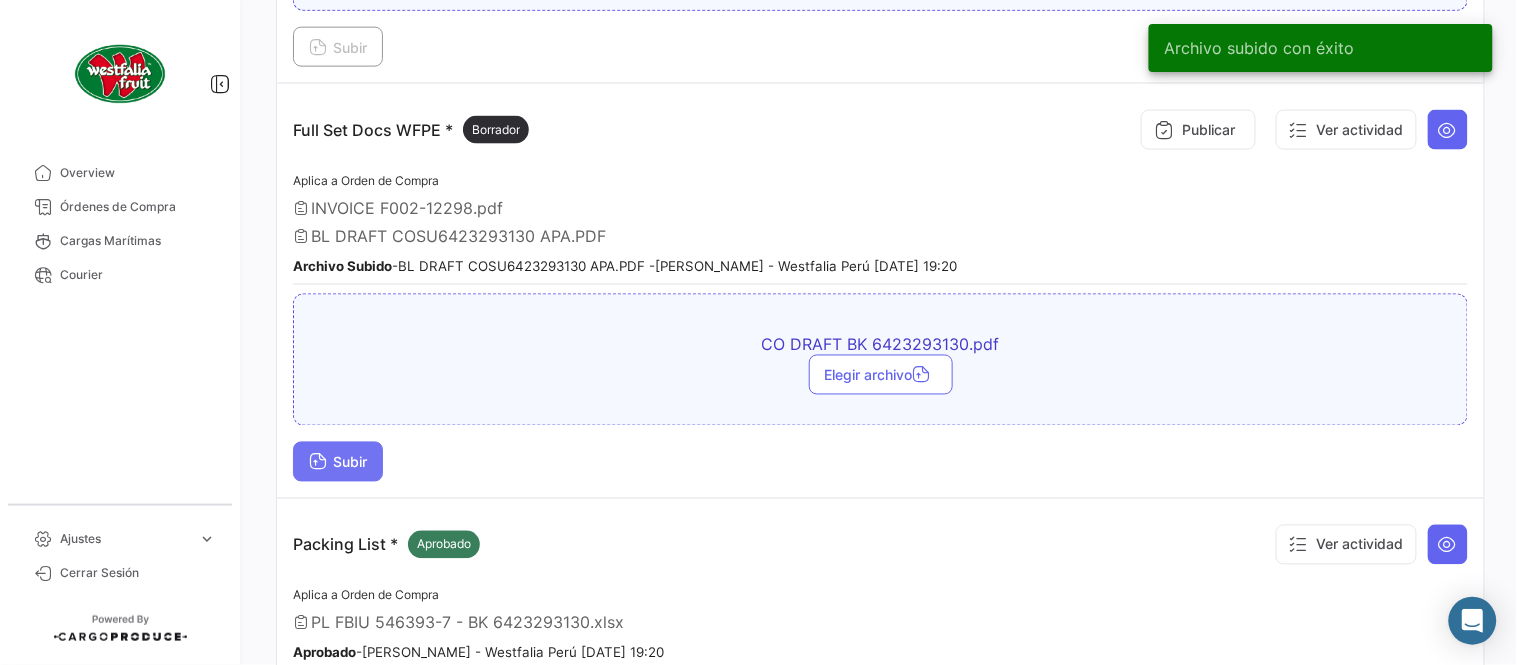 click on "Subir" at bounding box center [338, 462] 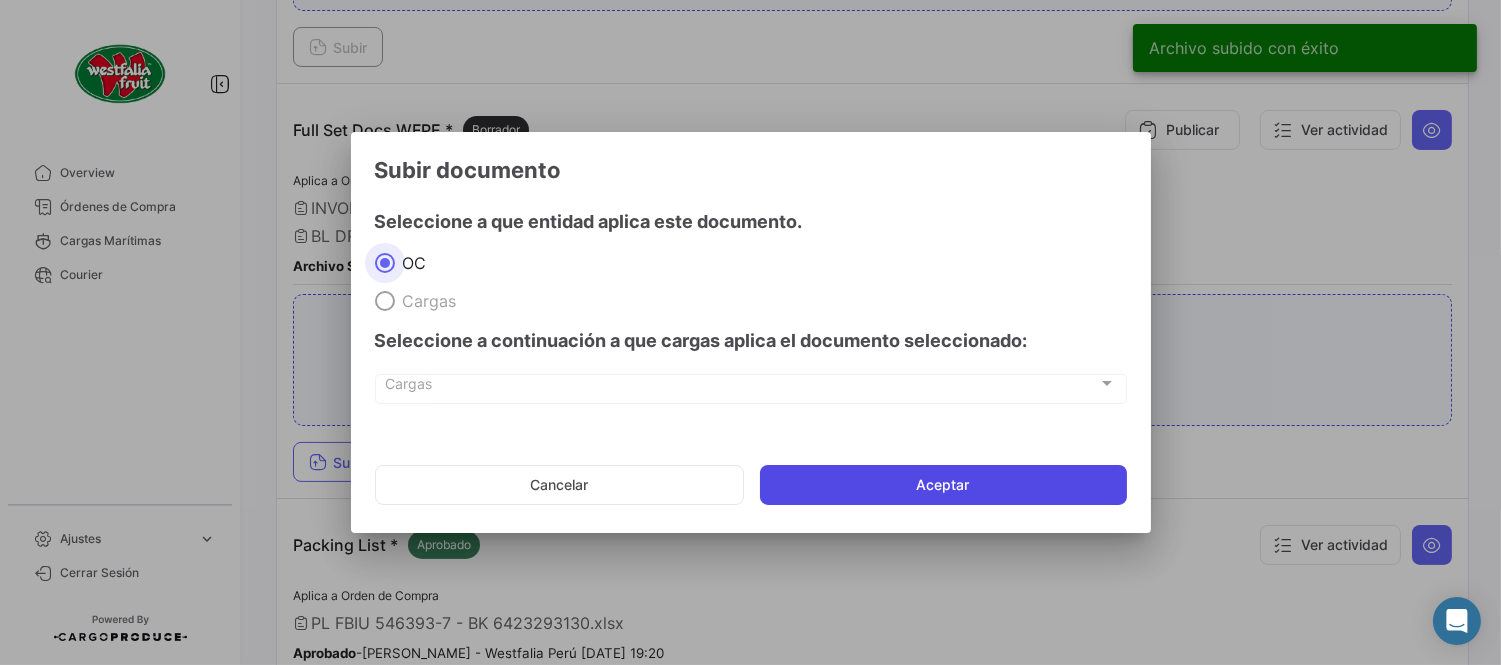 click on "Aceptar" 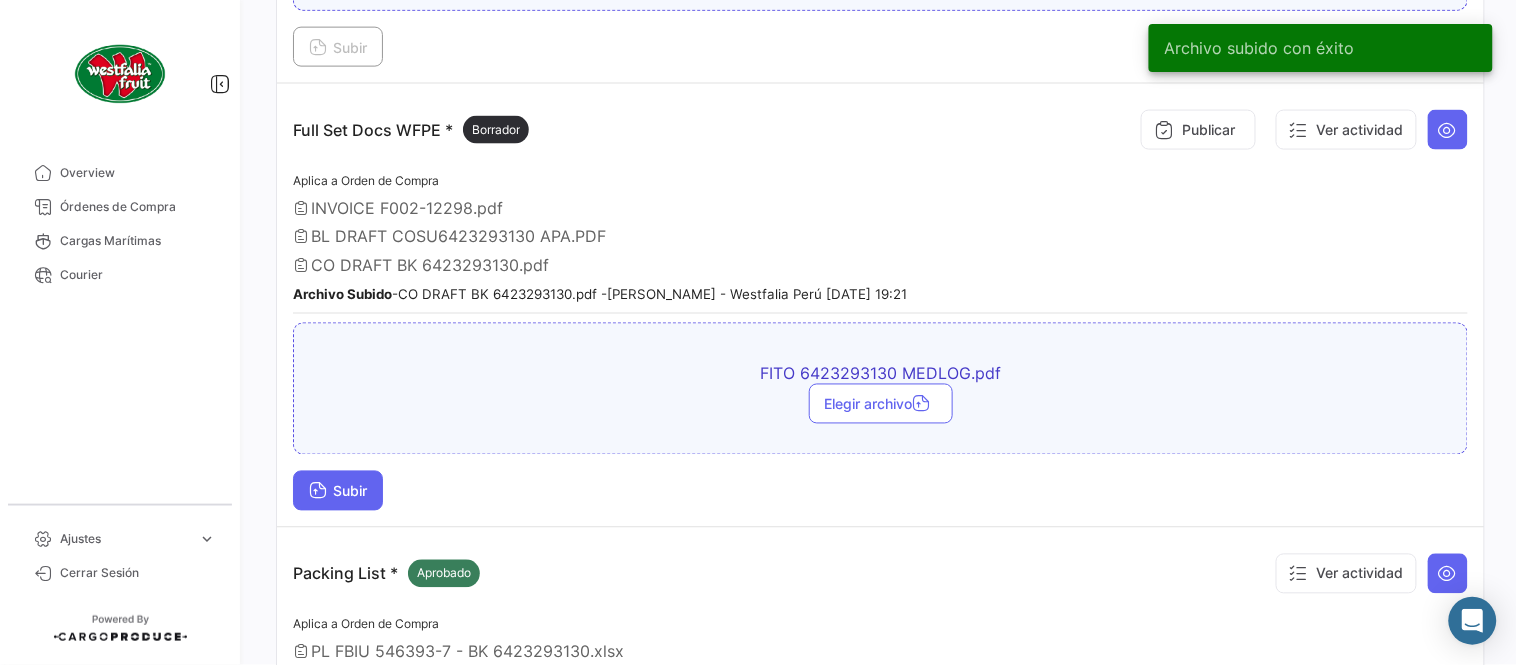 click on "Subir" at bounding box center [338, 491] 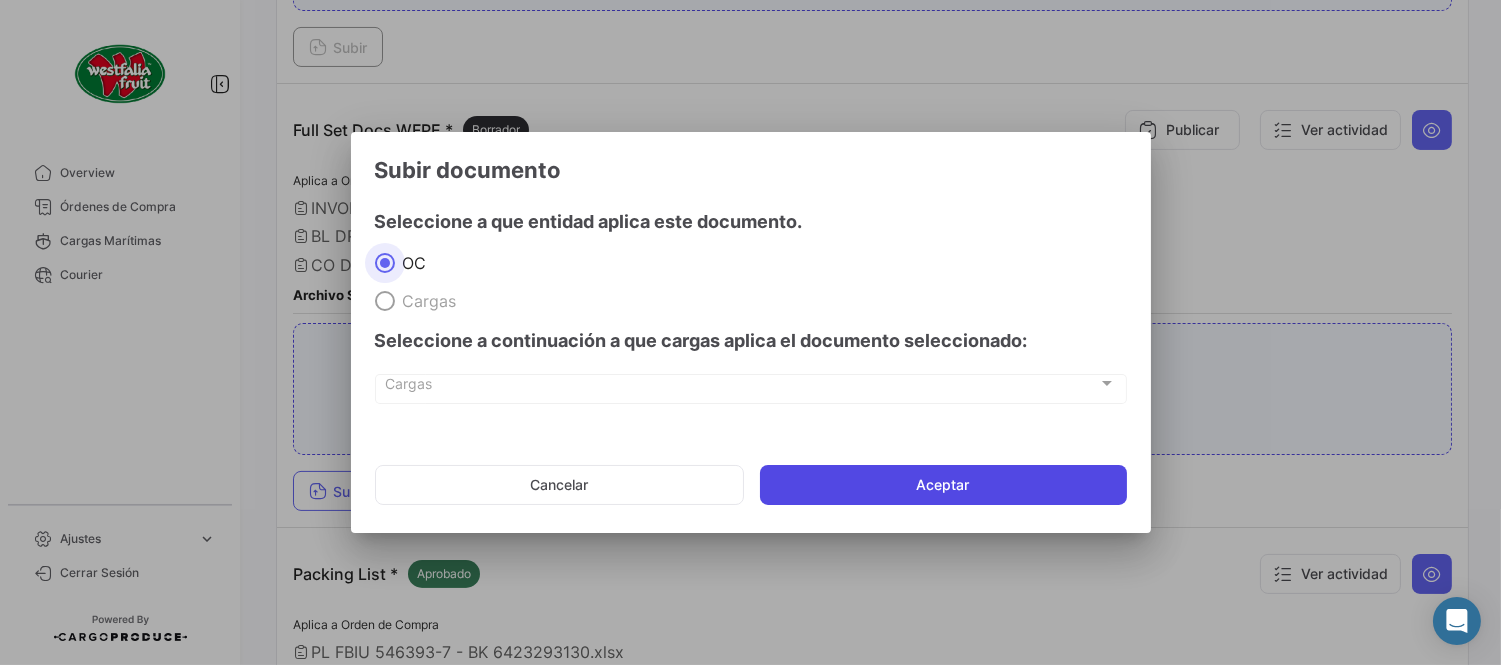click on "Aceptar" 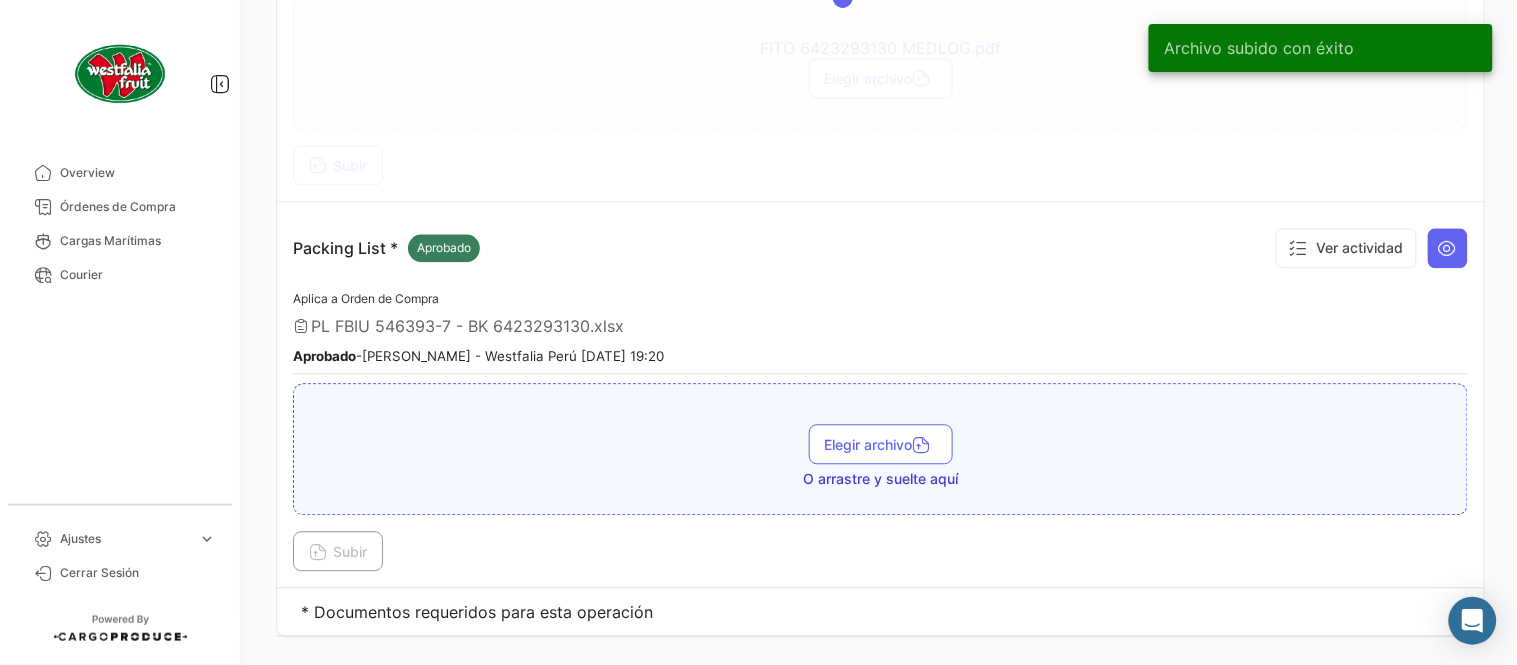 scroll, scrollTop: 695, scrollLeft: 0, axis: vertical 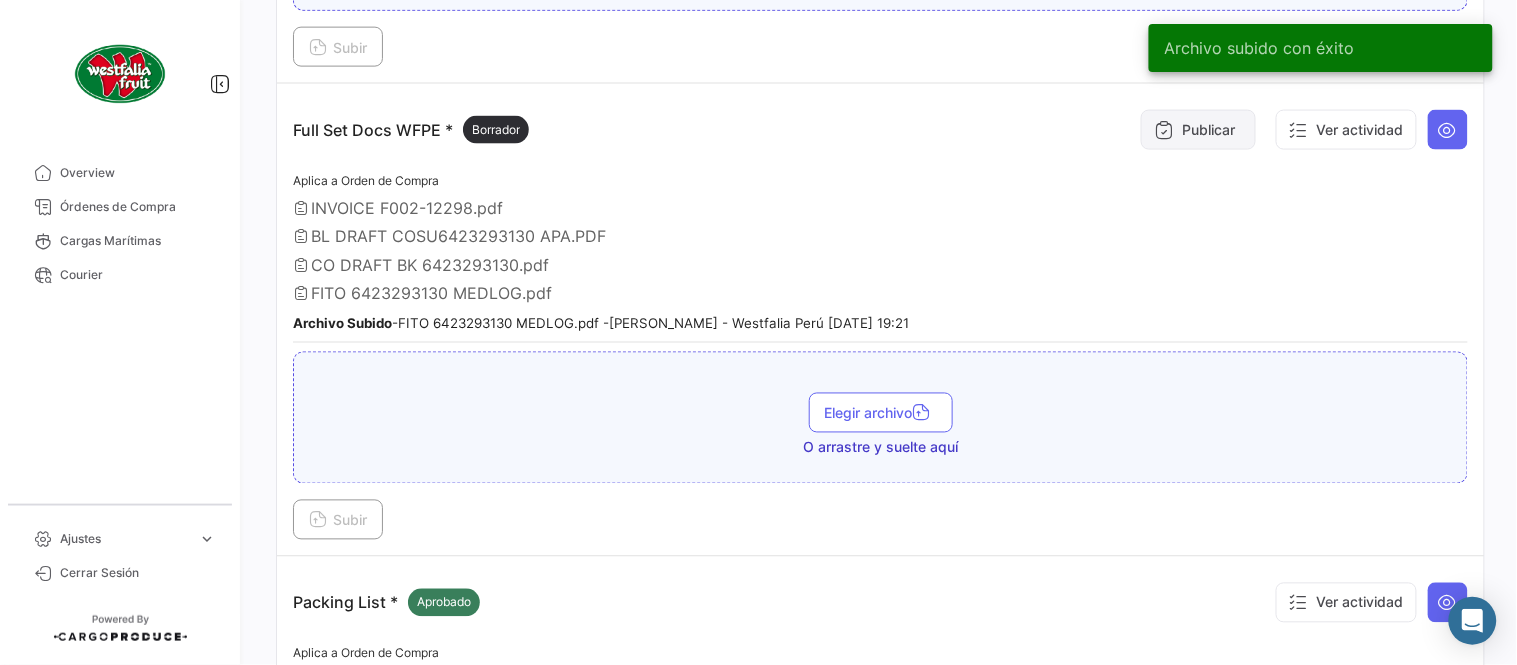 click on "Publicar" at bounding box center [1198, 130] 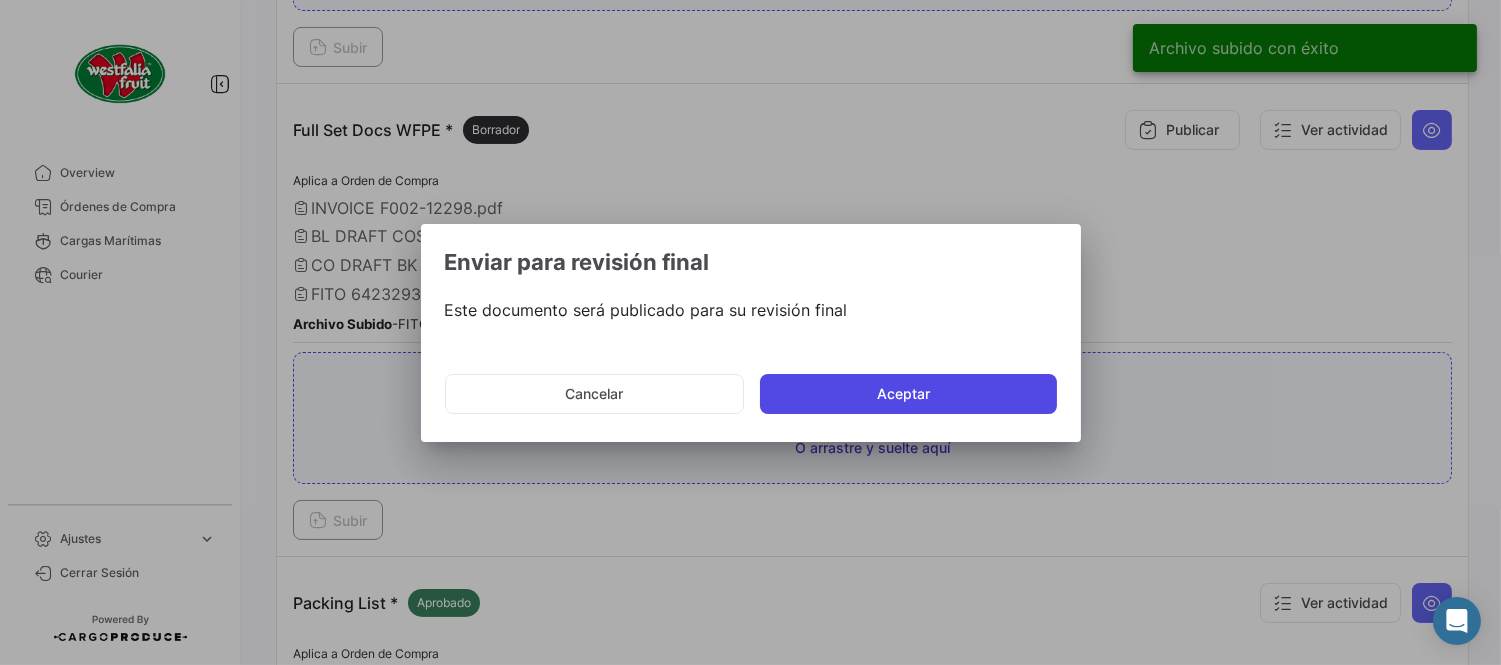 click on "Aceptar" 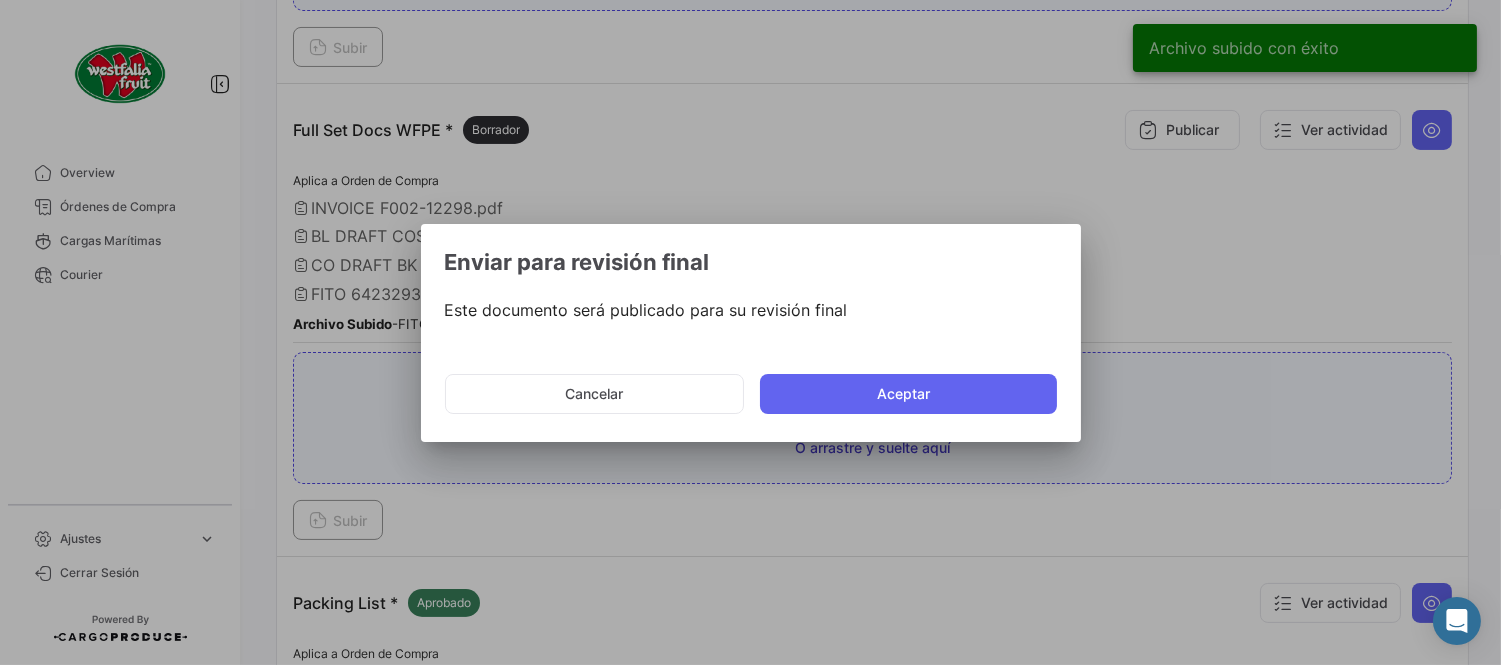 type 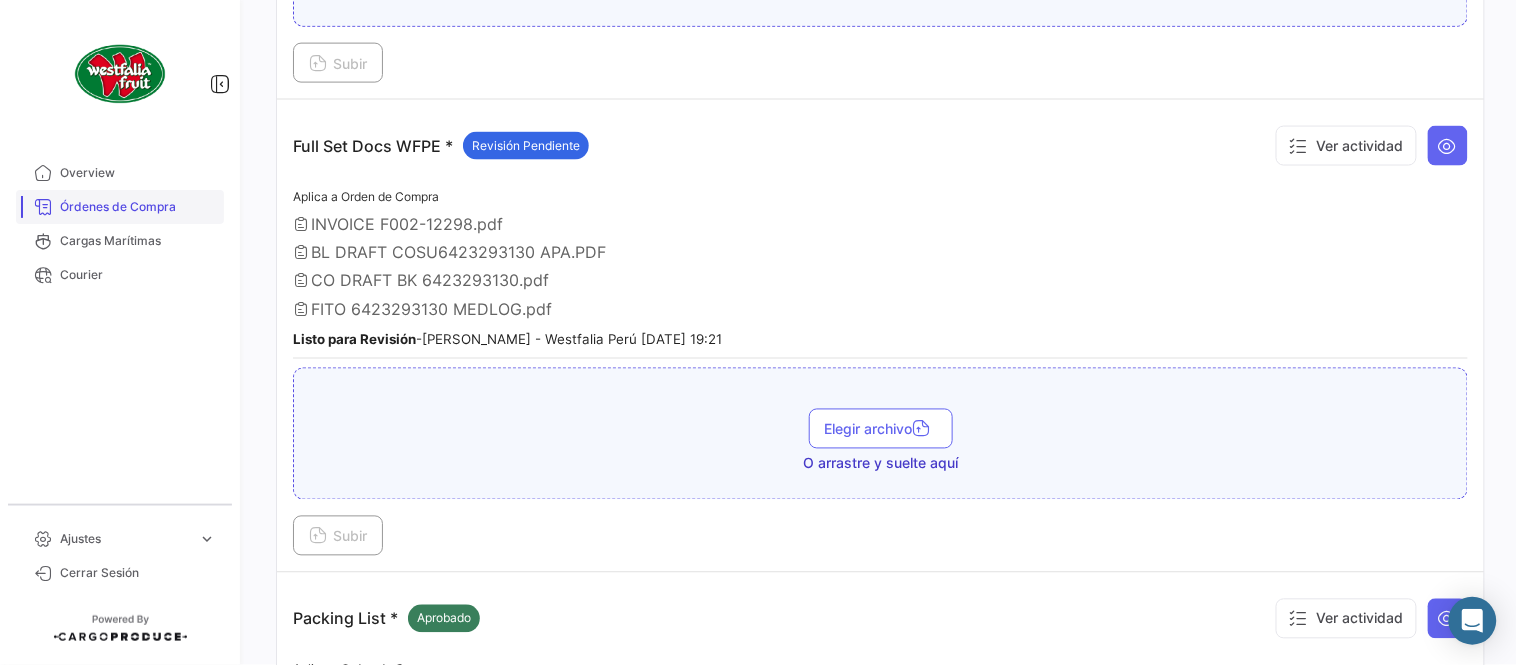 click on "Órdenes de Compra" at bounding box center (138, 207) 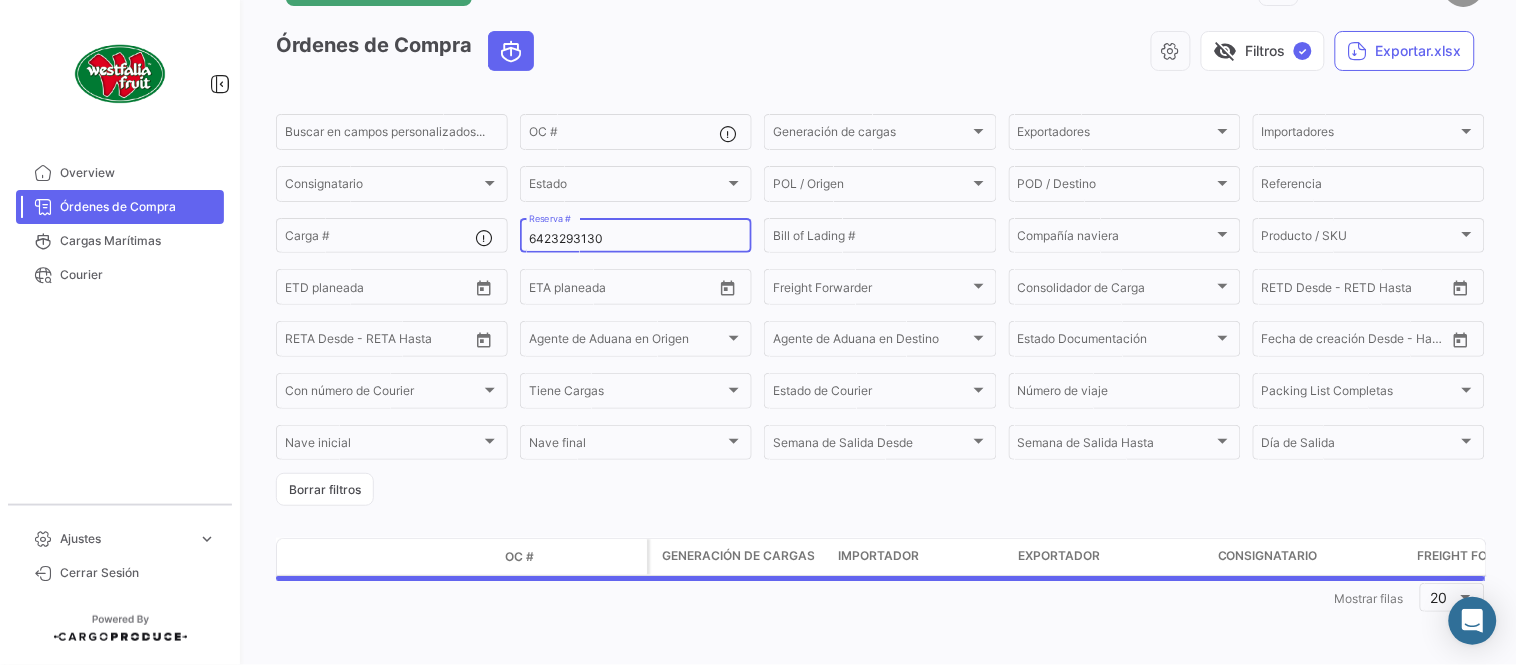 scroll, scrollTop: 0, scrollLeft: 0, axis: both 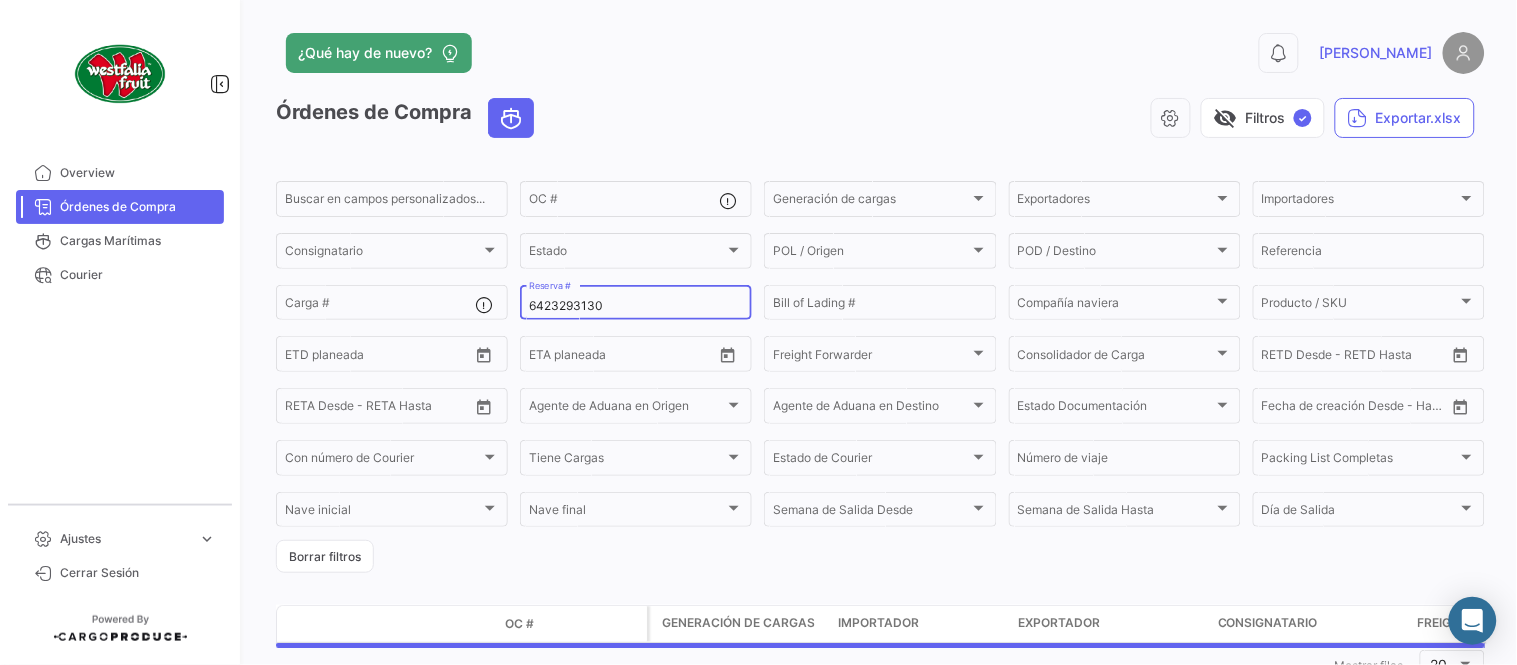 click on "6423293130 Reserva #" 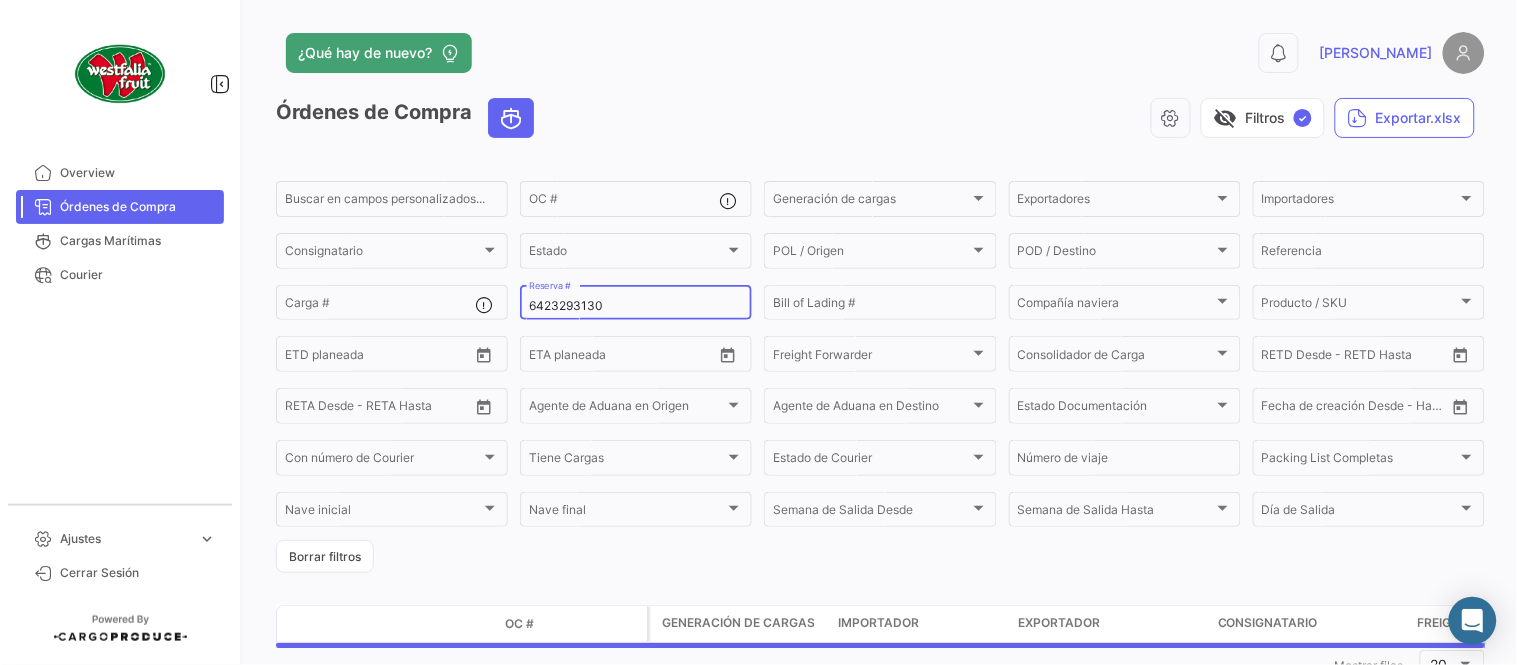 click on "6423293130 Reserva #" 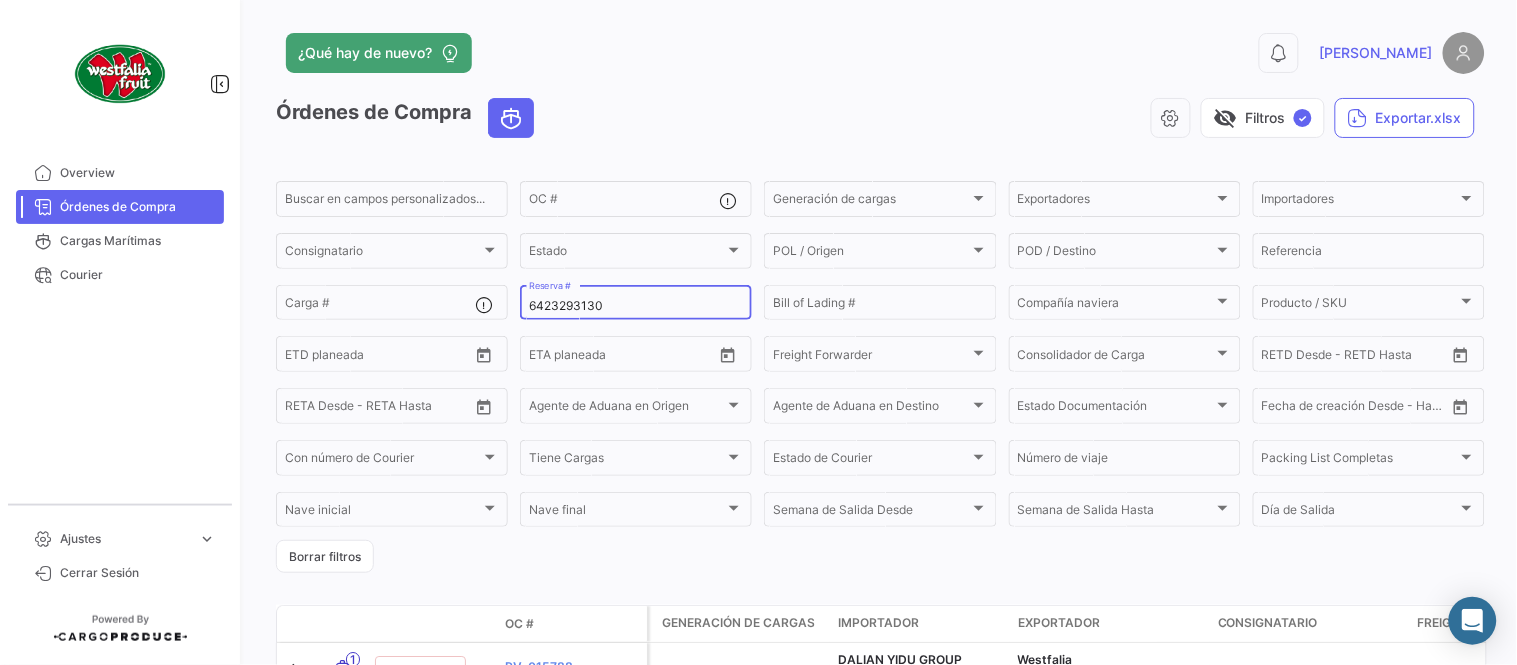 click on "6423293130" at bounding box center [636, 306] 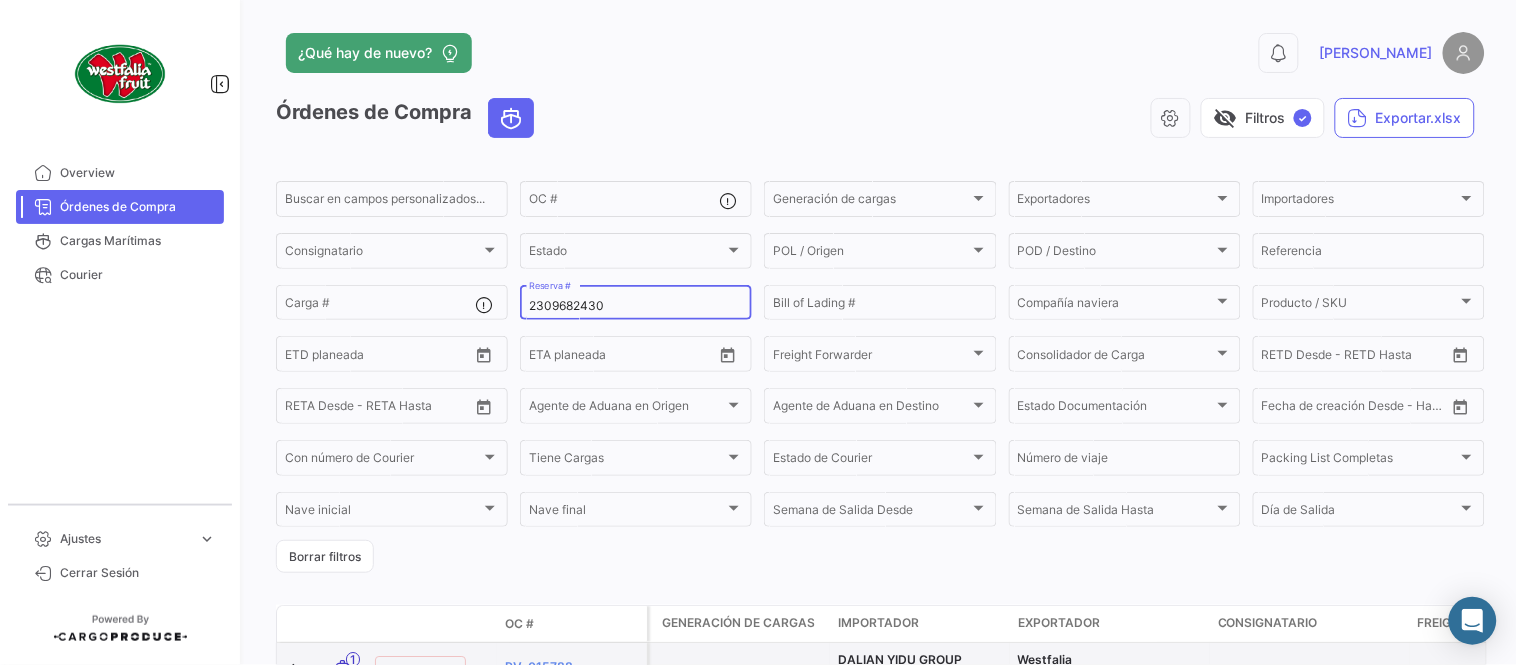 type on "2309682430" 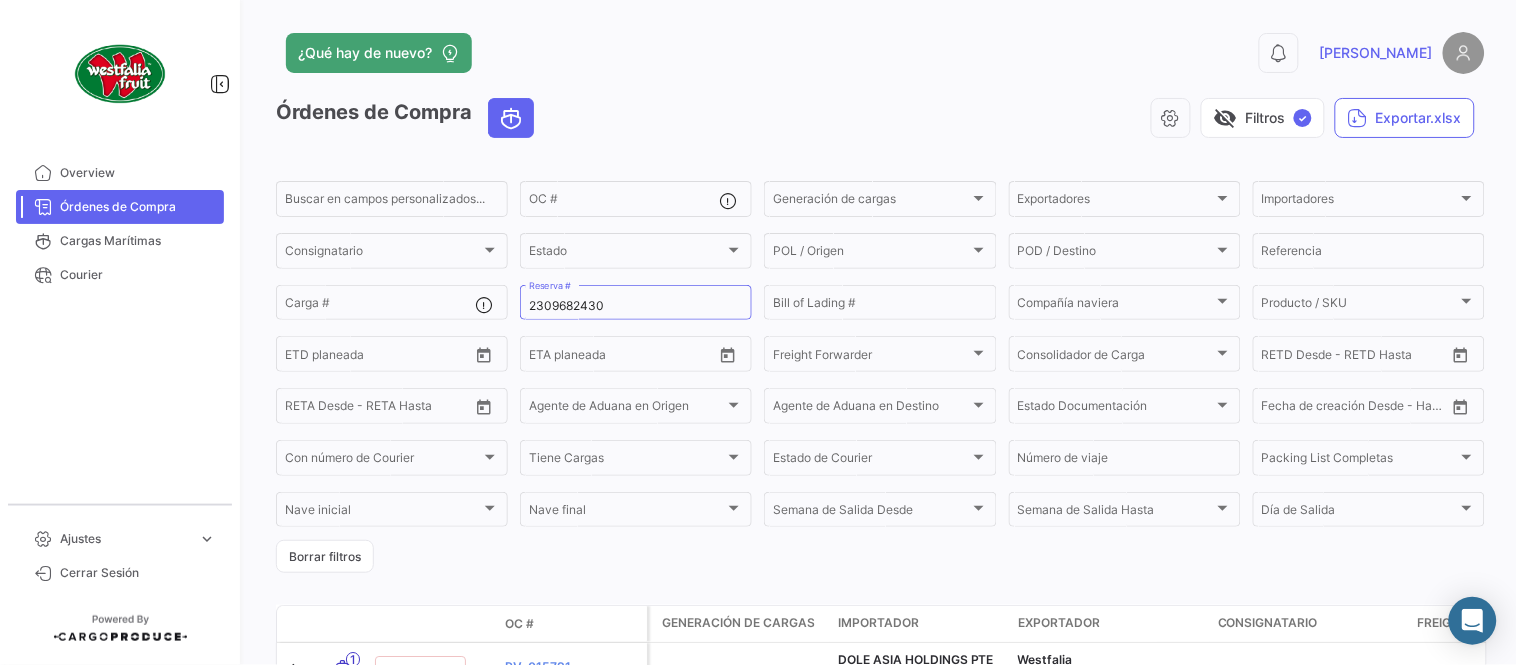 click on "¿Qué hay de nuevo?" 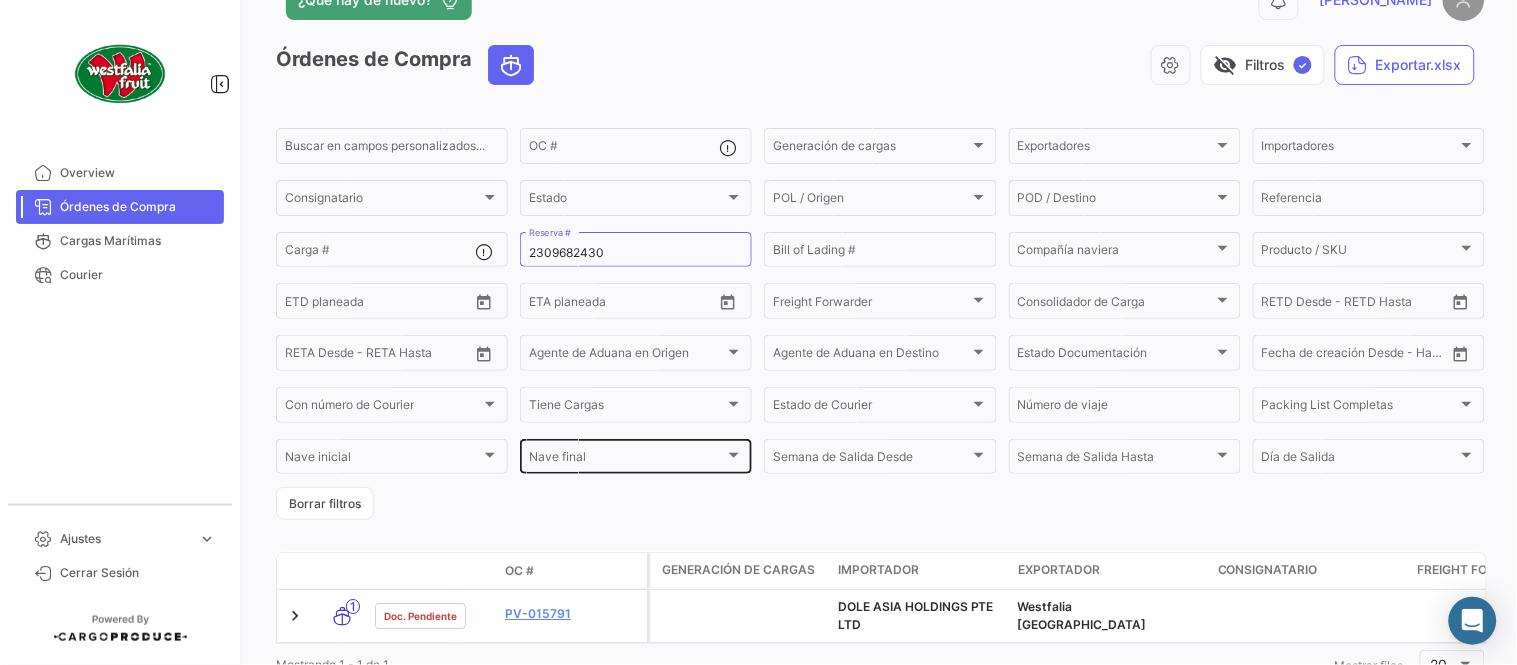 scroll, scrollTop: 136, scrollLeft: 0, axis: vertical 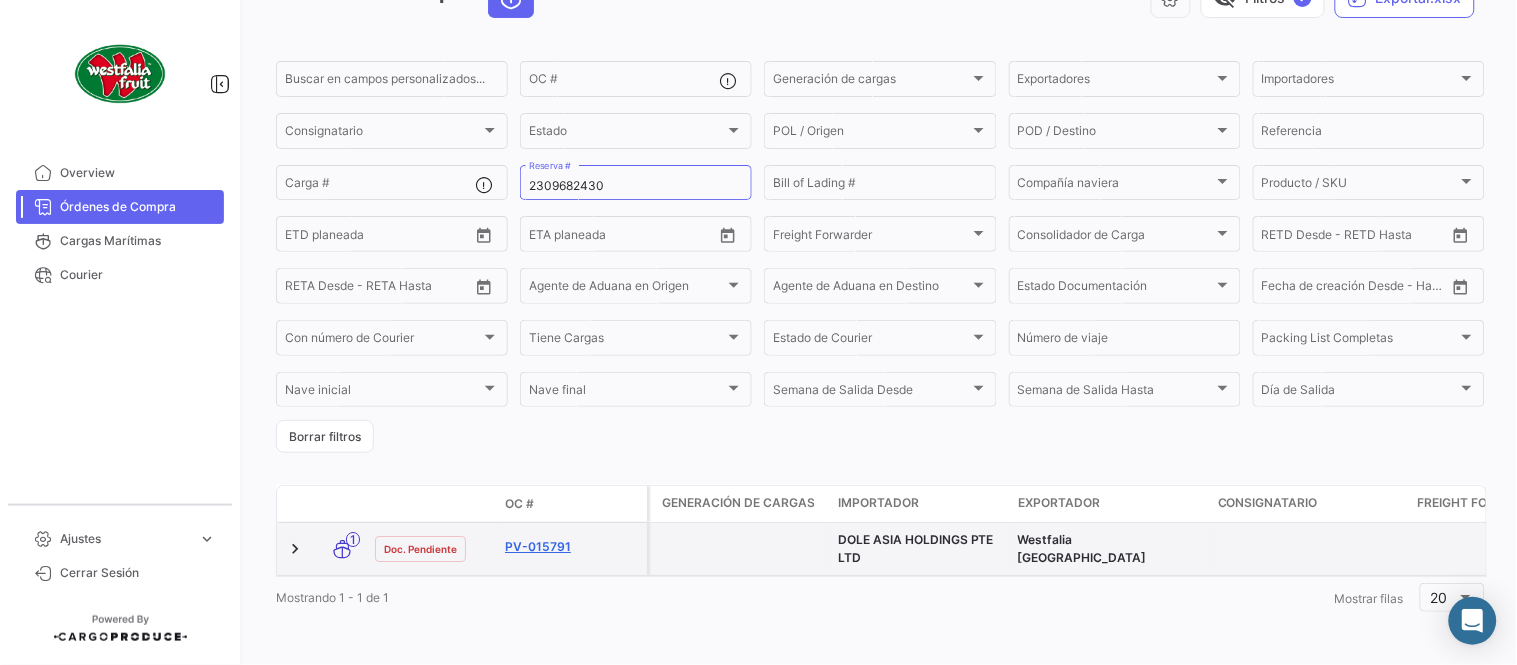 click on "PV-015791" 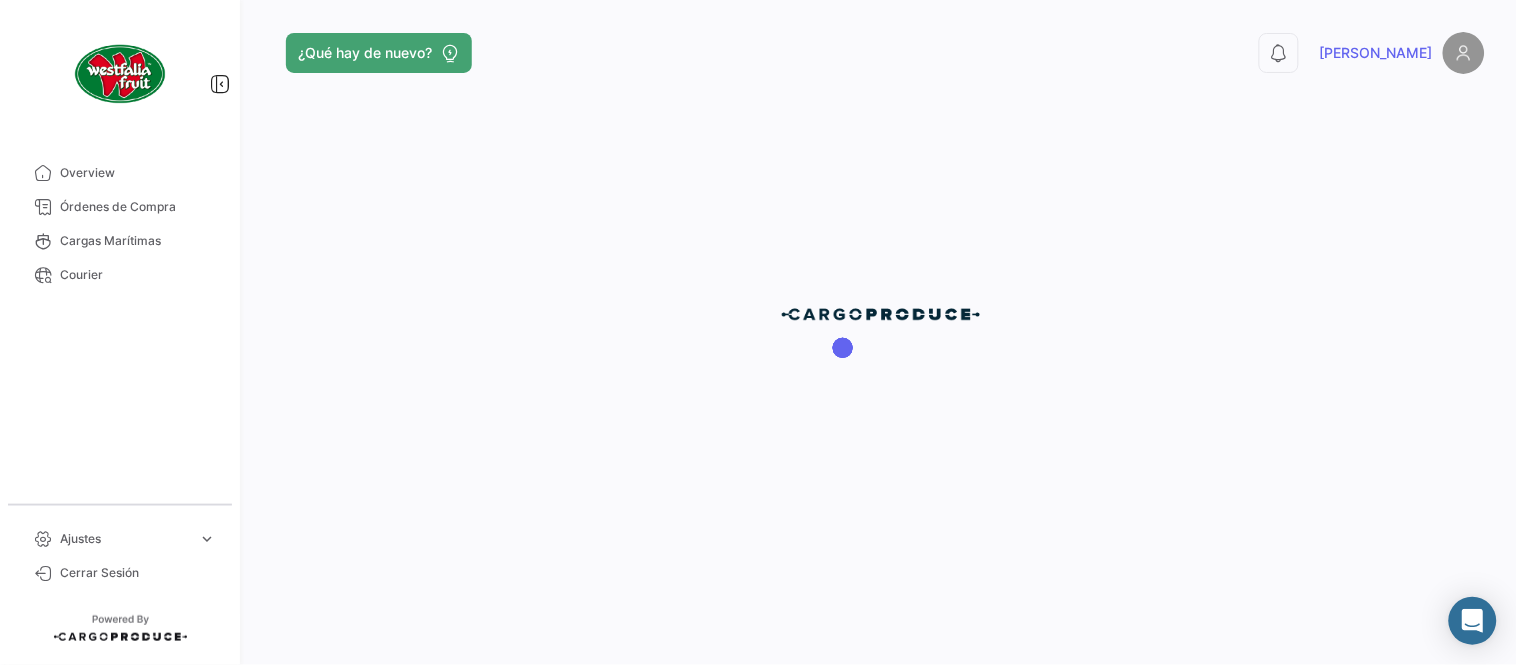 scroll, scrollTop: 0, scrollLeft: 0, axis: both 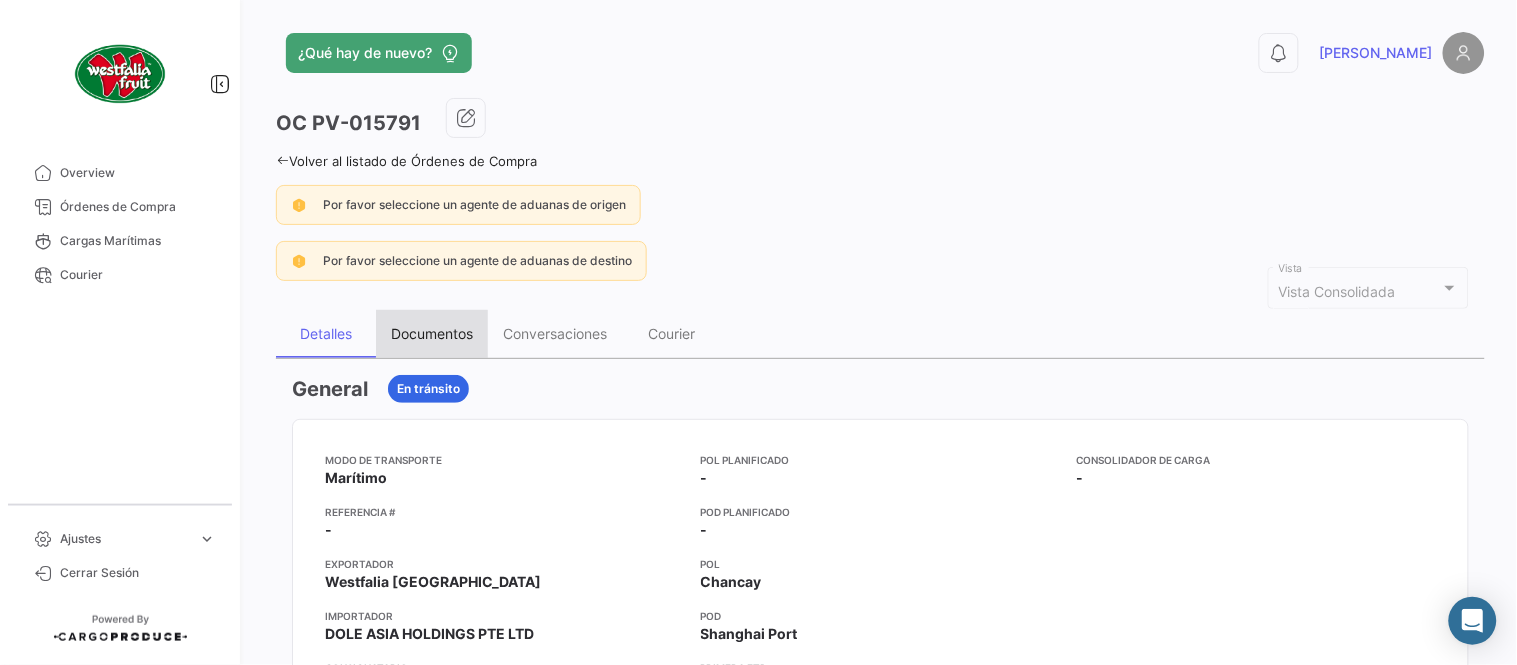 click on "Documentos" at bounding box center [432, 333] 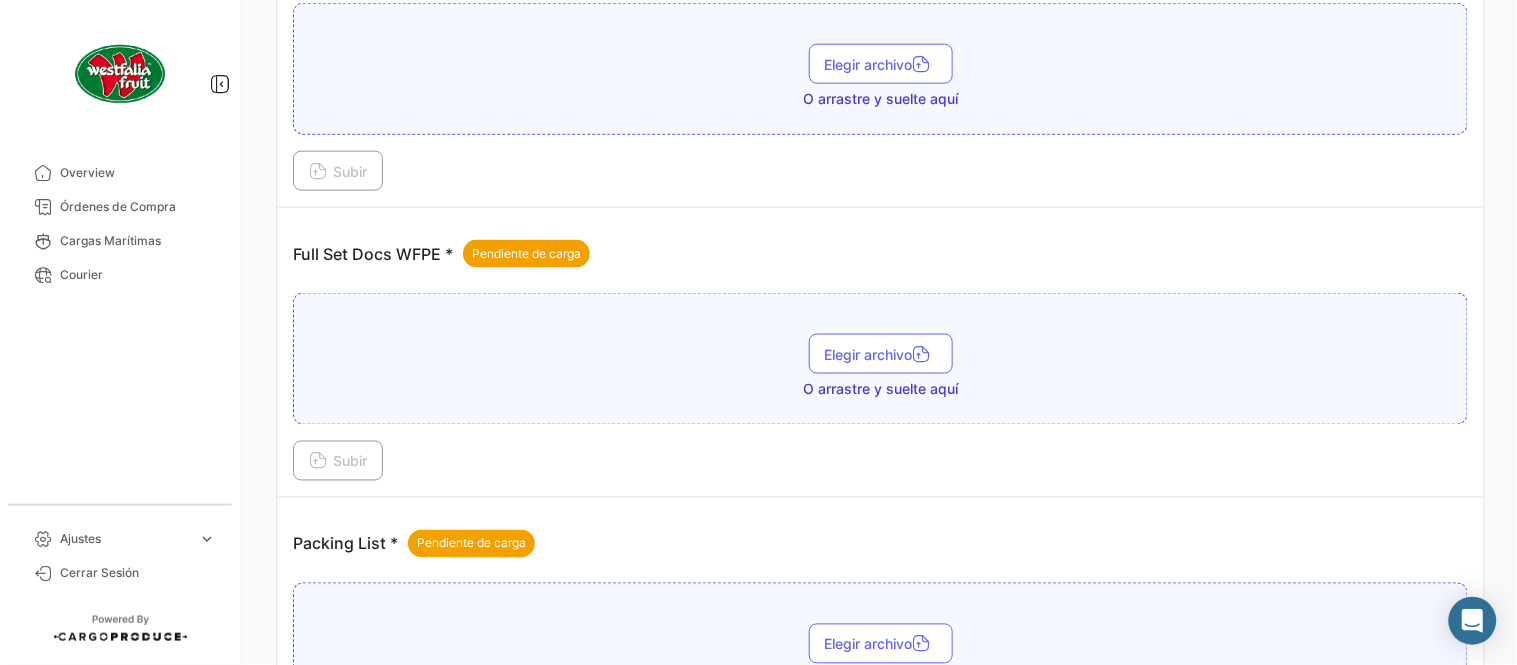 scroll, scrollTop: 806, scrollLeft: 0, axis: vertical 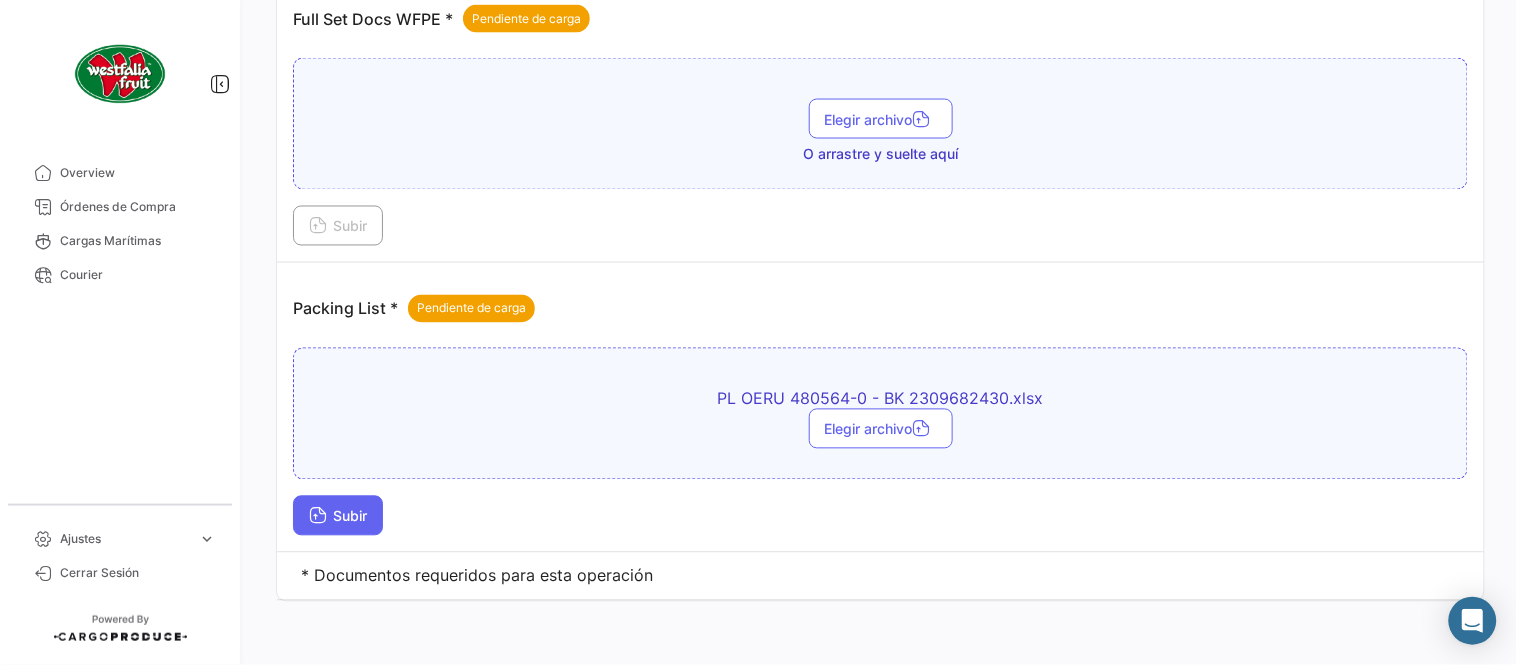 click on "Subir" at bounding box center (338, 516) 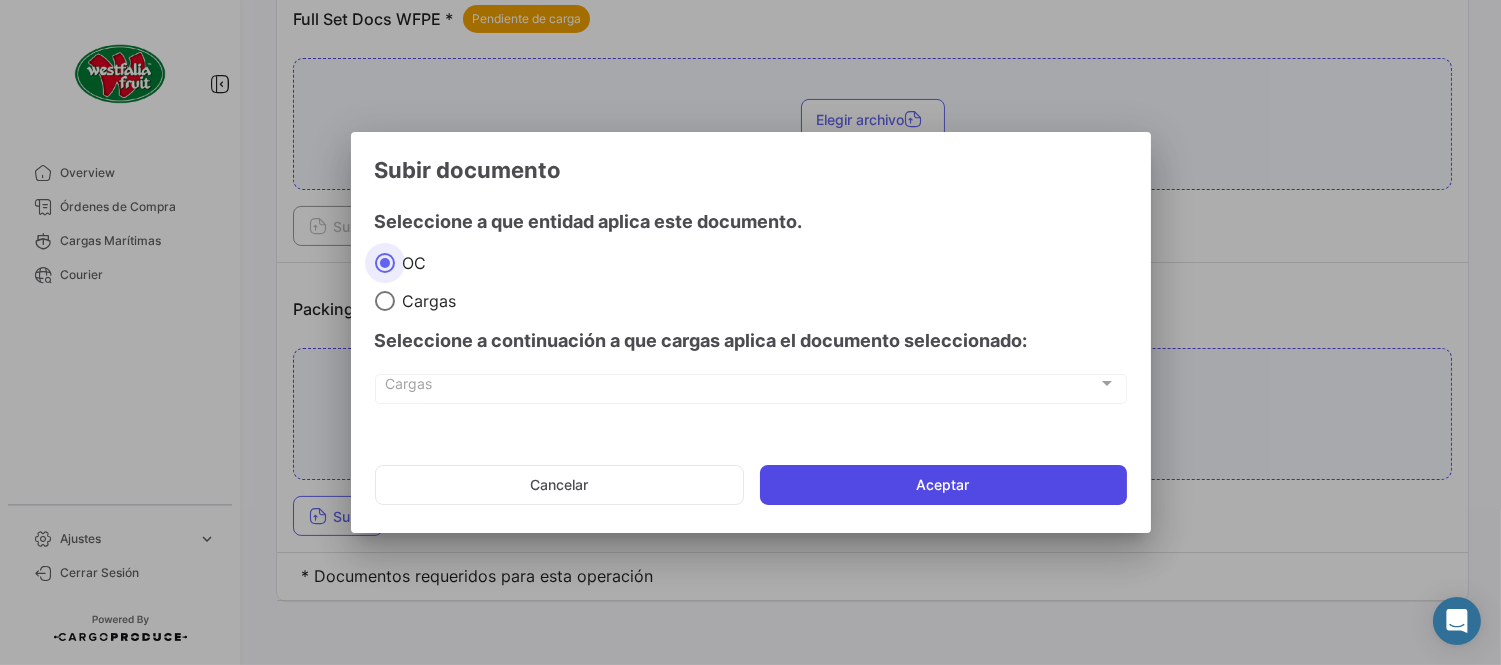 click on "Aceptar" 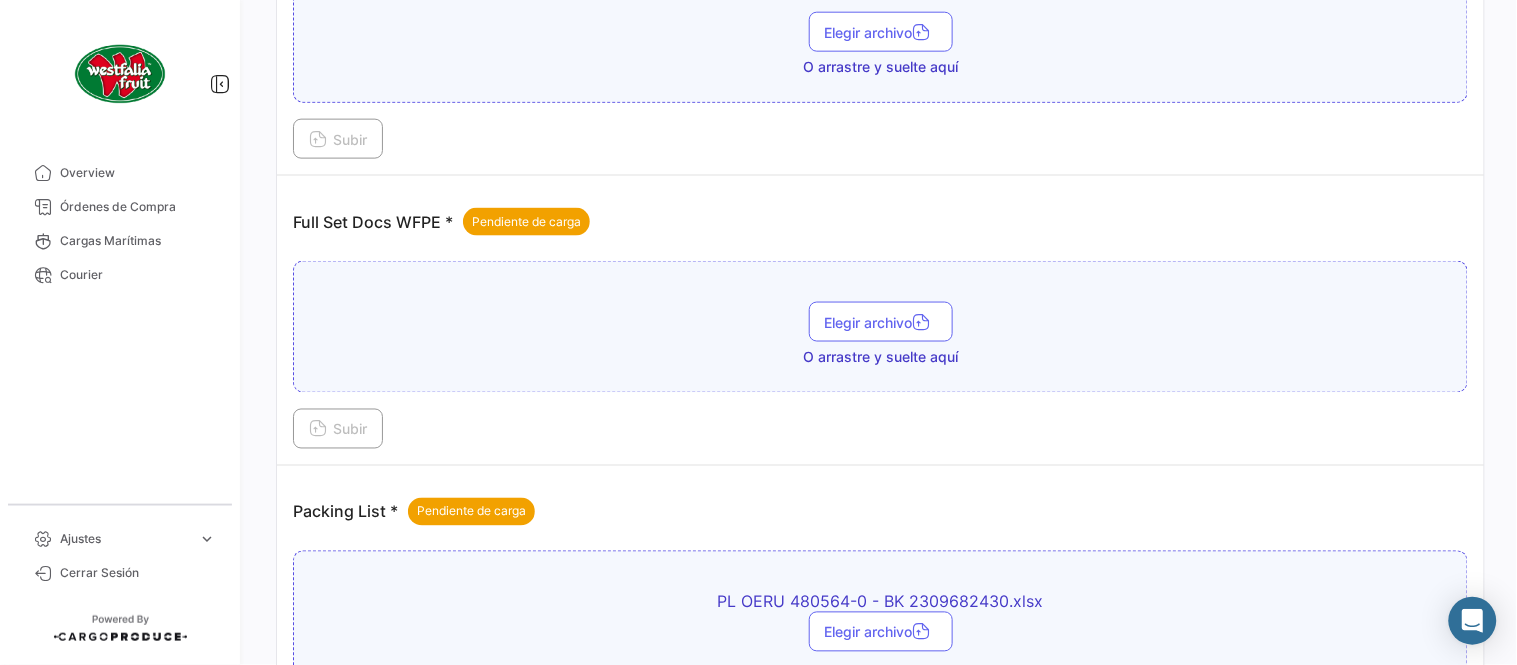 scroll, scrollTop: 584, scrollLeft: 0, axis: vertical 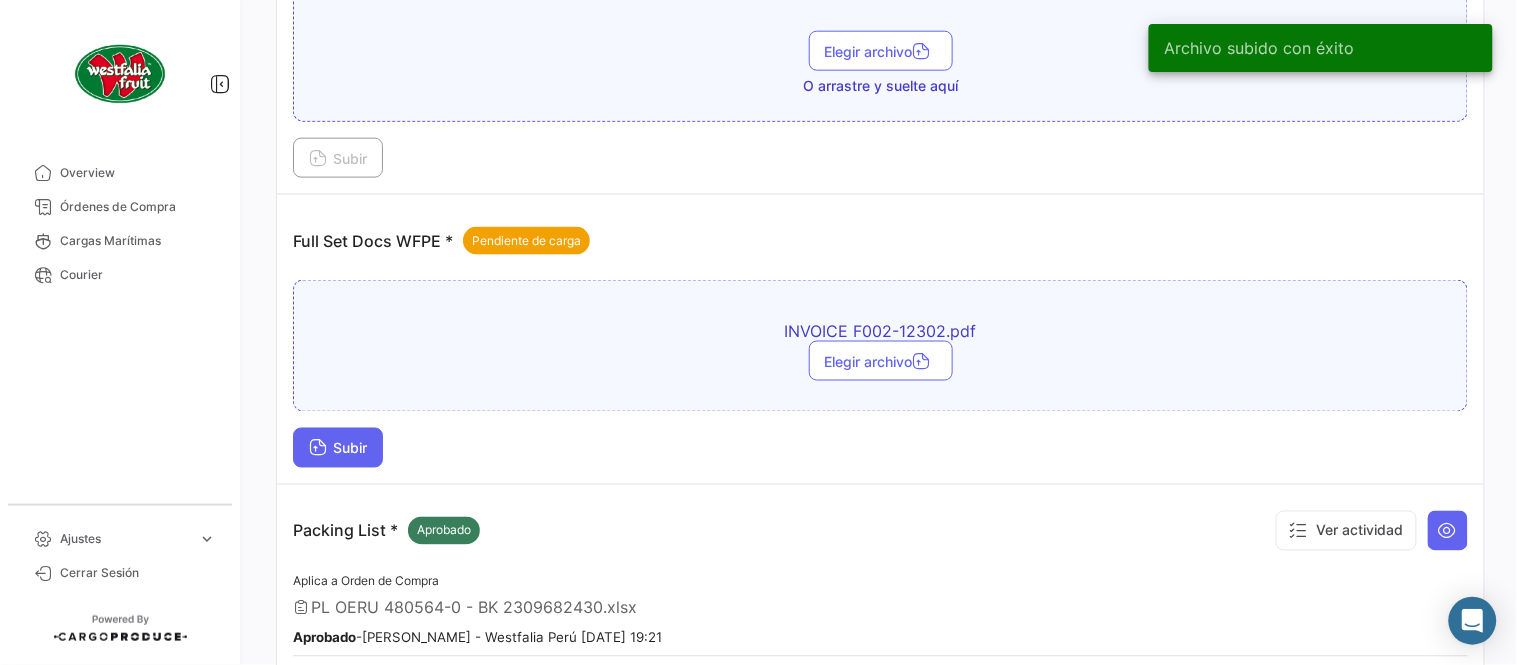 click at bounding box center [318, 450] 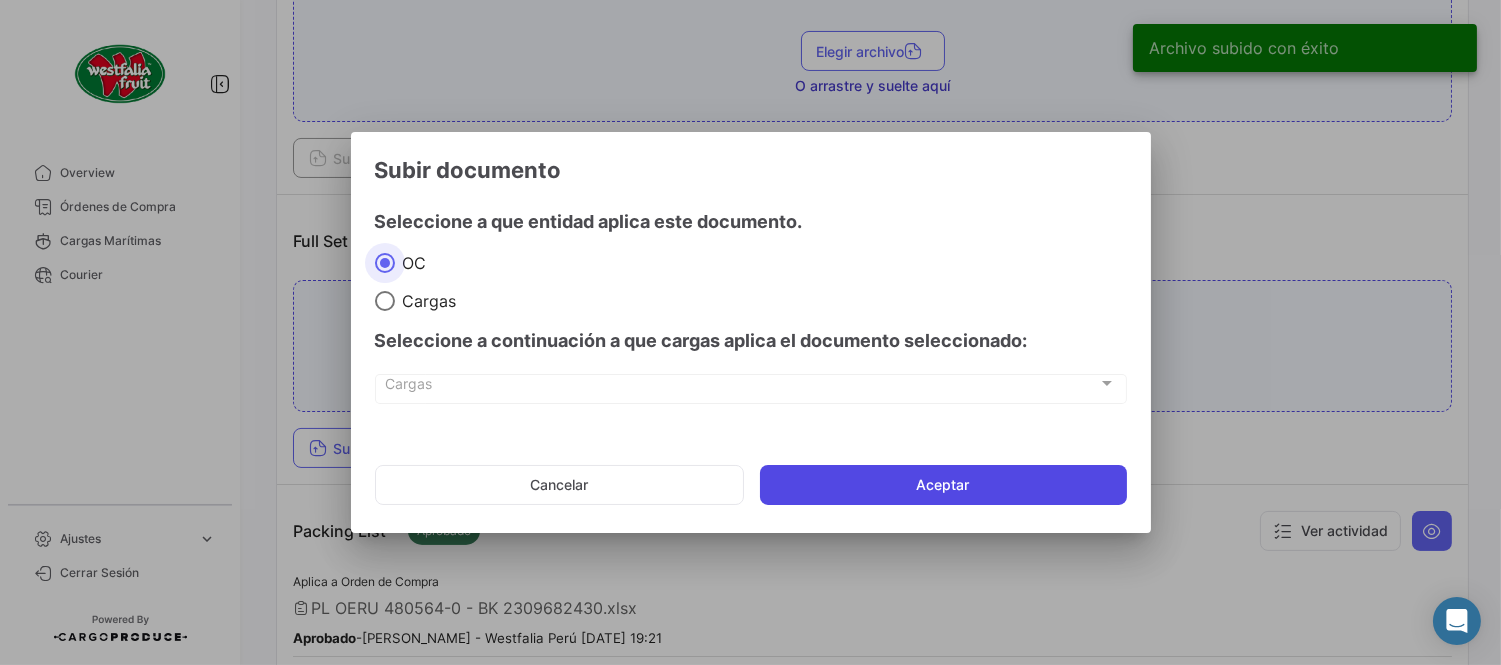 click on "Aceptar" 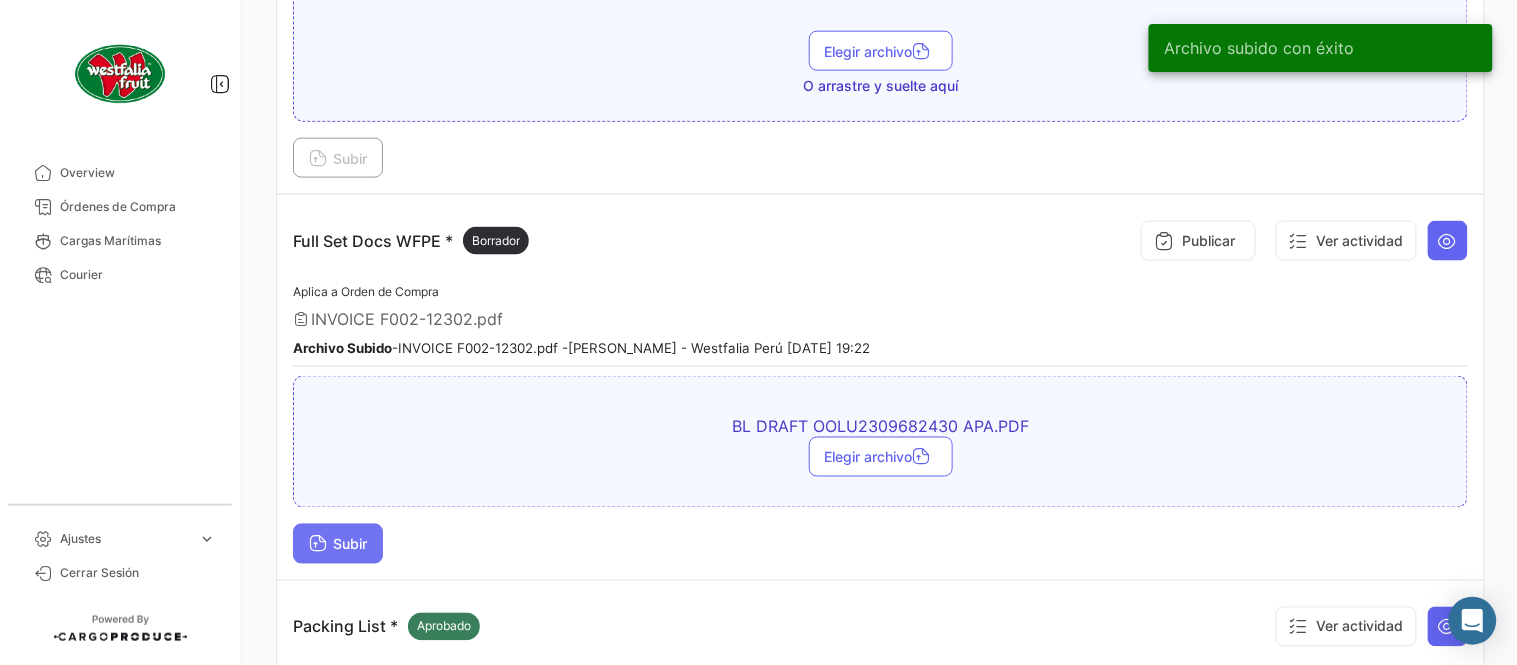 click on "Subir" at bounding box center (338, 544) 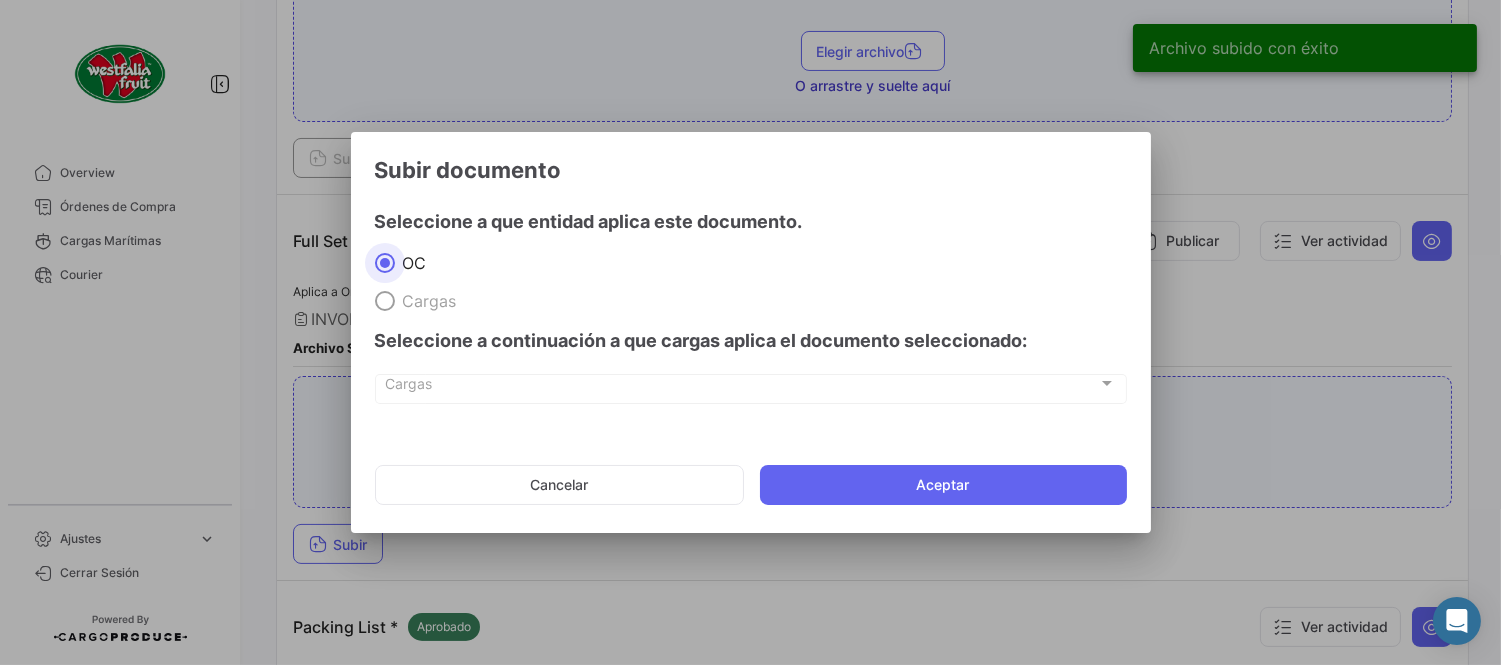 click on "Cancelar   Aceptar" 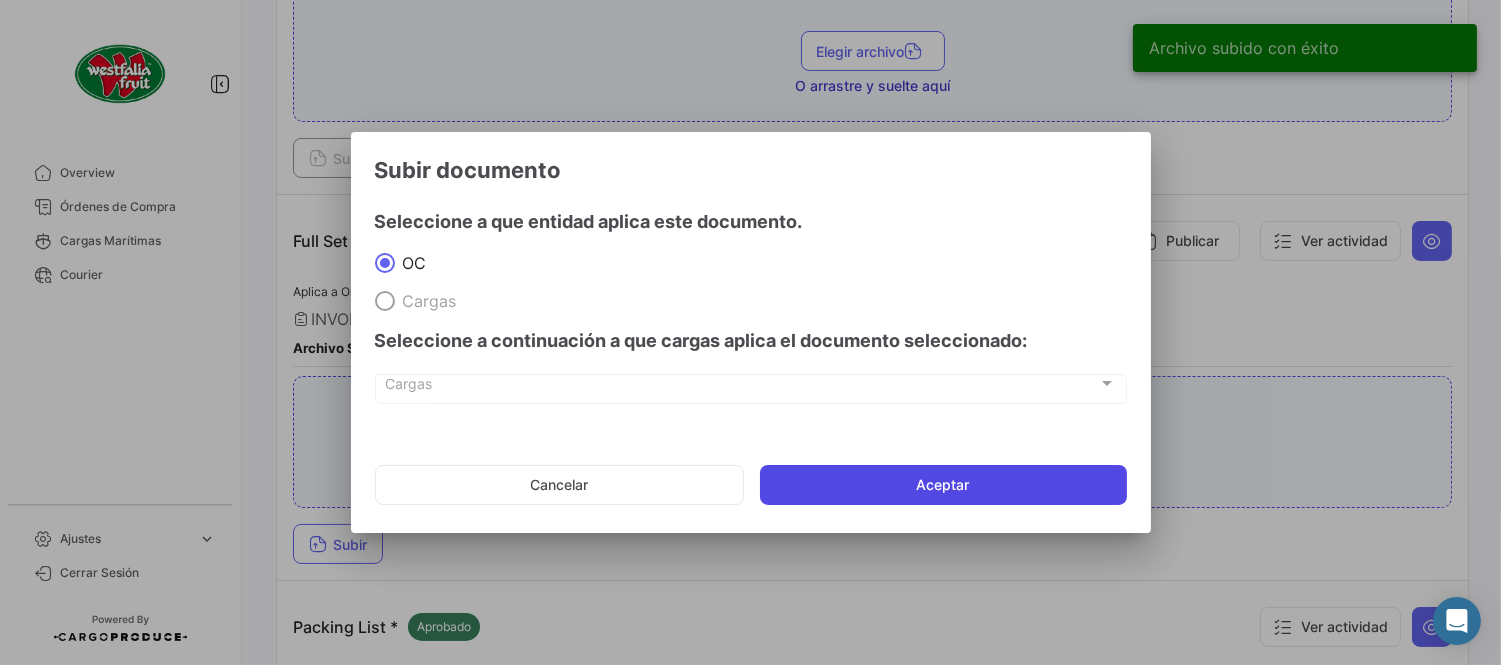 click on "Aceptar" 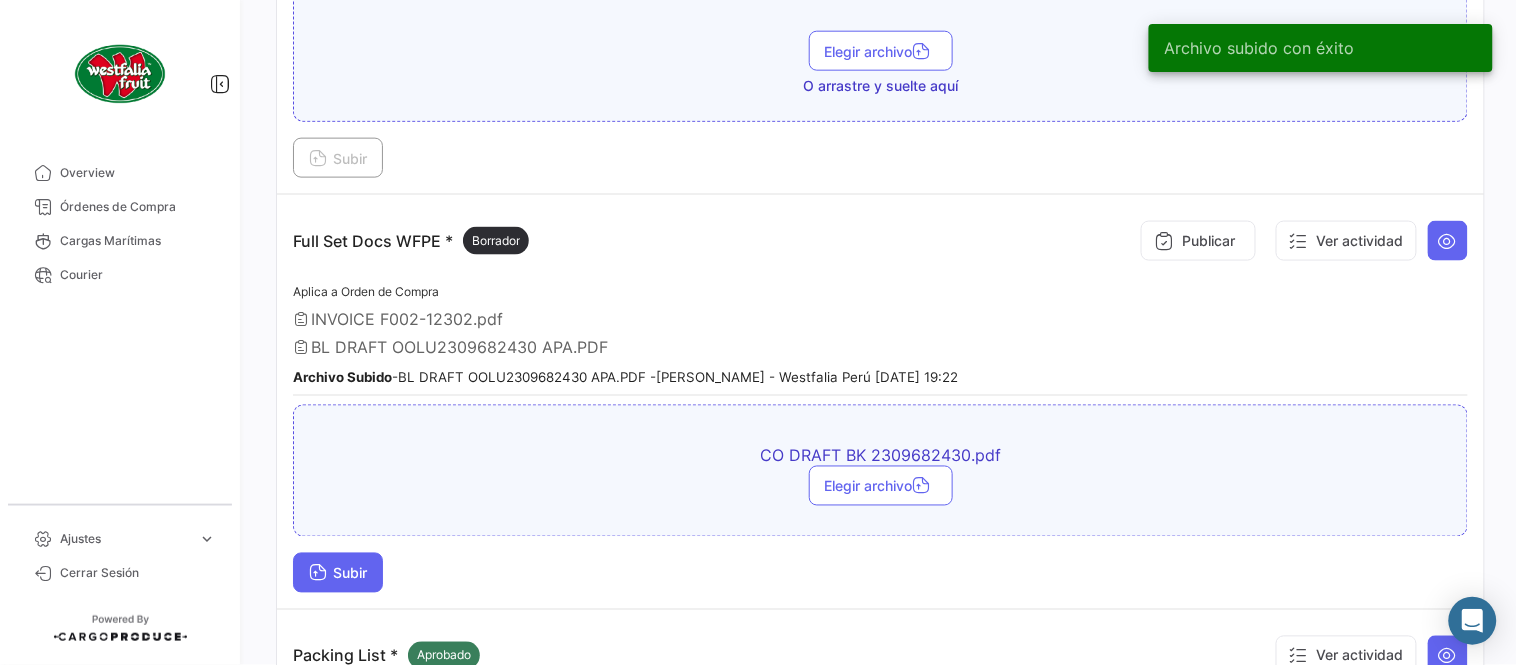 click on "Subir" at bounding box center [338, 573] 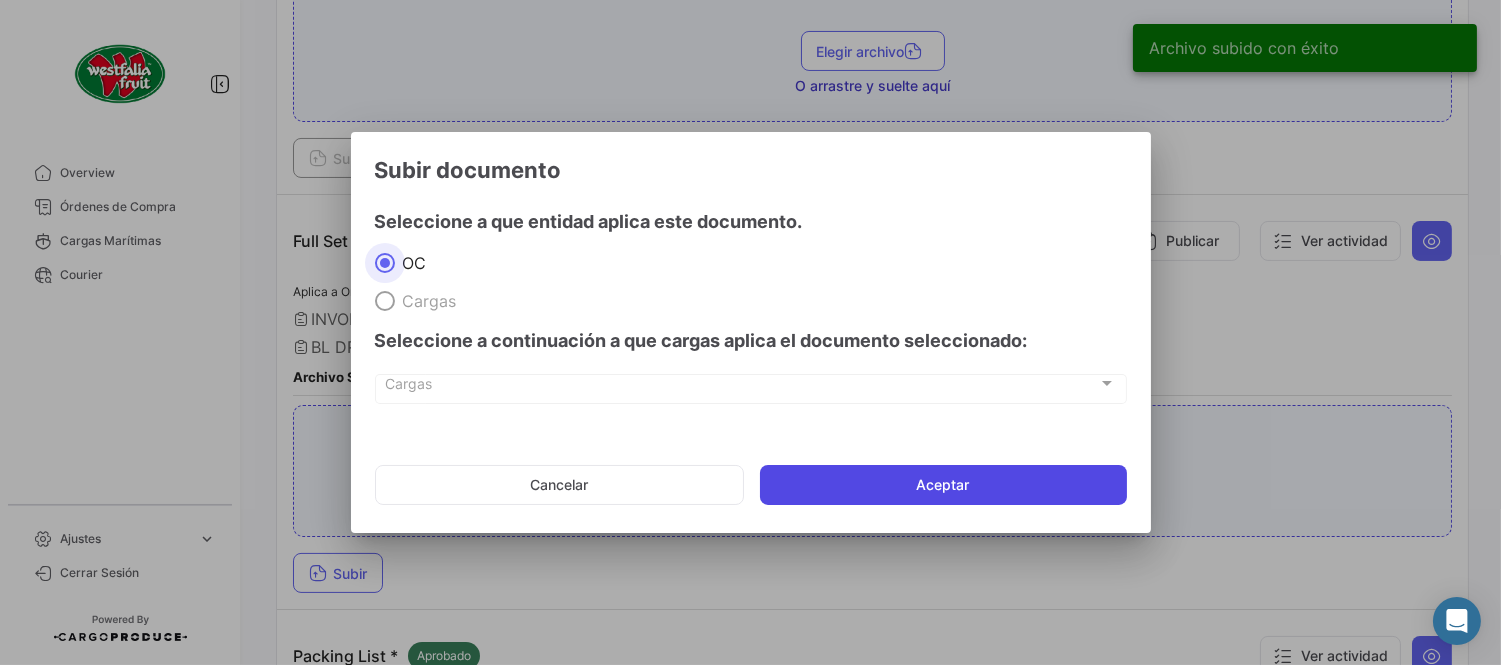 click on "Aceptar" 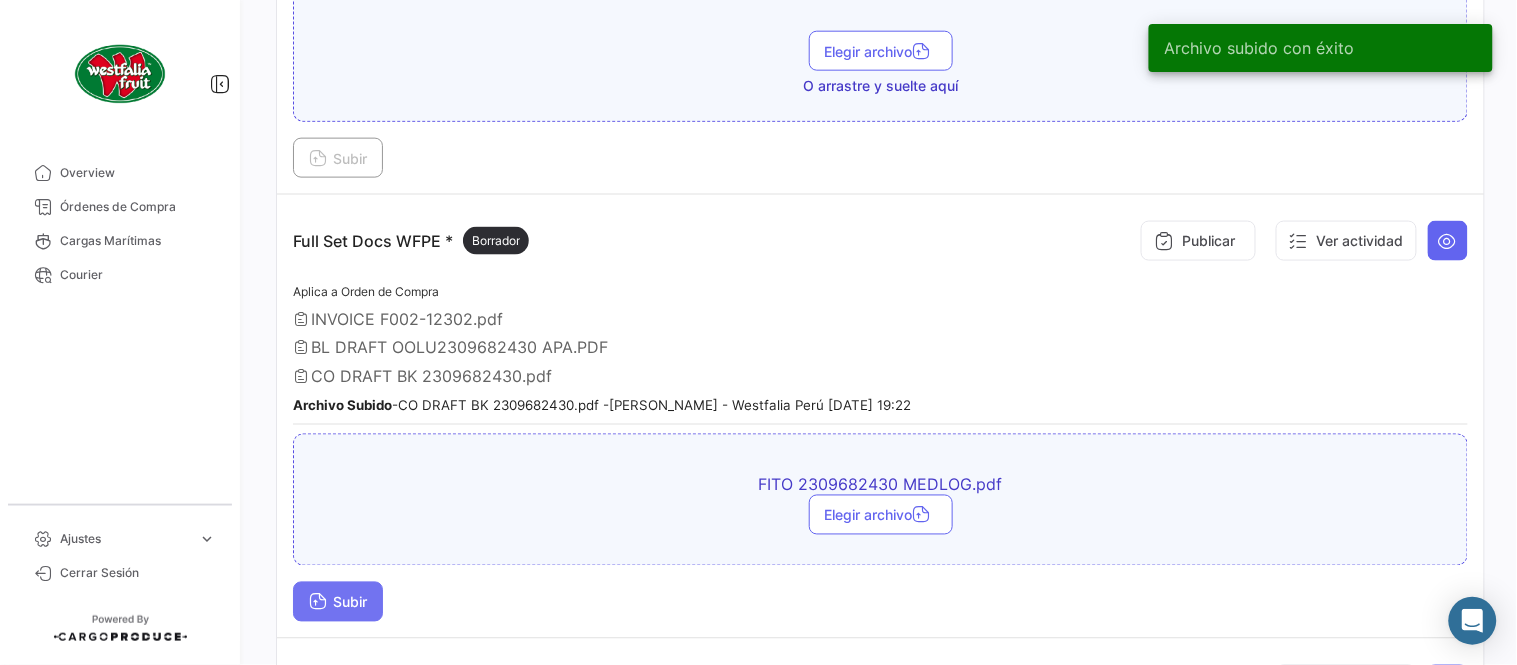 click on "Subir" at bounding box center [338, 602] 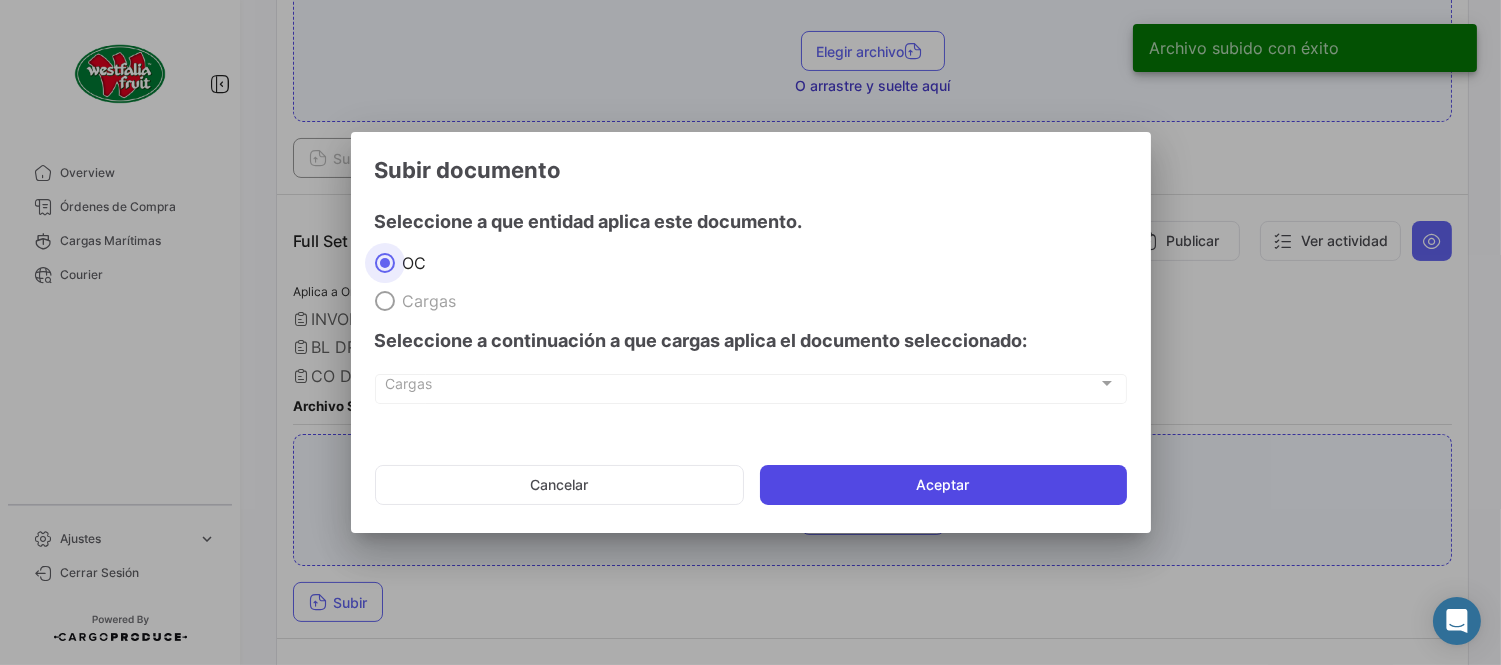 click on "Aceptar" 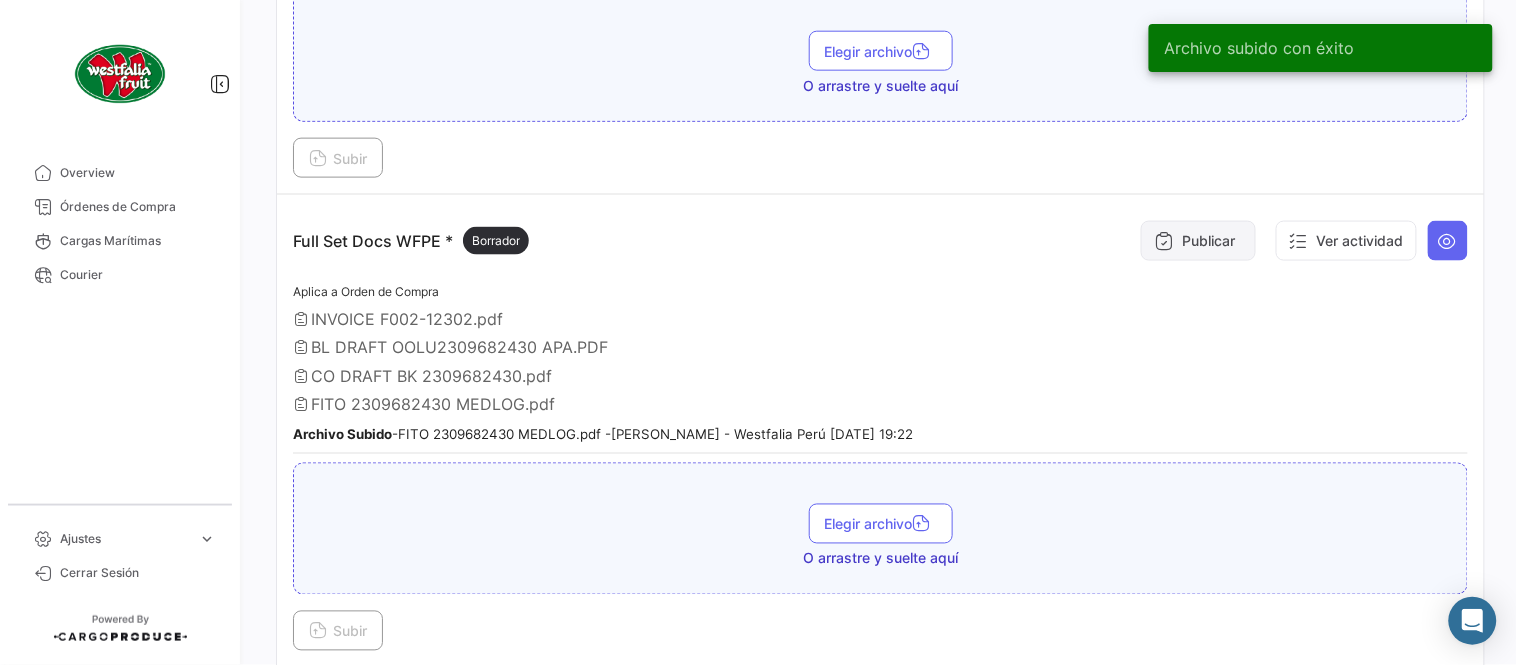 click on "Publicar" at bounding box center (1198, 241) 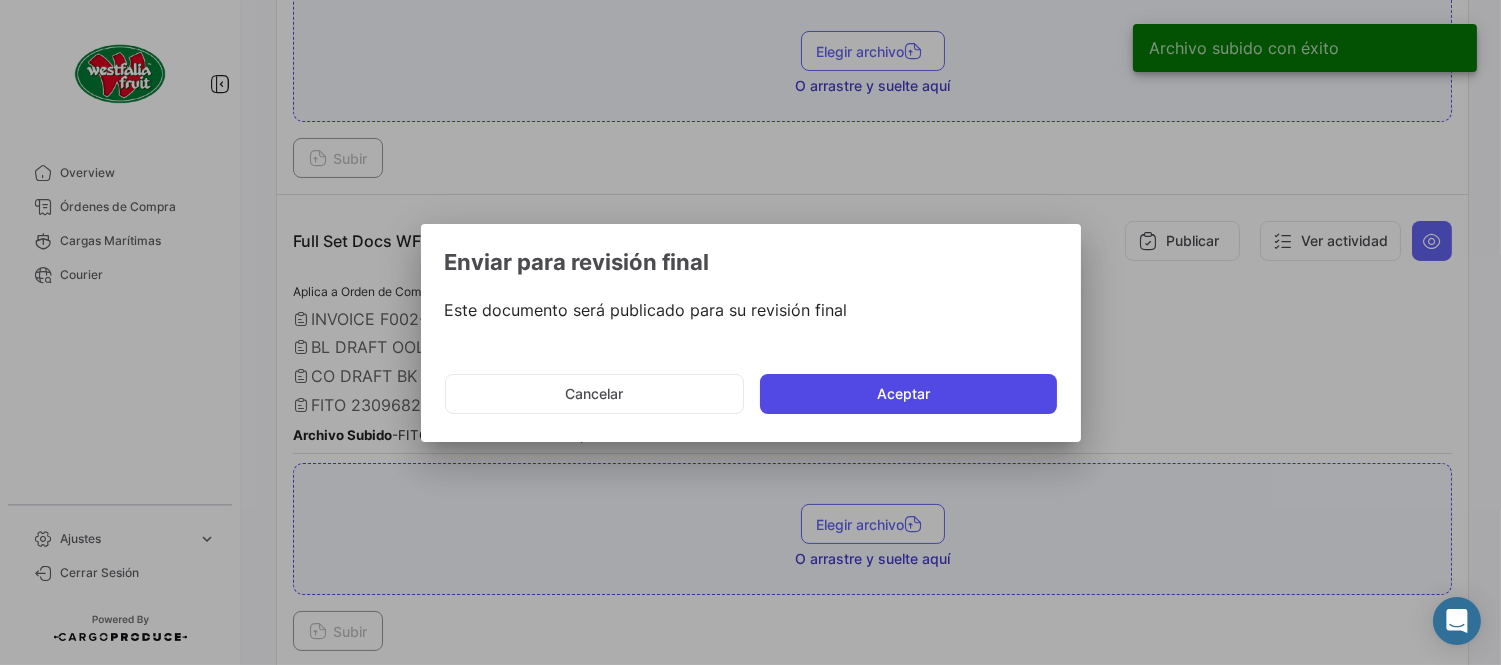 click on "Aceptar" 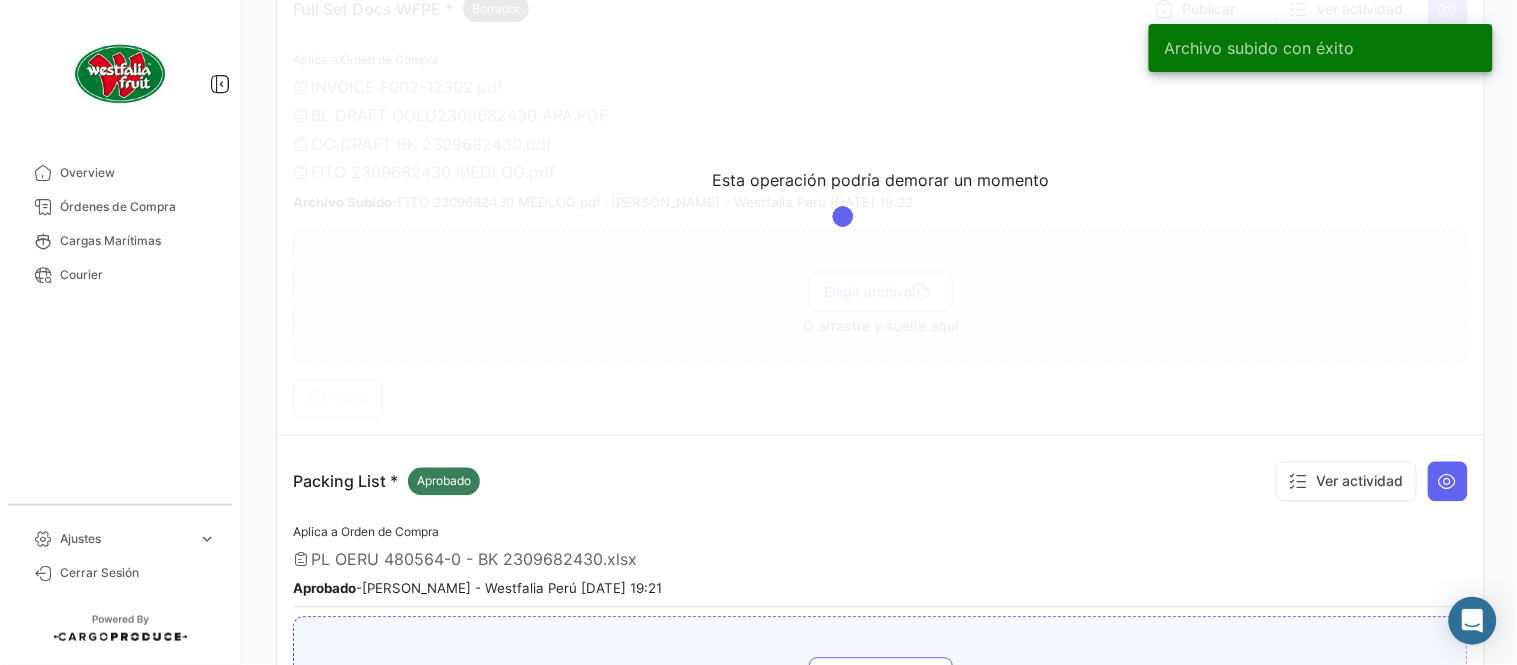 scroll, scrollTop: 1028, scrollLeft: 0, axis: vertical 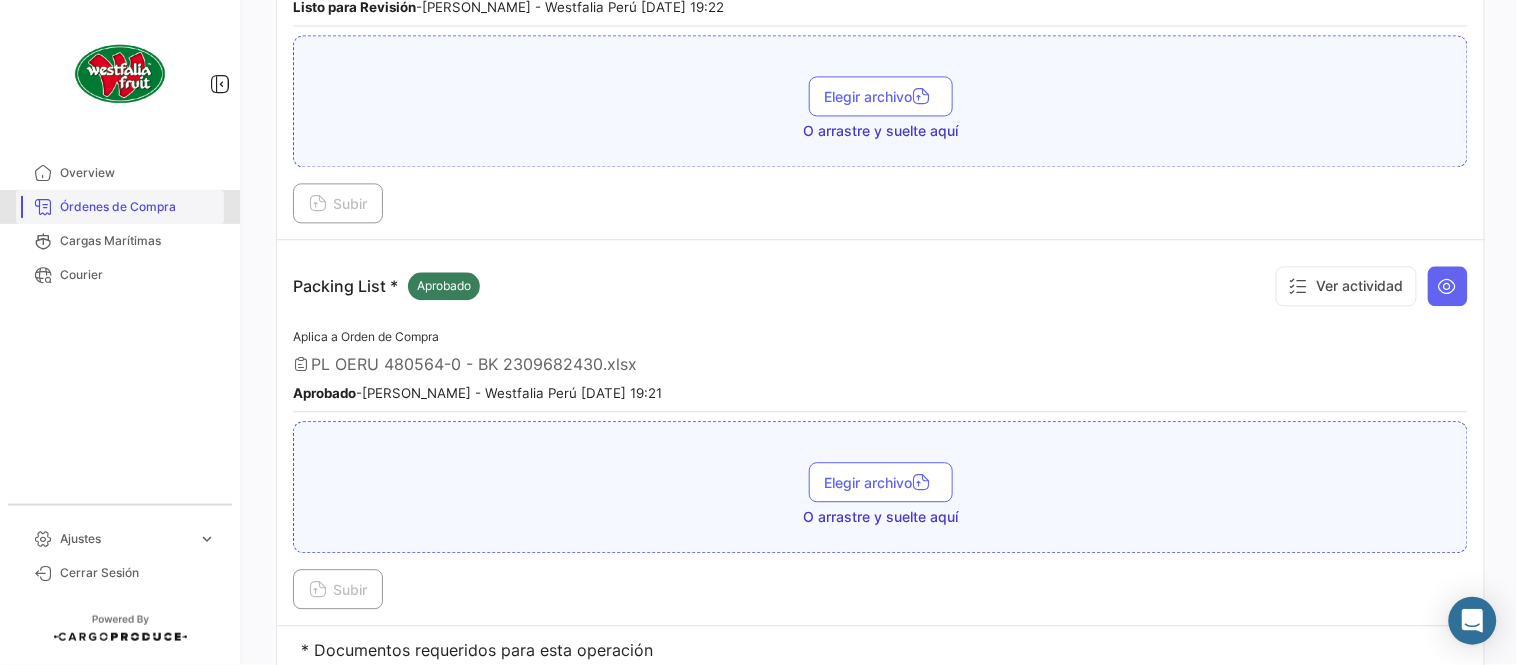 click on "Órdenes de Compra" at bounding box center (138, 207) 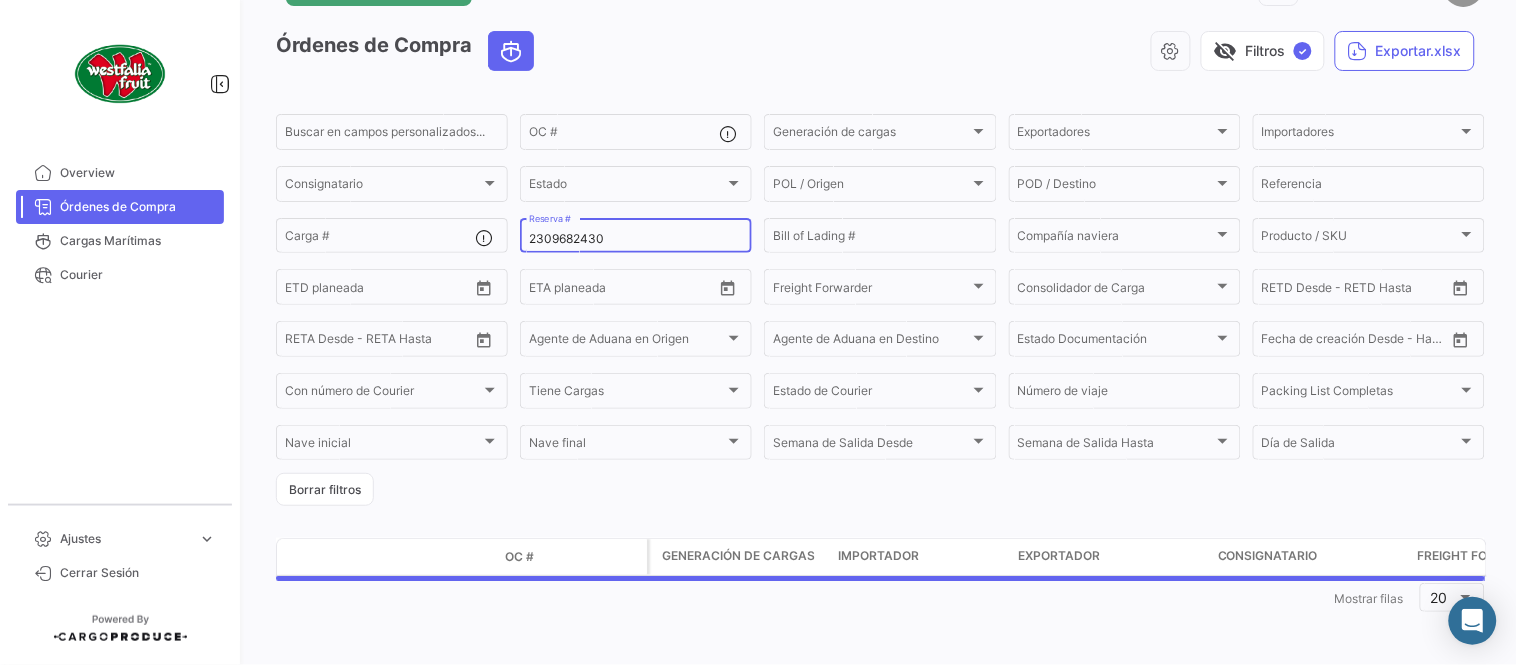 scroll, scrollTop: 0, scrollLeft: 0, axis: both 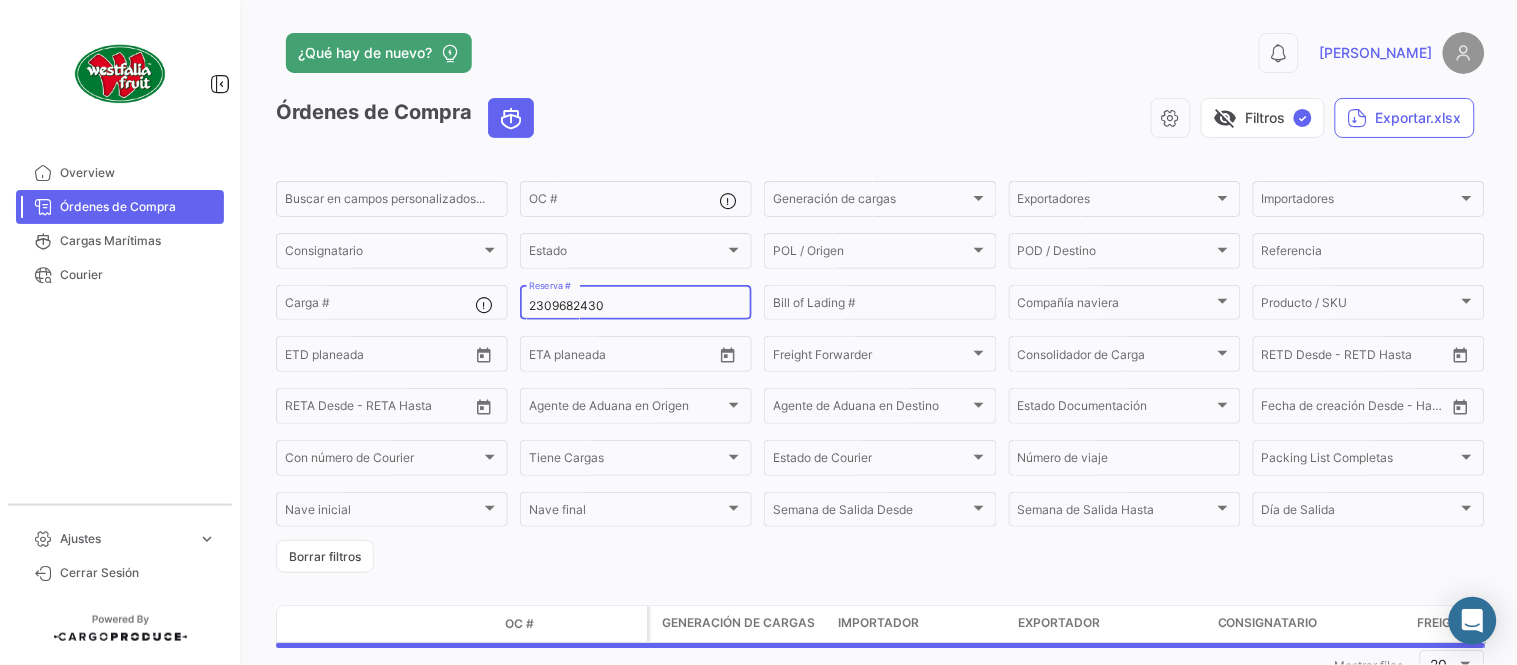 click on "2309682430" at bounding box center (636, 306) 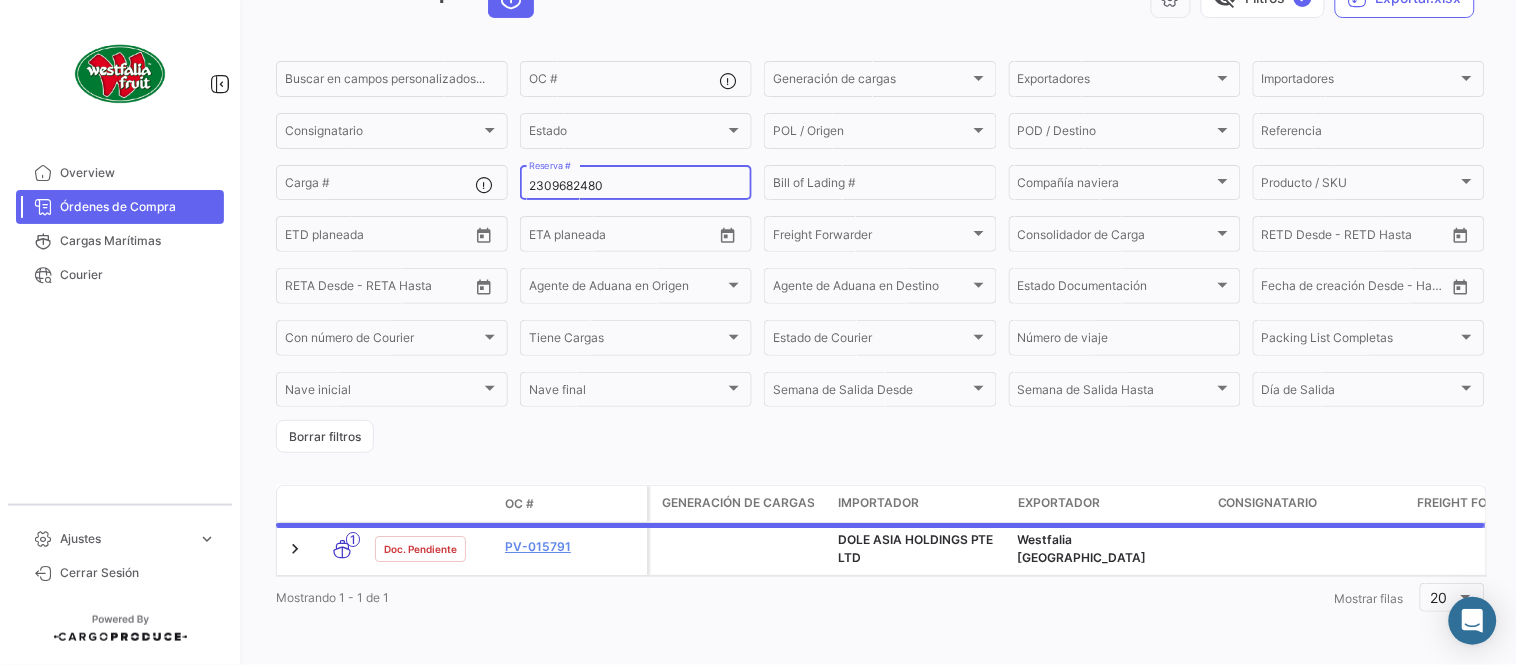 scroll, scrollTop: 136, scrollLeft: 0, axis: vertical 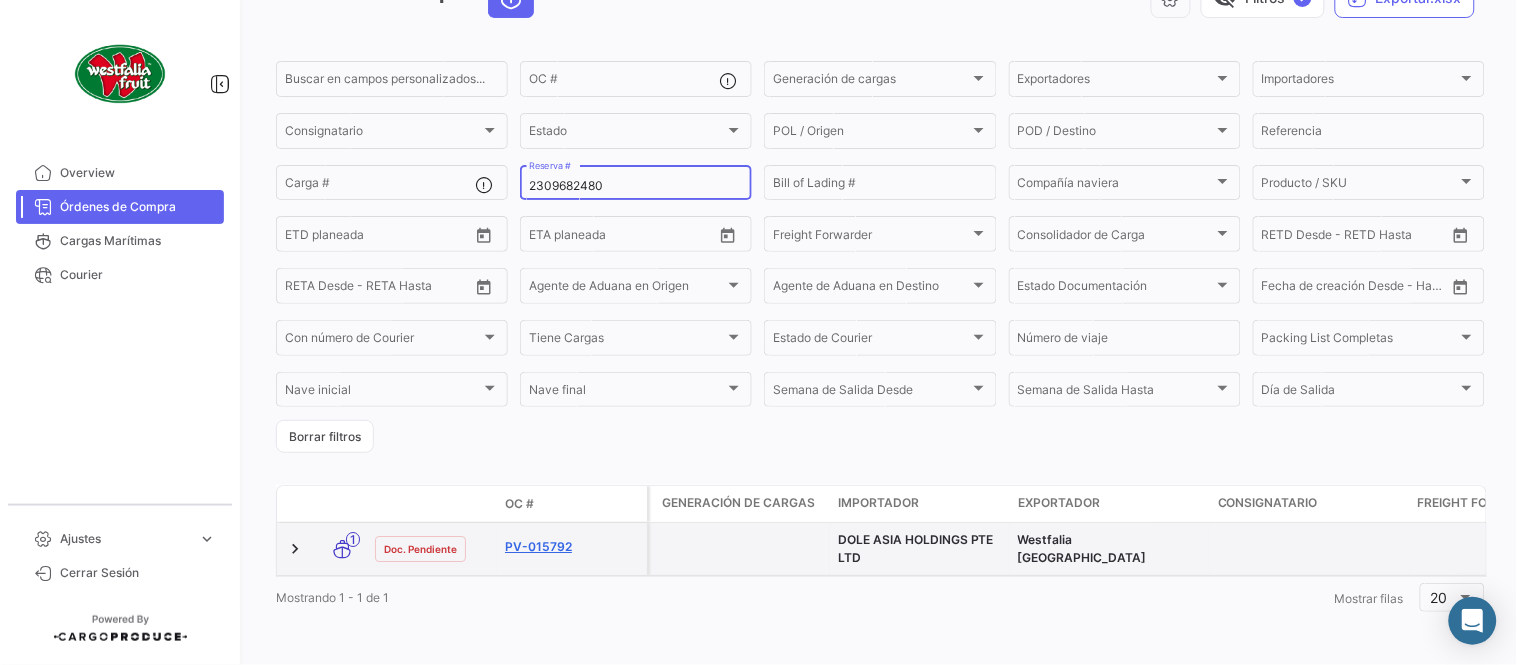 type on "2309682480" 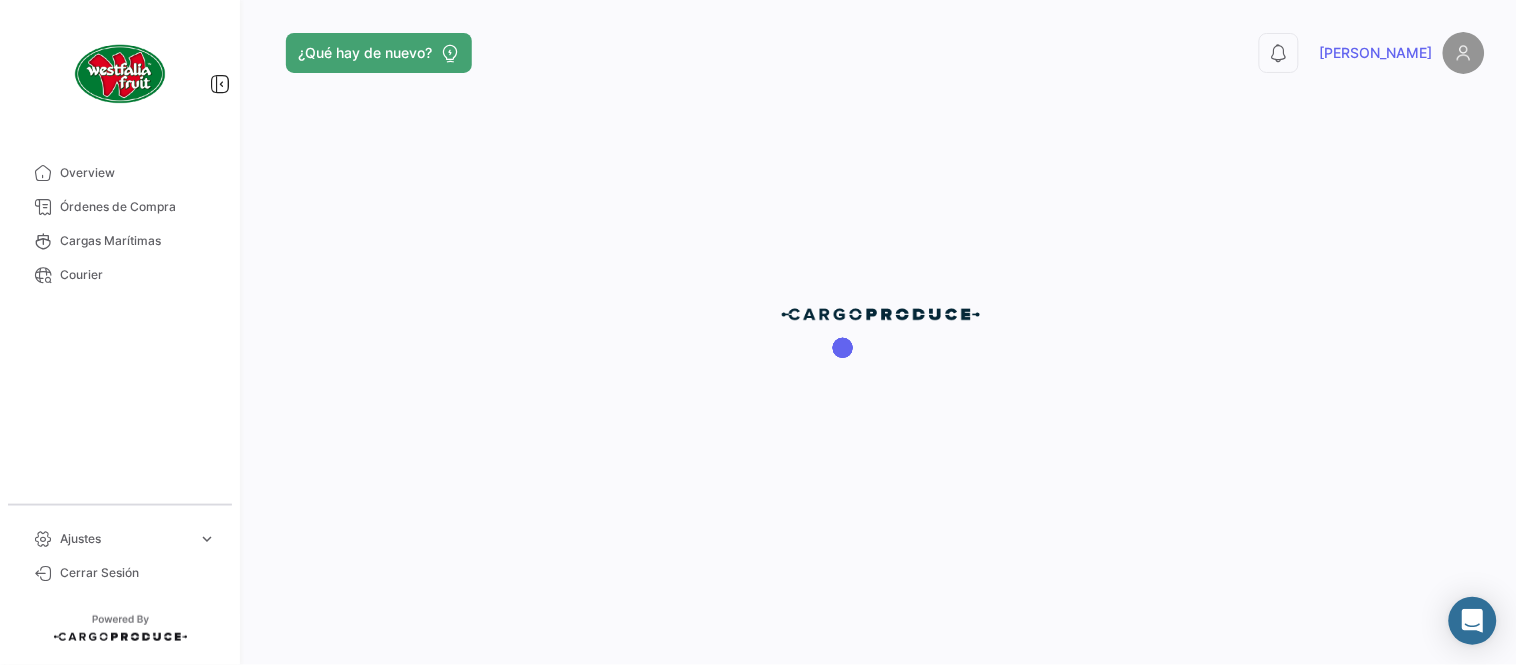 scroll, scrollTop: 0, scrollLeft: 0, axis: both 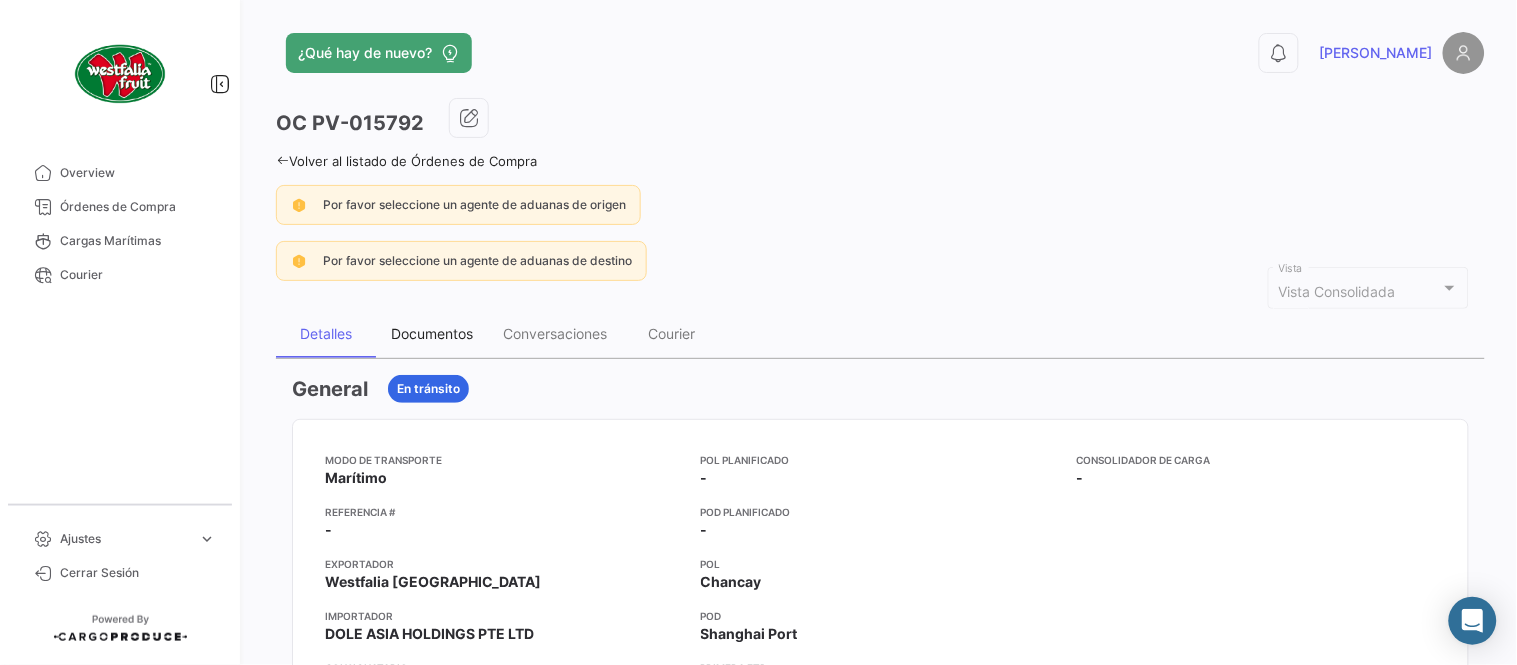 click on "Documentos" at bounding box center (432, 334) 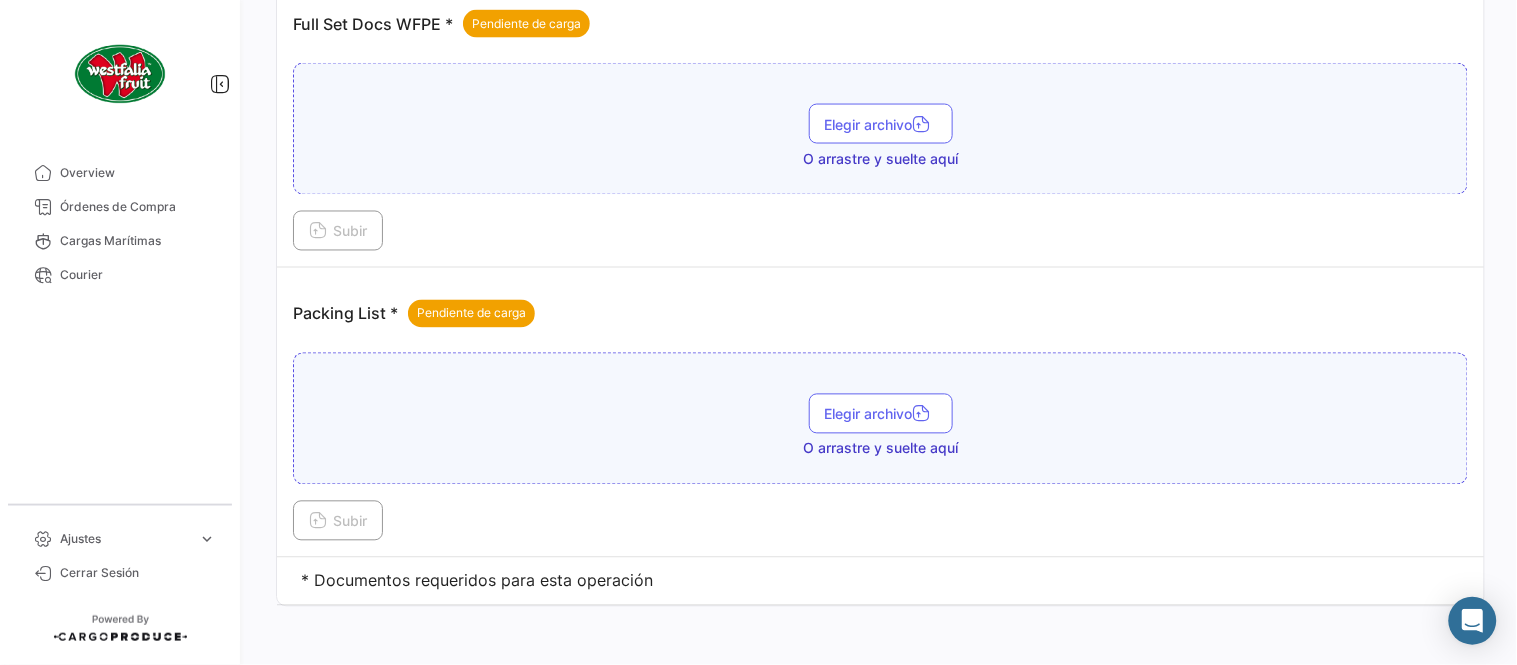 scroll, scrollTop: 806, scrollLeft: 0, axis: vertical 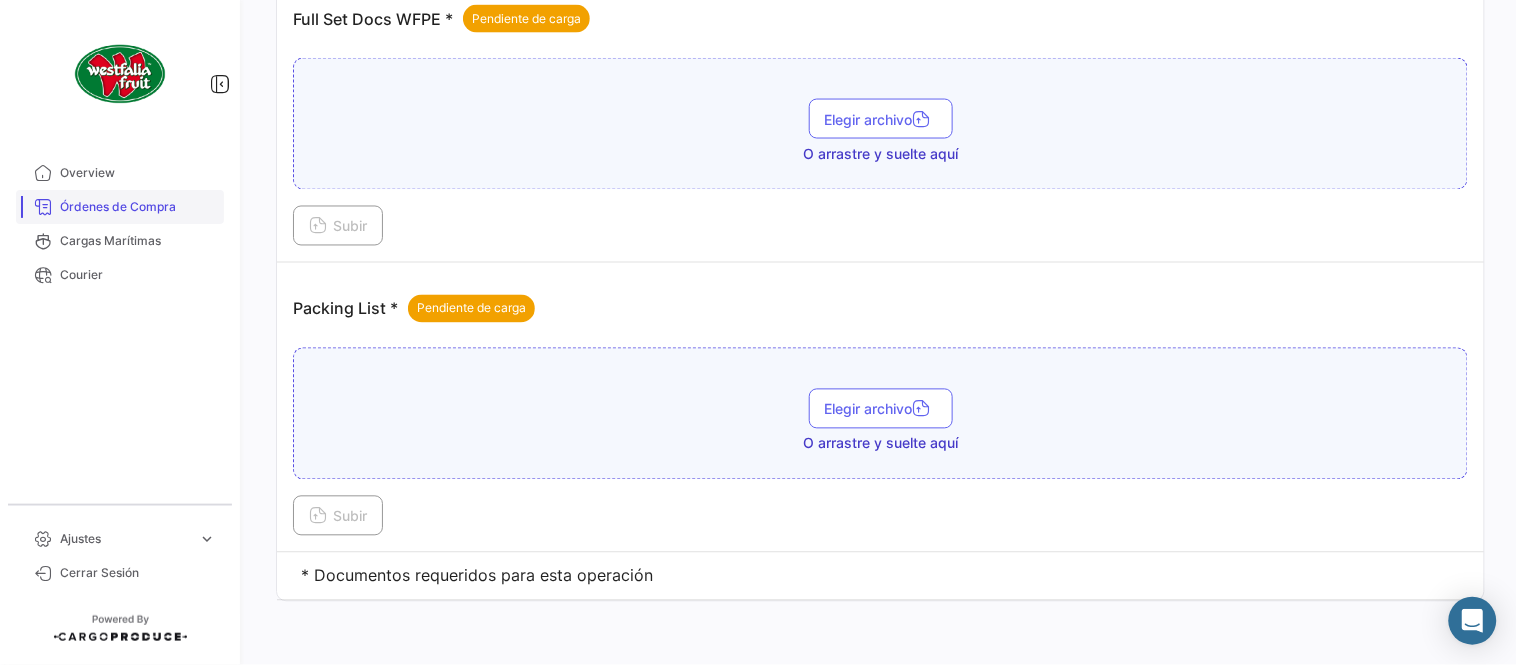 click on "Órdenes de Compra" at bounding box center [138, 207] 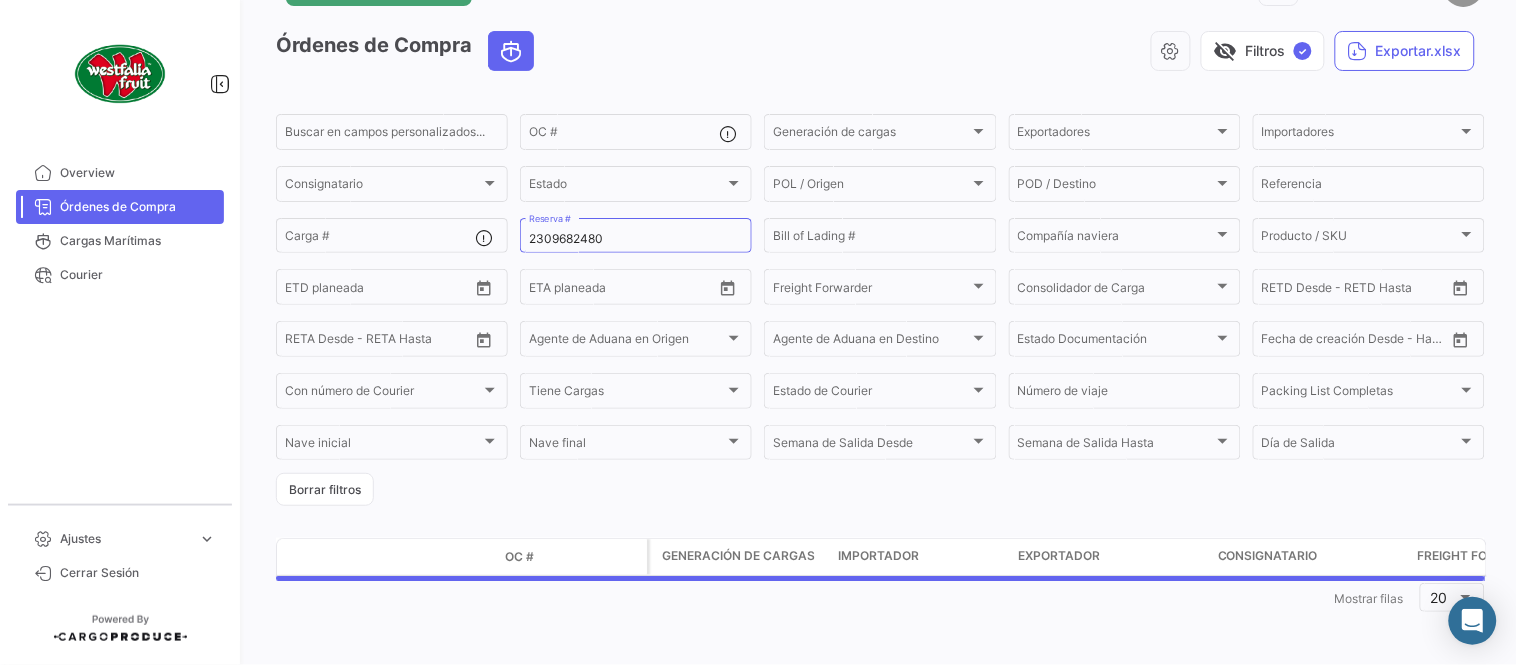 scroll, scrollTop: 0, scrollLeft: 0, axis: both 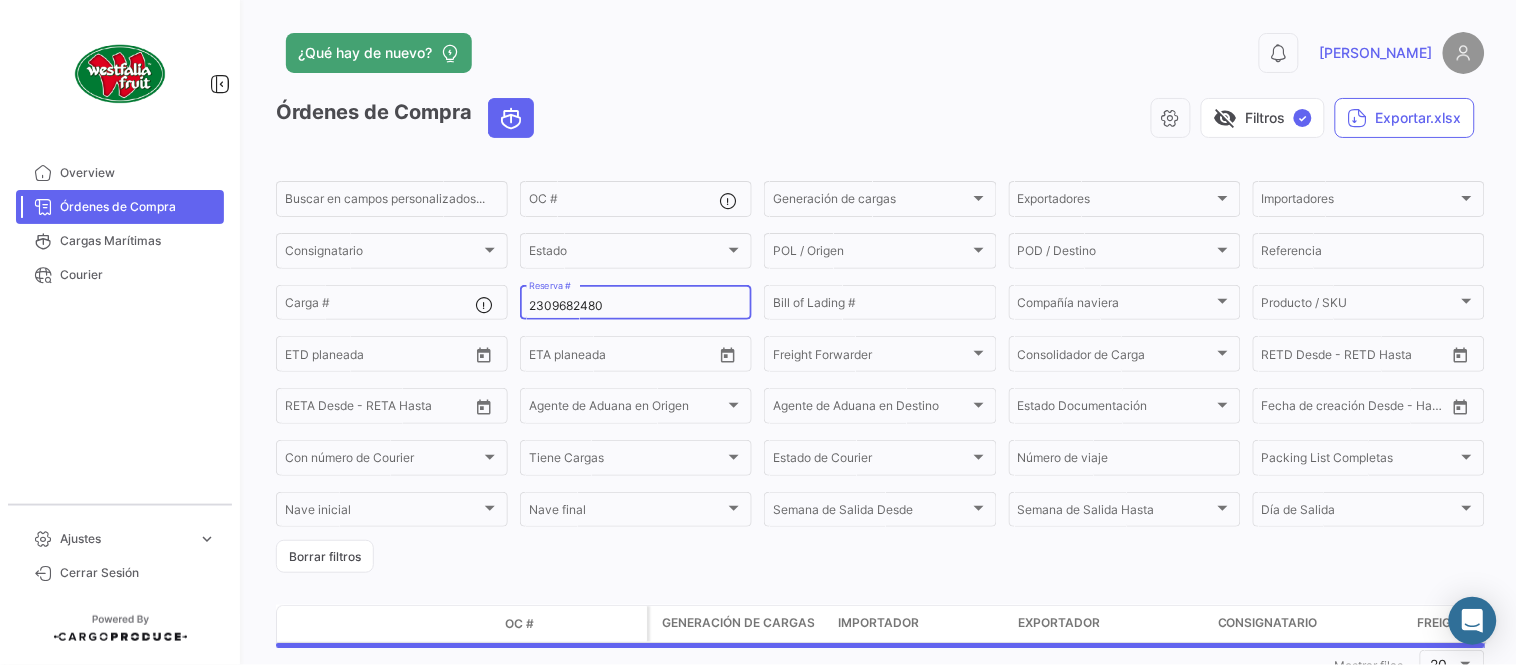 click on "2309682480 Reserva #" 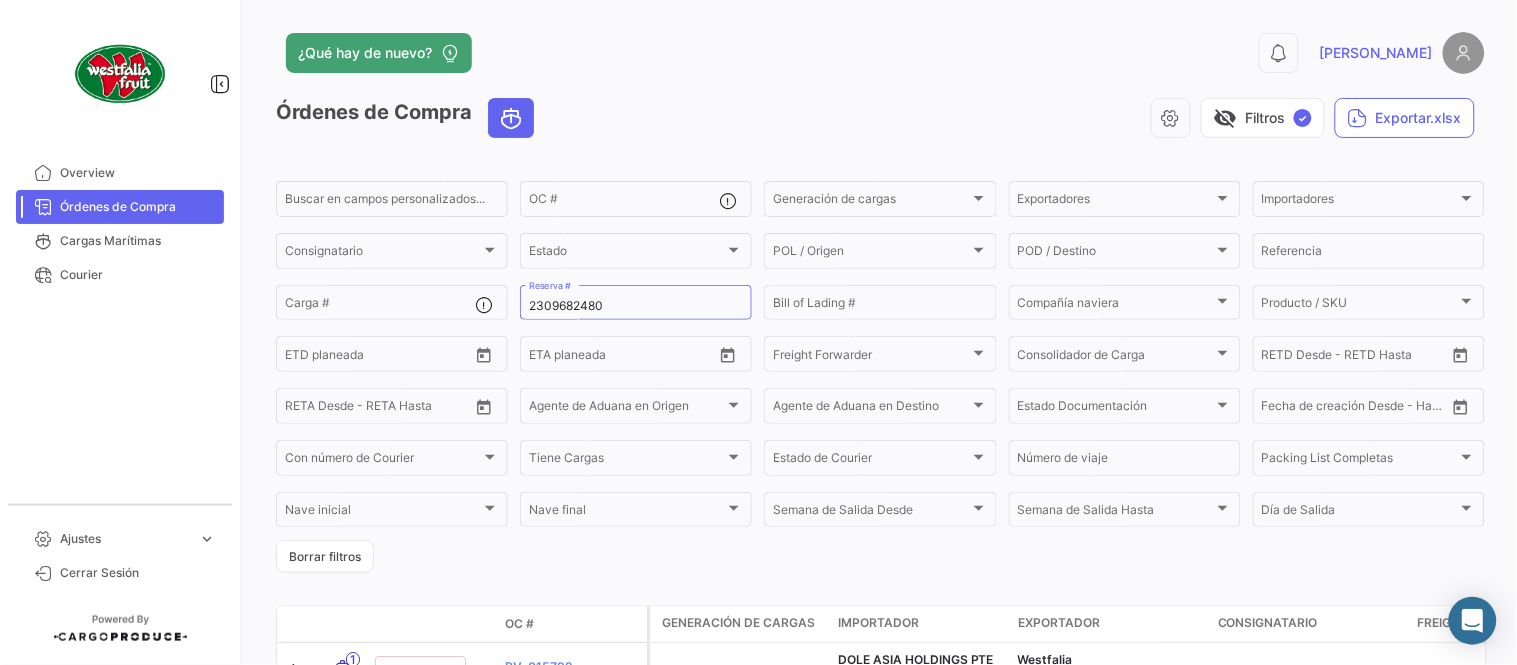 click on "¿Qué hay de nuevo?  0  [PERSON_NAME]" 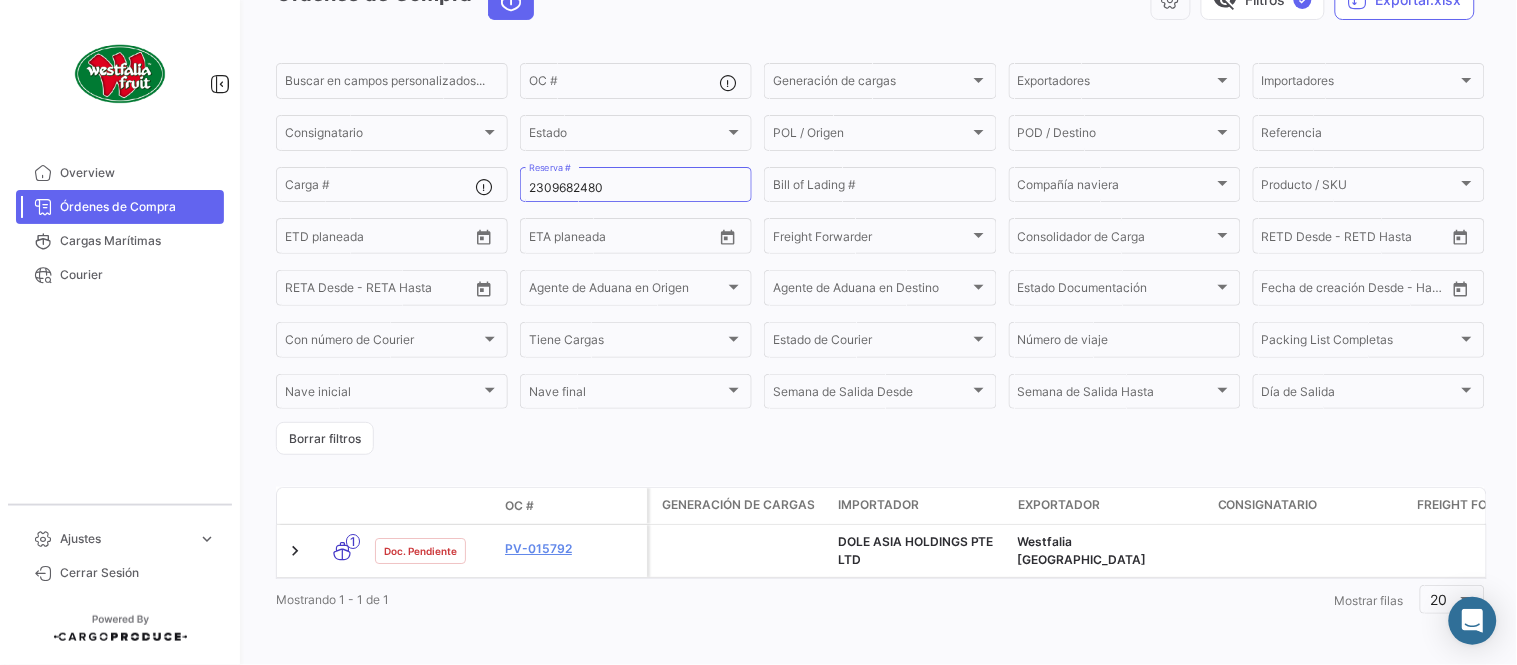 scroll, scrollTop: 136, scrollLeft: 0, axis: vertical 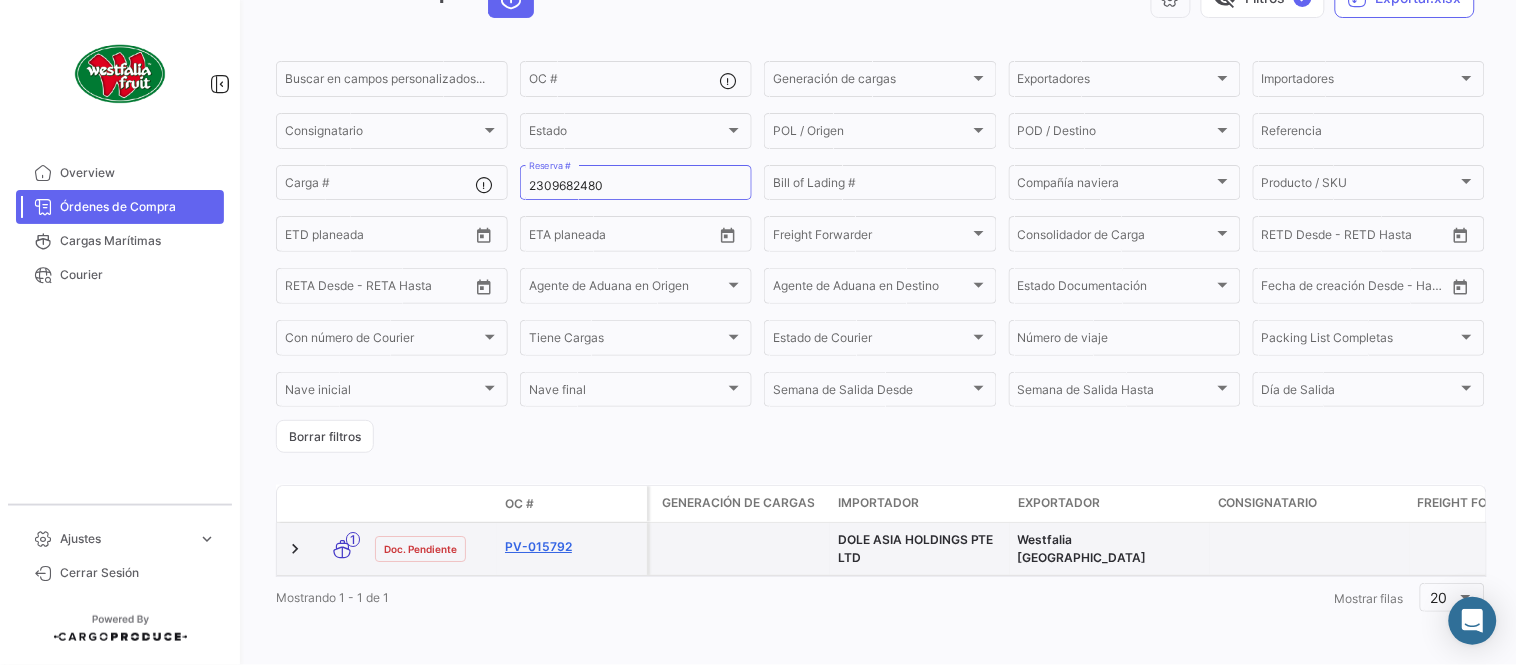 click on "PV-015792" 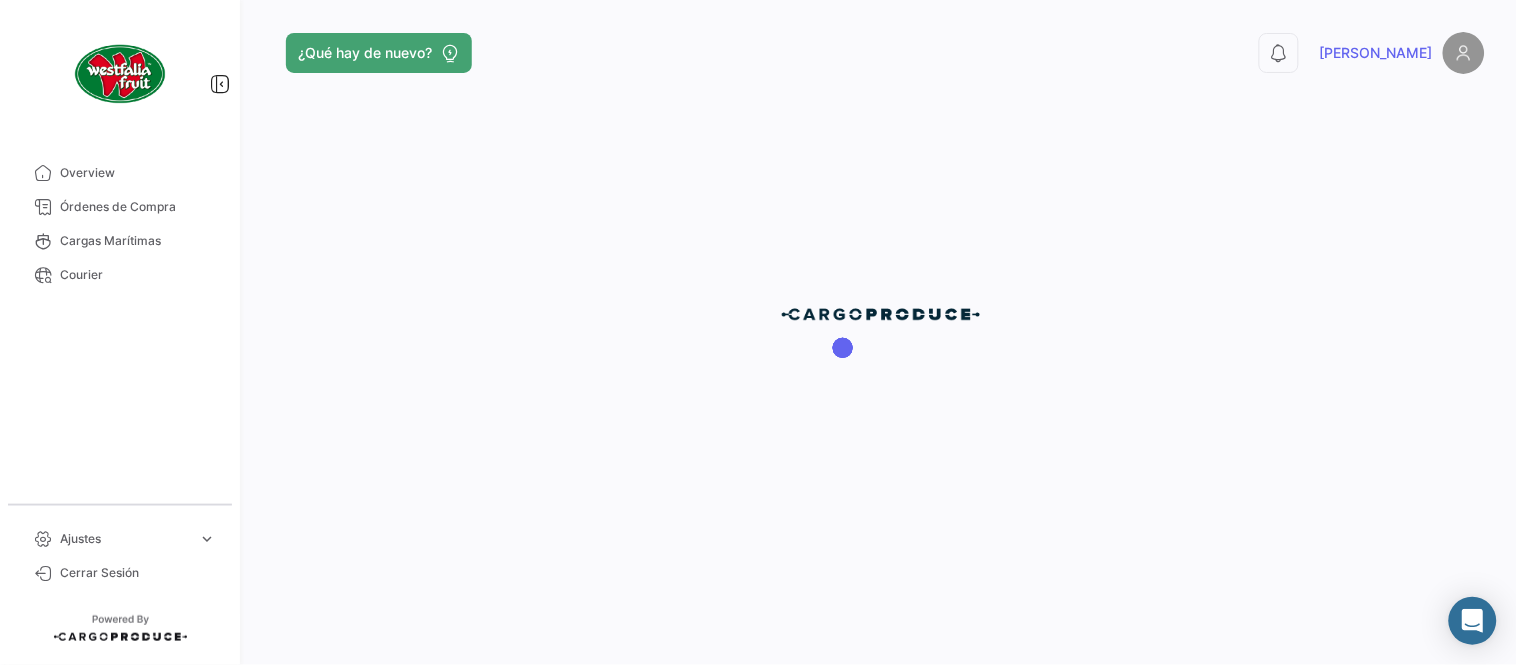 scroll, scrollTop: 0, scrollLeft: 0, axis: both 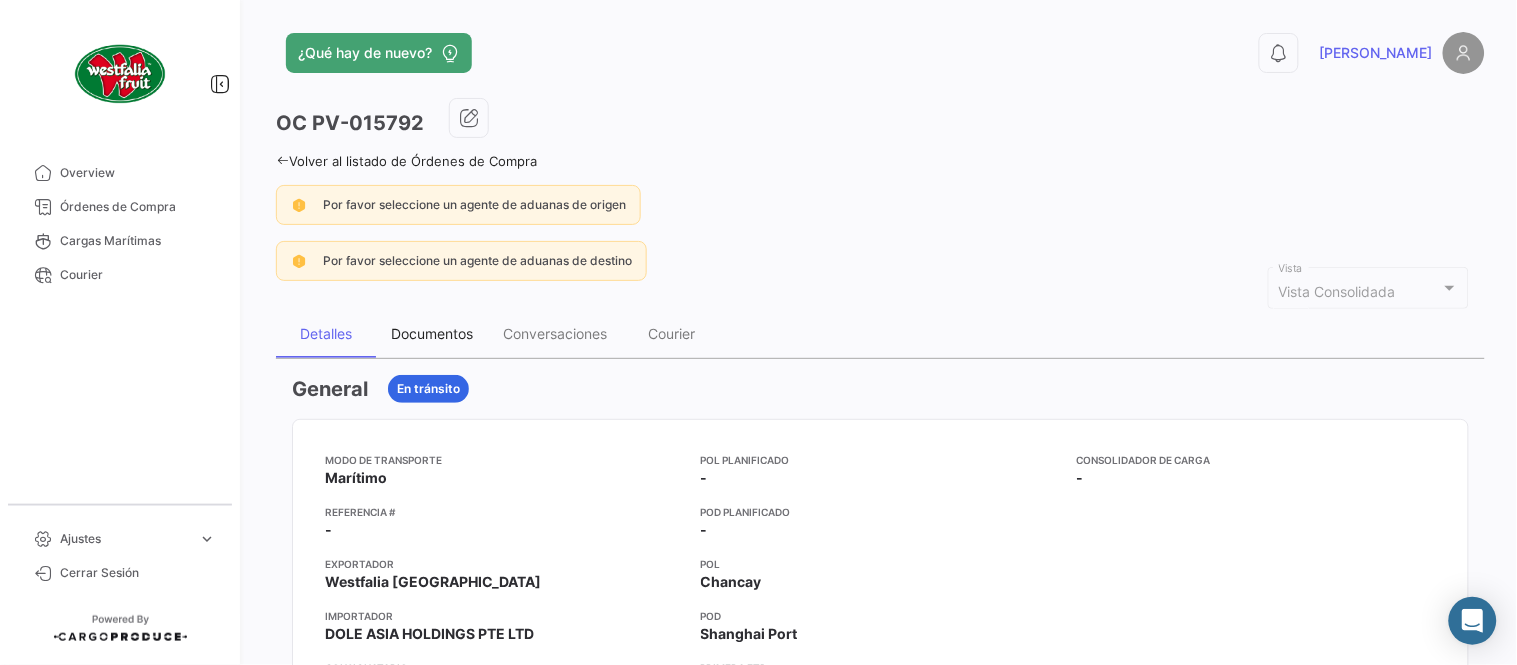 click on "Documentos" at bounding box center [432, 333] 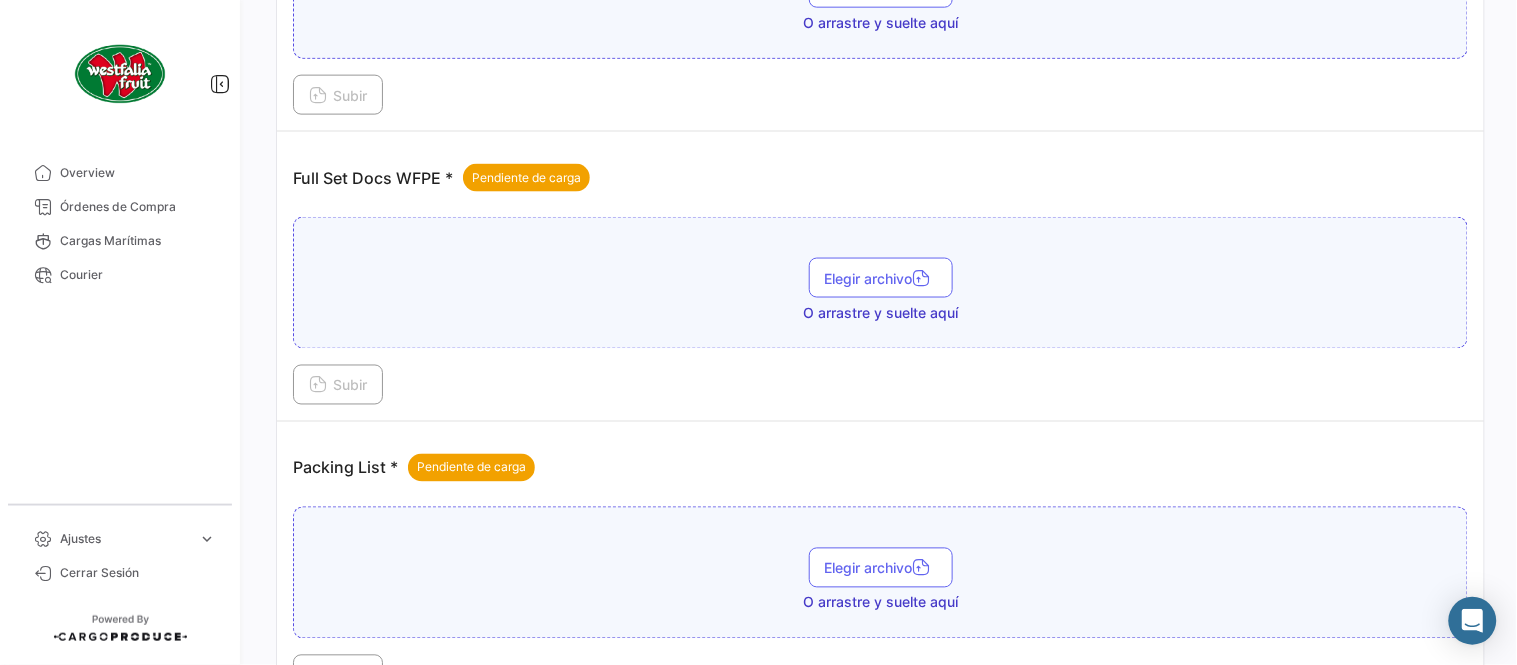 scroll, scrollTop: 806, scrollLeft: 0, axis: vertical 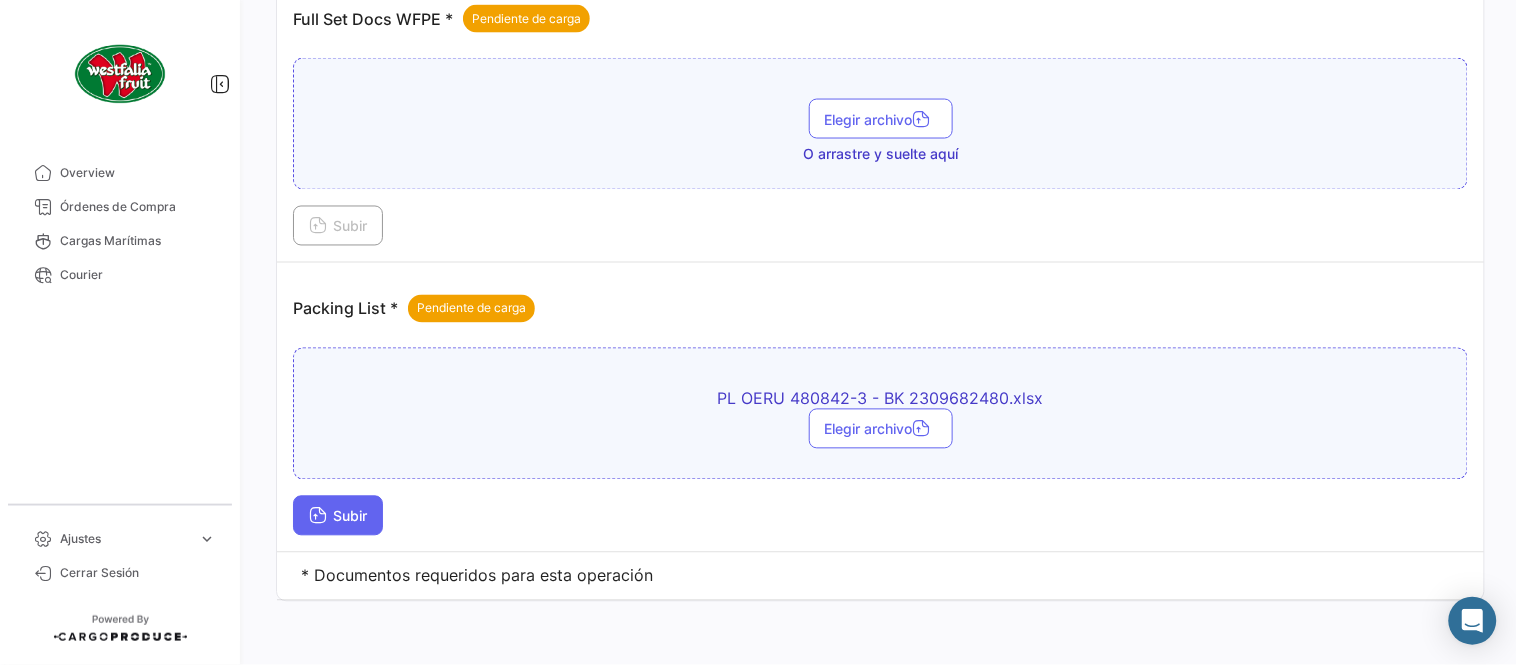 click on "Subir" at bounding box center (338, 516) 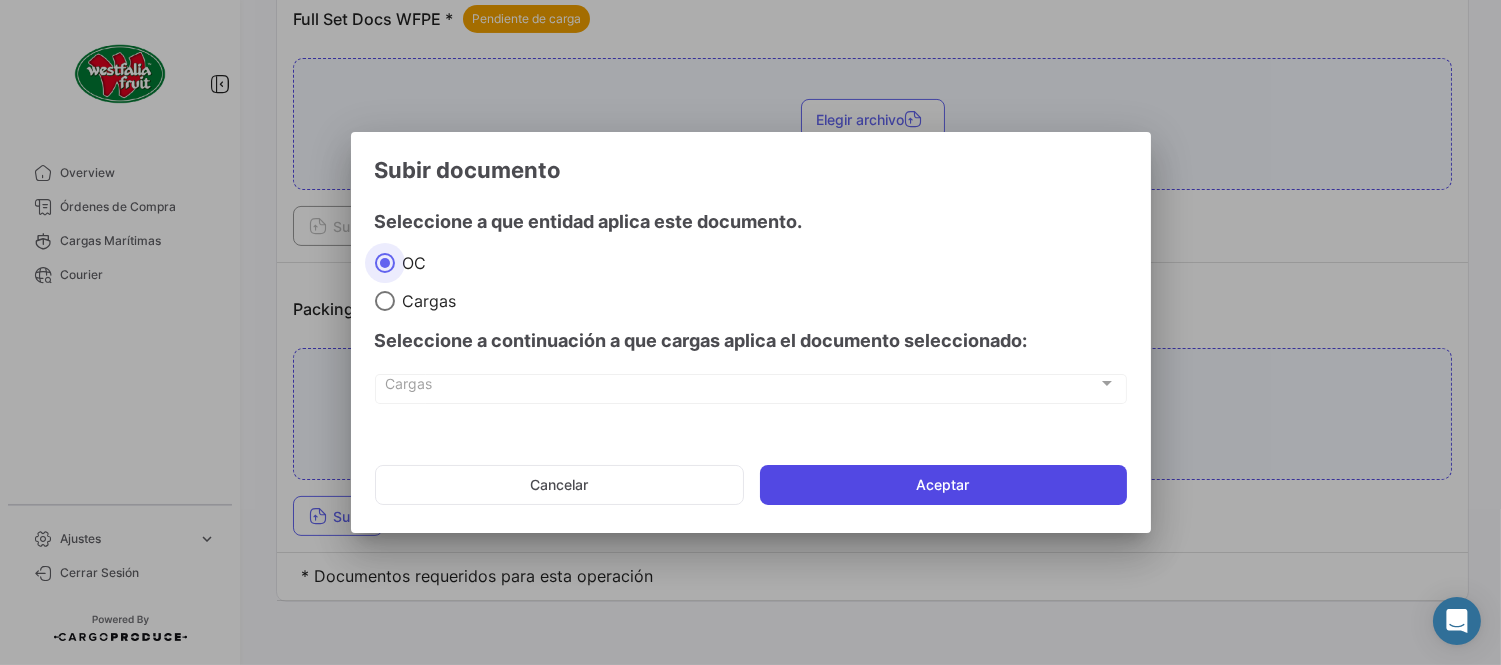 click on "Aceptar" 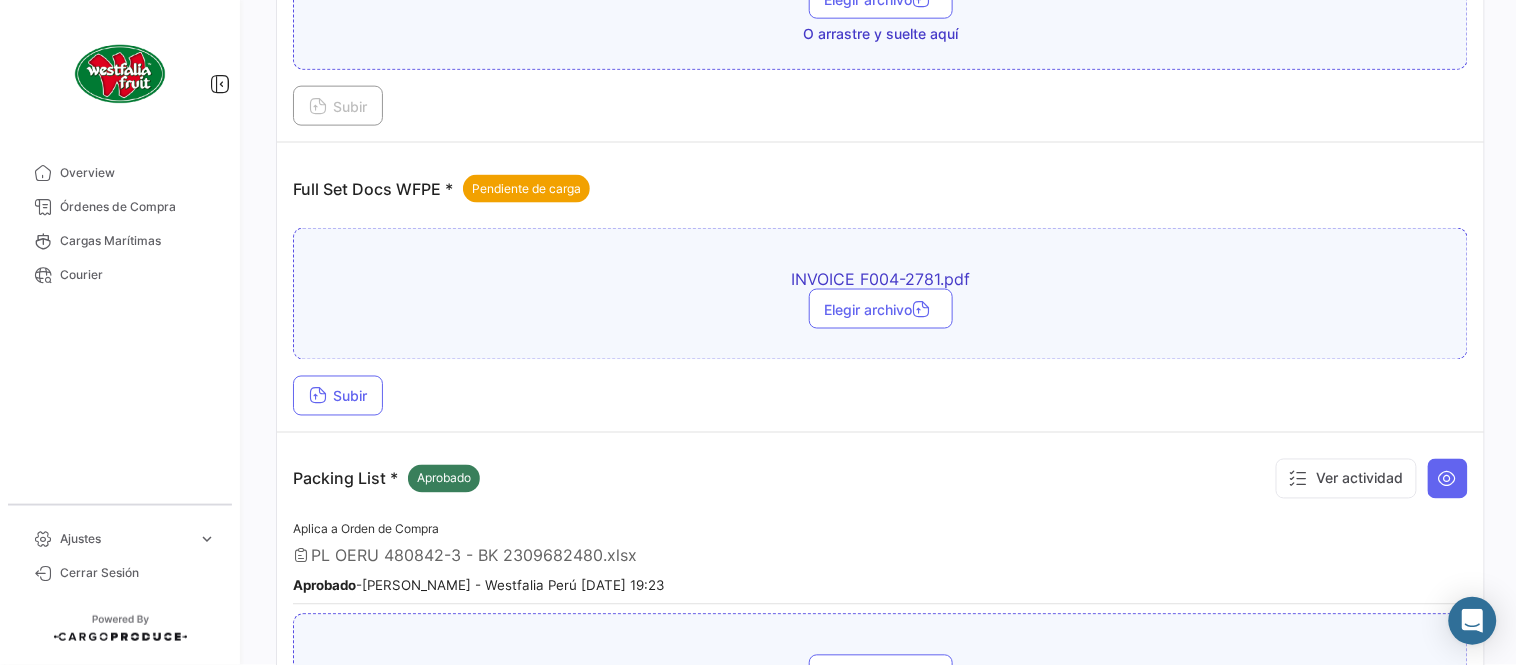 scroll, scrollTop: 584, scrollLeft: 0, axis: vertical 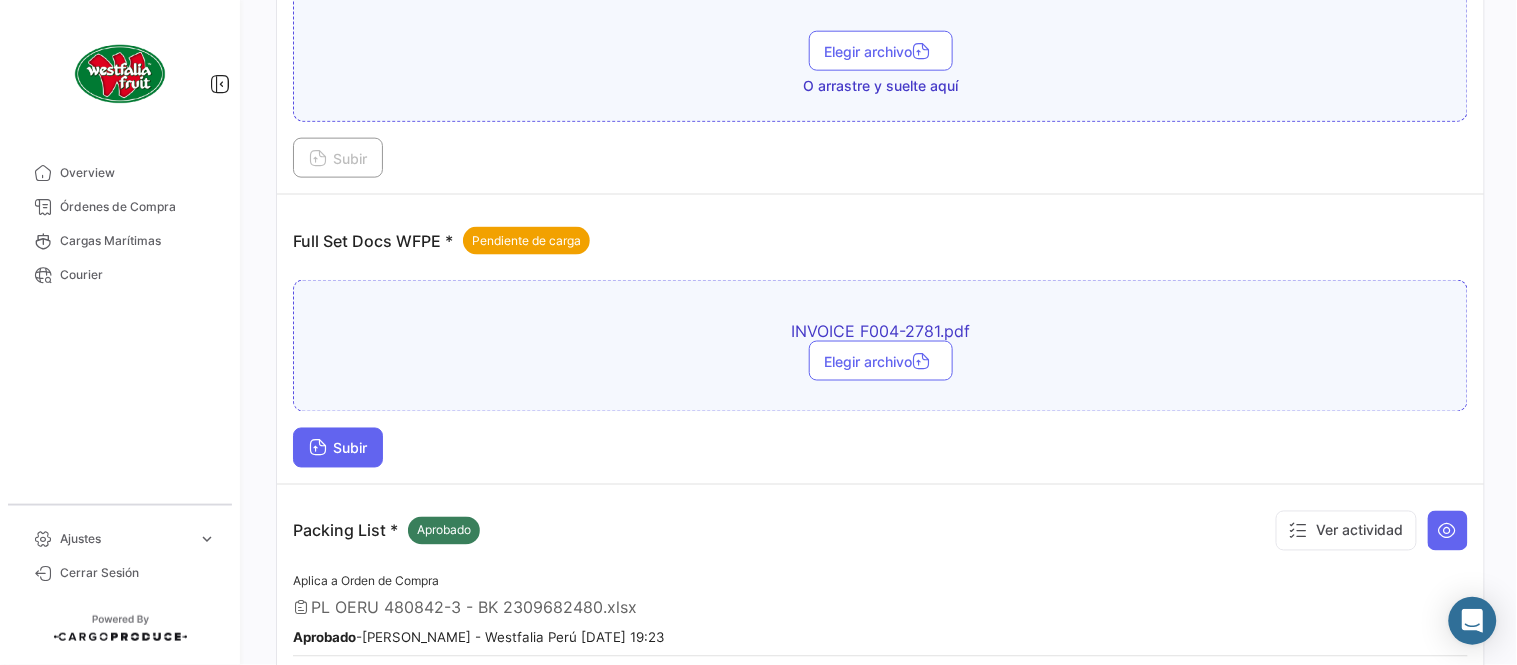 click on "Subir" at bounding box center [338, 448] 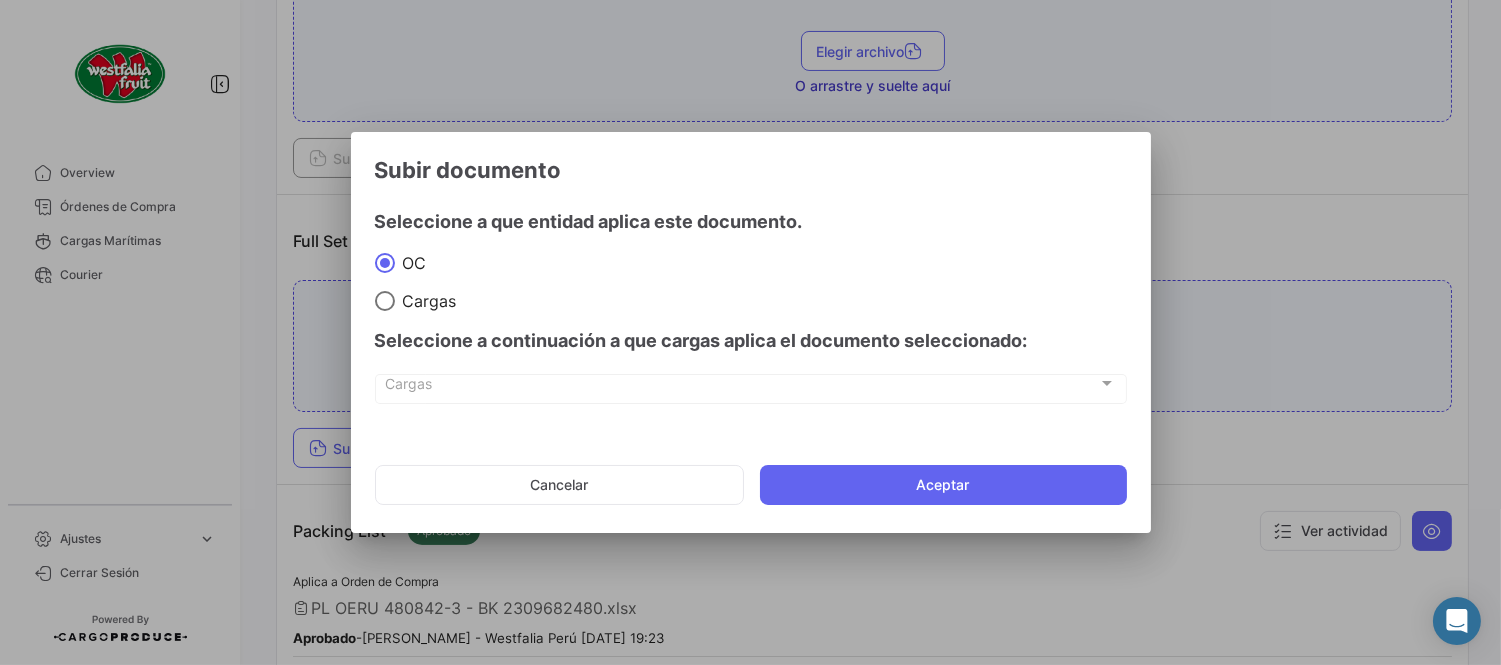 click on "Cancelar   Aceptar" 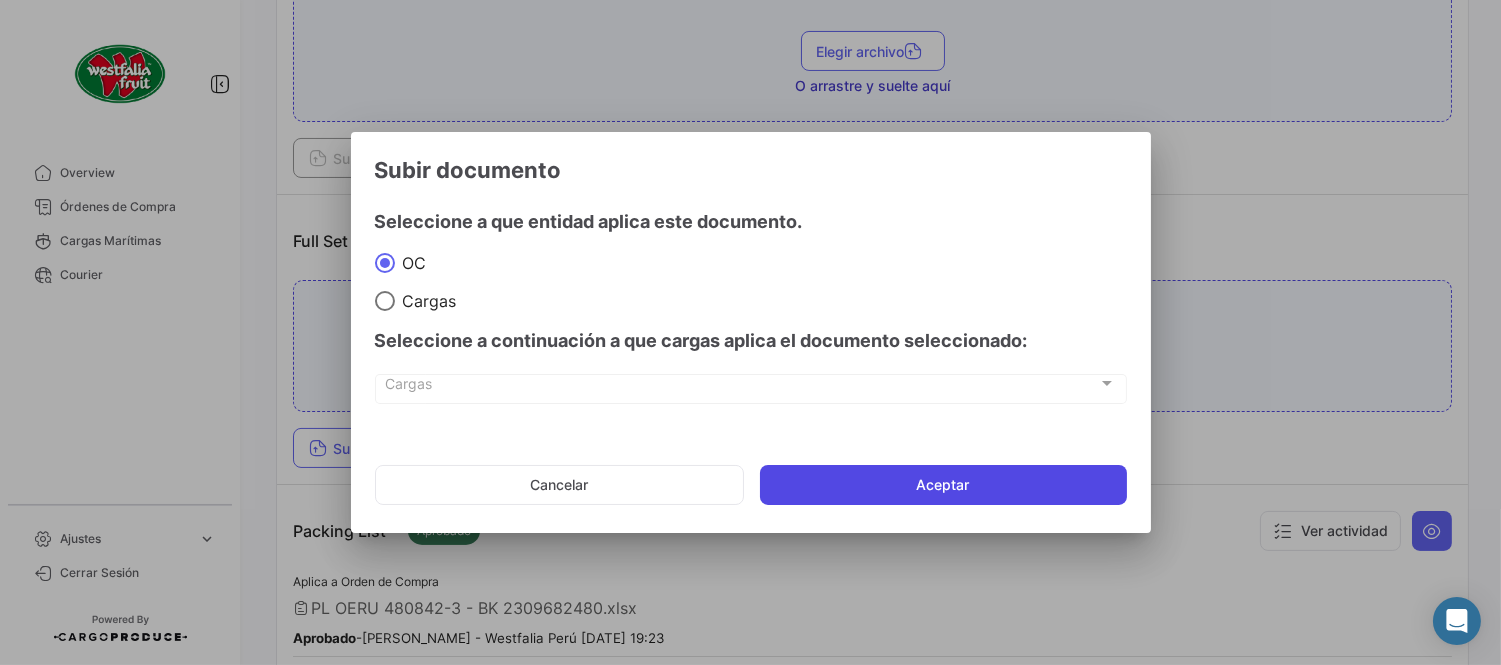click on "Aceptar" 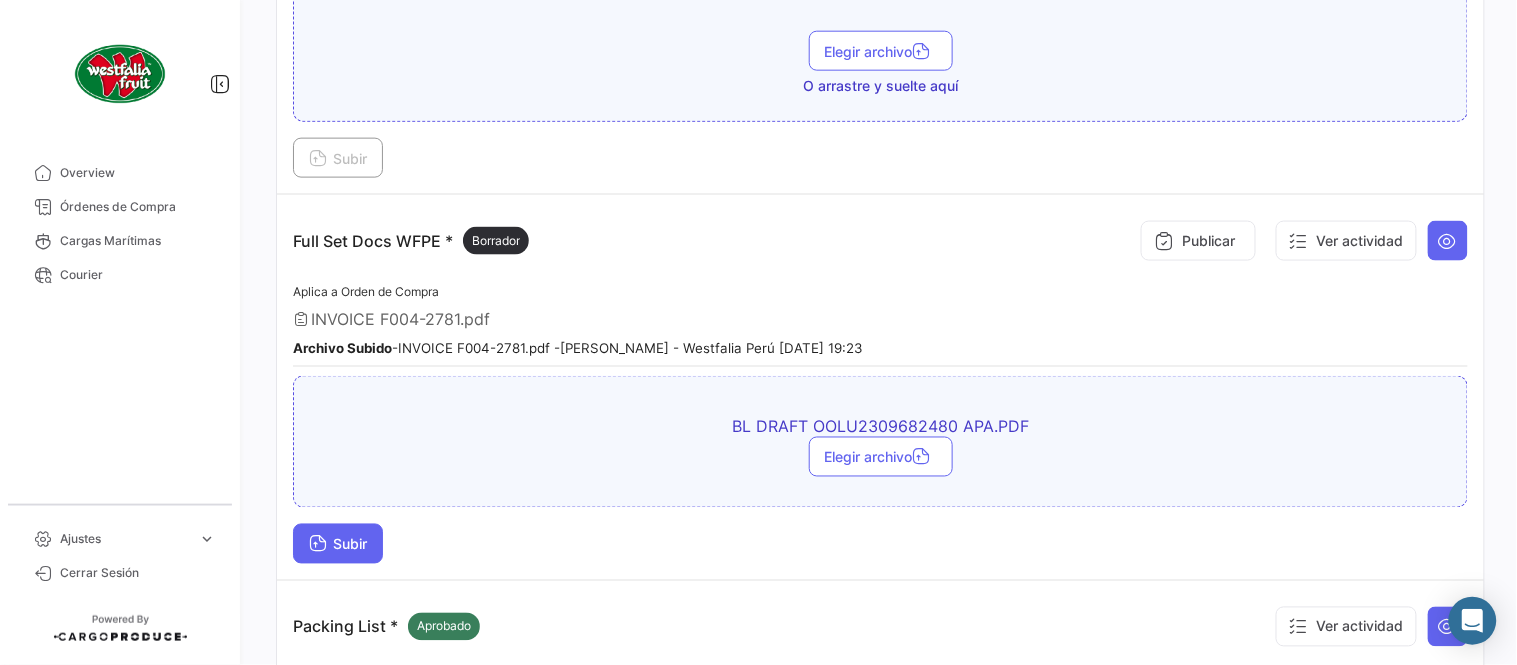 click on "Subir" at bounding box center (338, 544) 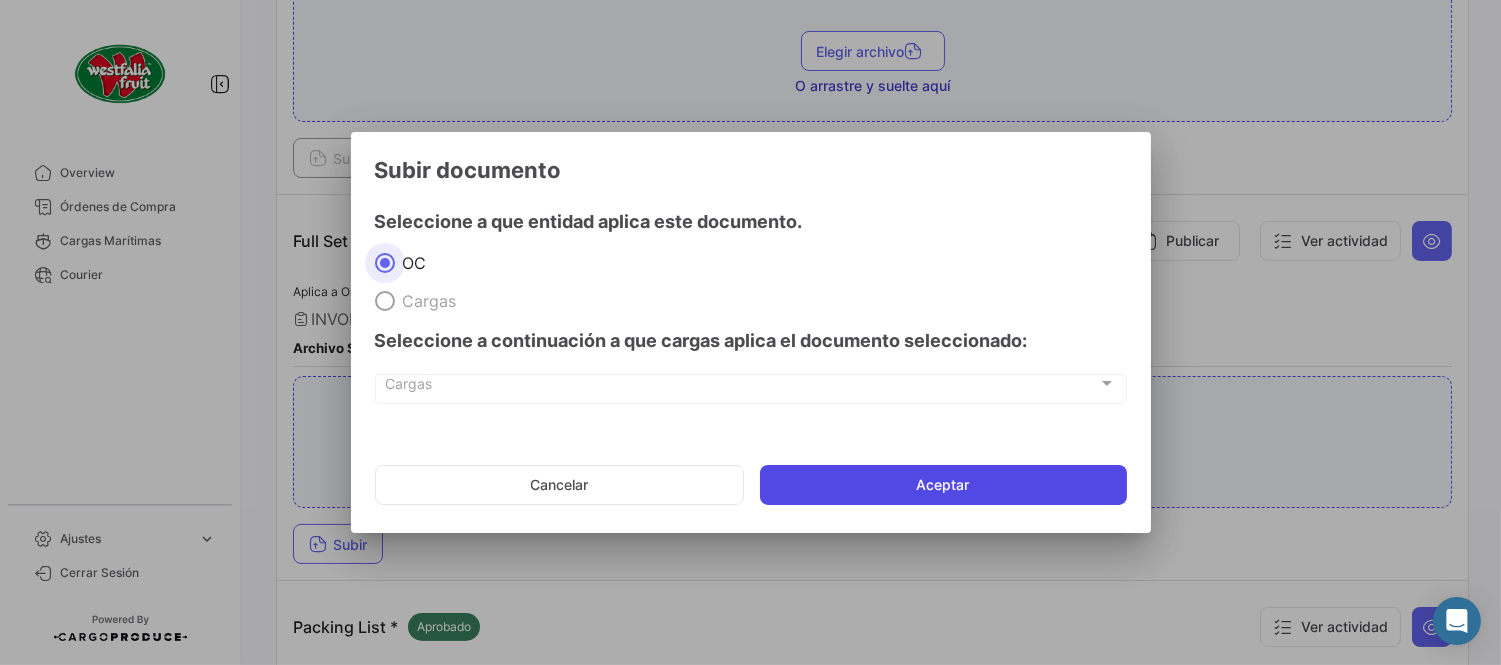 click on "Aceptar" 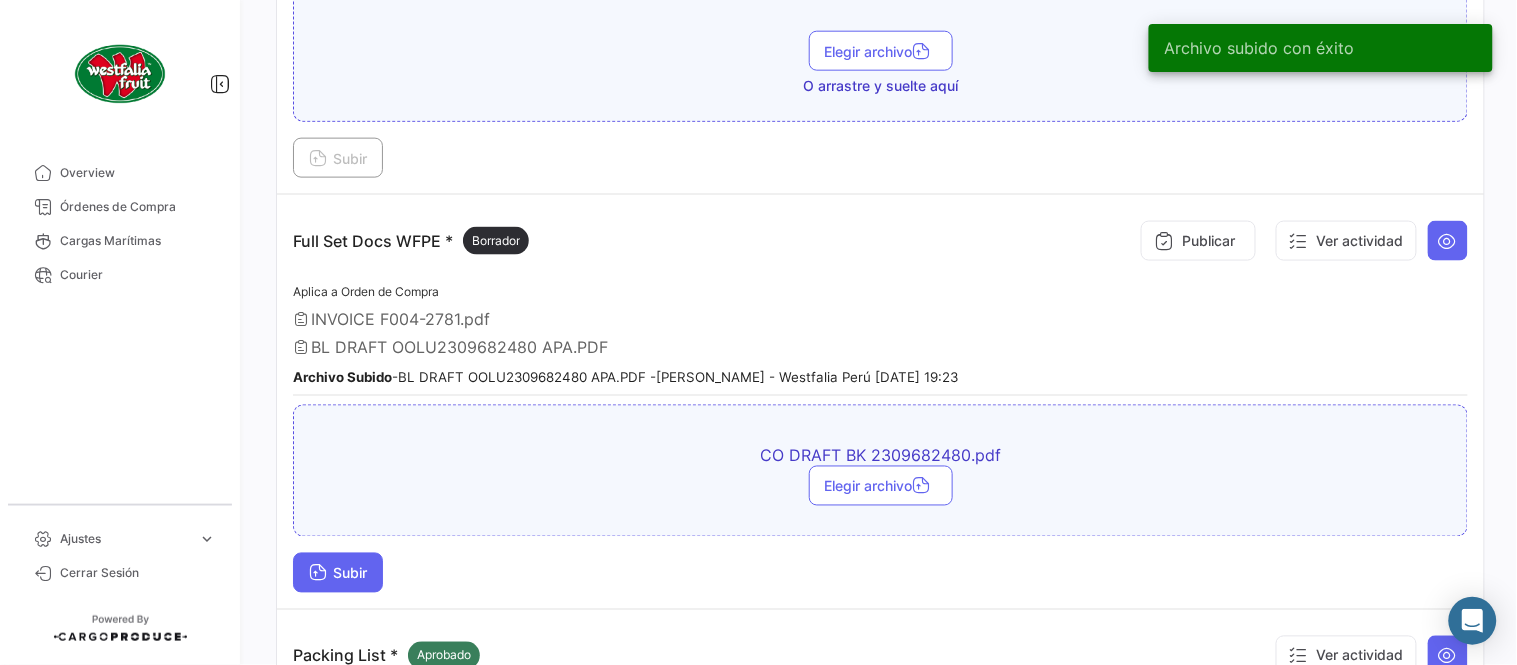 click at bounding box center (318, 575) 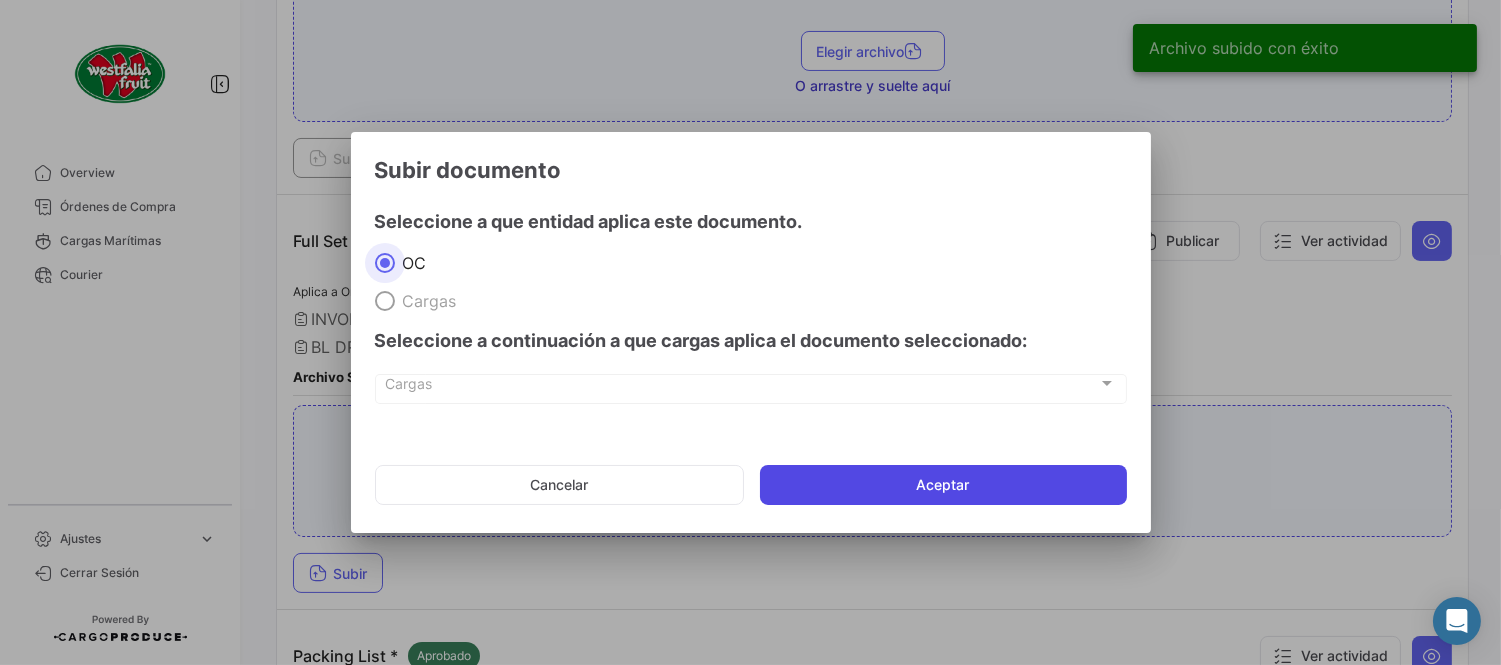 click on "Aceptar" 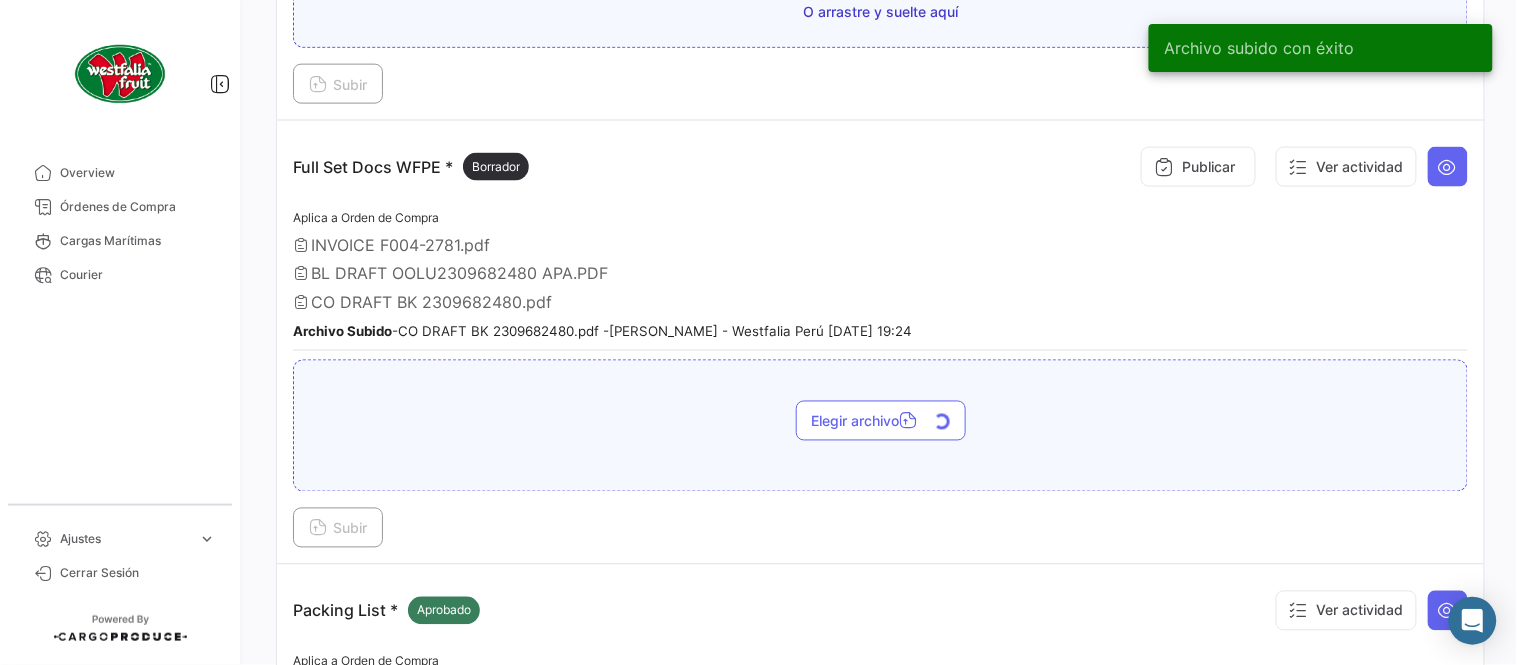 scroll, scrollTop: 695, scrollLeft: 0, axis: vertical 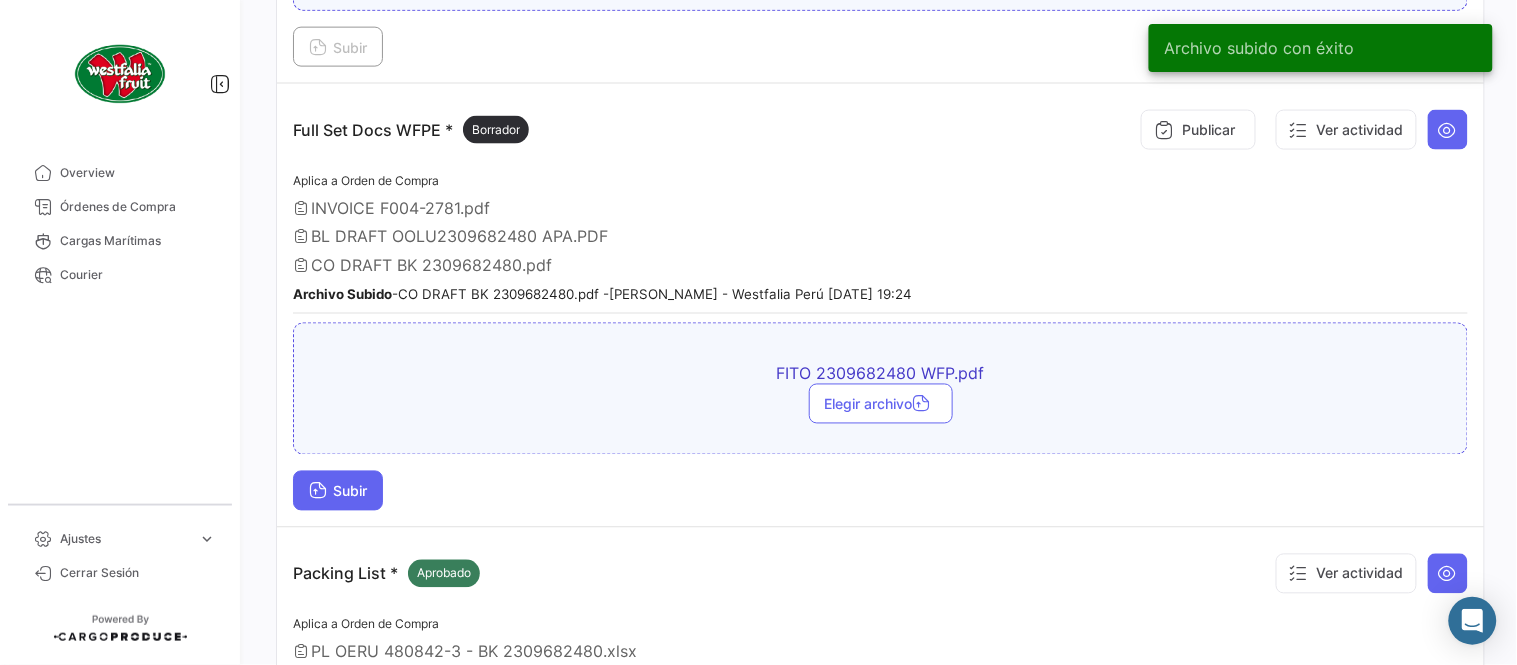 click on "Subir" at bounding box center [338, 491] 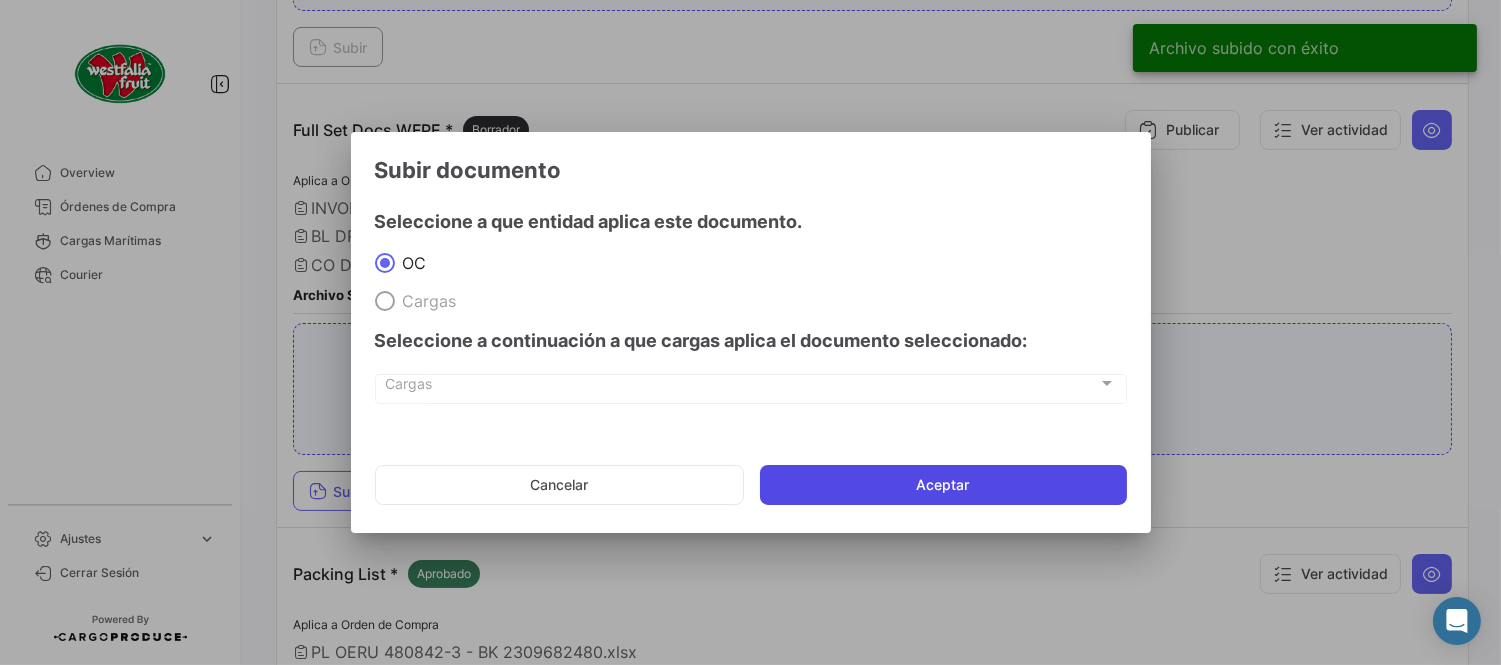 click on "Aceptar" 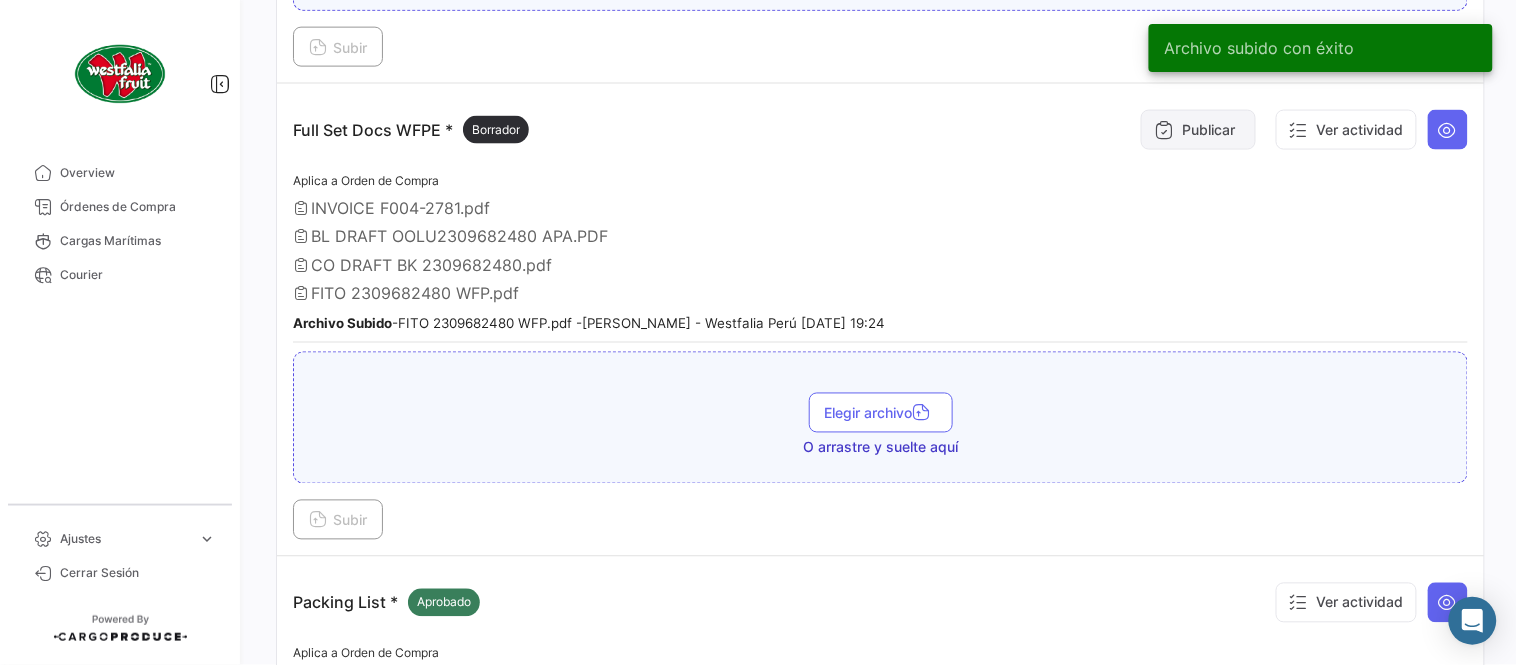 click on "Publicar" at bounding box center [1198, 130] 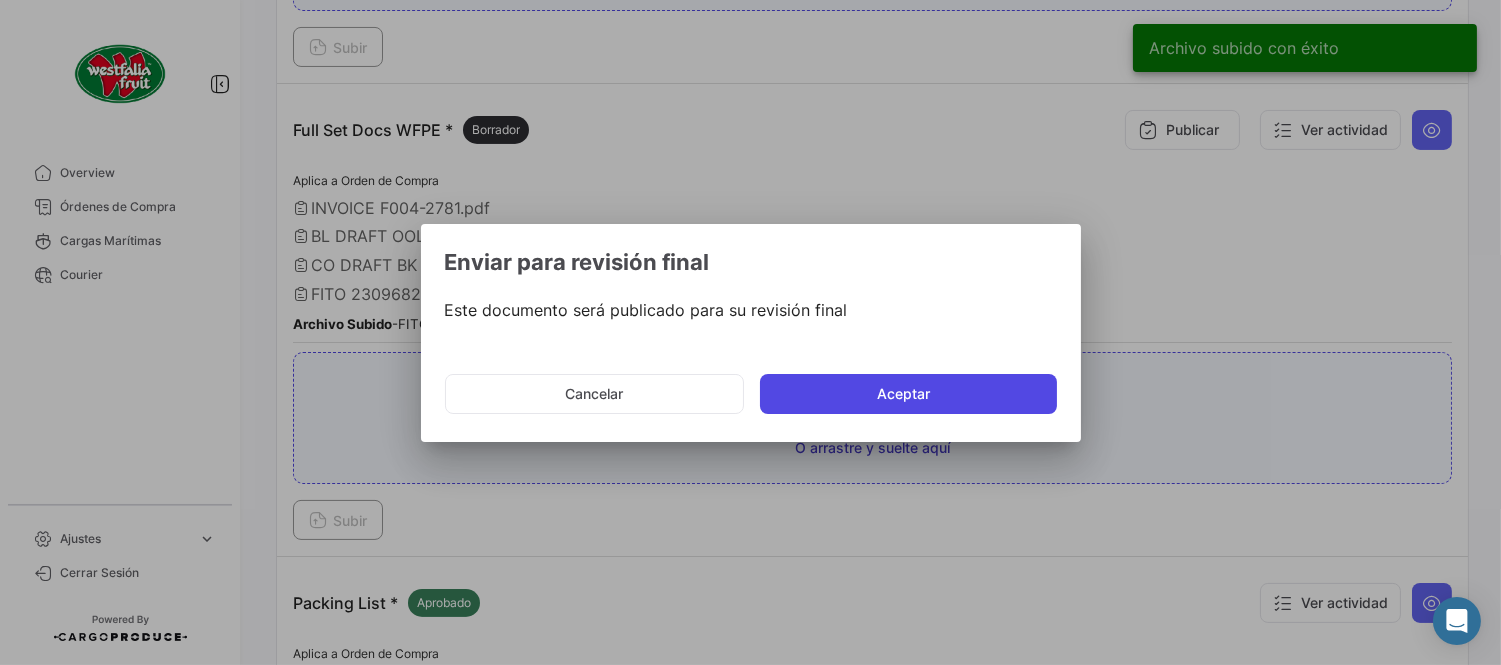 click on "Aceptar" 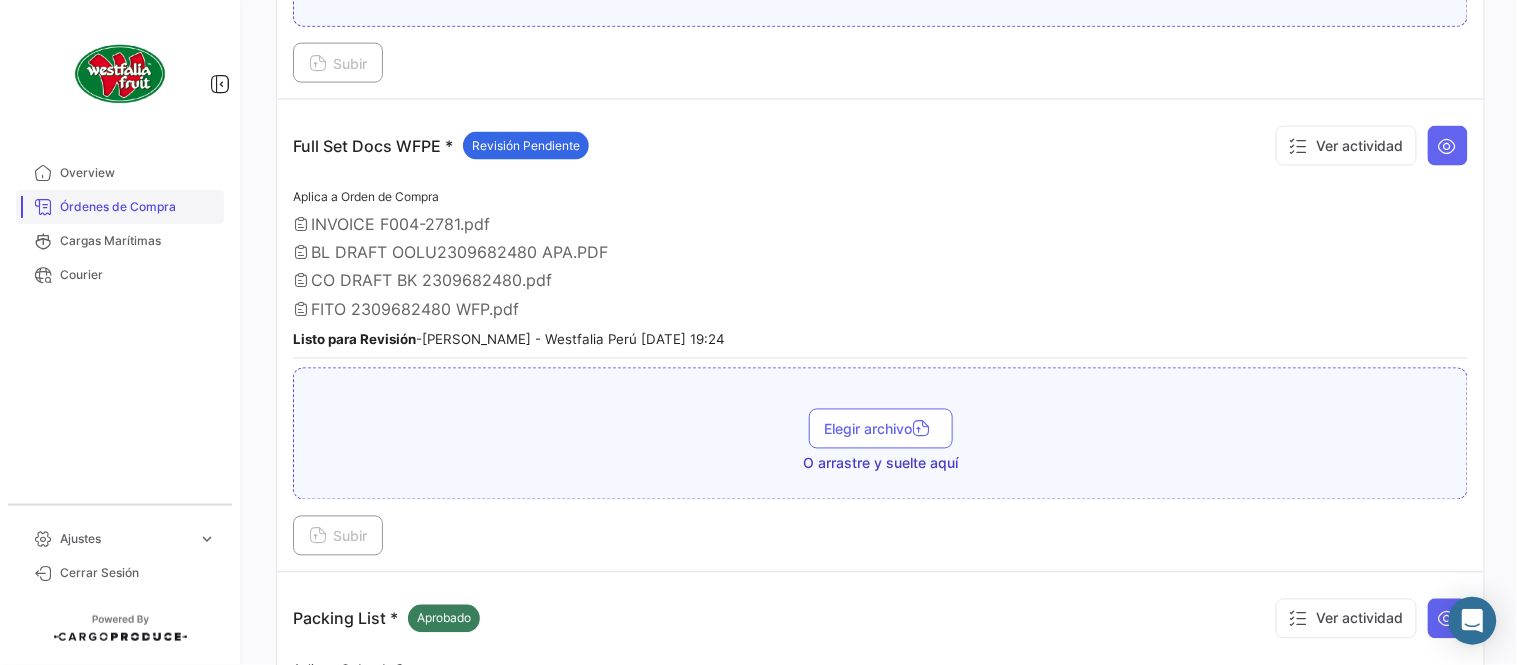click on "Overview   Órdenes de Compra   Cargas Marítimas   Courier" at bounding box center (120, 322) 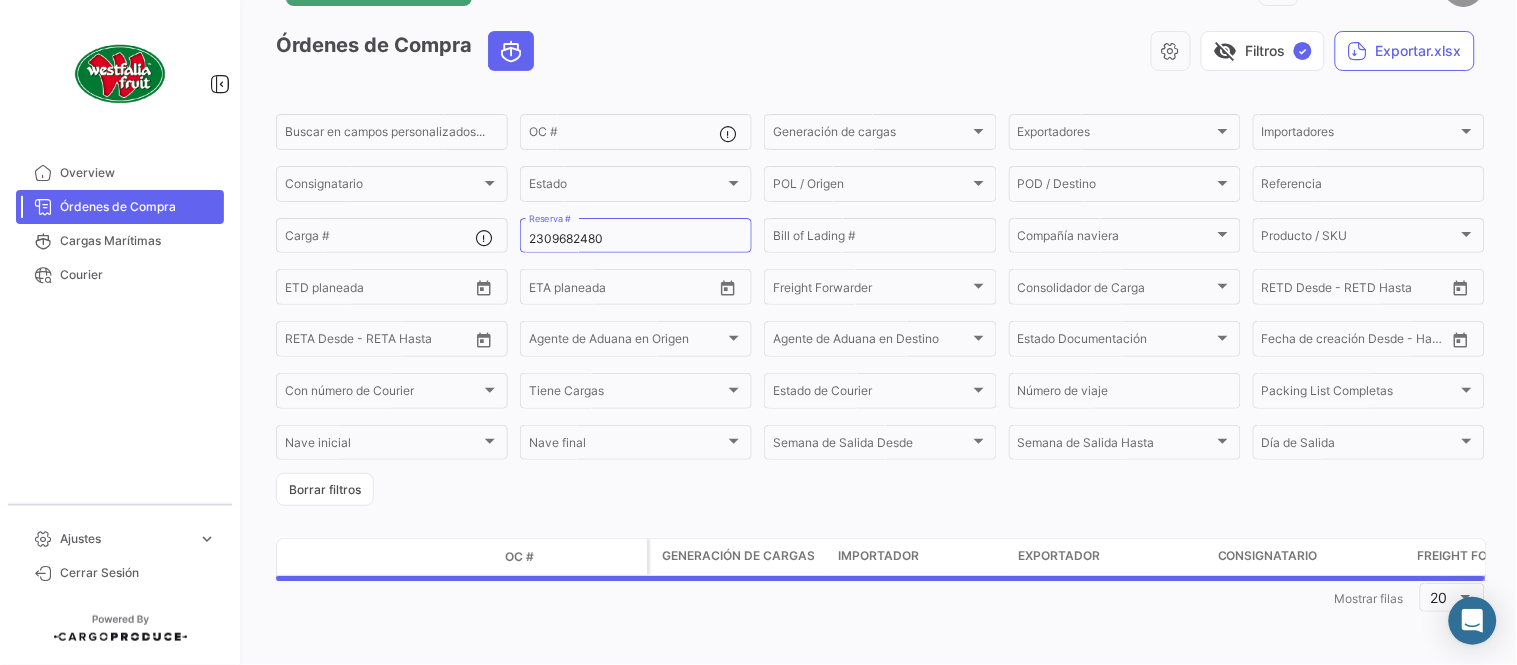 scroll, scrollTop: 0, scrollLeft: 0, axis: both 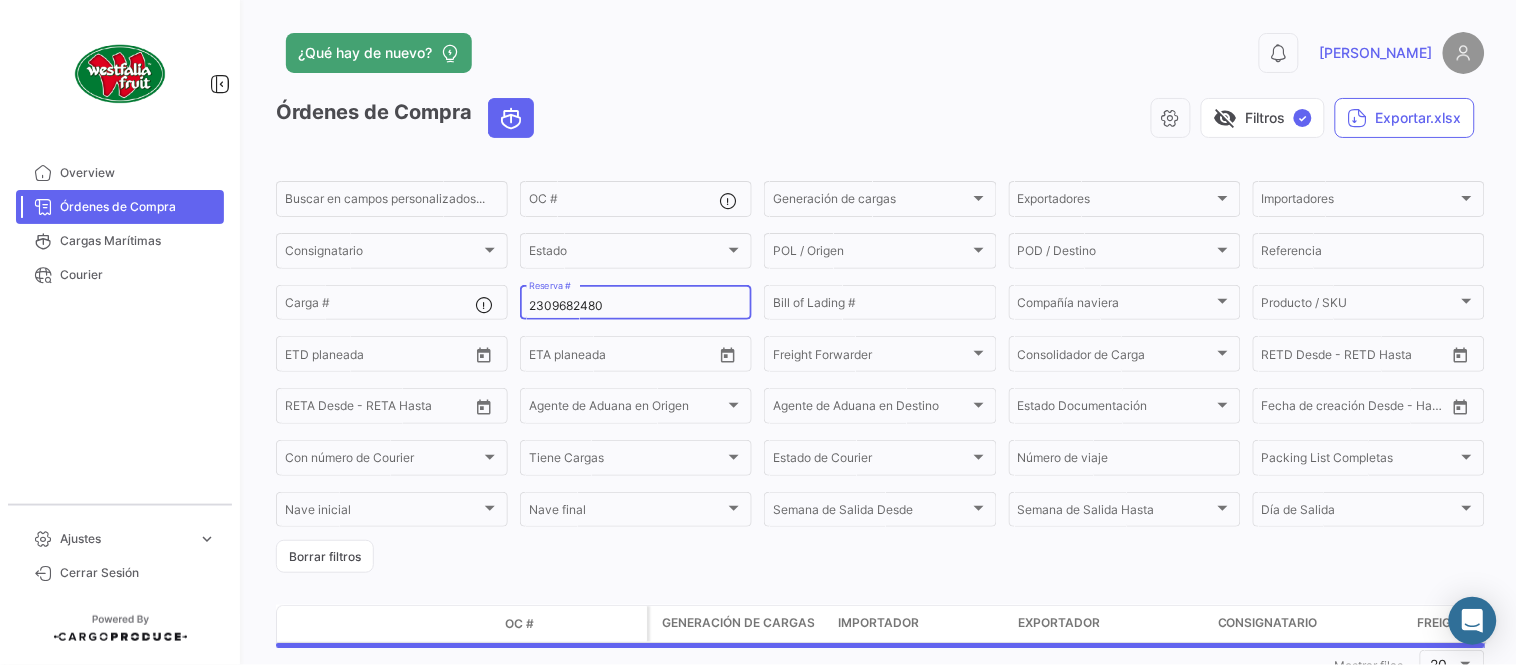 click on "2309682480" at bounding box center (636, 306) 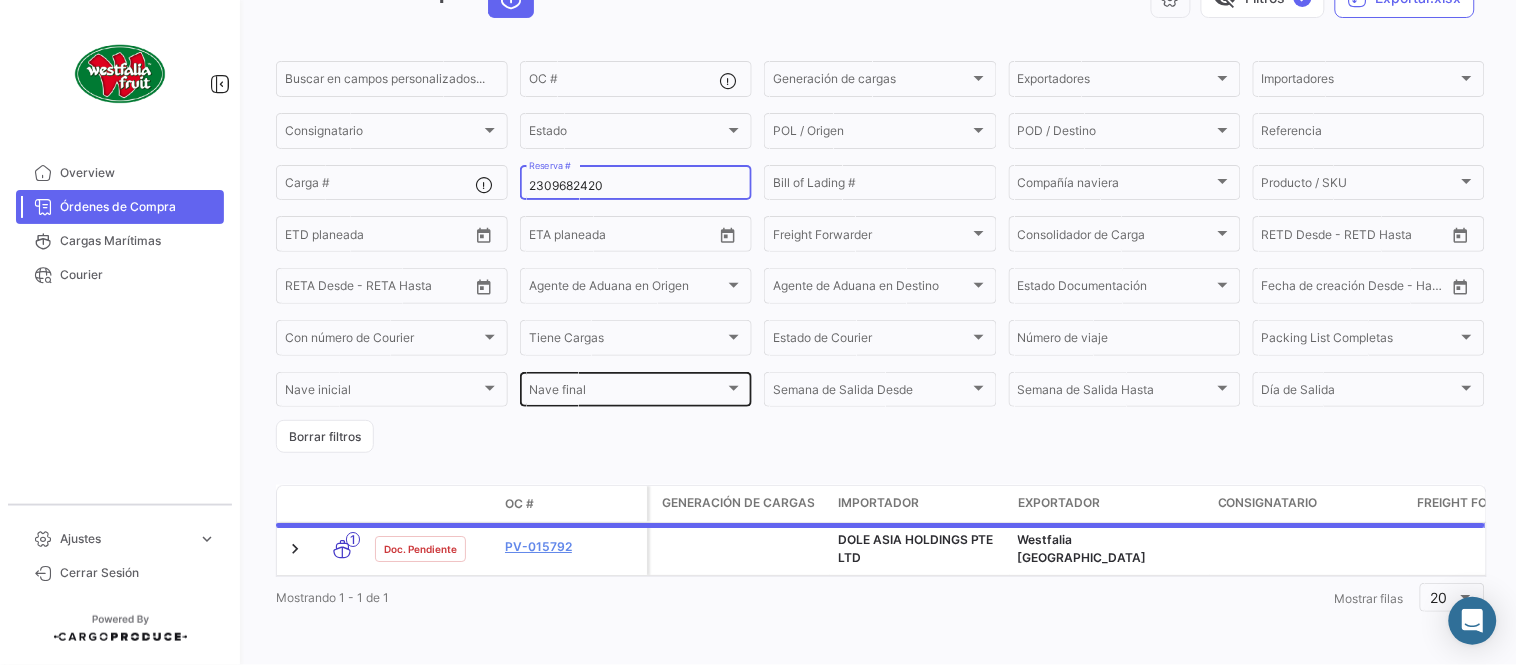 scroll, scrollTop: 136, scrollLeft: 0, axis: vertical 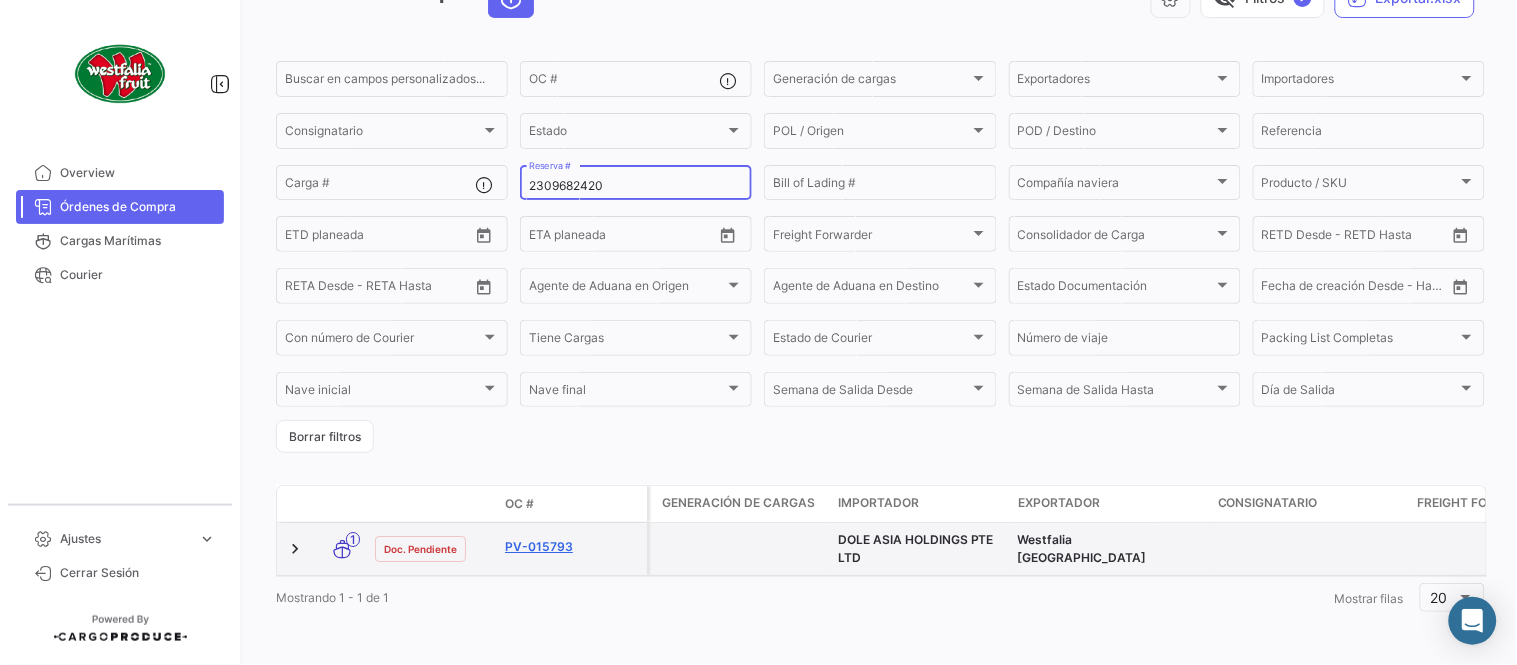 type on "2309682420" 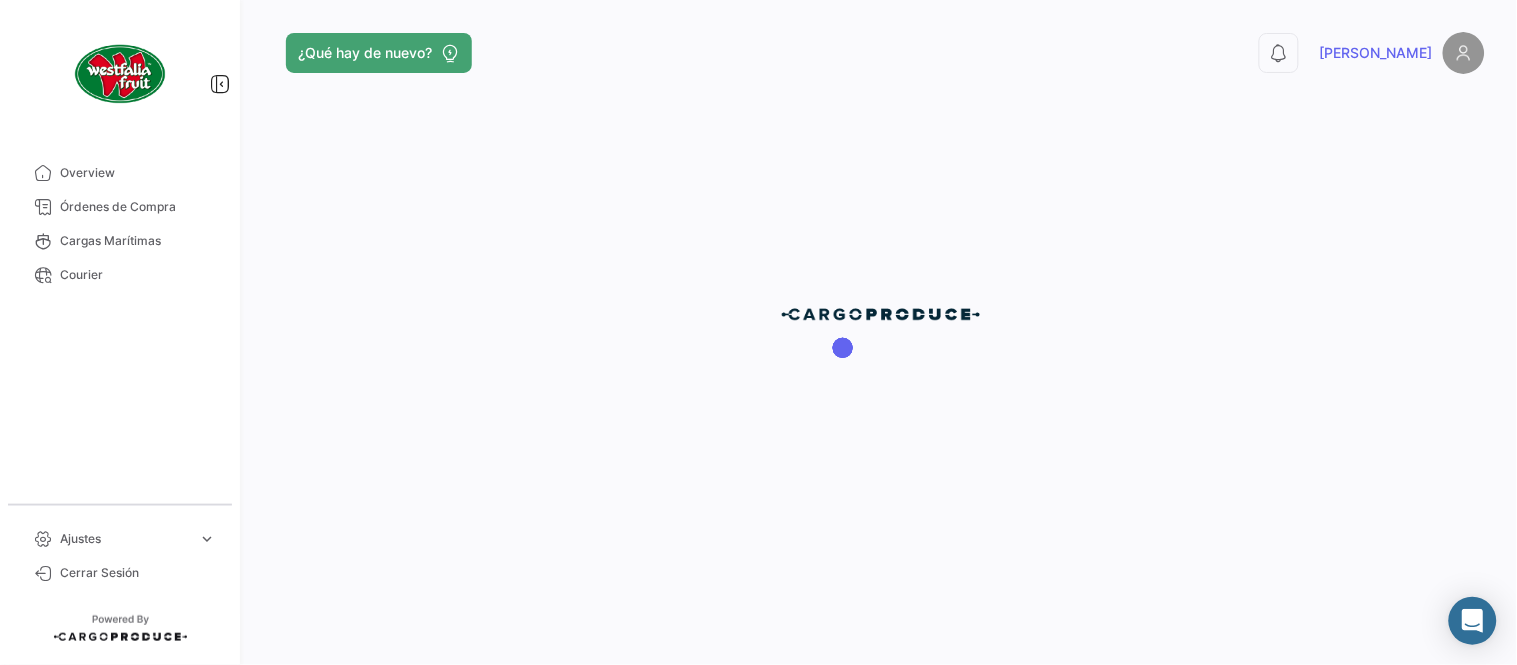 scroll, scrollTop: 0, scrollLeft: 0, axis: both 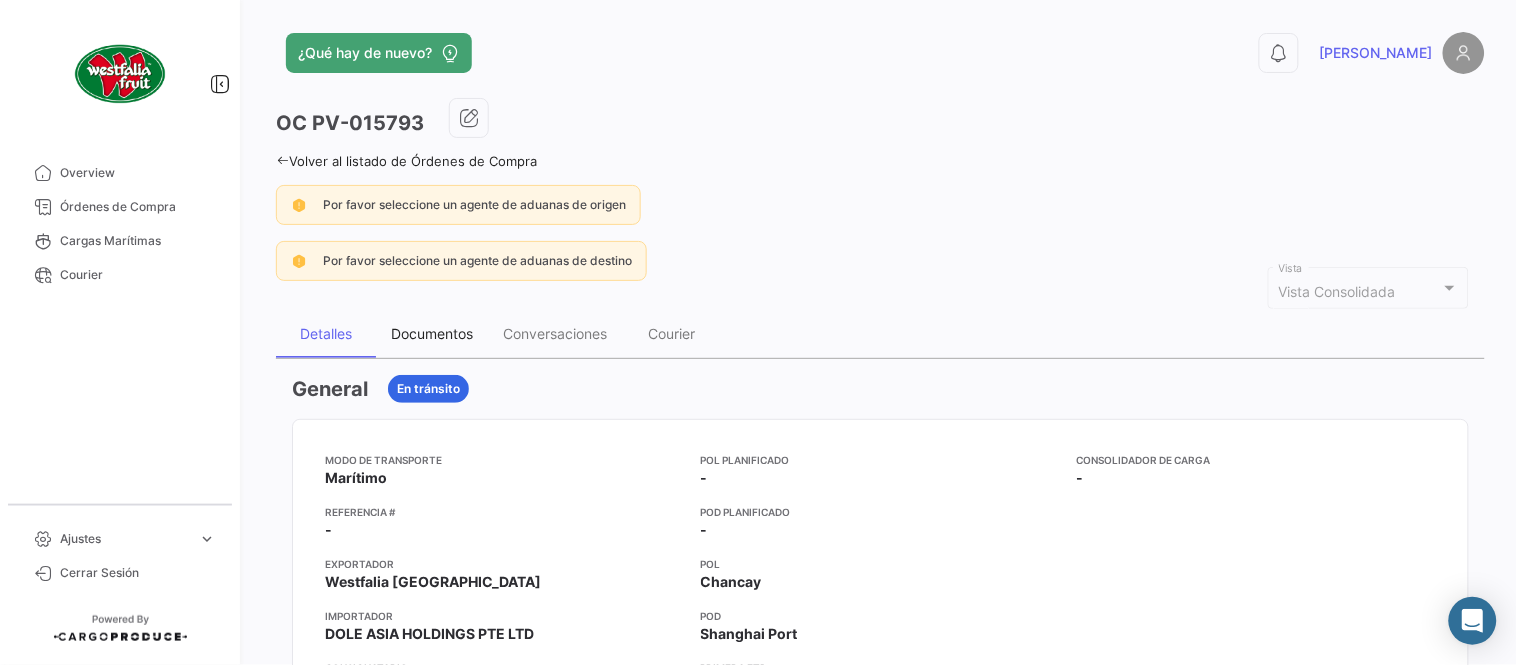 click on "Documentos" at bounding box center (432, 333) 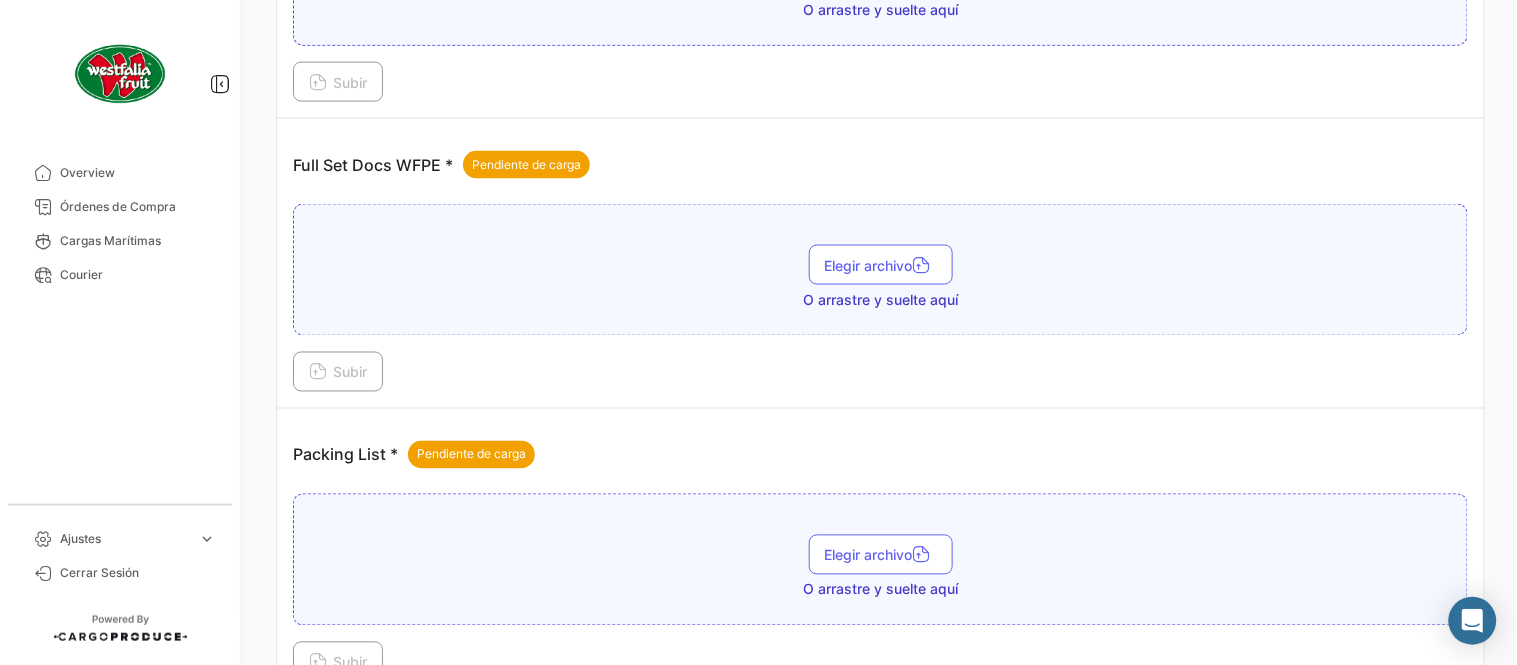 scroll, scrollTop: 806, scrollLeft: 0, axis: vertical 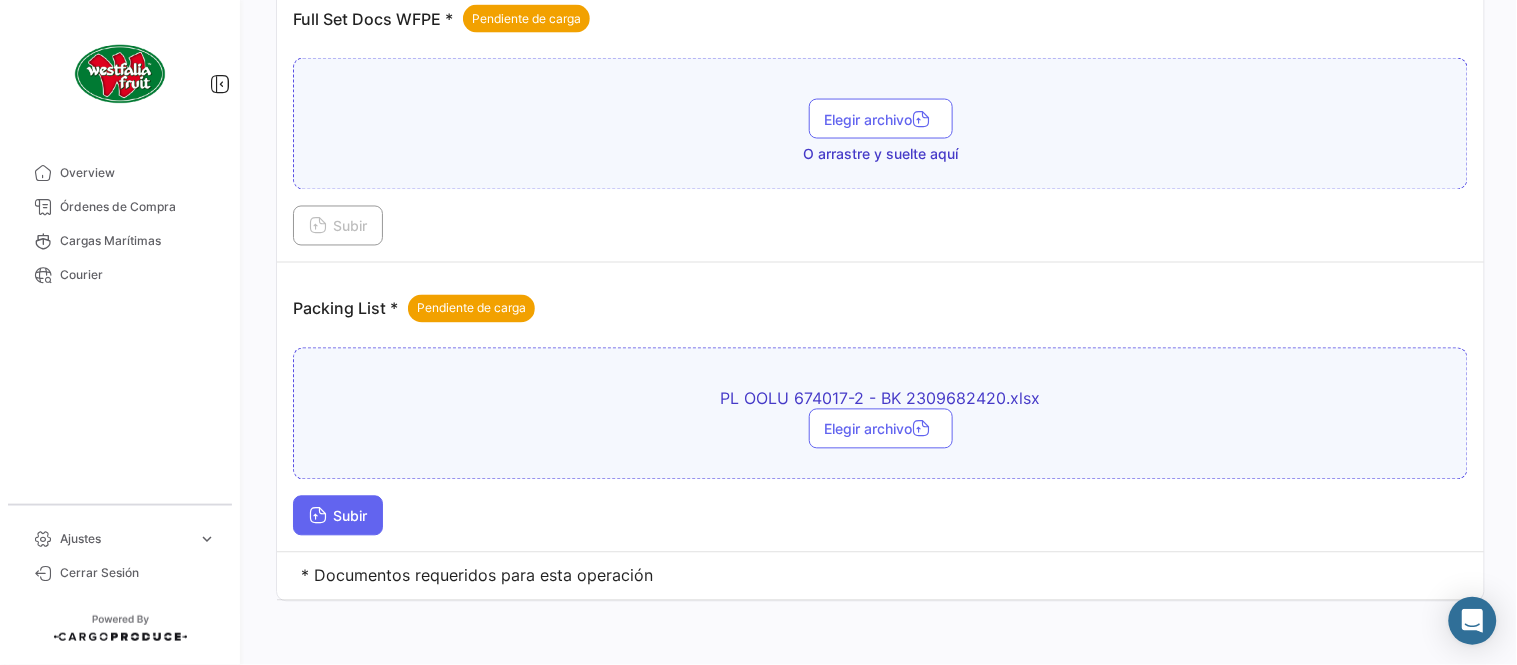 click on "Subir" at bounding box center (338, 516) 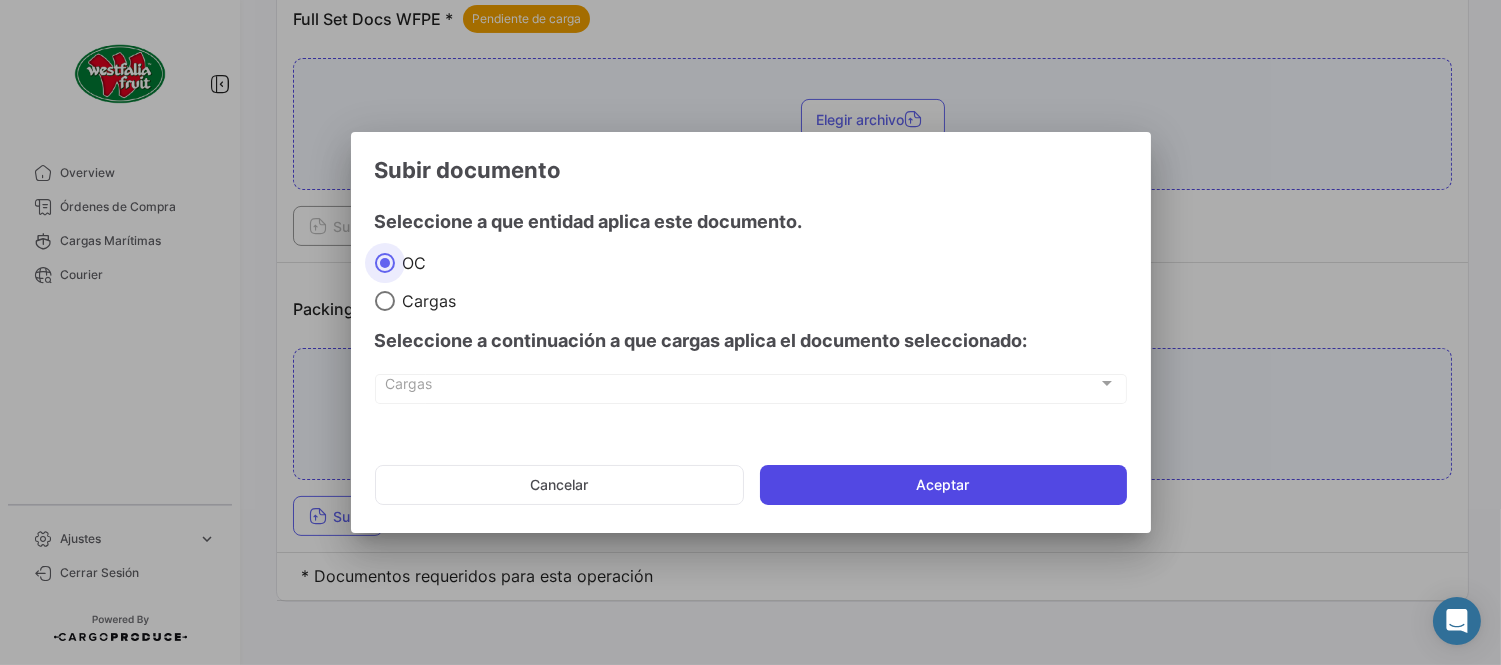 click on "Aceptar" 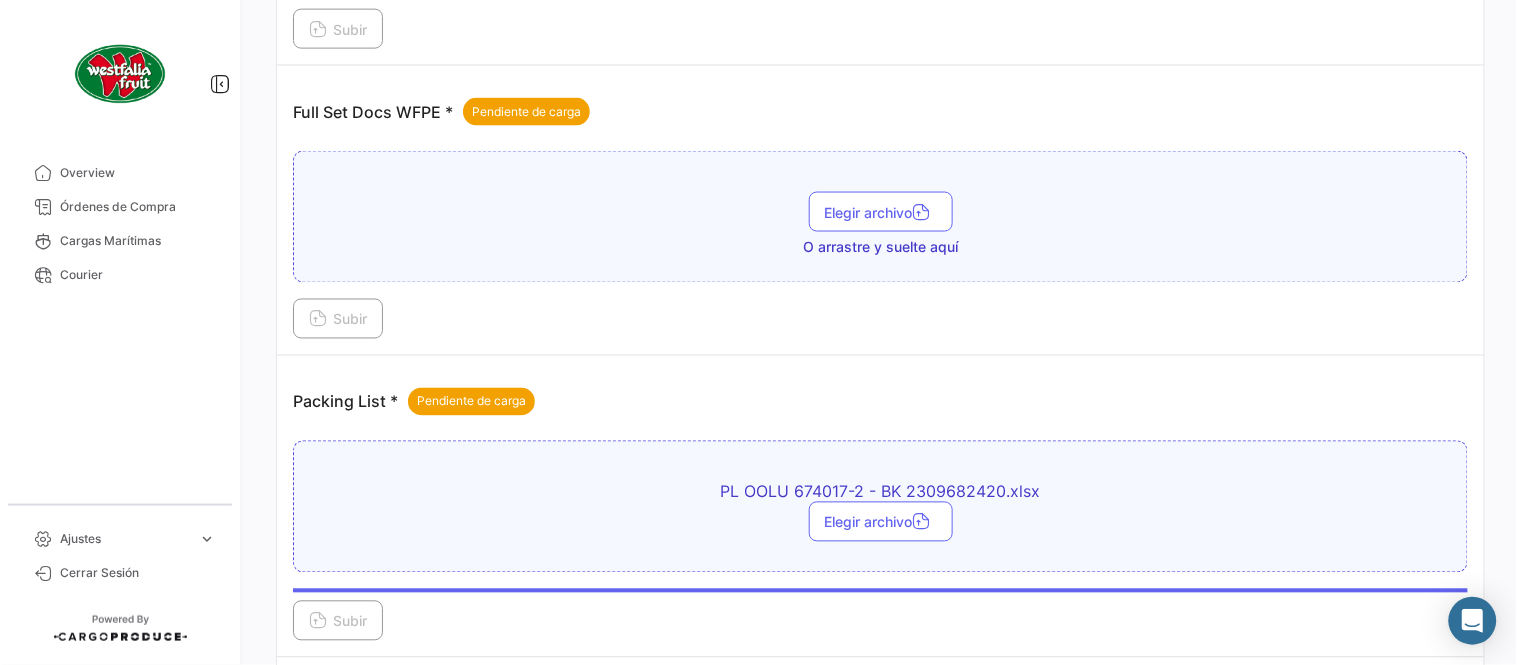 scroll, scrollTop: 584, scrollLeft: 0, axis: vertical 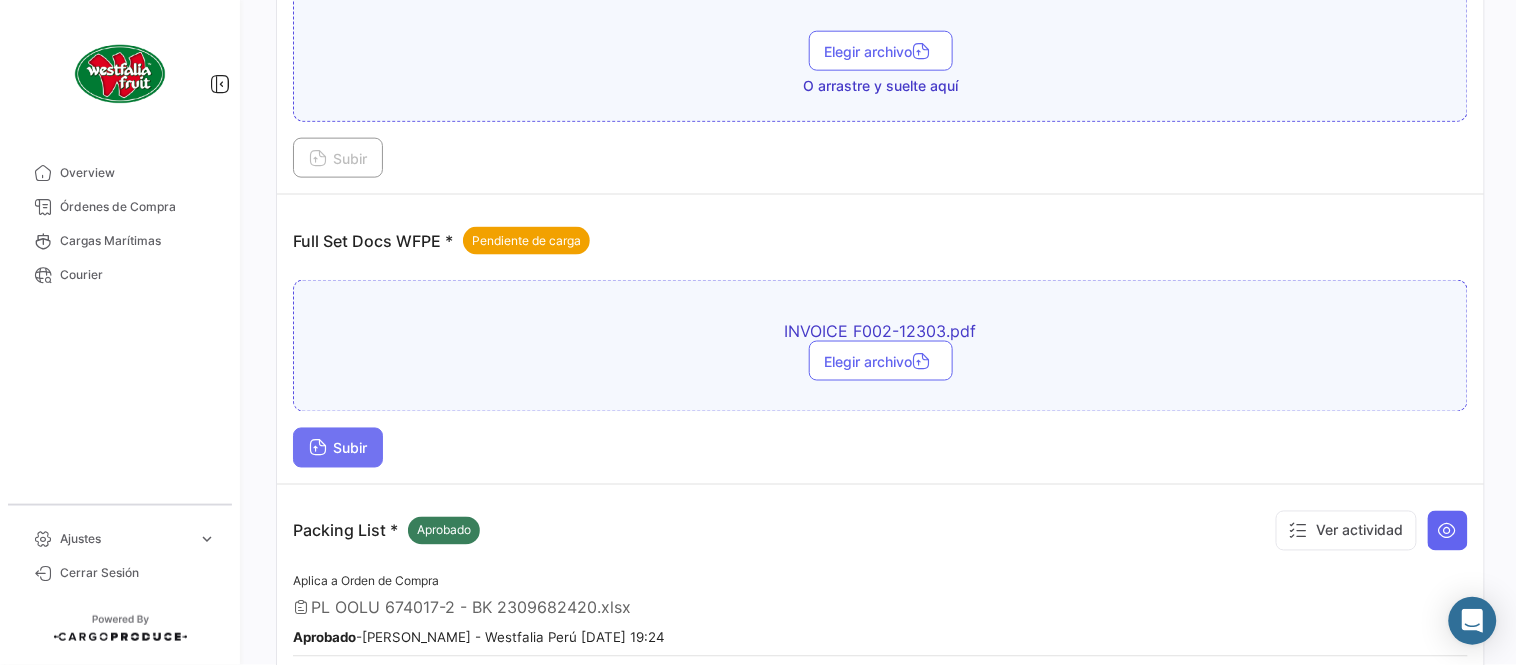 click on "Subir" at bounding box center [338, 448] 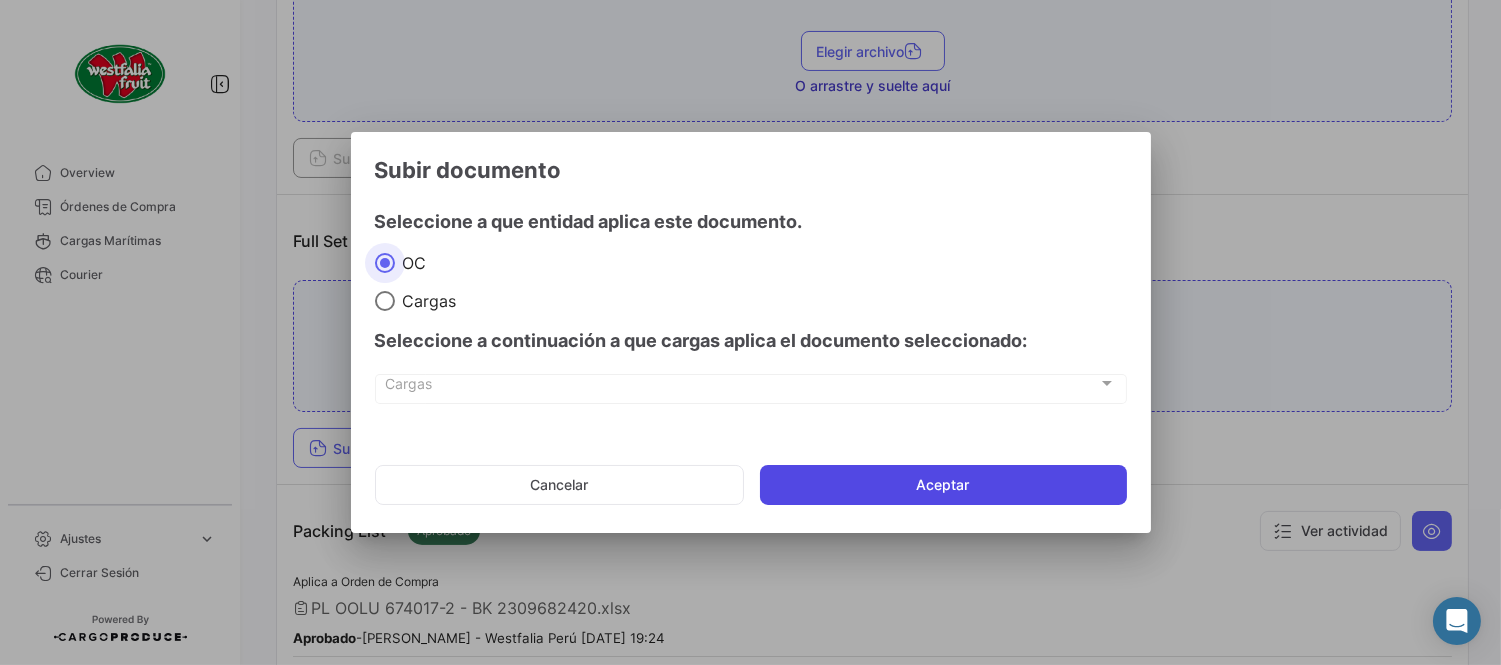 click on "Aceptar" 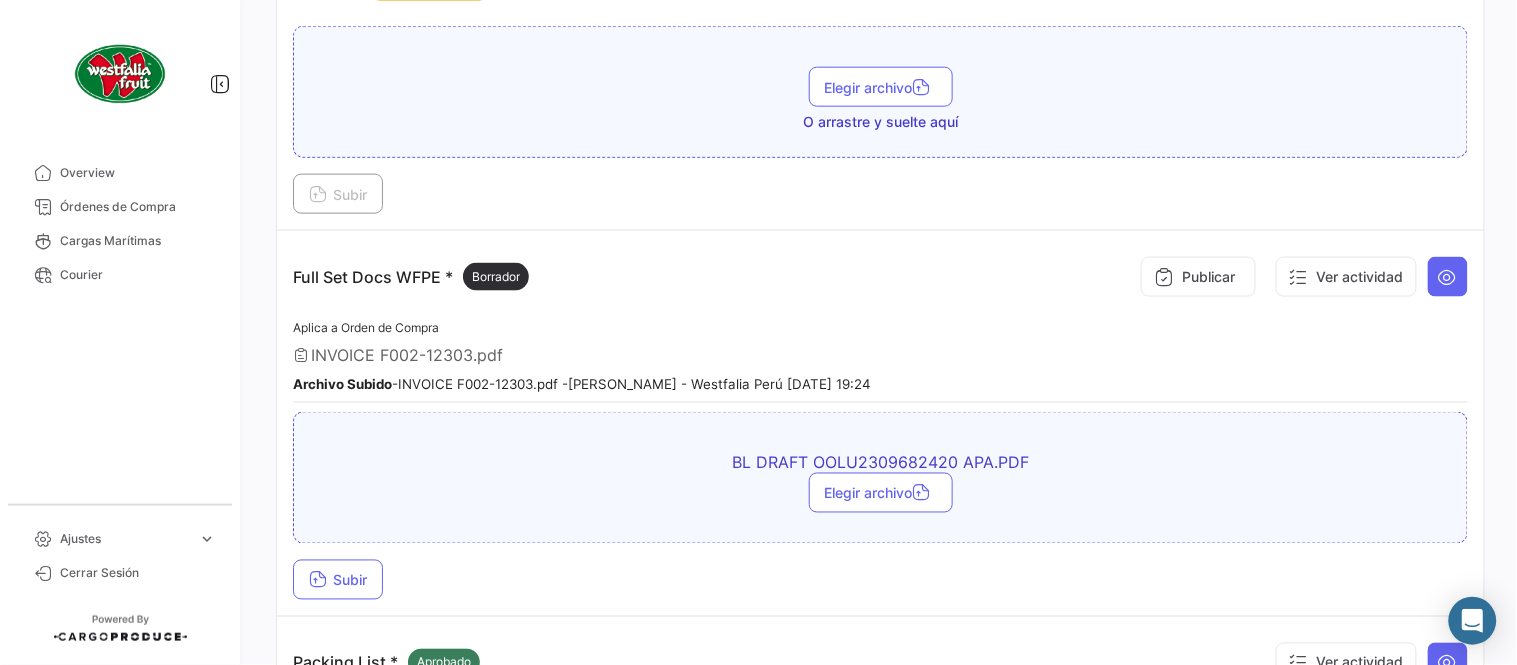 scroll, scrollTop: 584, scrollLeft: 0, axis: vertical 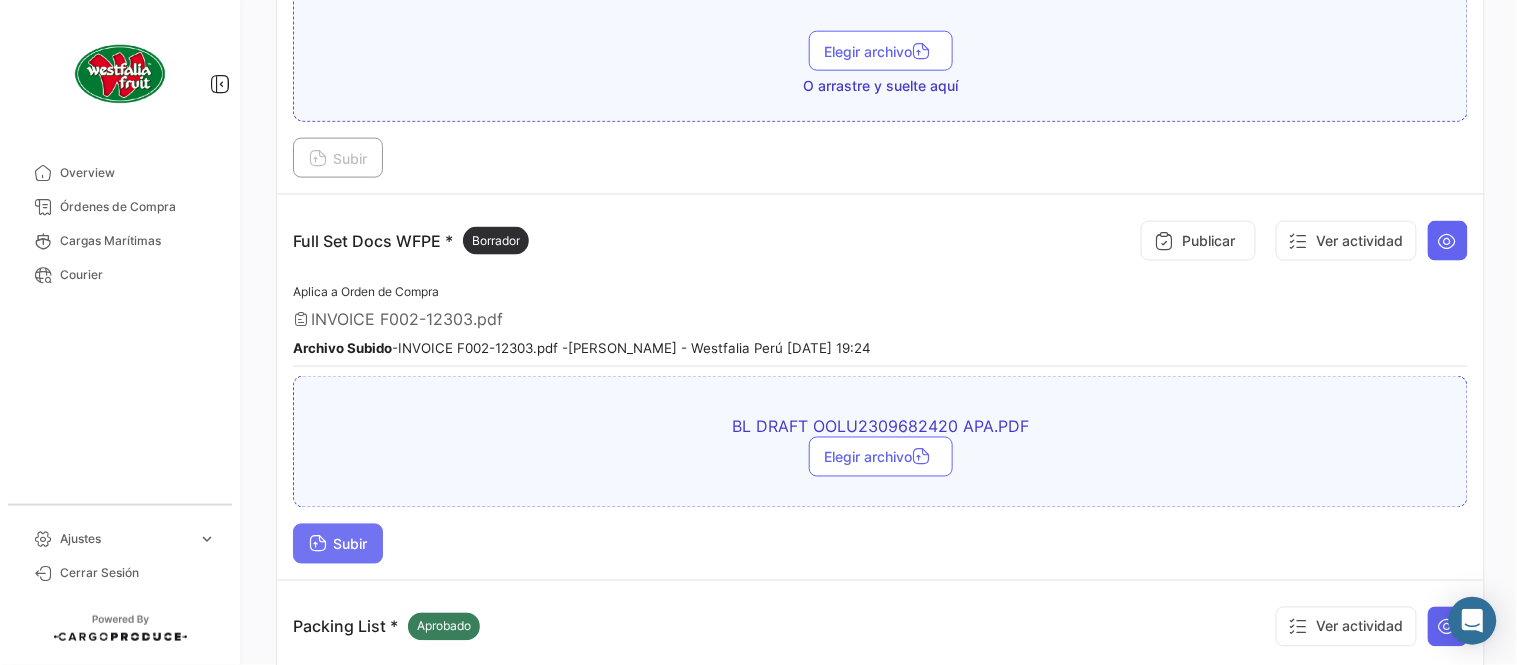 click on "Subir" at bounding box center [338, 544] 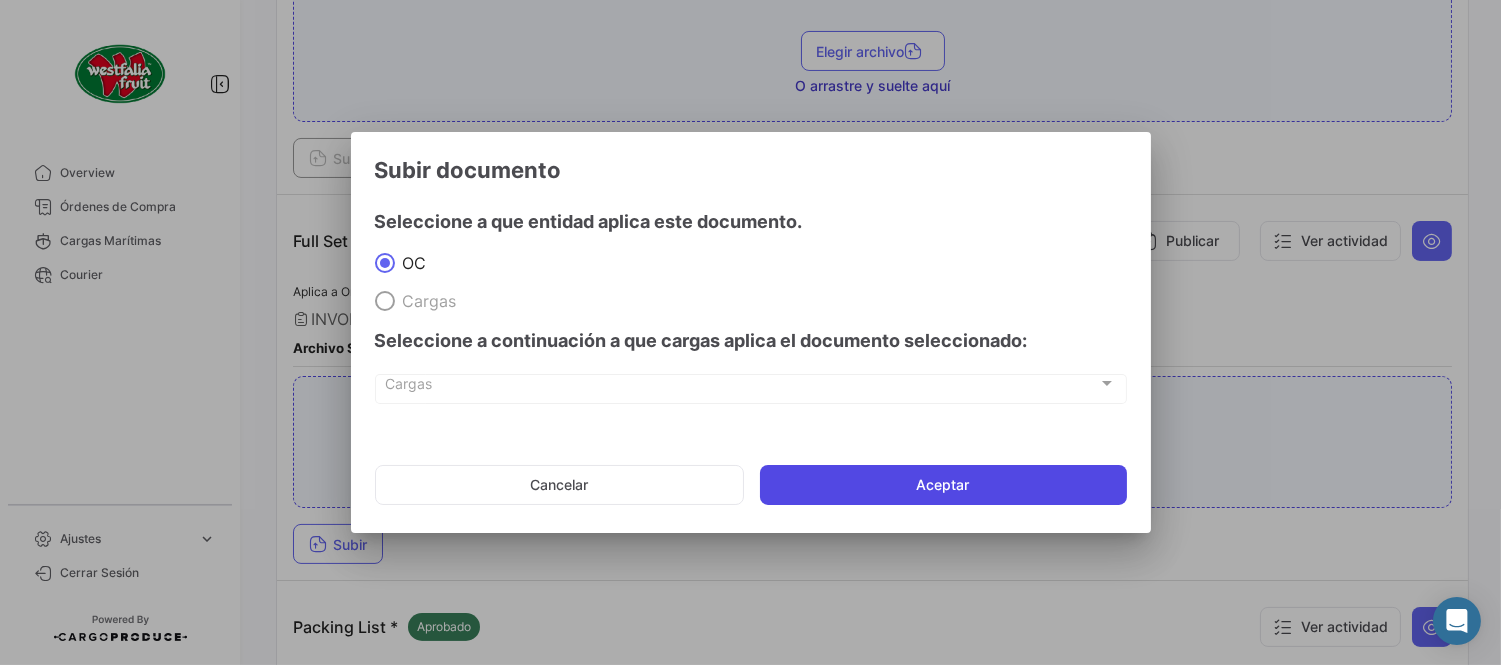 click on "Aceptar" 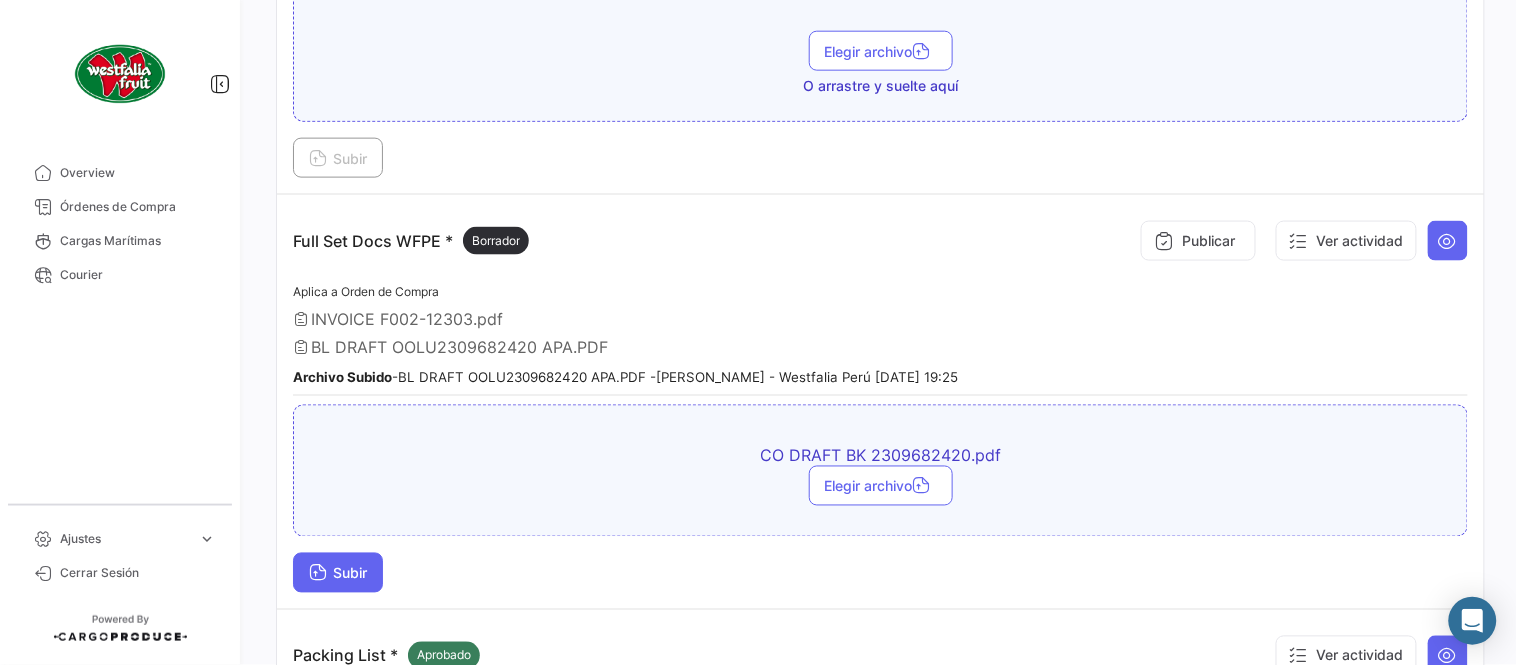 click on "Subir" at bounding box center (338, 573) 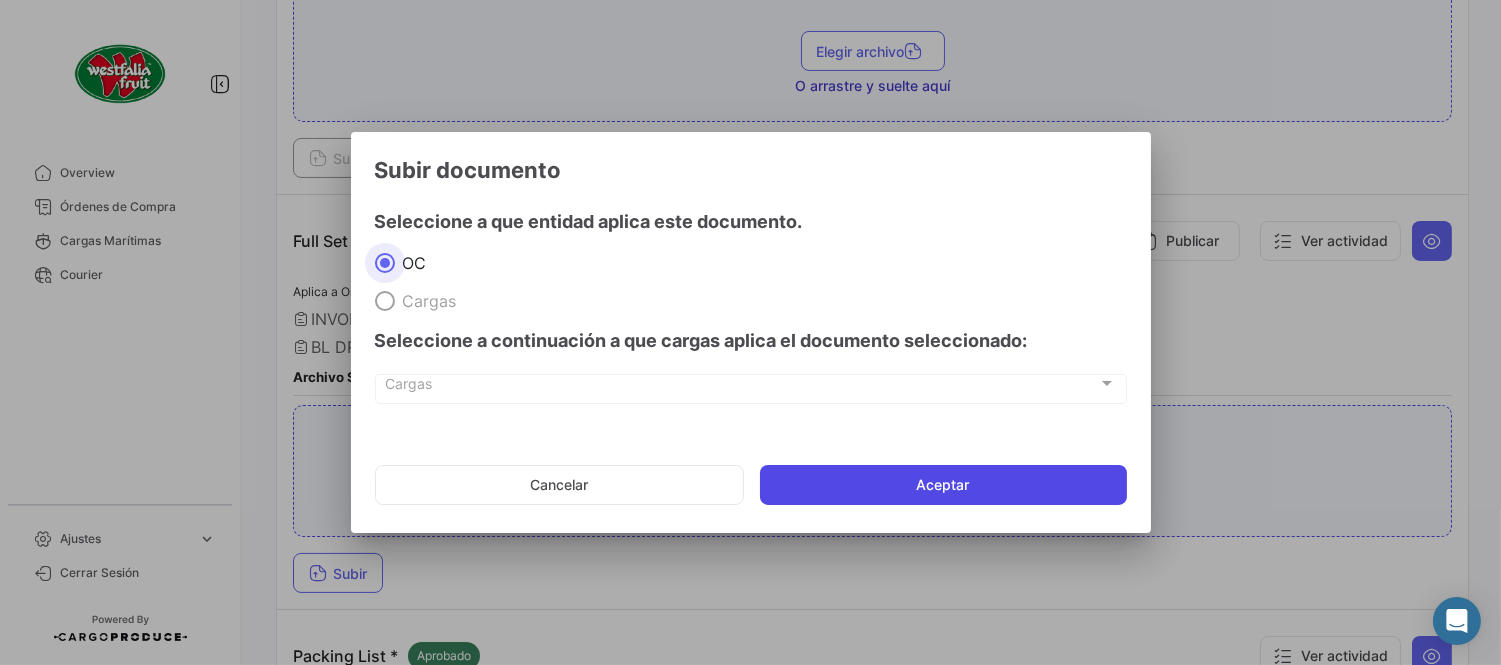 click on "Aceptar" 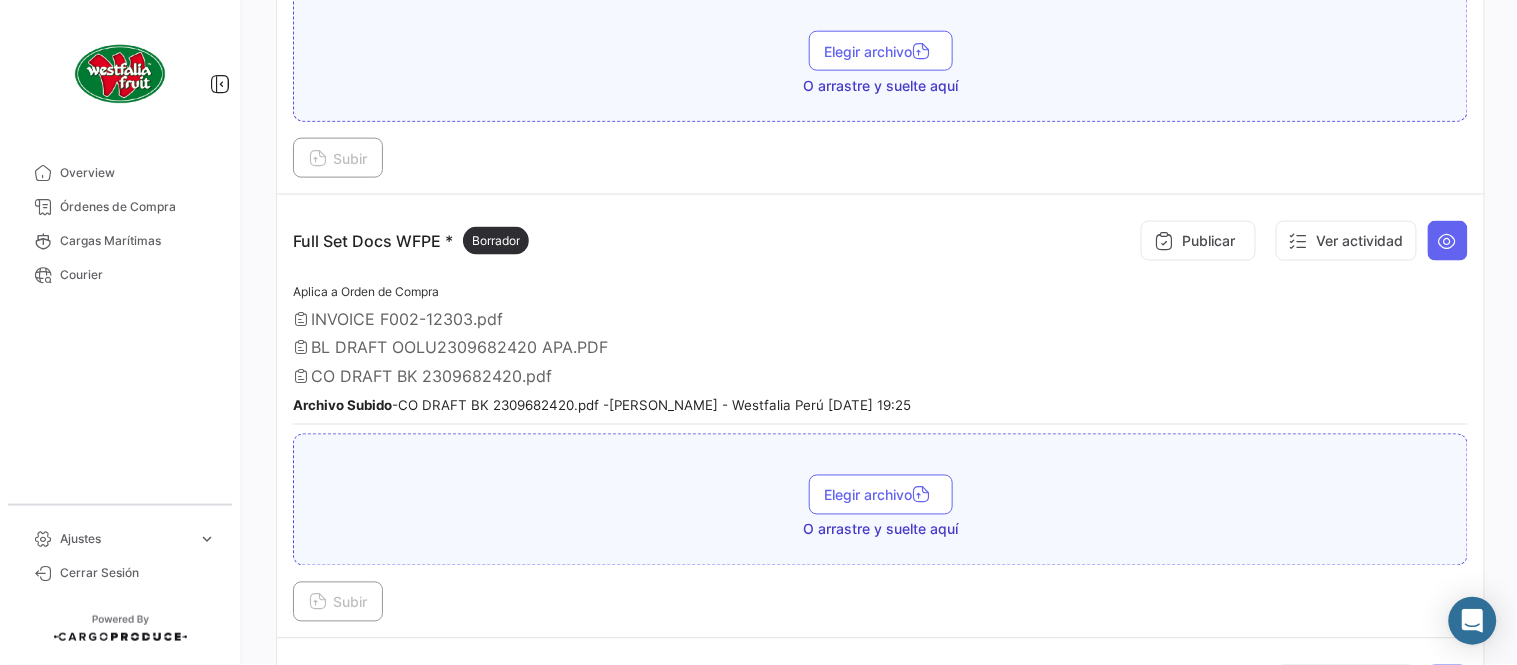 click on "Aplica a Orden de Compra   INVOICE F002-12303.pdf   BL DRAFT OOLU2309682420 APA.PDF   CO DRAFT BK 2309682420.pdf  Archivo Subido  -   CO DRAFT BK 2309682420.pdf -   [PERSON_NAME]  - Westfalia Perú [DATE] 19:25" at bounding box center [880, 352] 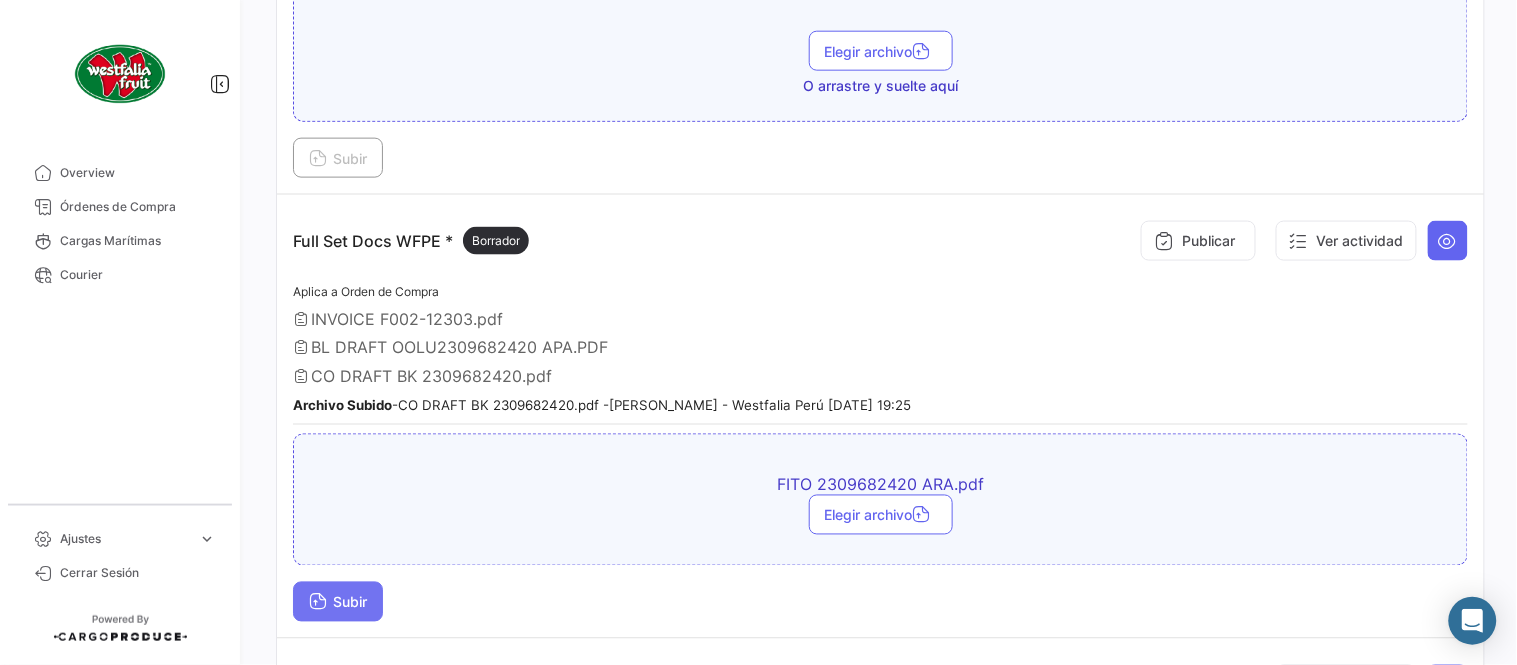 click on "Subir" at bounding box center (338, 602) 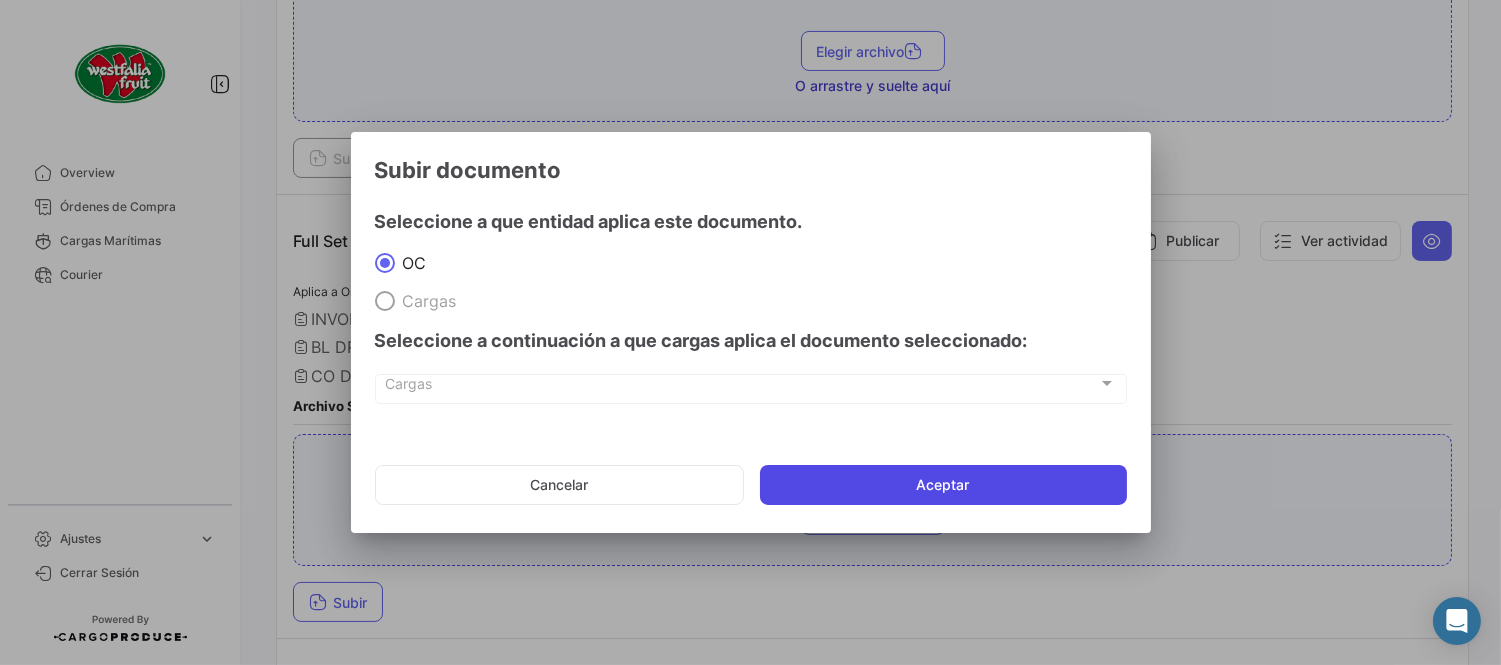 click on "Aceptar" 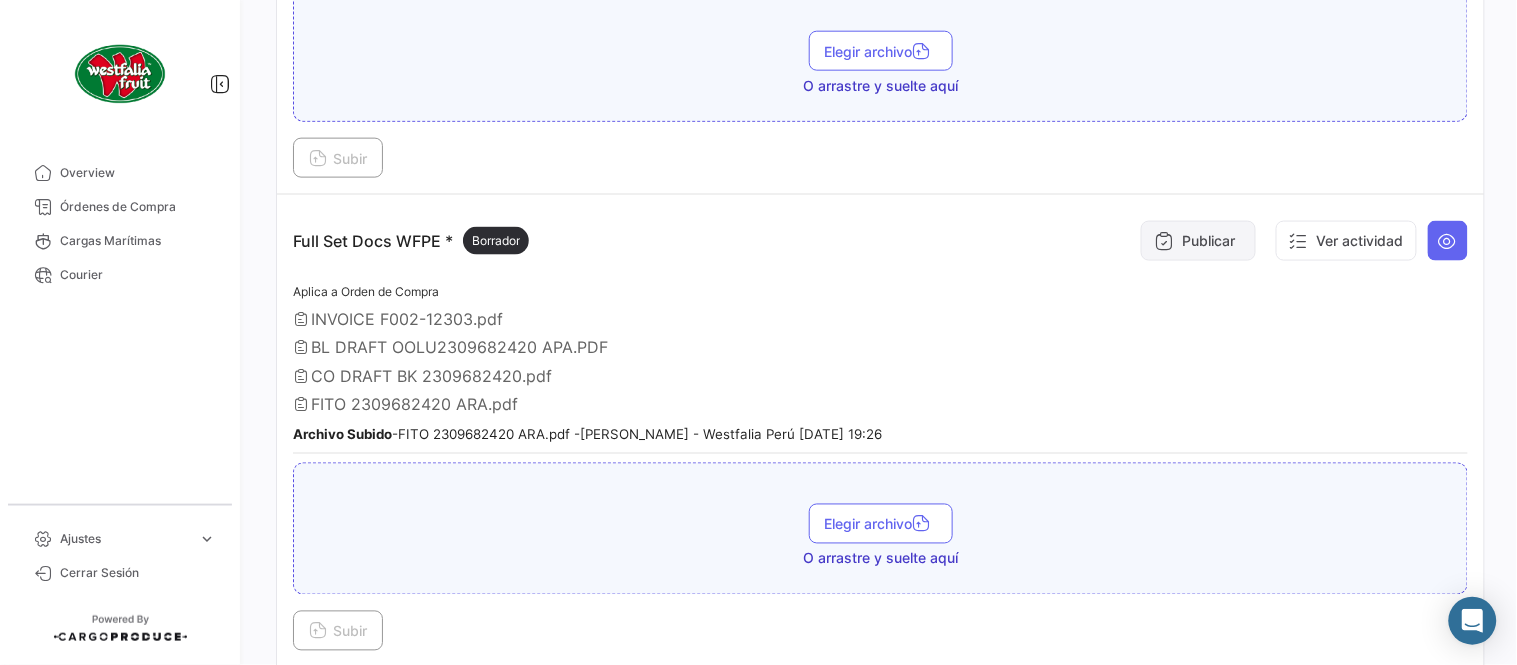 click on "Publicar" at bounding box center (1198, 241) 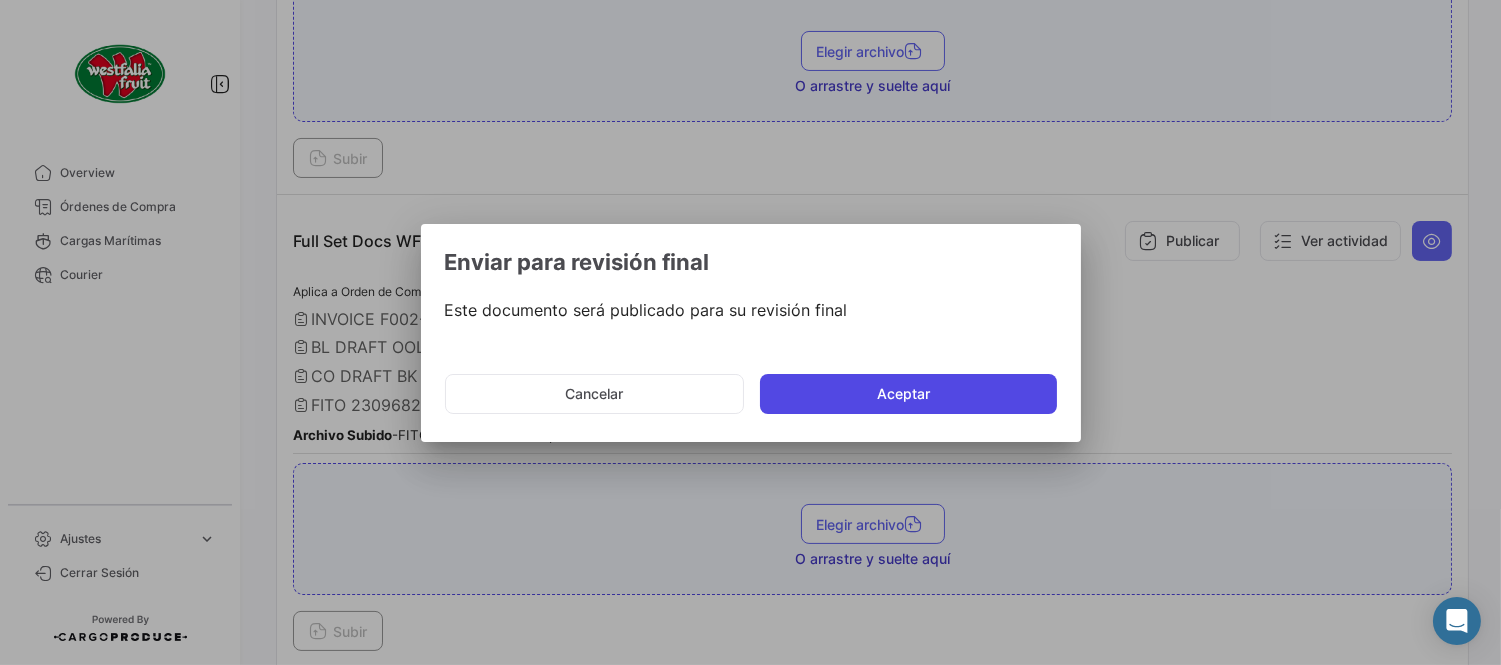 click on "Aceptar" 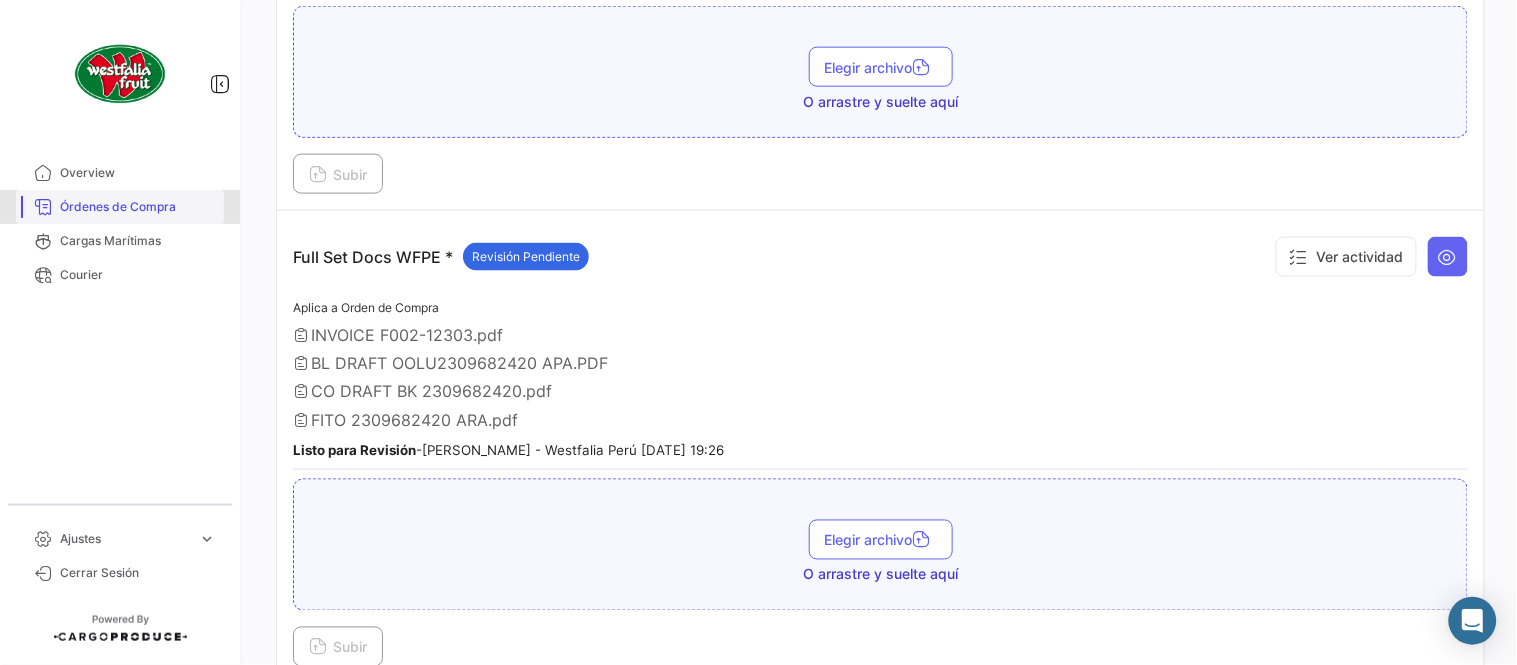 click on "Órdenes de Compra" at bounding box center [138, 207] 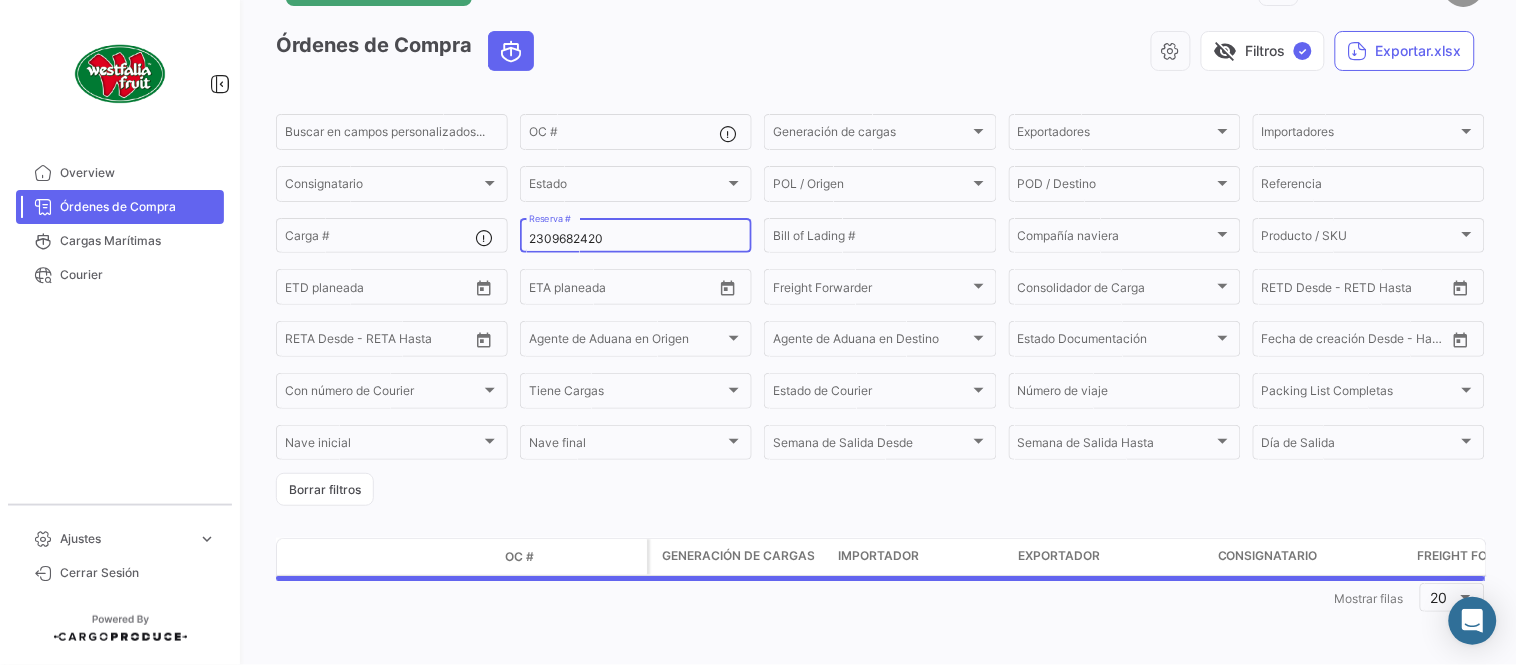 scroll, scrollTop: 0, scrollLeft: 0, axis: both 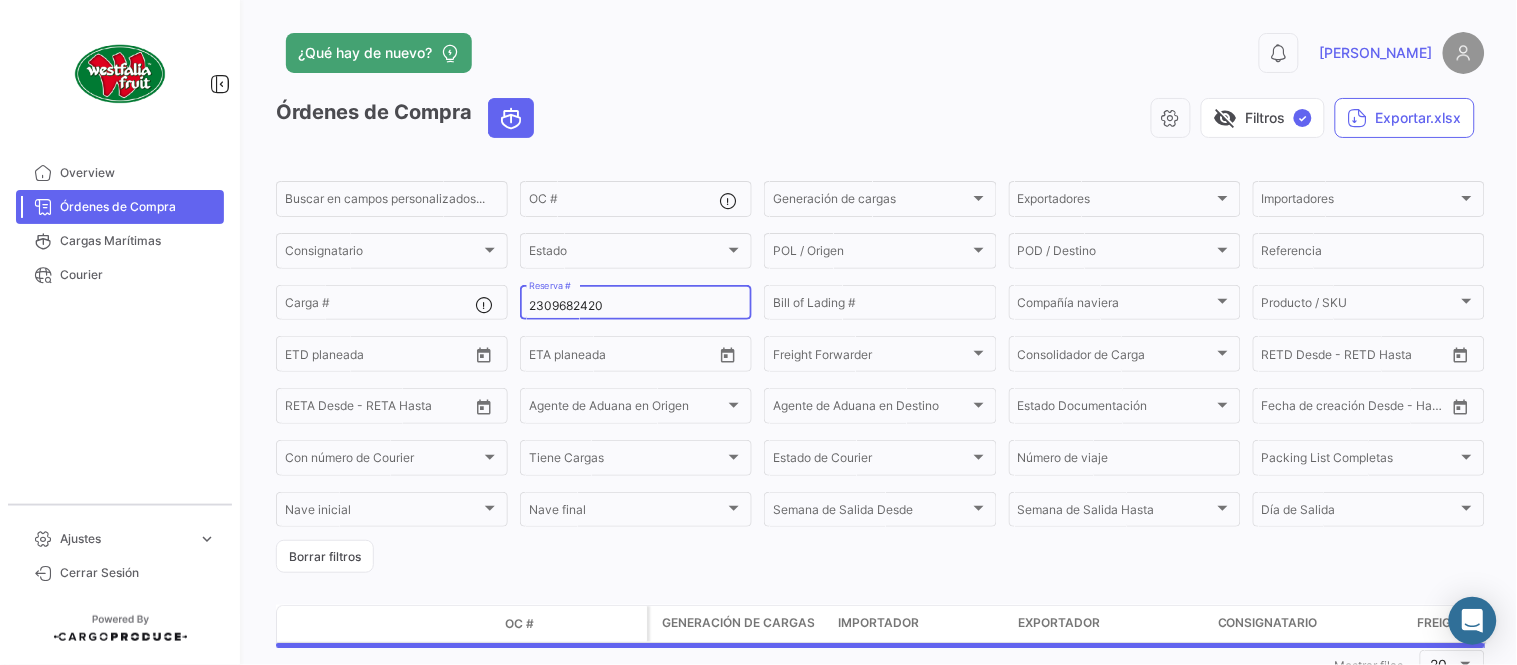 click on "2309682420" at bounding box center [636, 306] 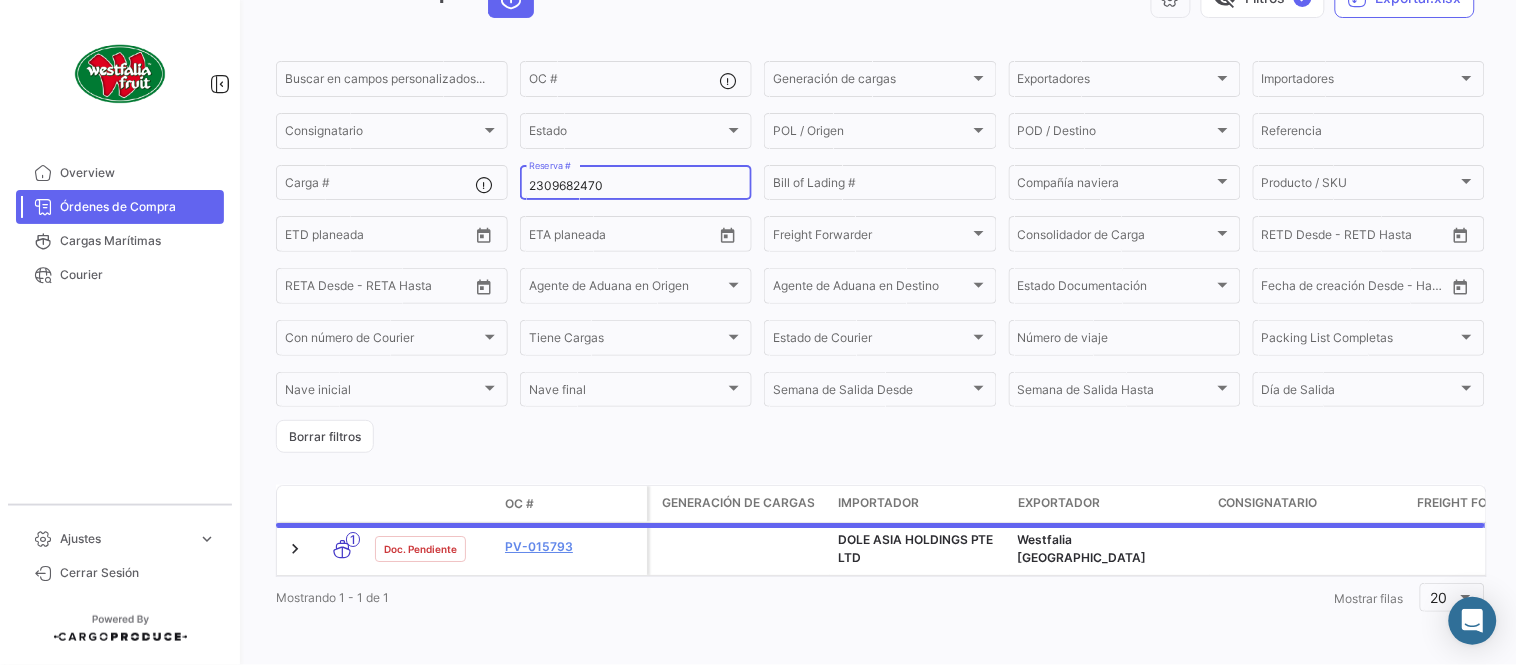 scroll, scrollTop: 136, scrollLeft: 0, axis: vertical 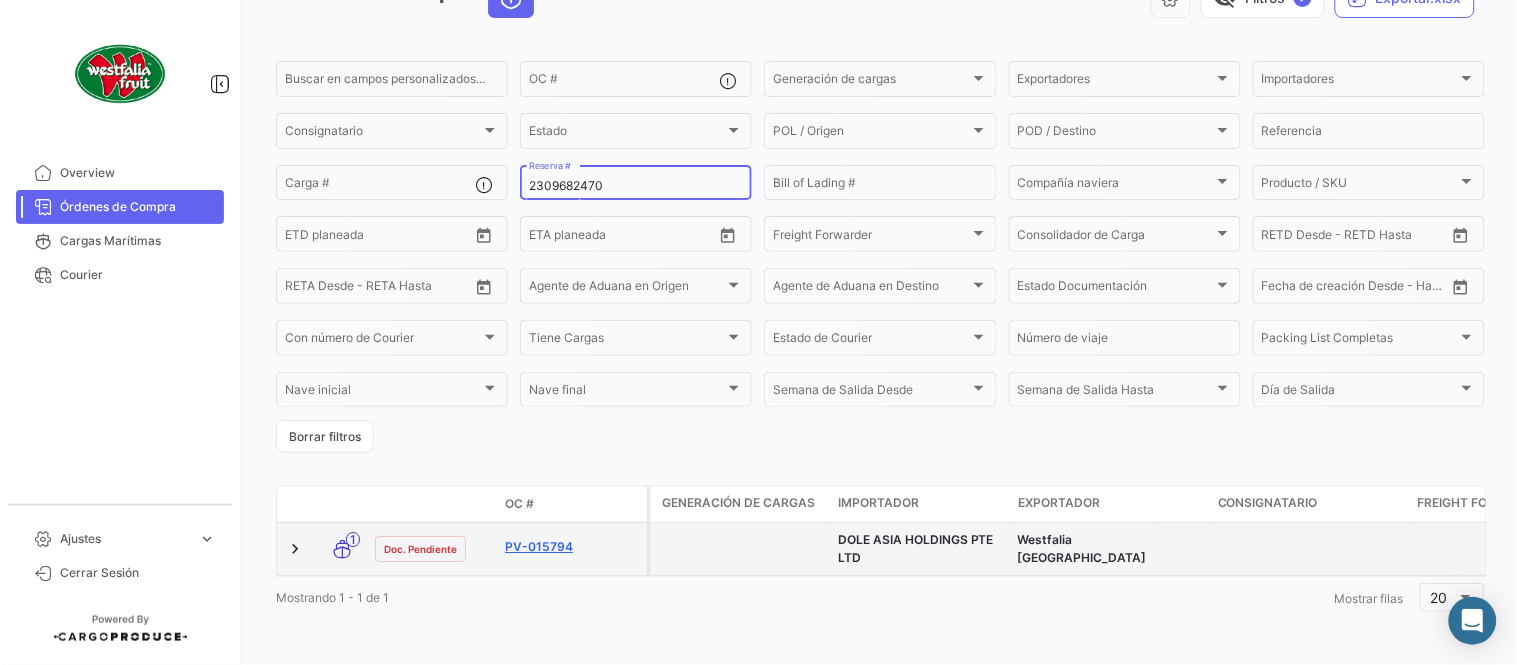 type on "2309682470" 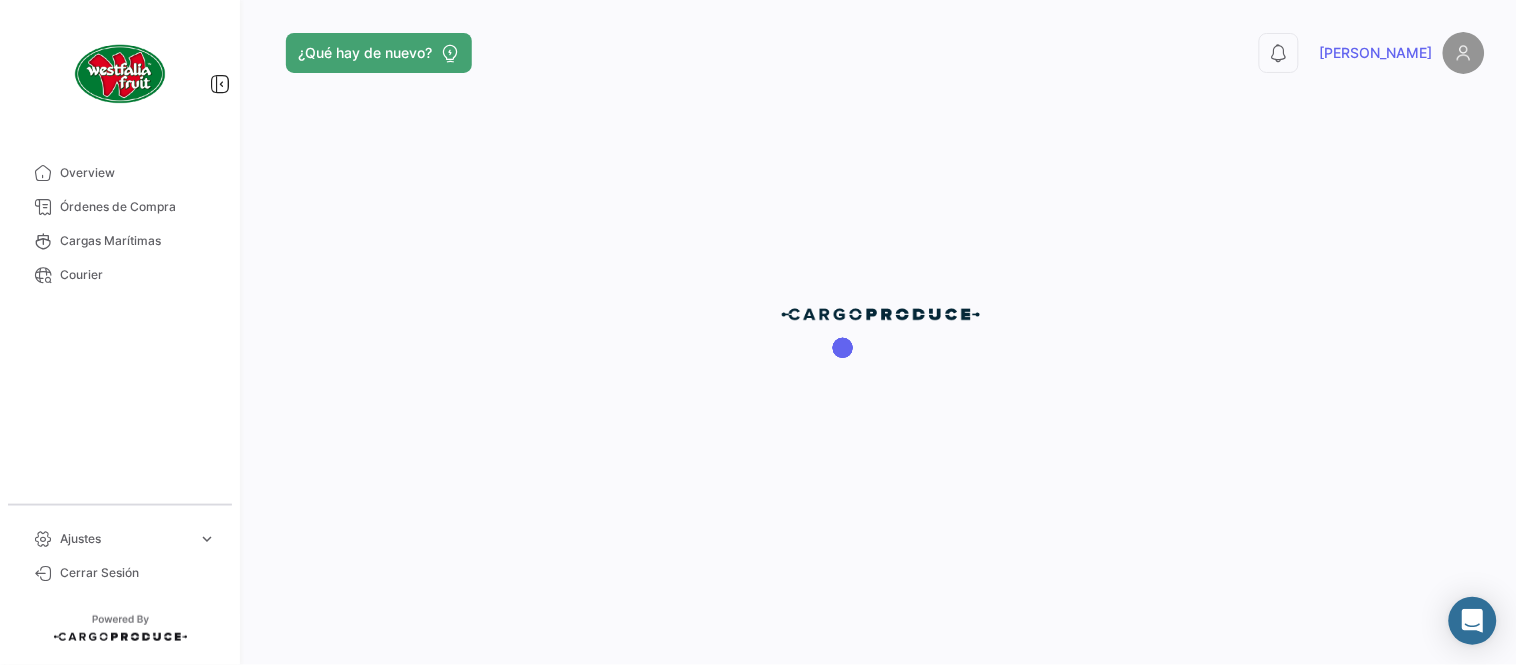 scroll, scrollTop: 0, scrollLeft: 0, axis: both 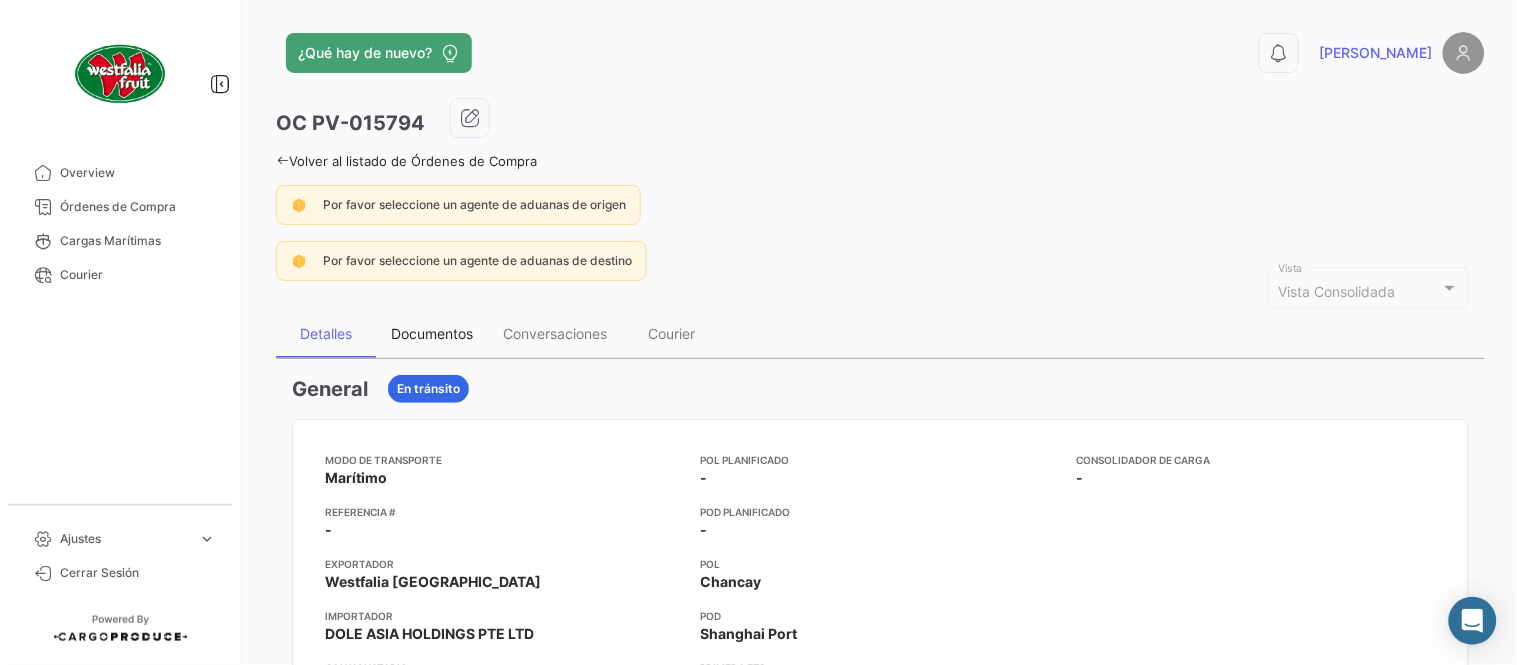 click on "Documentos" at bounding box center [432, 333] 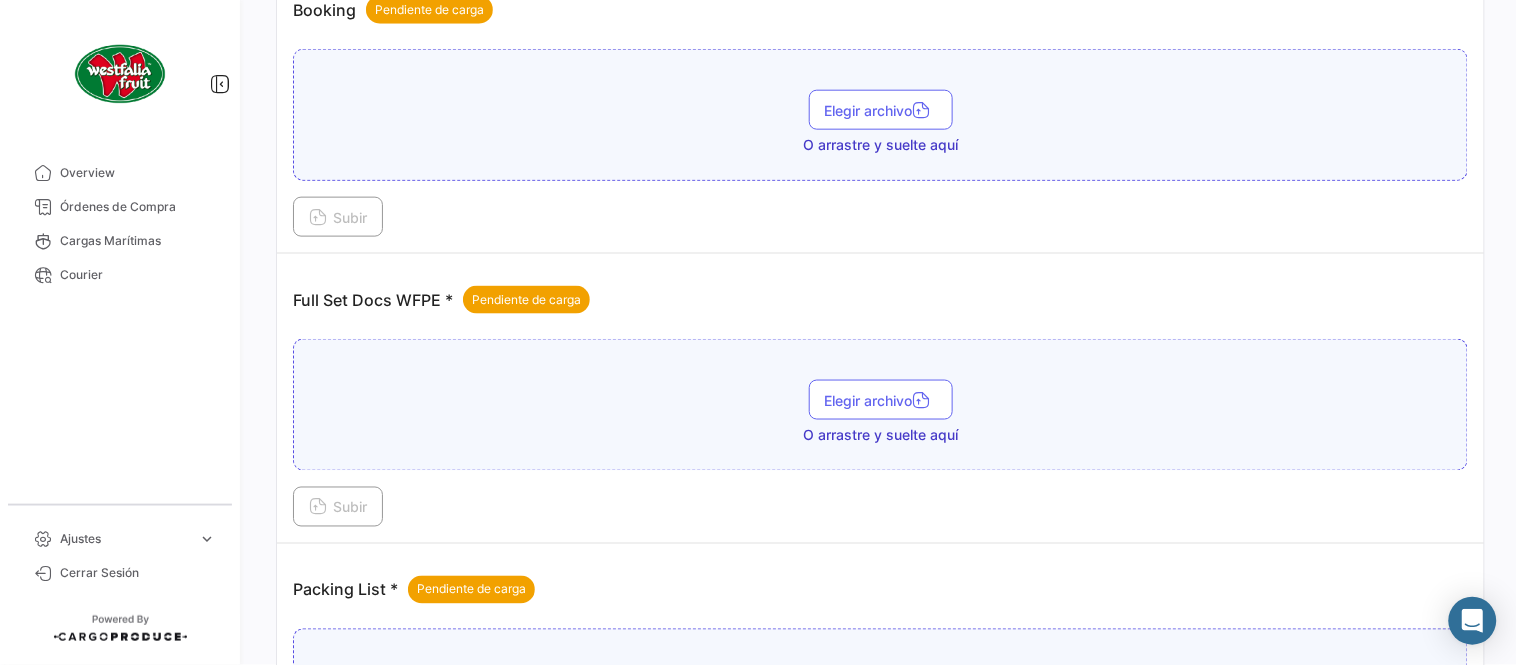 scroll, scrollTop: 806, scrollLeft: 0, axis: vertical 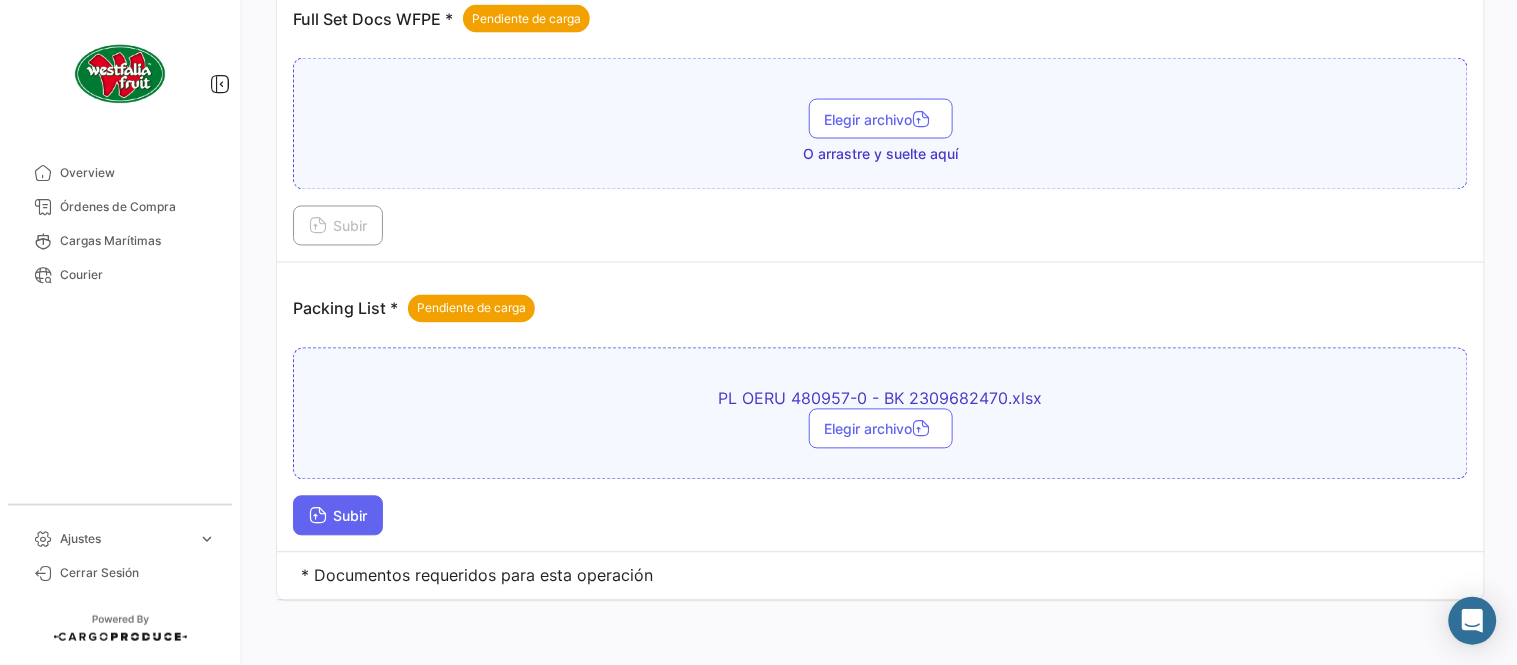 click on "Subir" at bounding box center (338, 516) 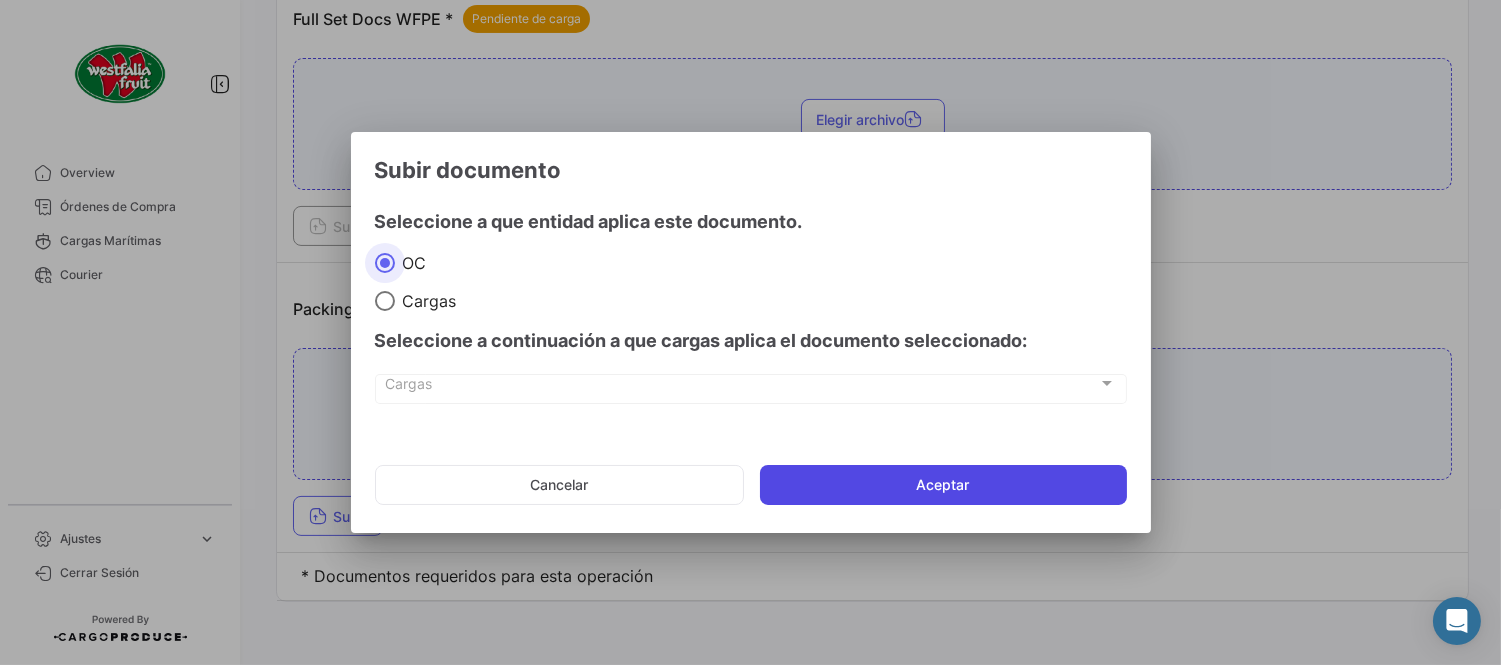 click on "Aceptar" 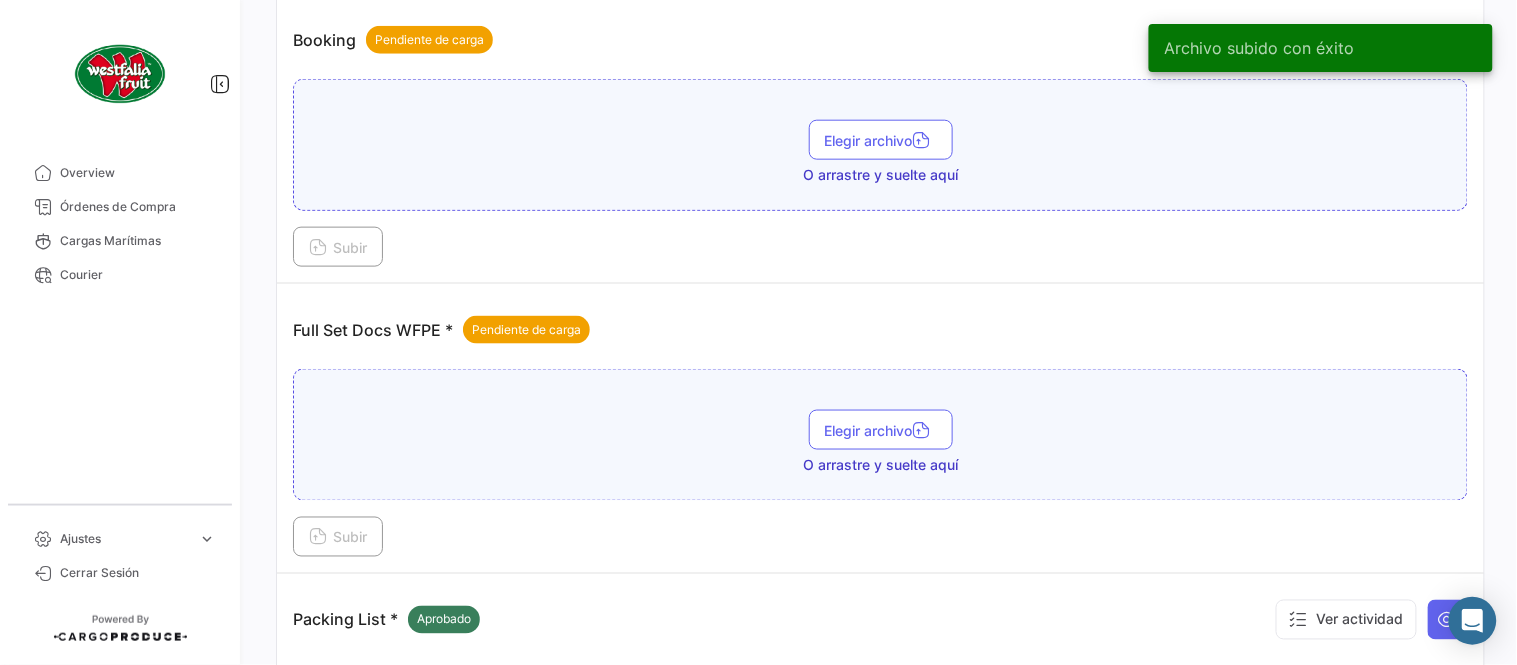 scroll, scrollTop: 473, scrollLeft: 0, axis: vertical 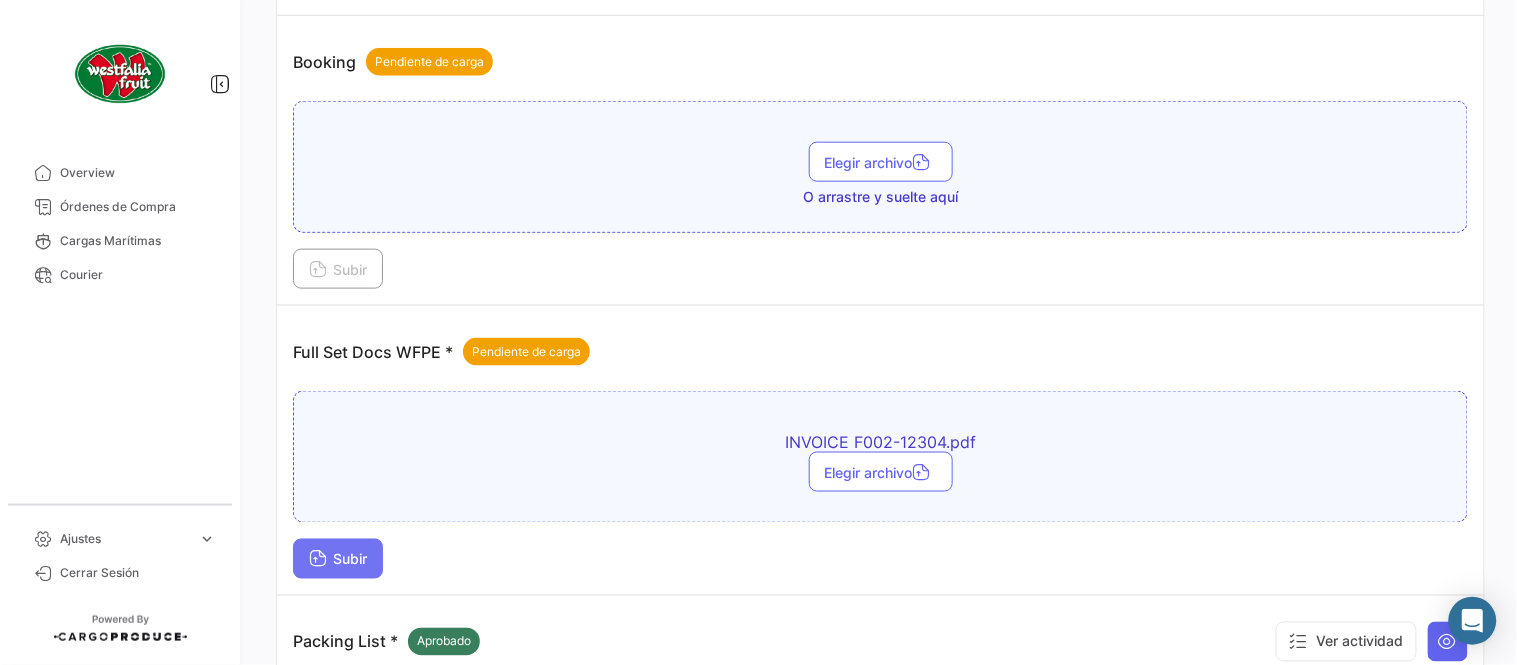 click on "Subir" at bounding box center [338, 559] 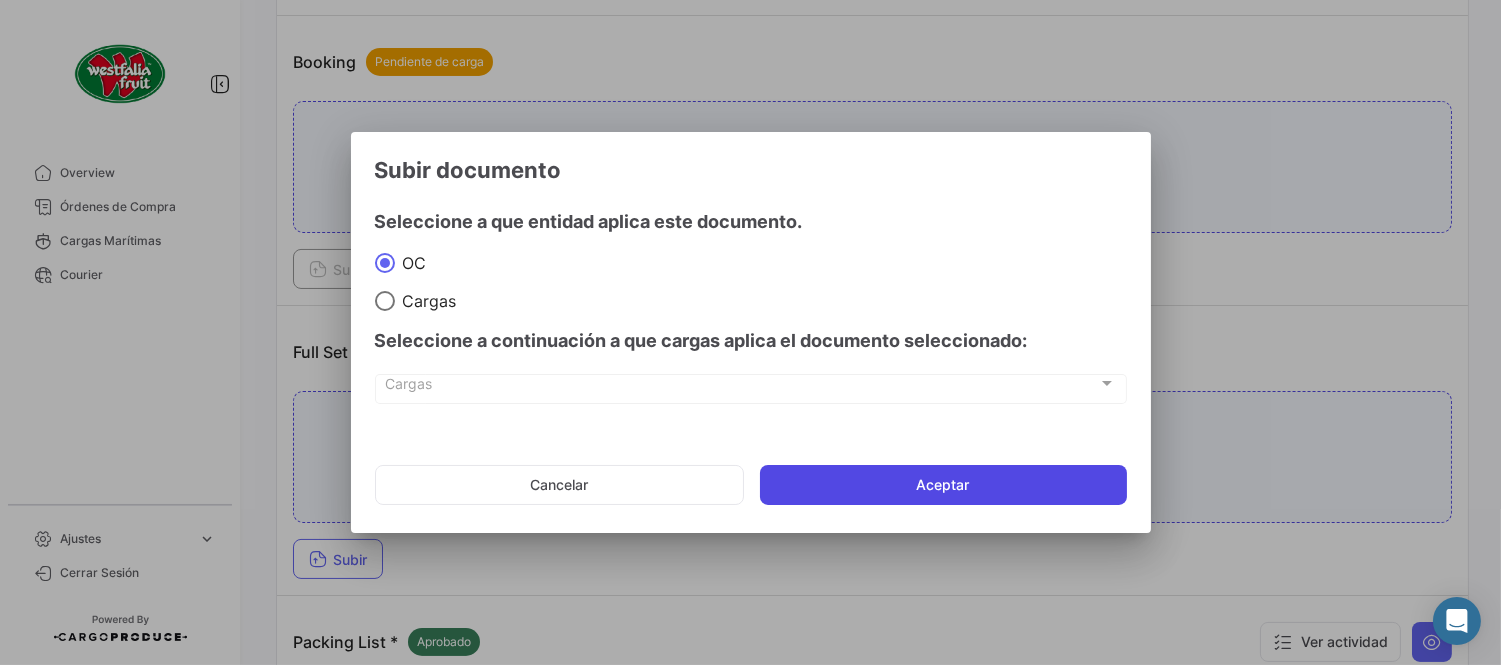 click on "Aceptar" 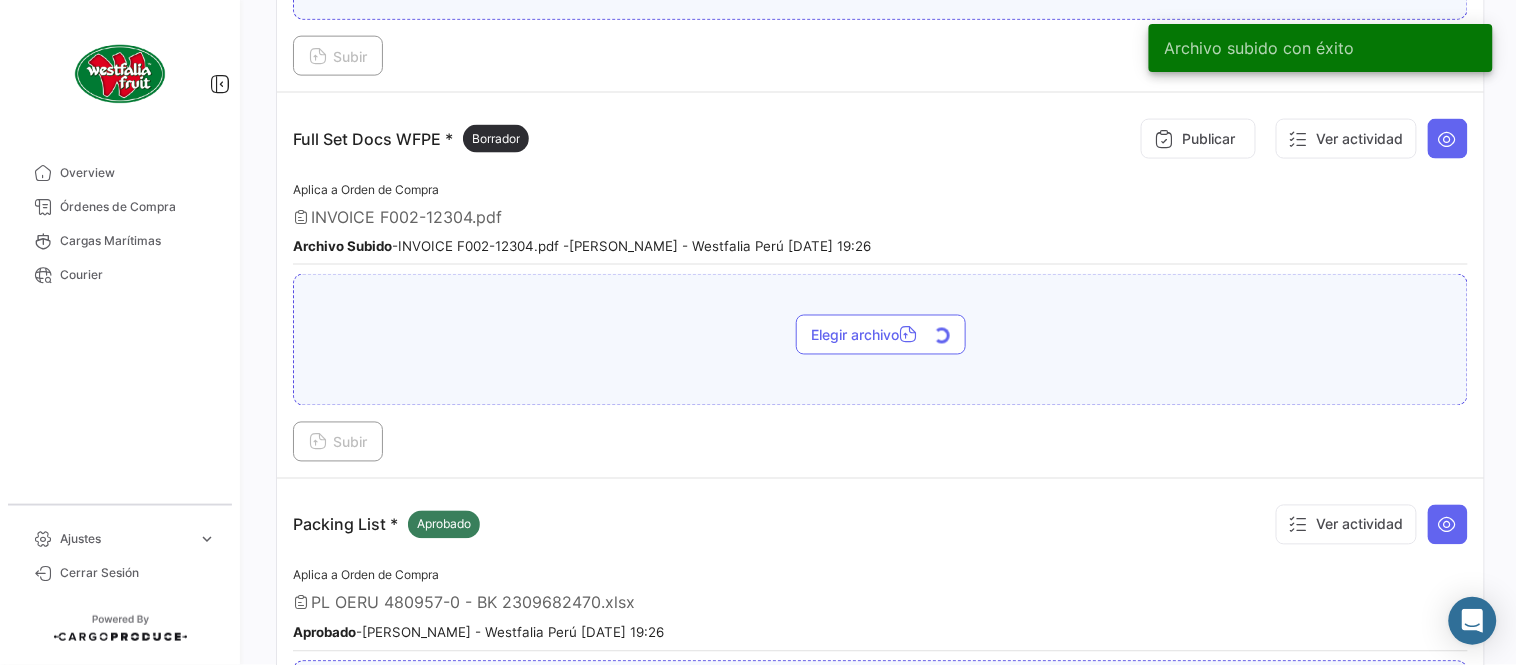 scroll, scrollTop: 695, scrollLeft: 0, axis: vertical 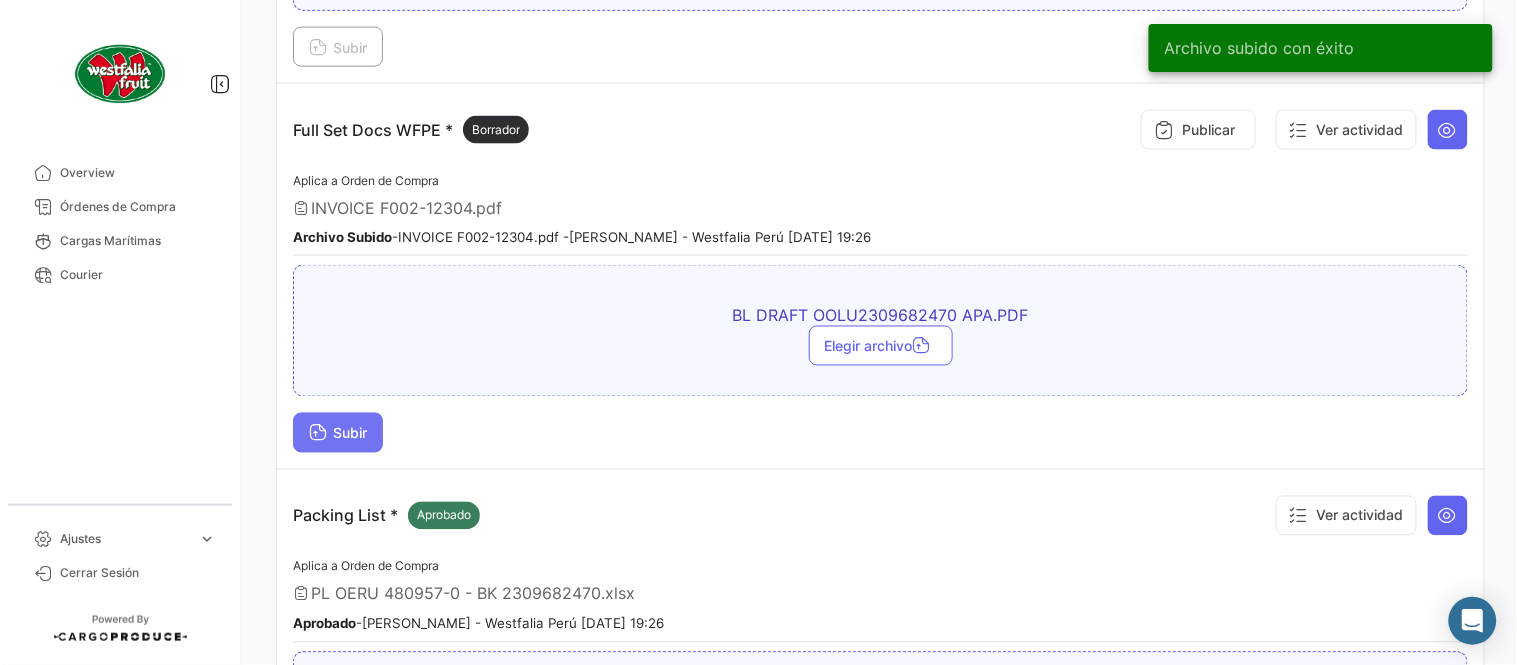 click on "Subir" at bounding box center (338, 433) 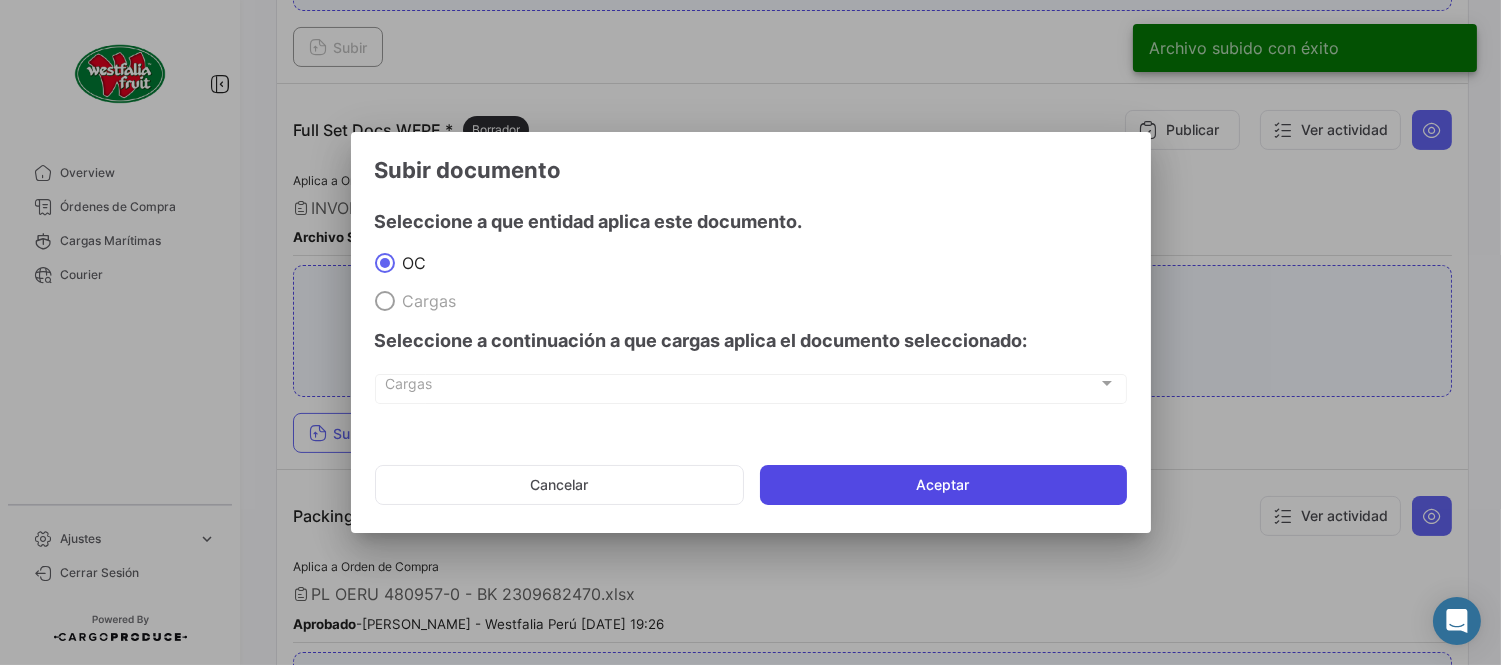 click on "Aceptar" 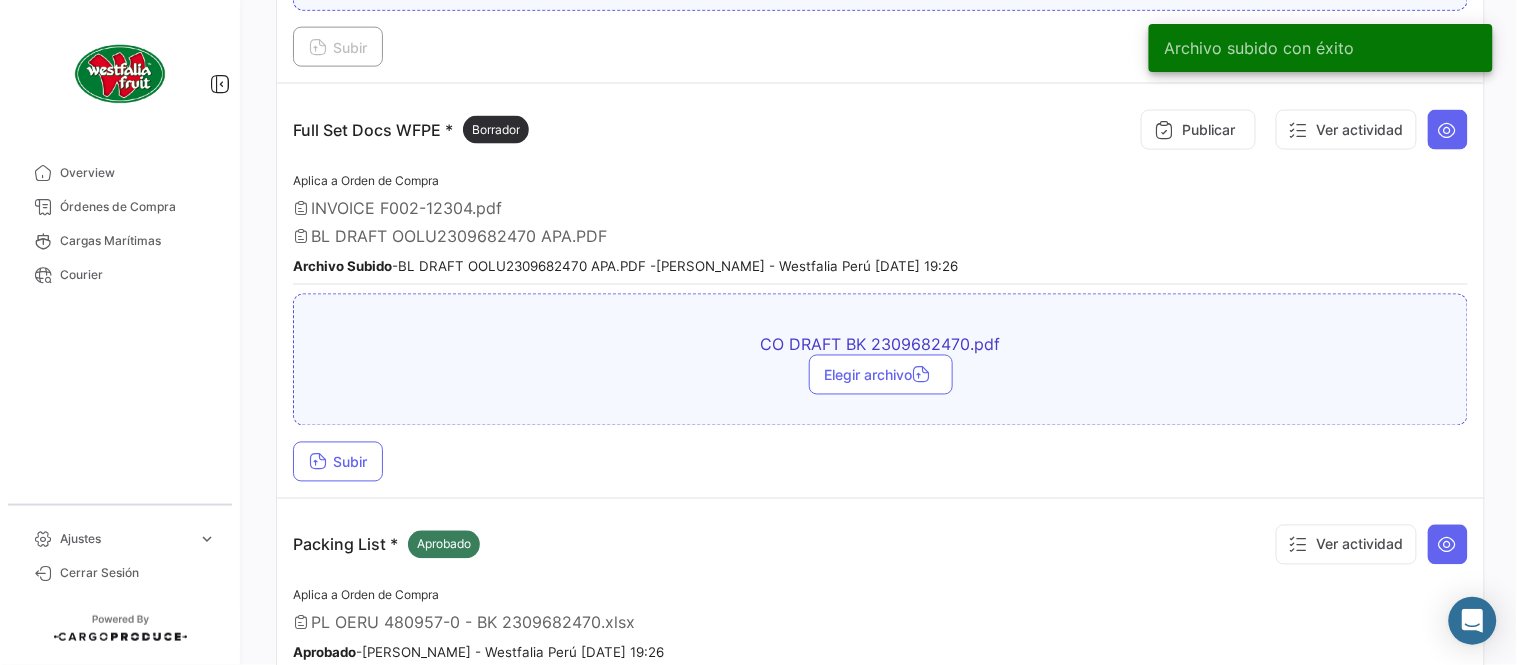 drag, startPoint x: 372, startPoint y: 430, endPoint x: 365, endPoint y: 450, distance: 21.189621 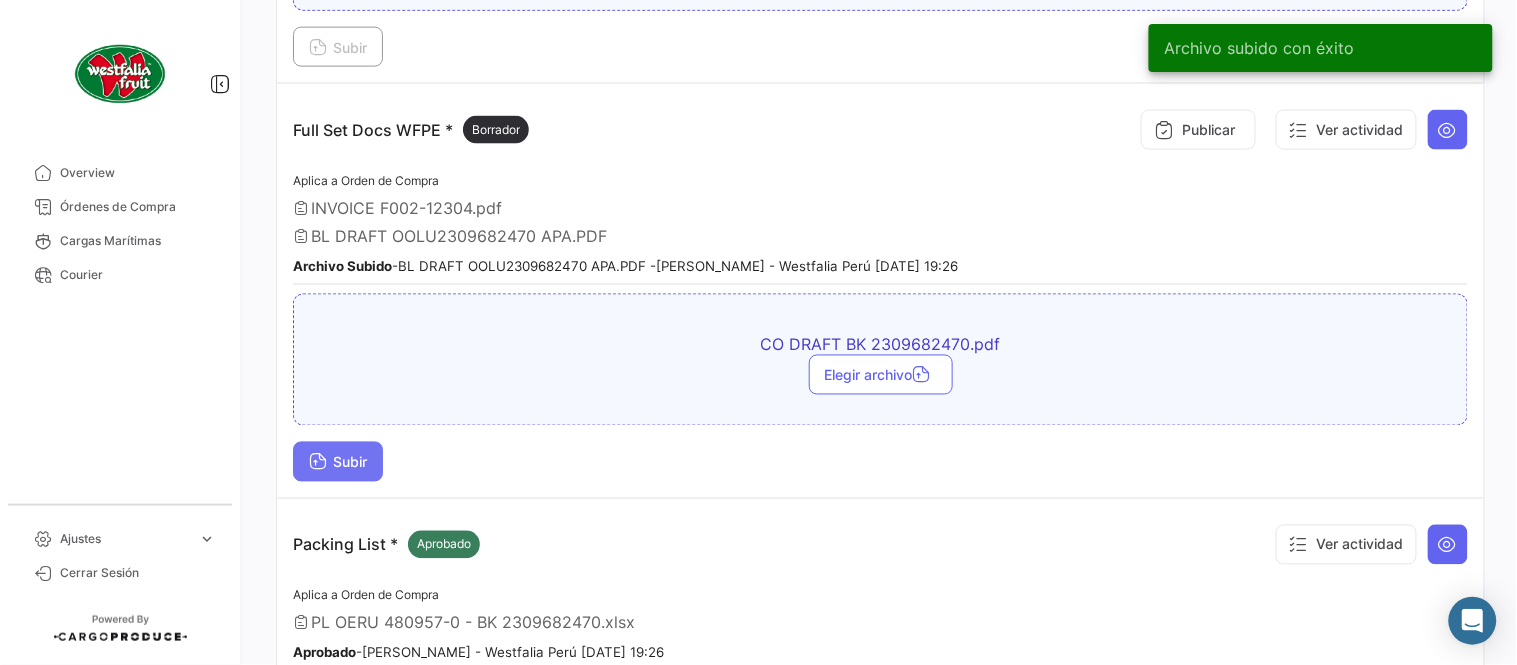 click on "Subir" at bounding box center [338, 462] 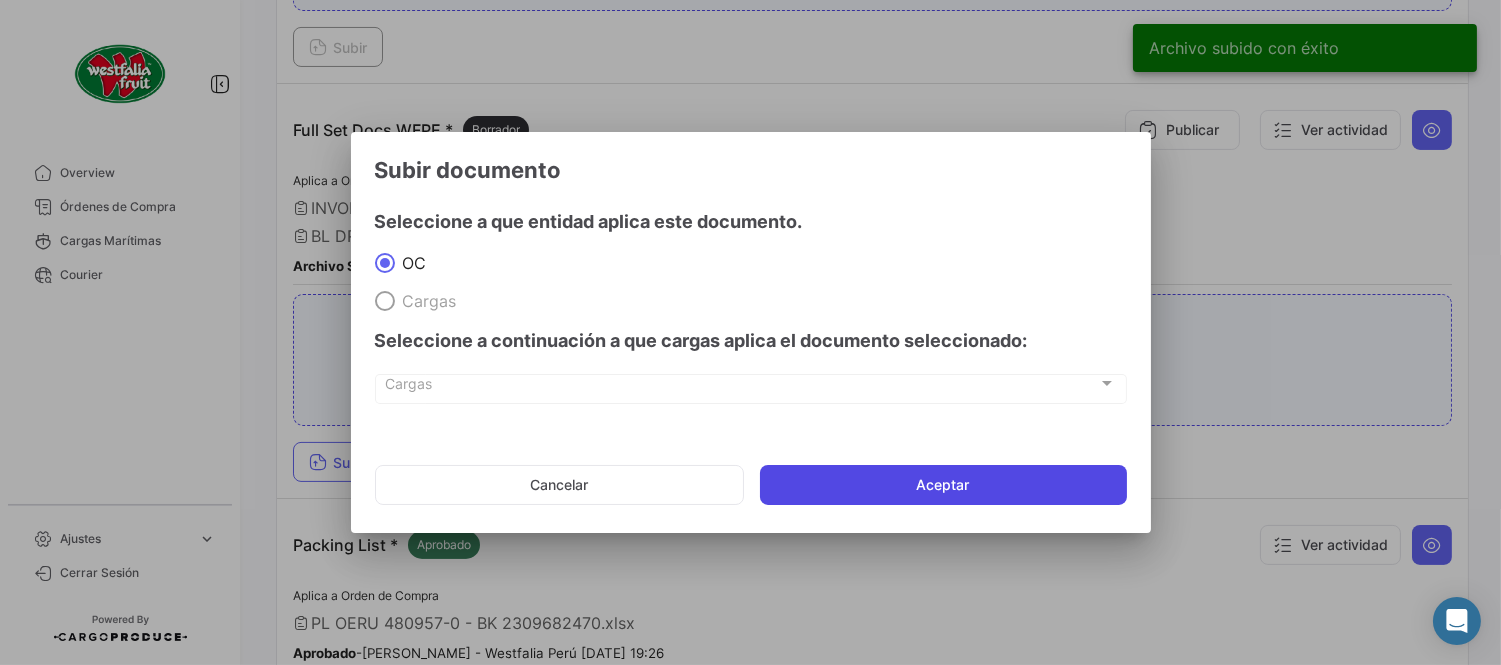 click on "Aceptar" 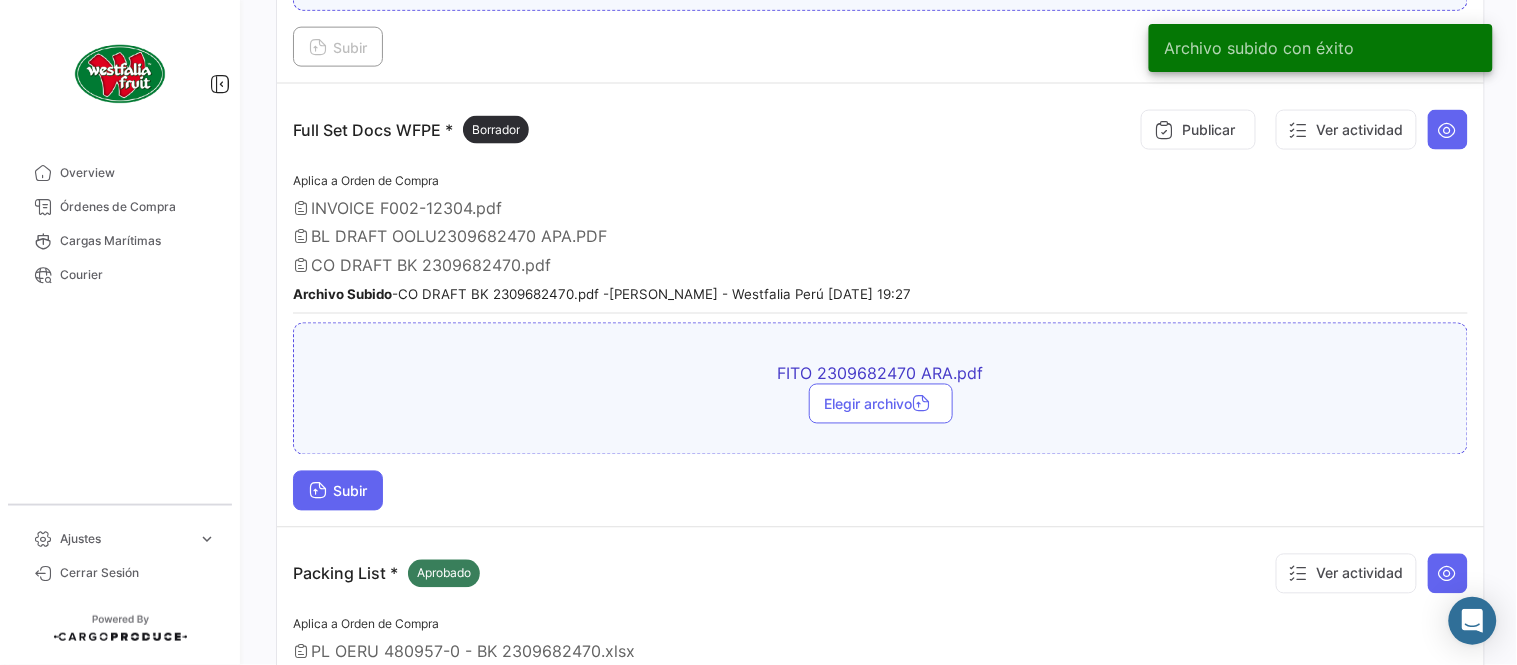 click on "Subir" at bounding box center (338, 491) 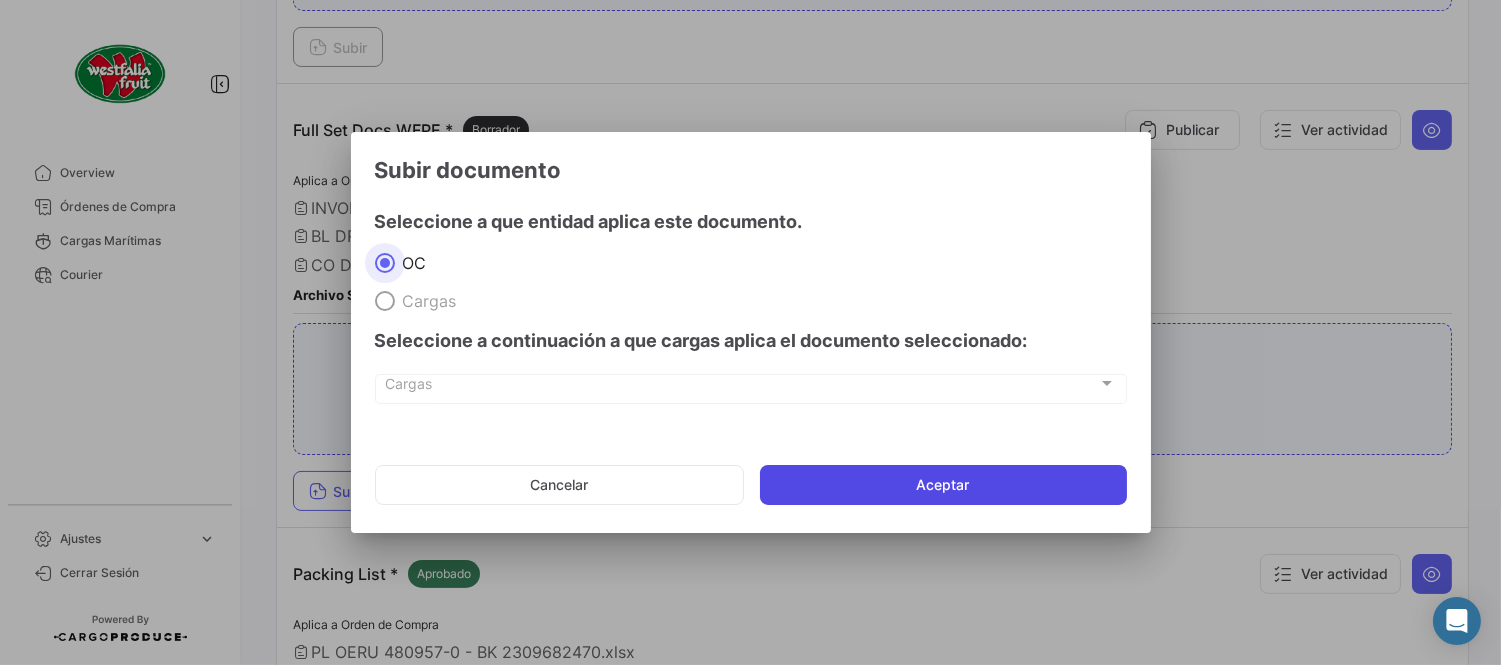 drag, startPoint x: 928, startPoint y: 473, endPoint x: 893, endPoint y: 468, distance: 35.35534 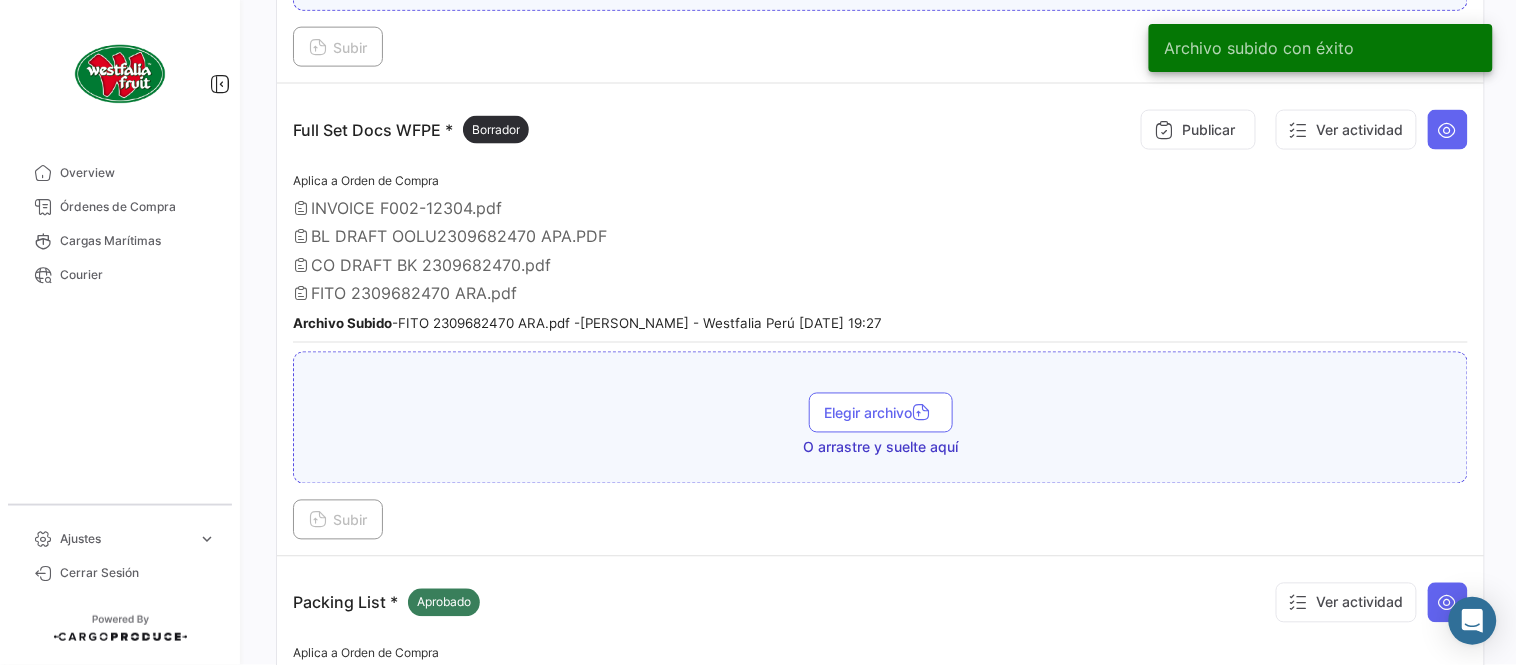 click on "Publicar" at bounding box center [1198, 130] 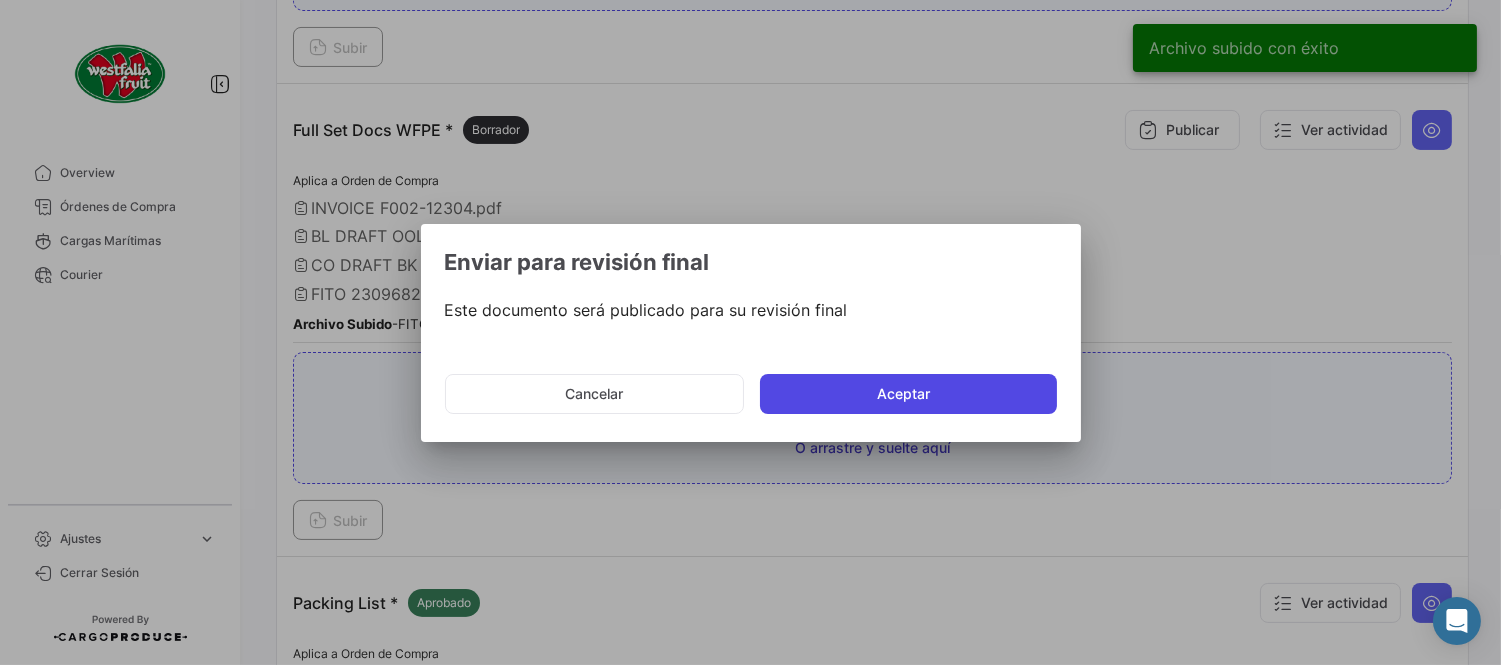 click on "Aceptar" 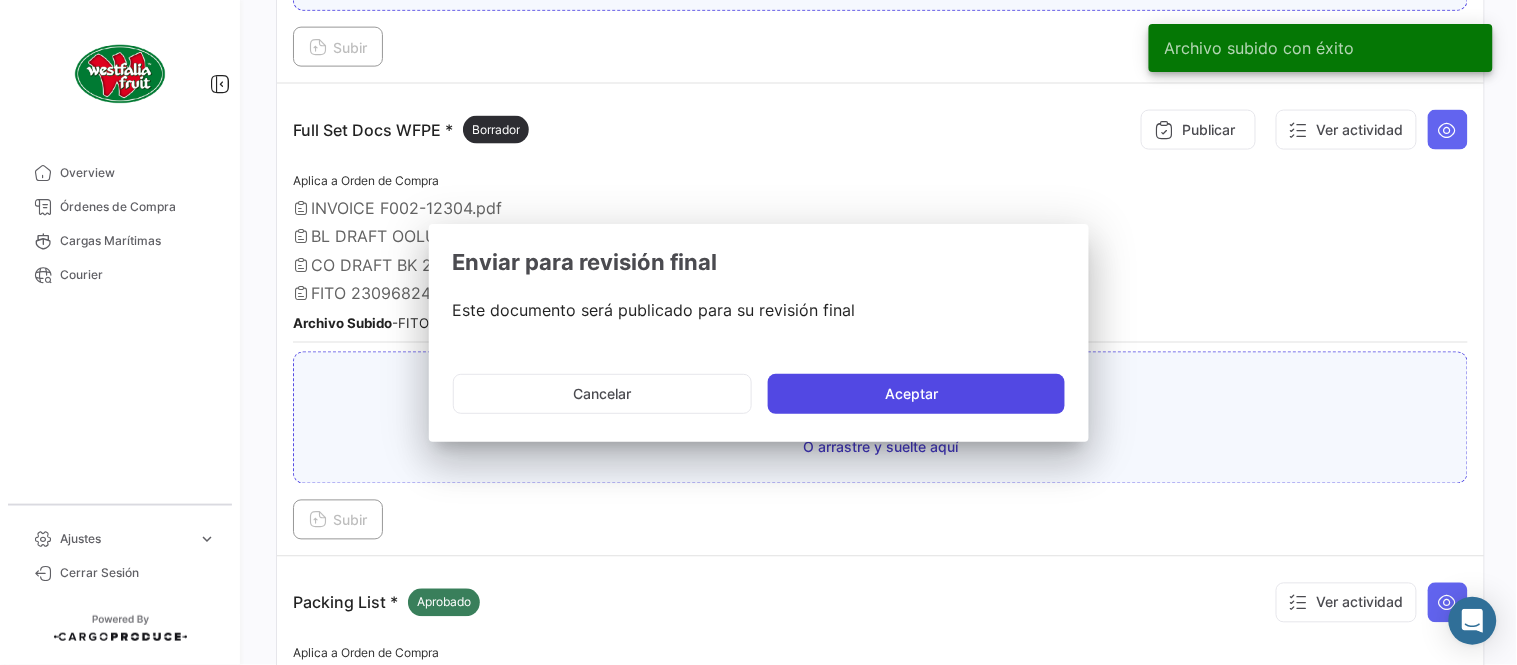 type 